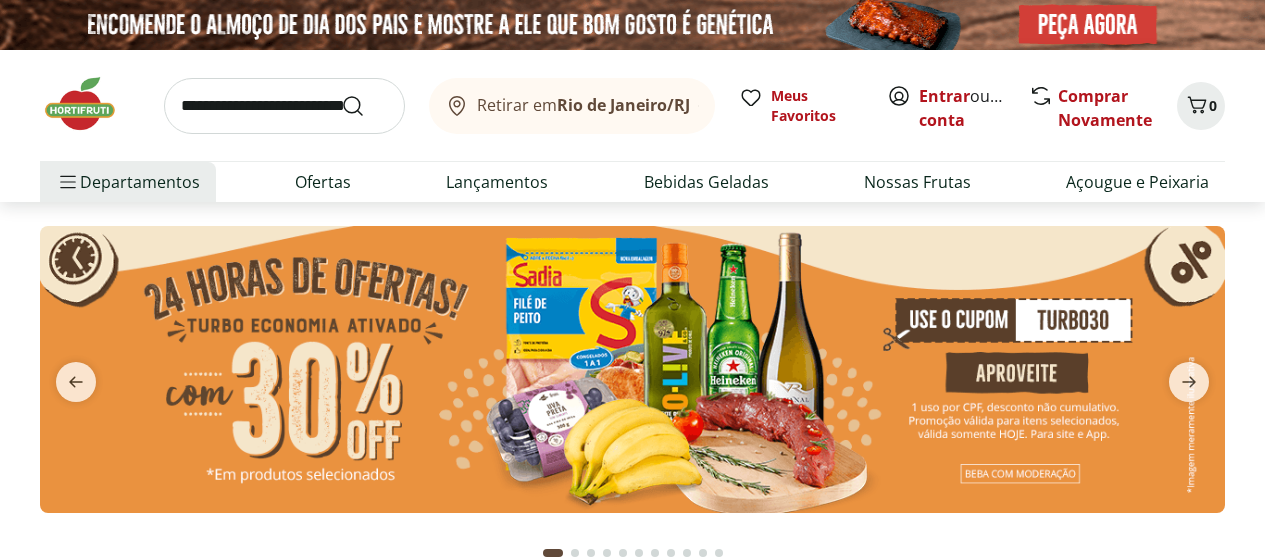 scroll, scrollTop: 0, scrollLeft: 0, axis: both 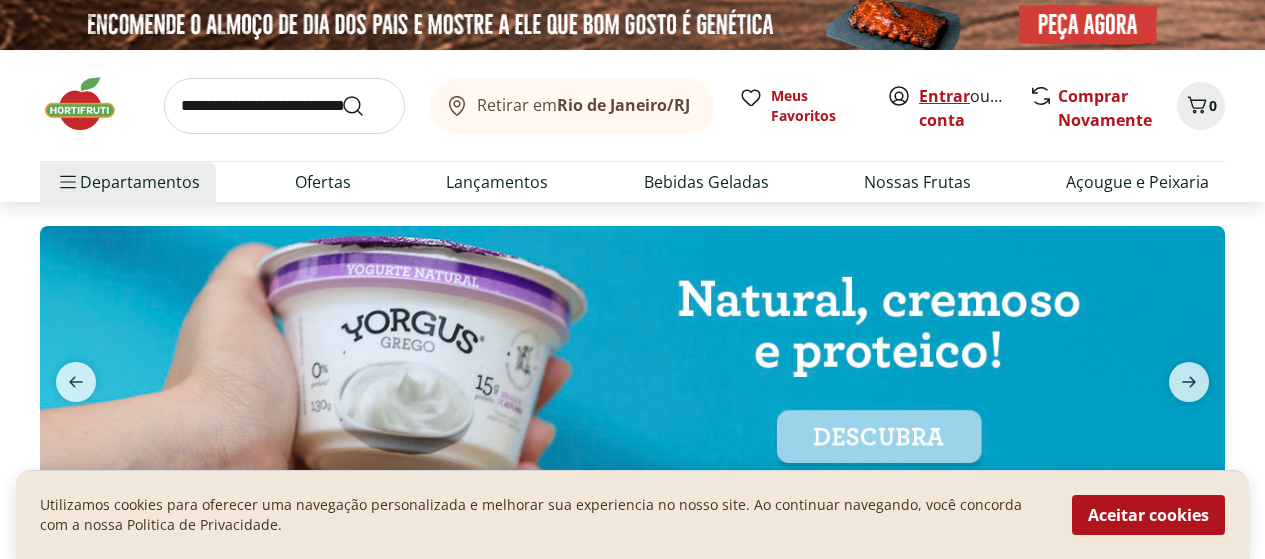 click on "Entrar" at bounding box center [944, 96] 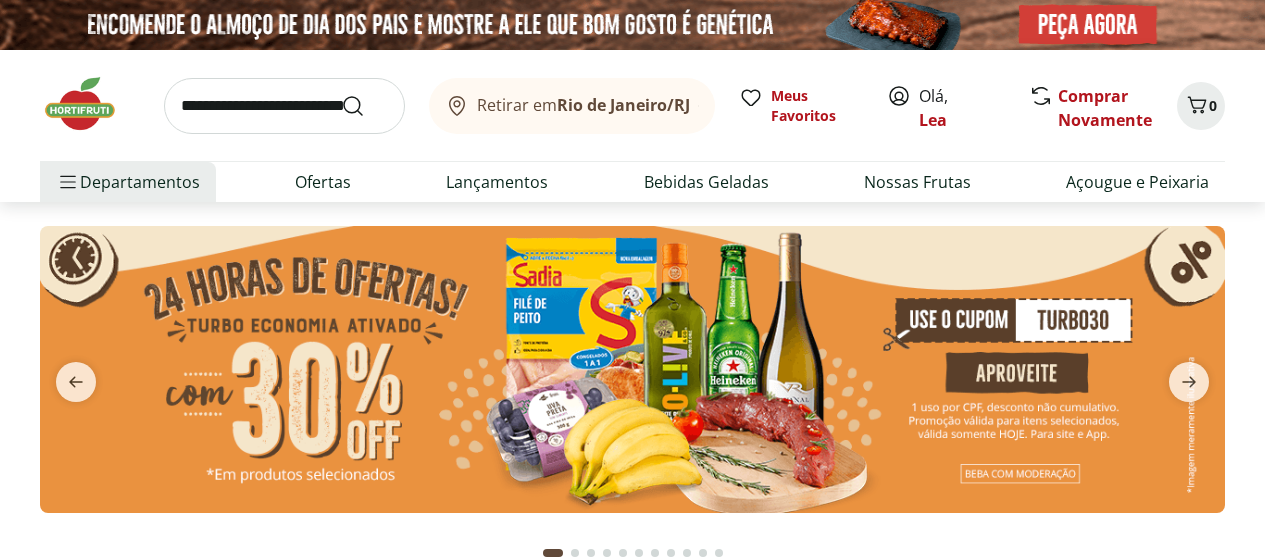 scroll, scrollTop: 0, scrollLeft: 0, axis: both 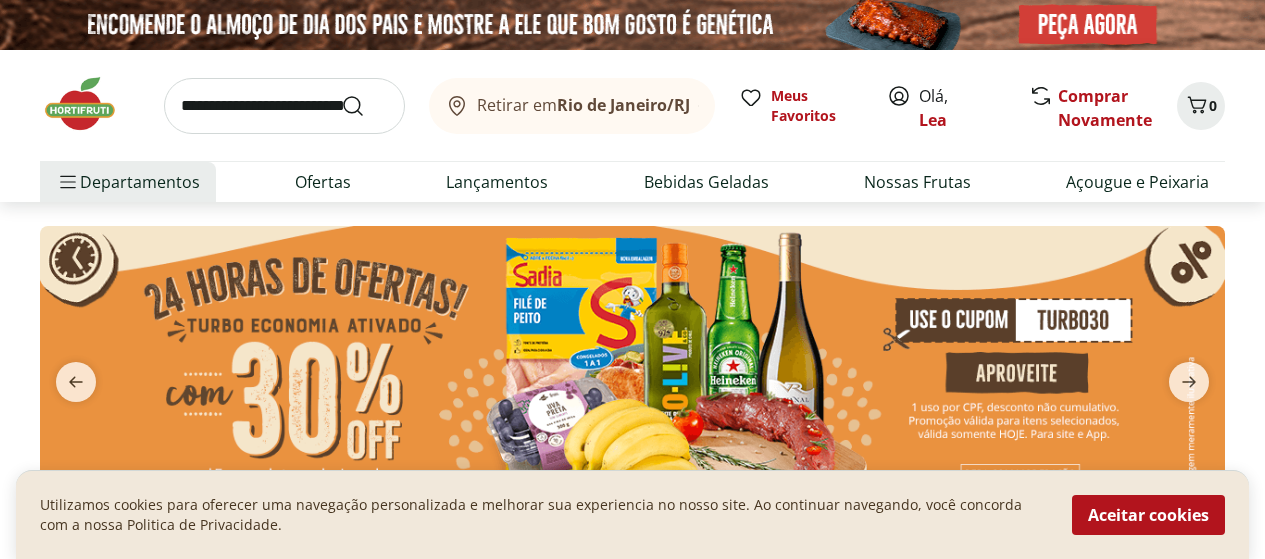 click at bounding box center [632, 369] 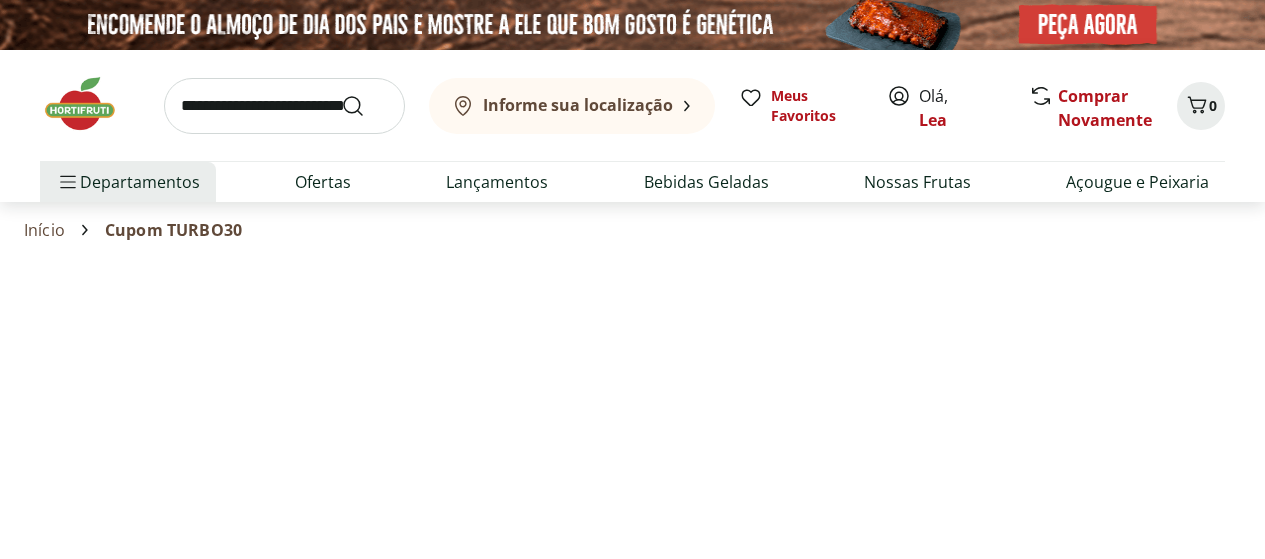 select on "**********" 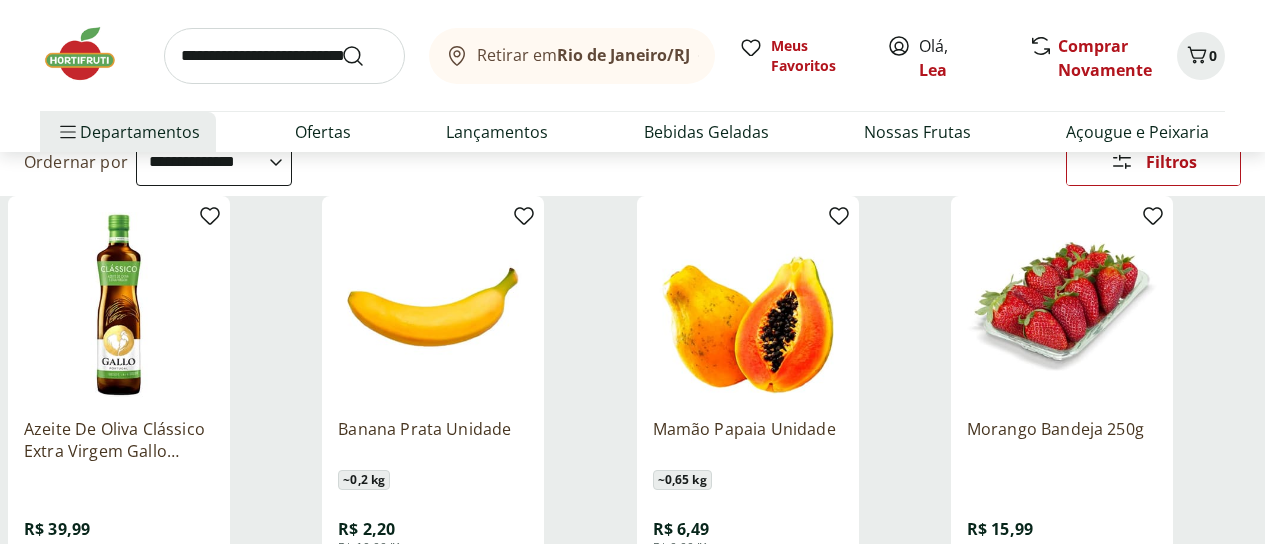 scroll, scrollTop: 240, scrollLeft: 0, axis: vertical 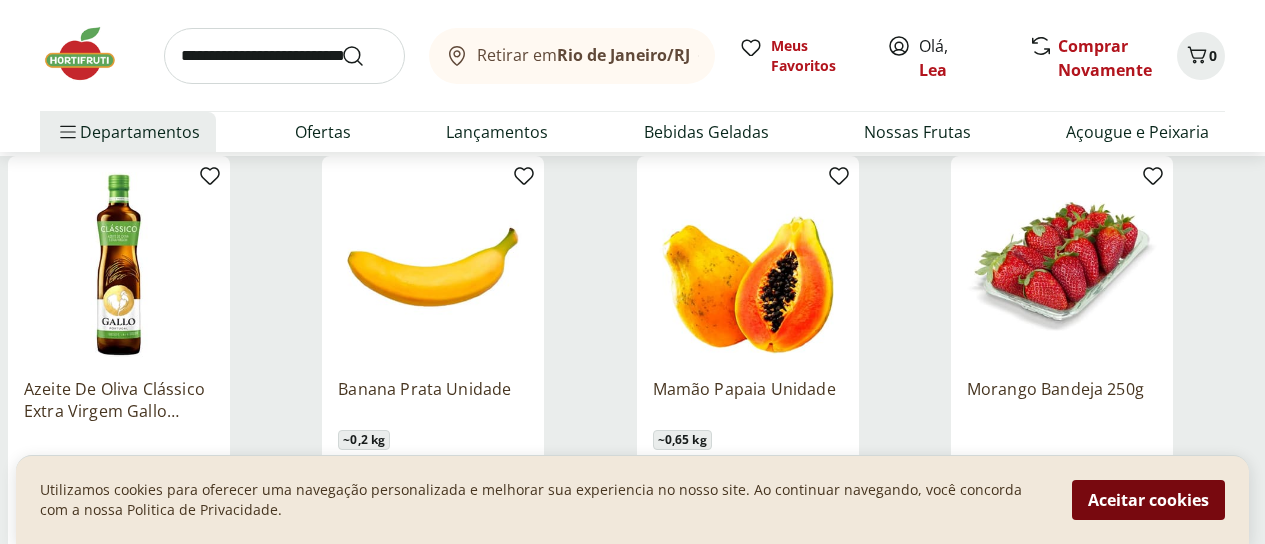 click on "Aceitar cookies" at bounding box center (1148, 500) 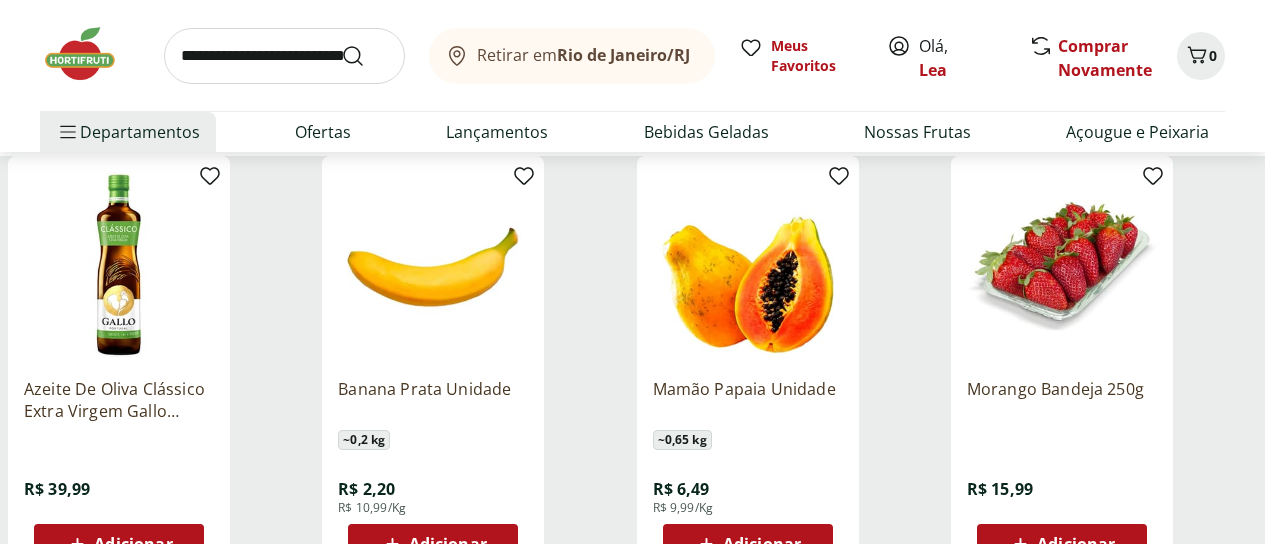 click on "Adicionar" at bounding box center [762, 544] 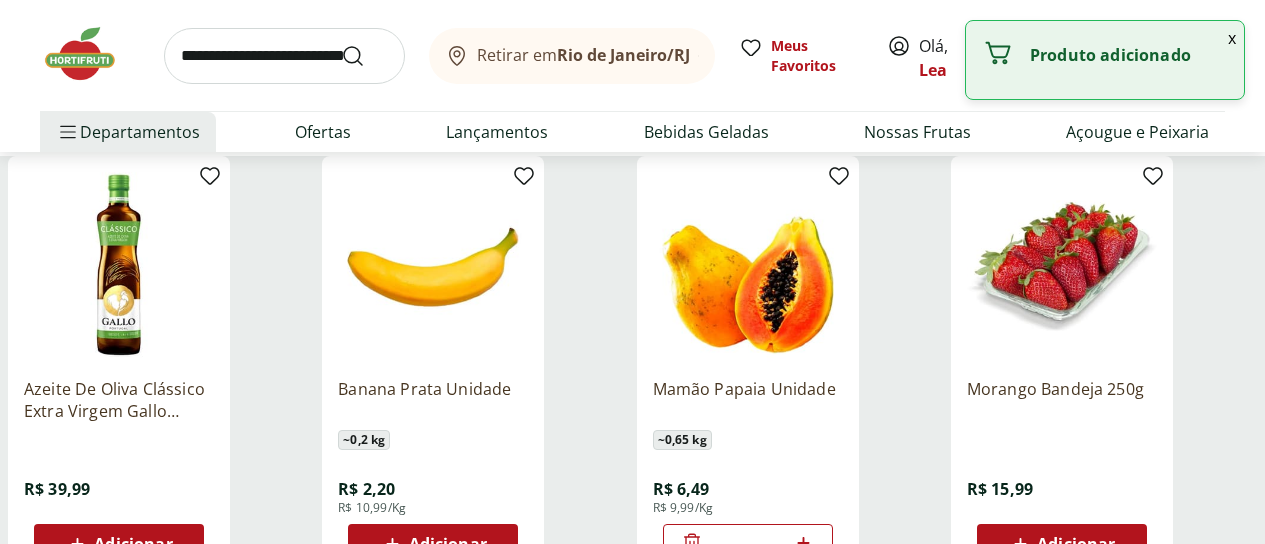 click 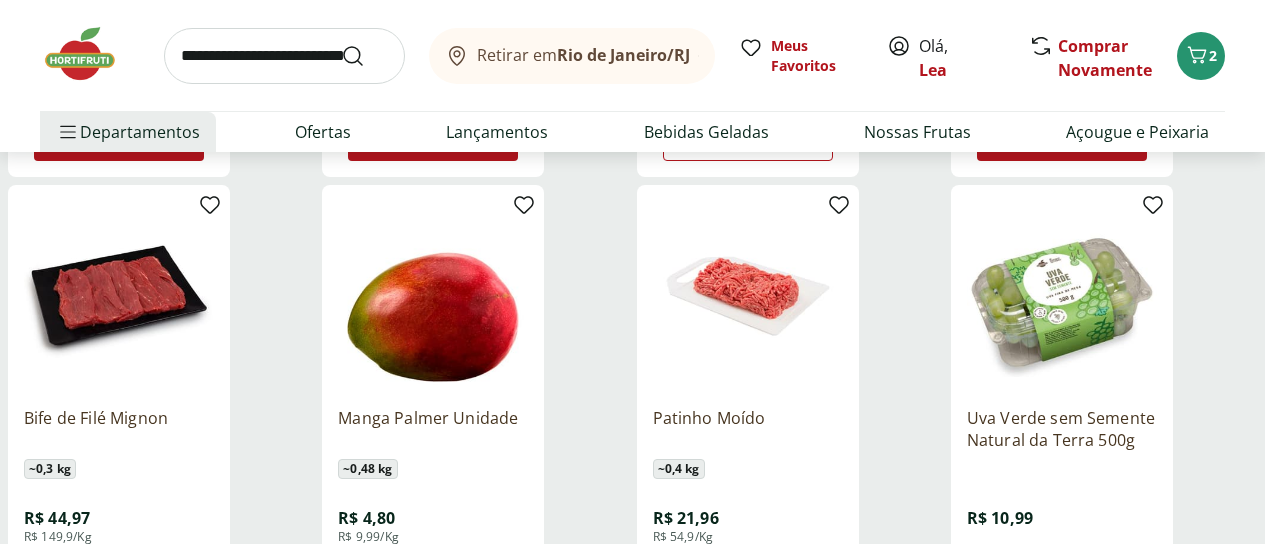 scroll, scrollTop: 680, scrollLeft: 0, axis: vertical 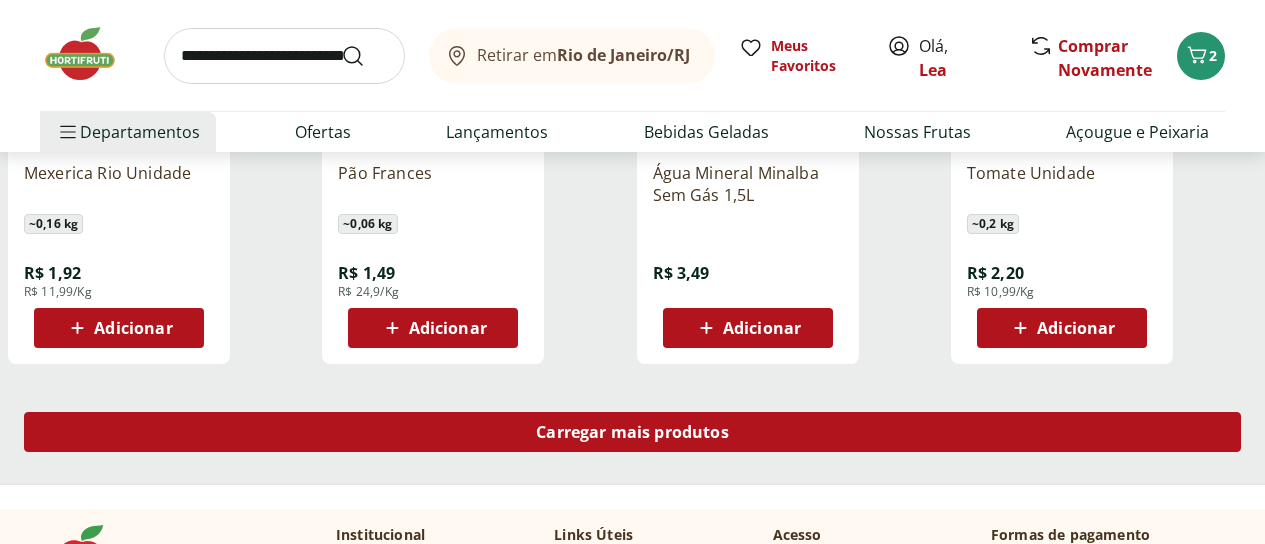 click on "Carregar mais produtos" at bounding box center (632, 432) 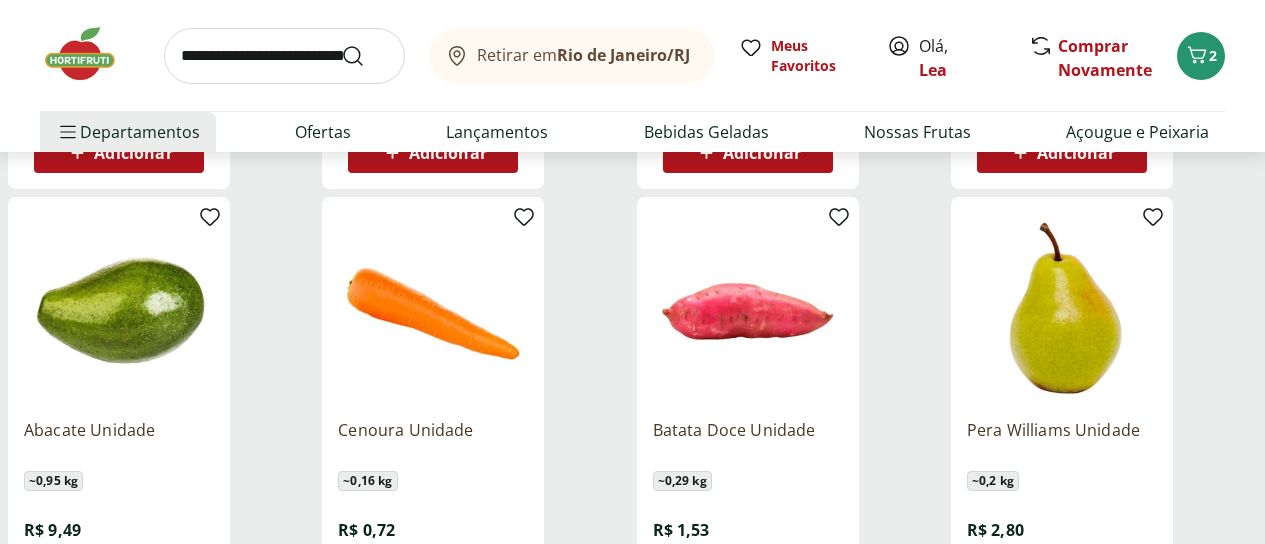 scroll, scrollTop: 1960, scrollLeft: 0, axis: vertical 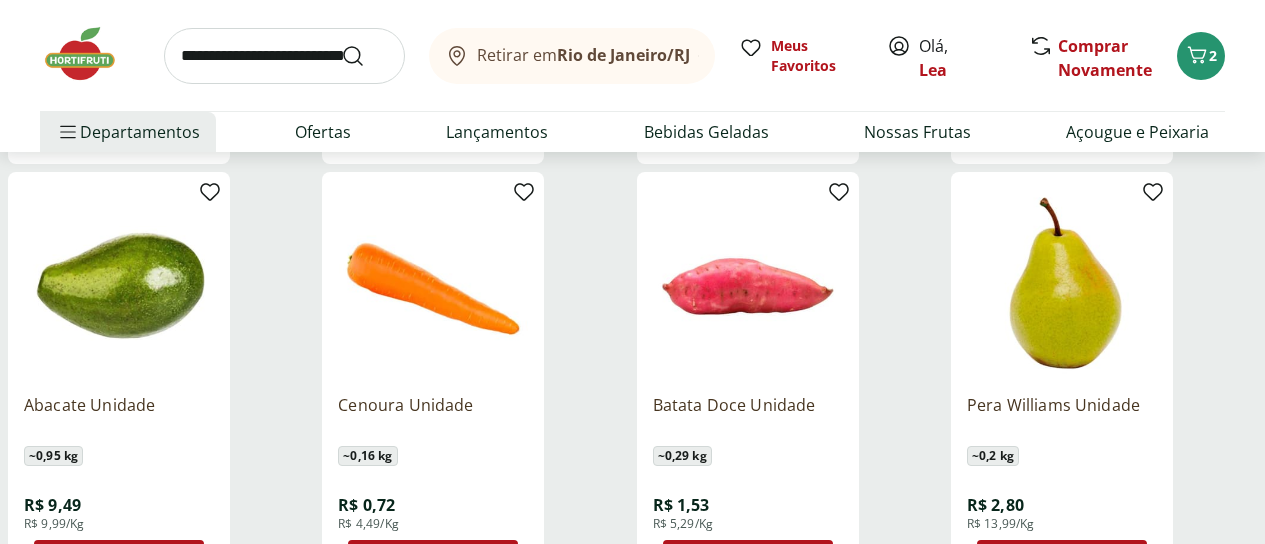 click on "Adicionar" at bounding box center (448, 560) 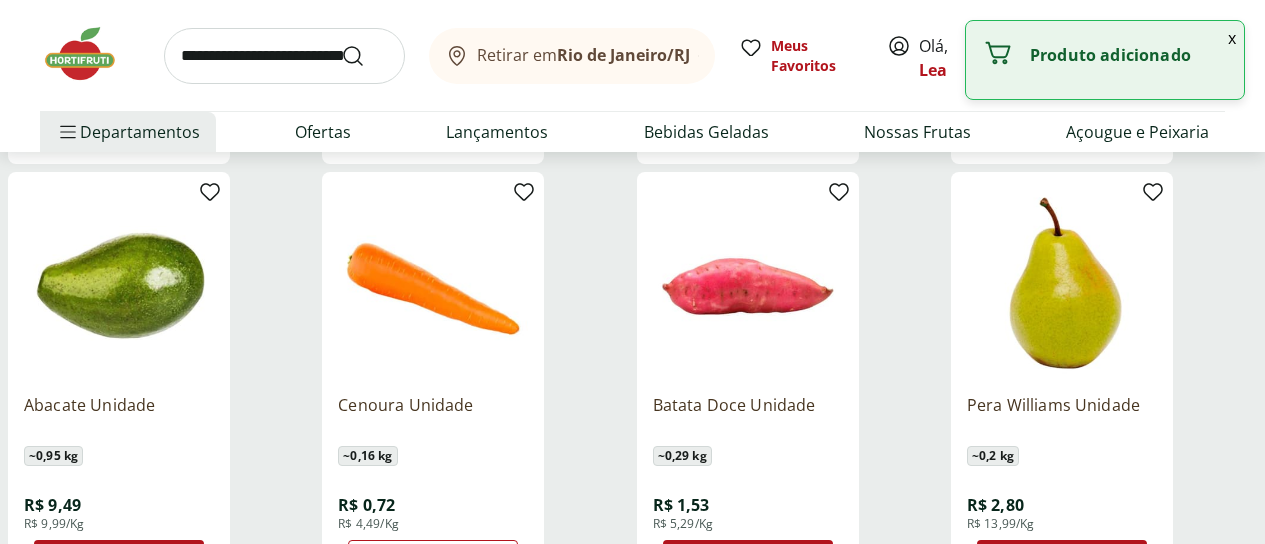 click 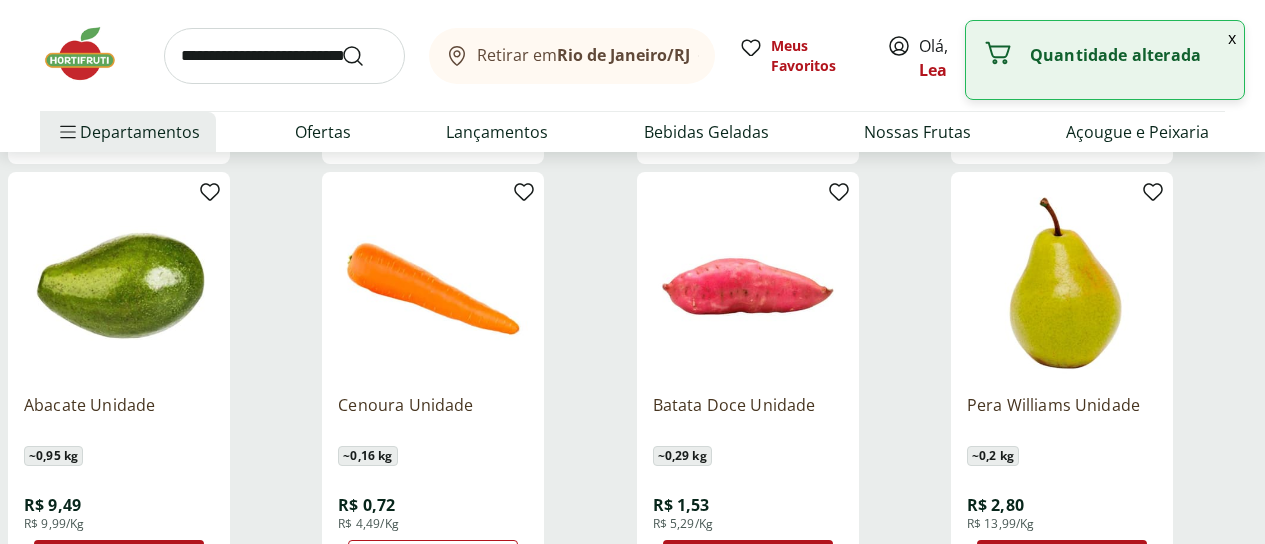 click 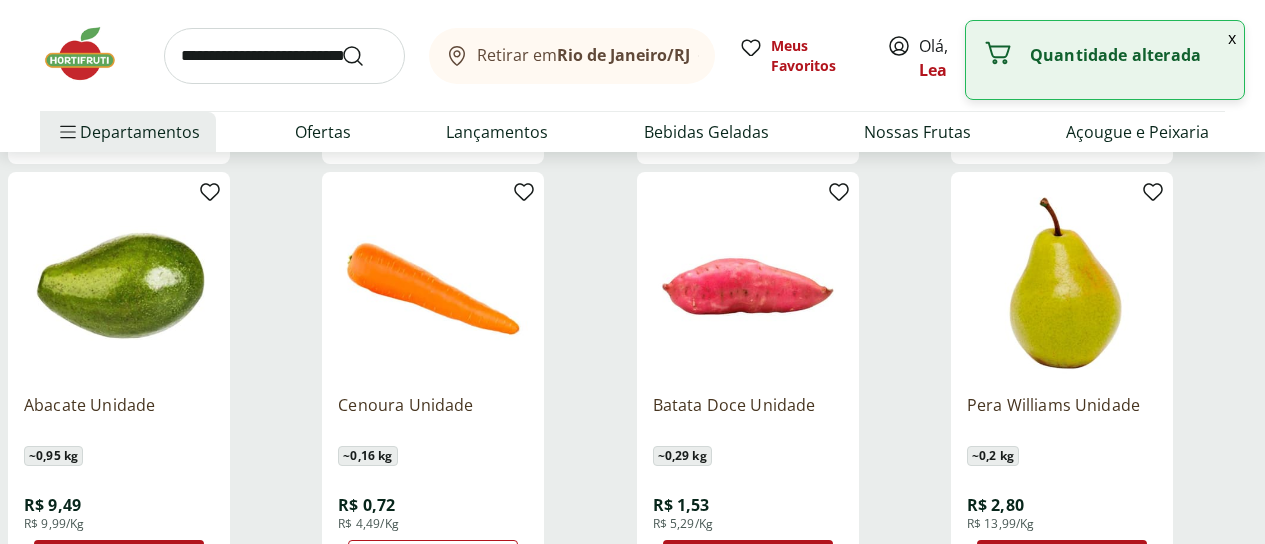 click on "Adicionar" at bounding box center [747, 560] 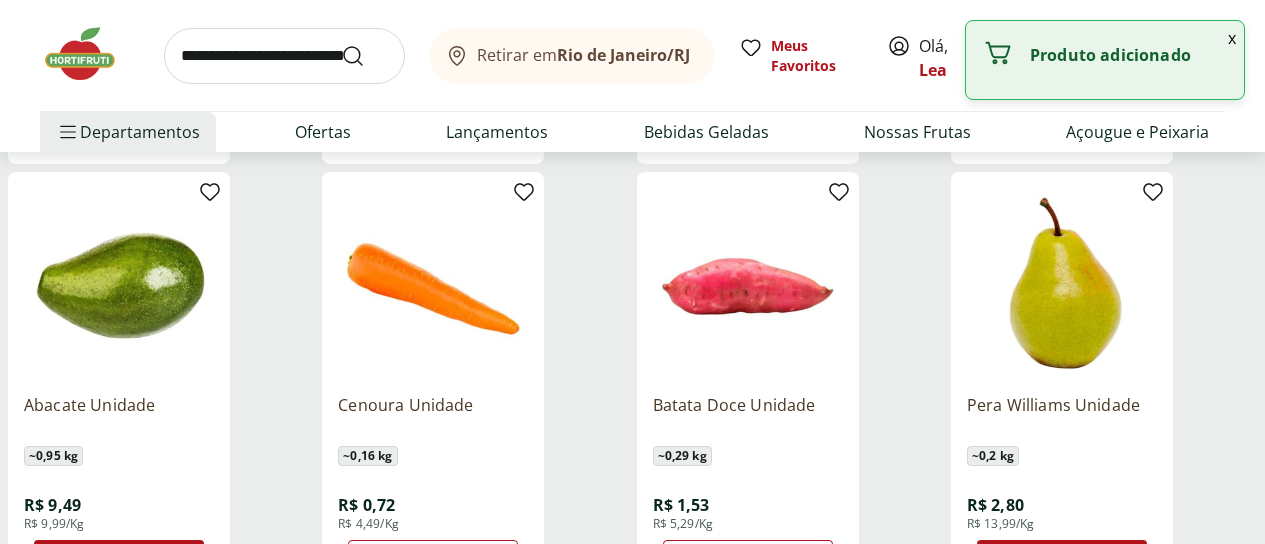 click 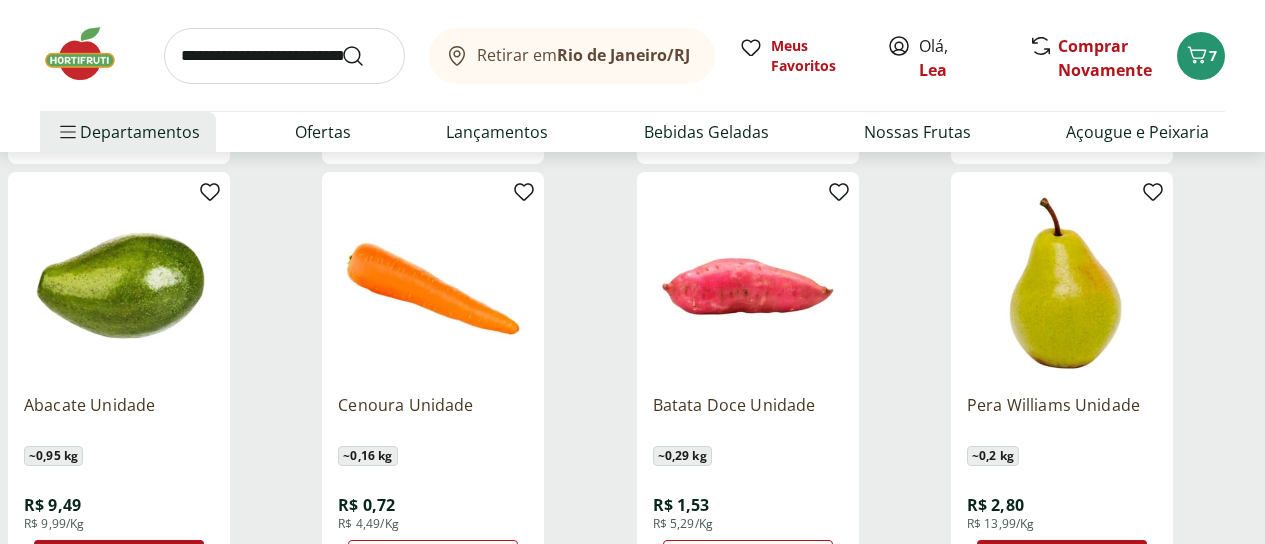 type 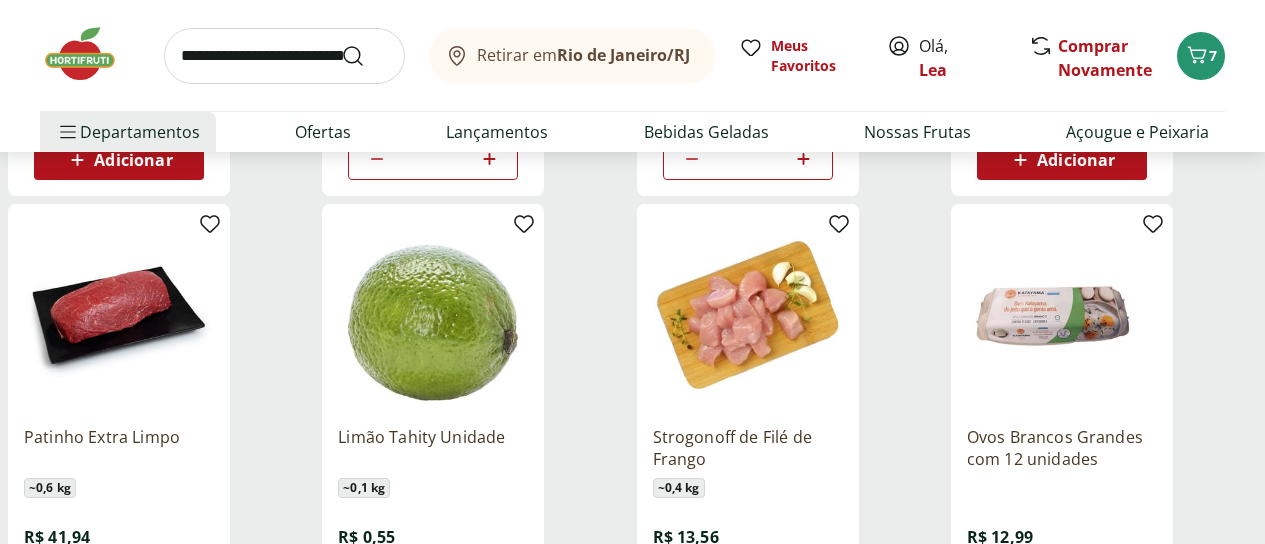 scroll, scrollTop: 2400, scrollLeft: 0, axis: vertical 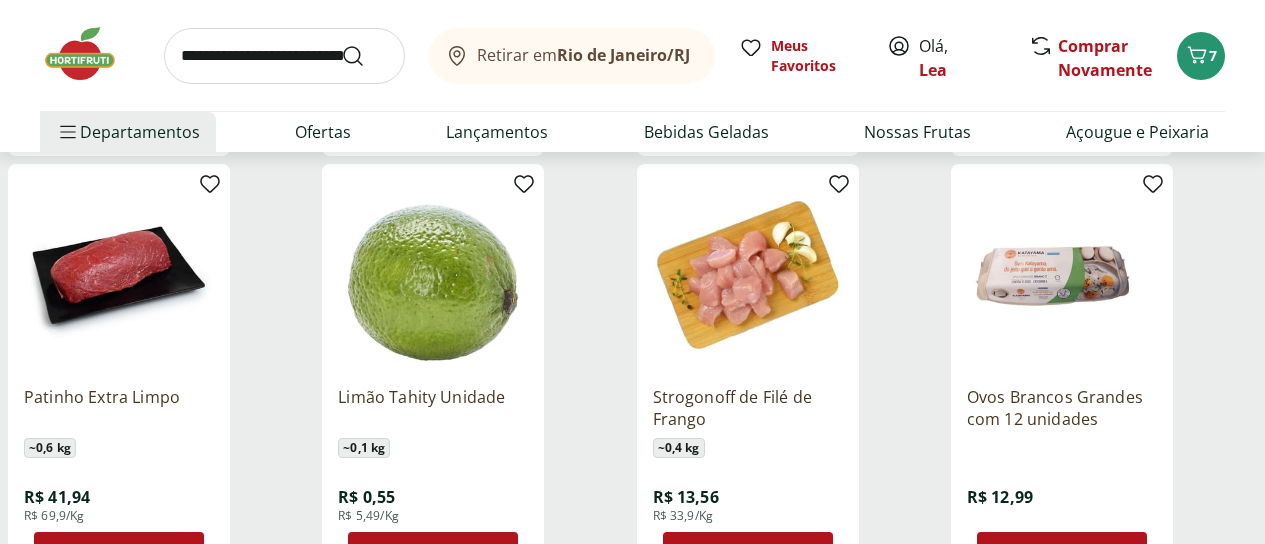 click on "Adicionar" at bounding box center [433, 552] 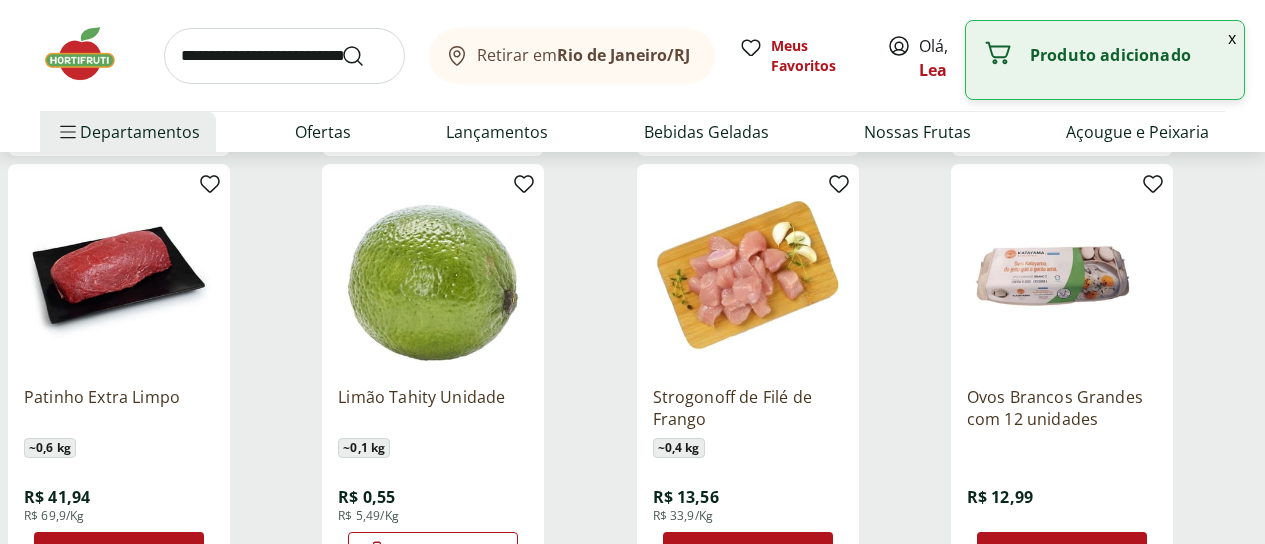 click 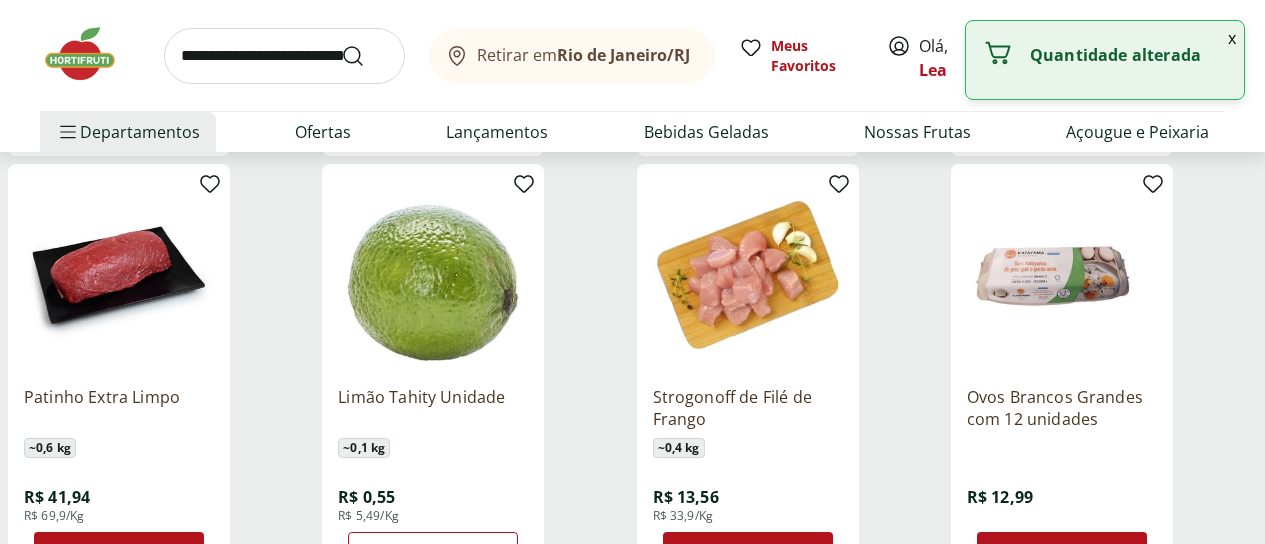 click 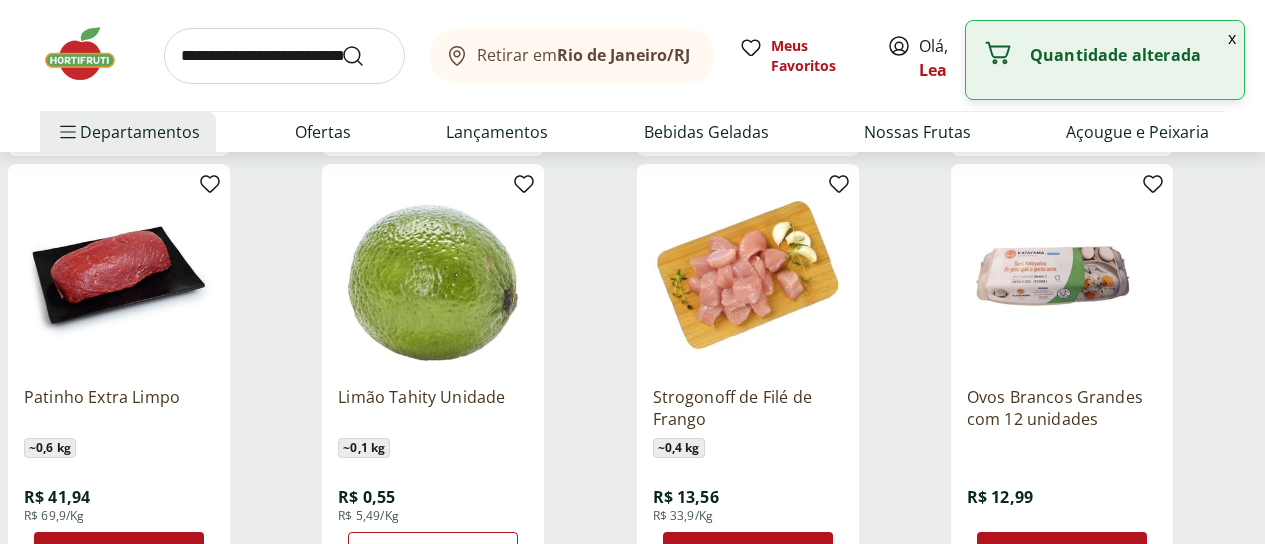 click 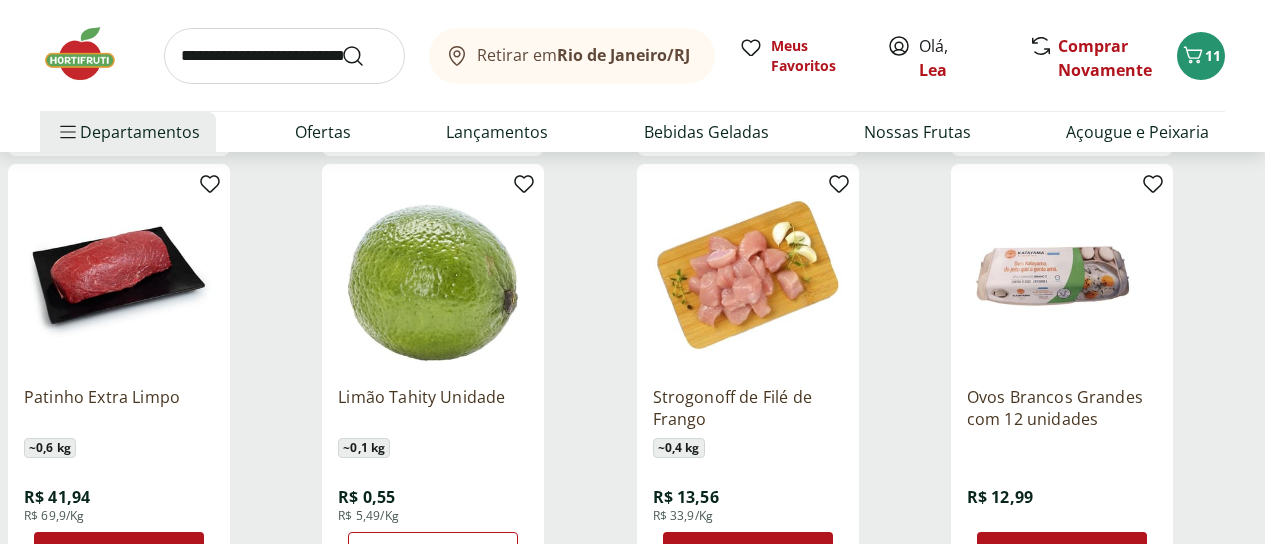 type 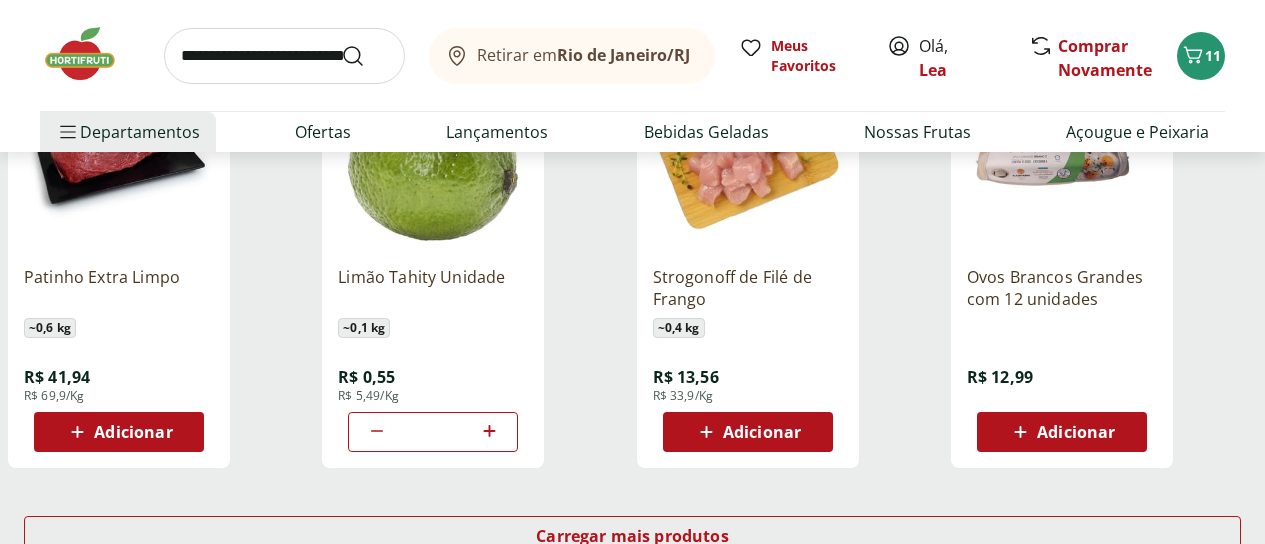 scroll, scrollTop: 2560, scrollLeft: 0, axis: vertical 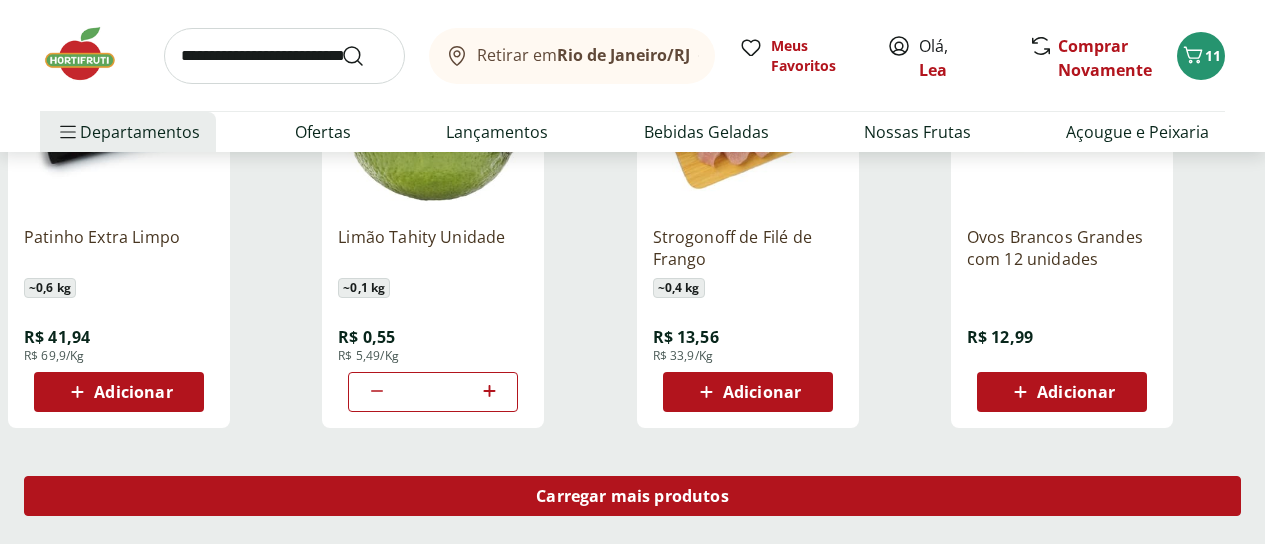 click on "Carregar mais produtos" at bounding box center [632, 496] 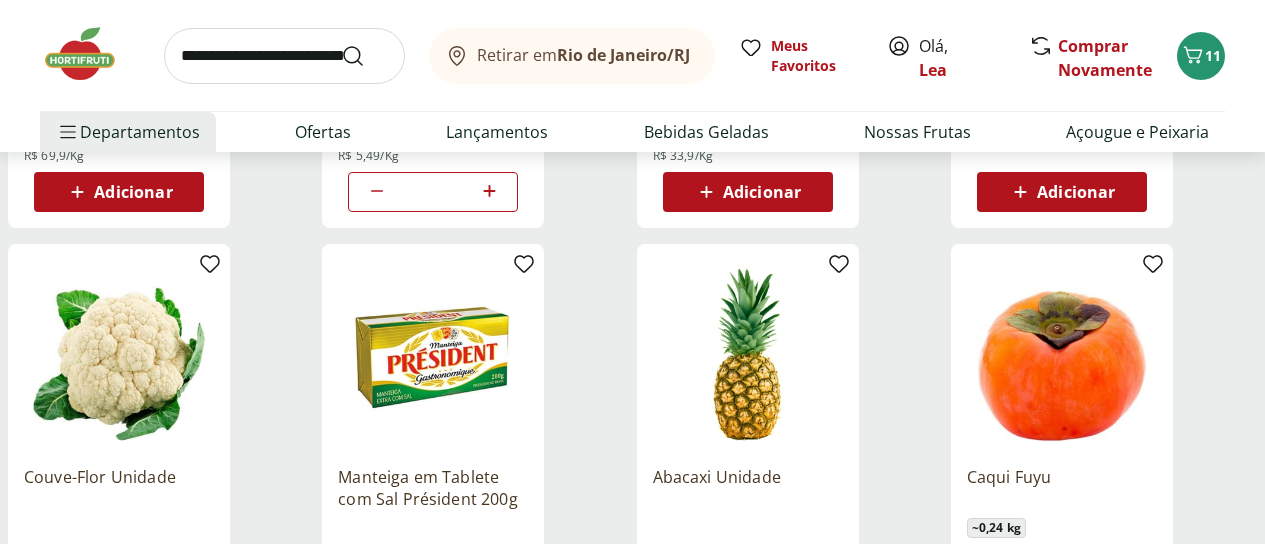scroll, scrollTop: 2800, scrollLeft: 0, axis: vertical 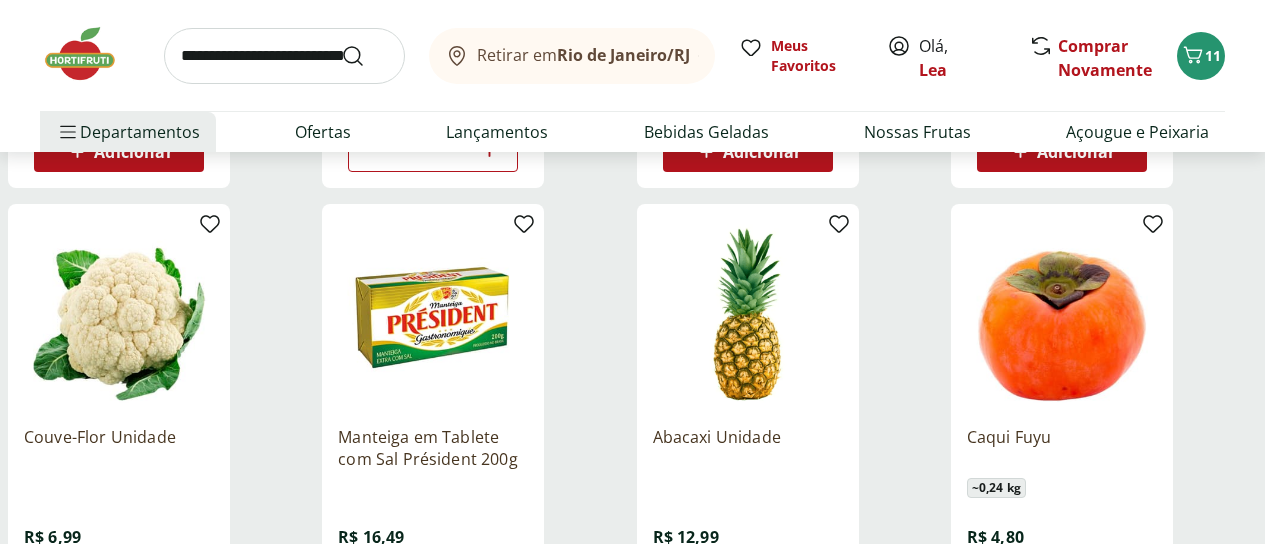 click on "Adicionar" at bounding box center (133, 592) 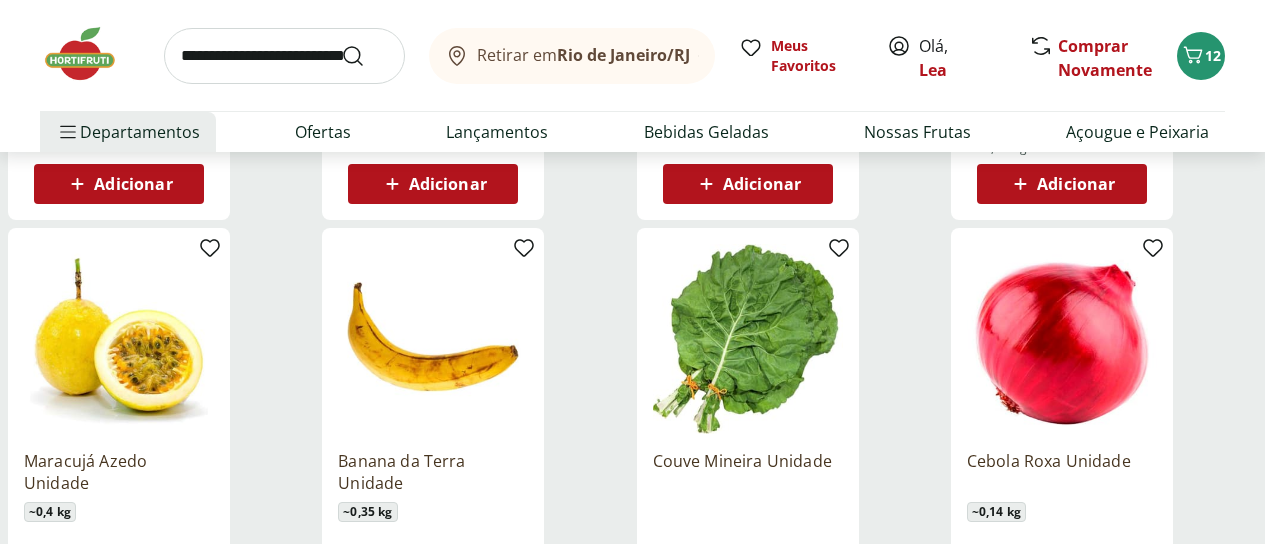scroll, scrollTop: 3680, scrollLeft: 0, axis: vertical 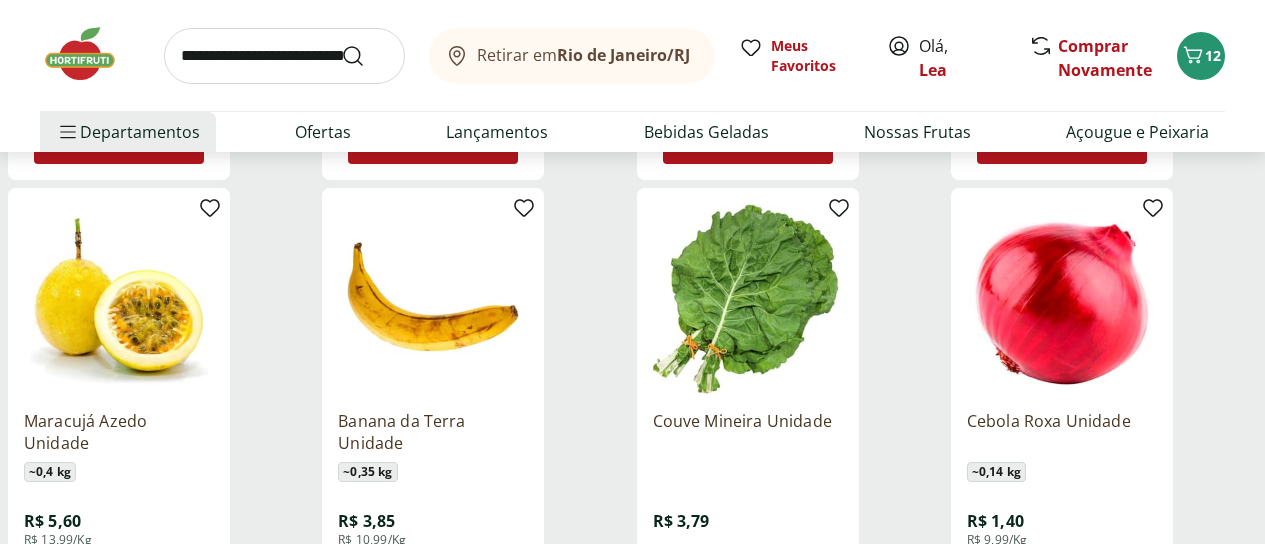 click on "Adicionar" at bounding box center [1076, 576] 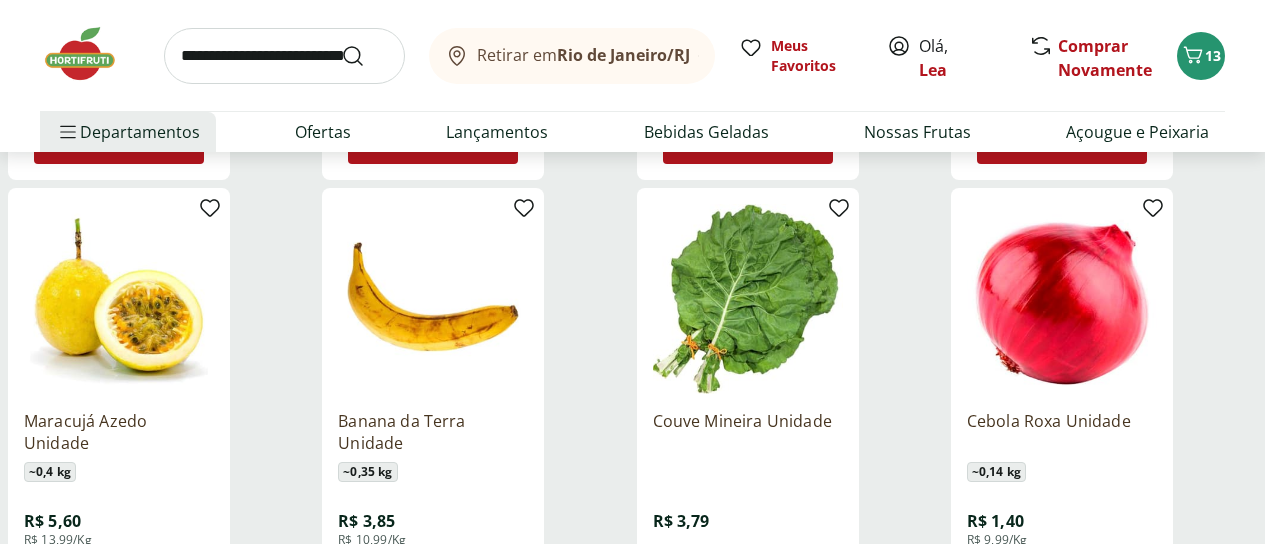 click 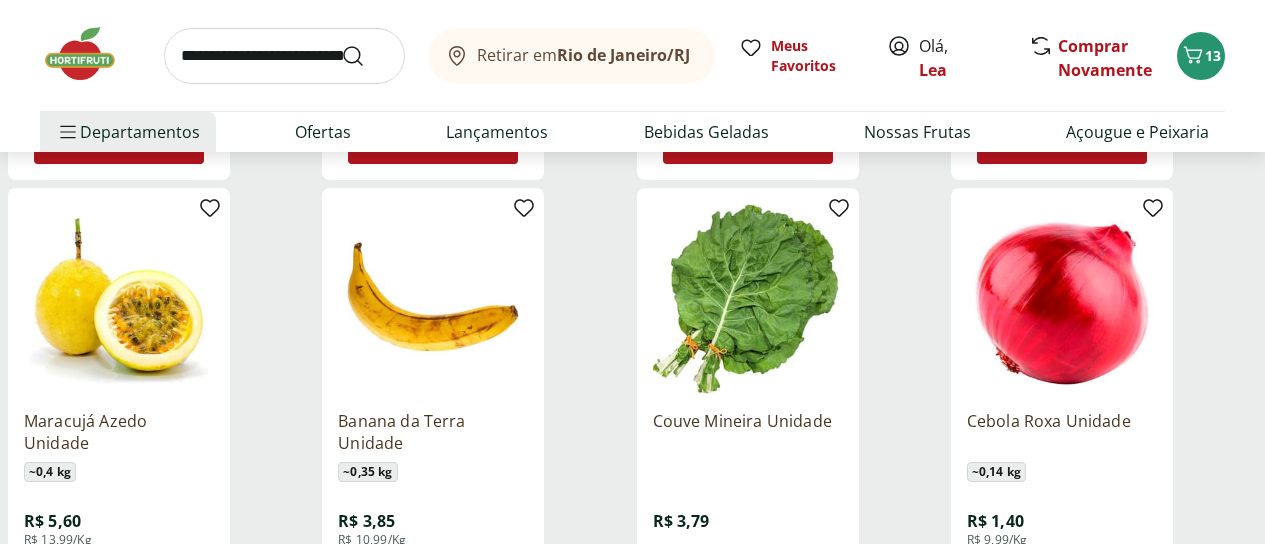 click 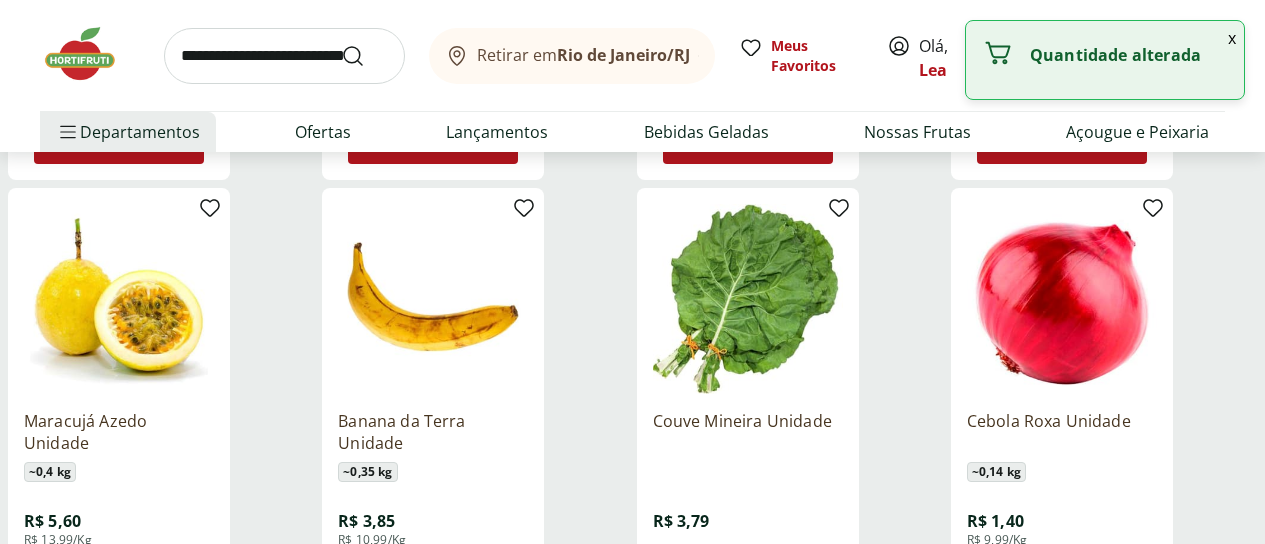 click 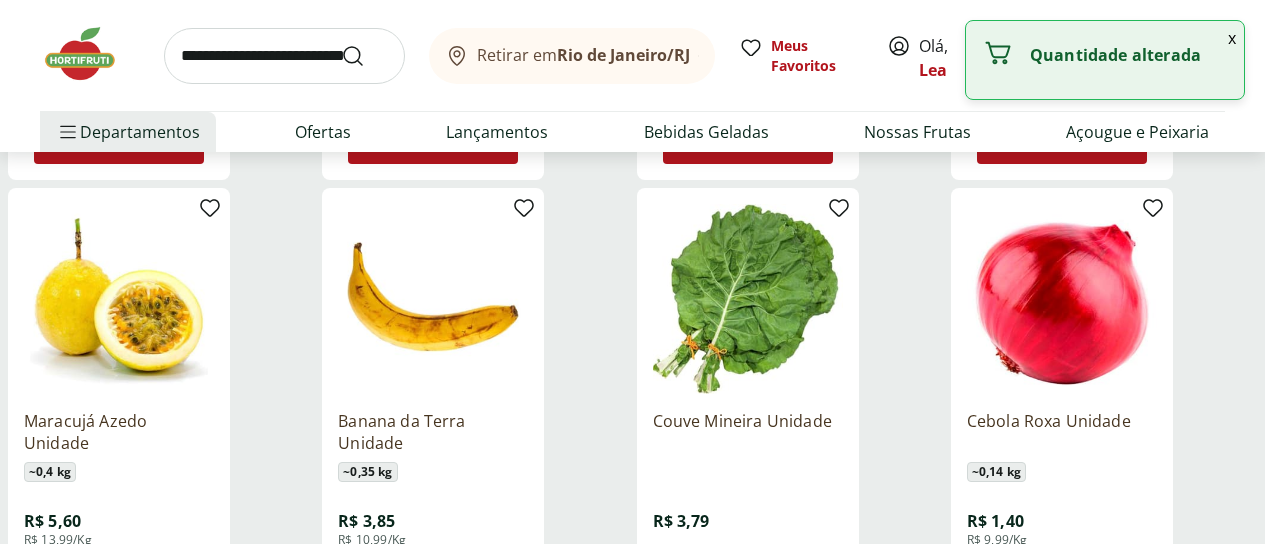 click 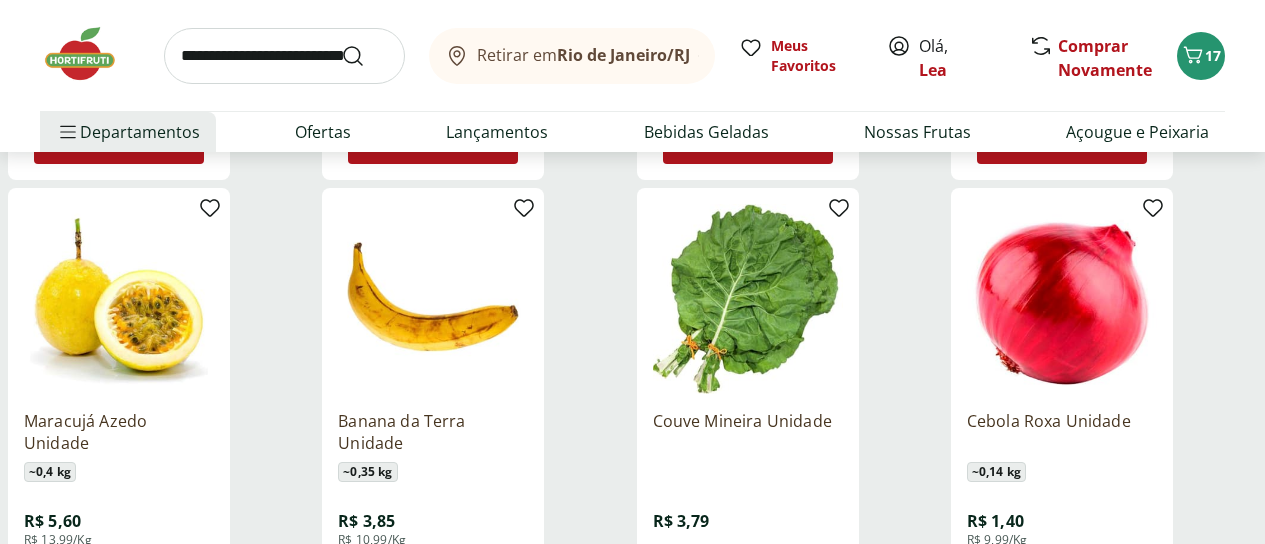 type 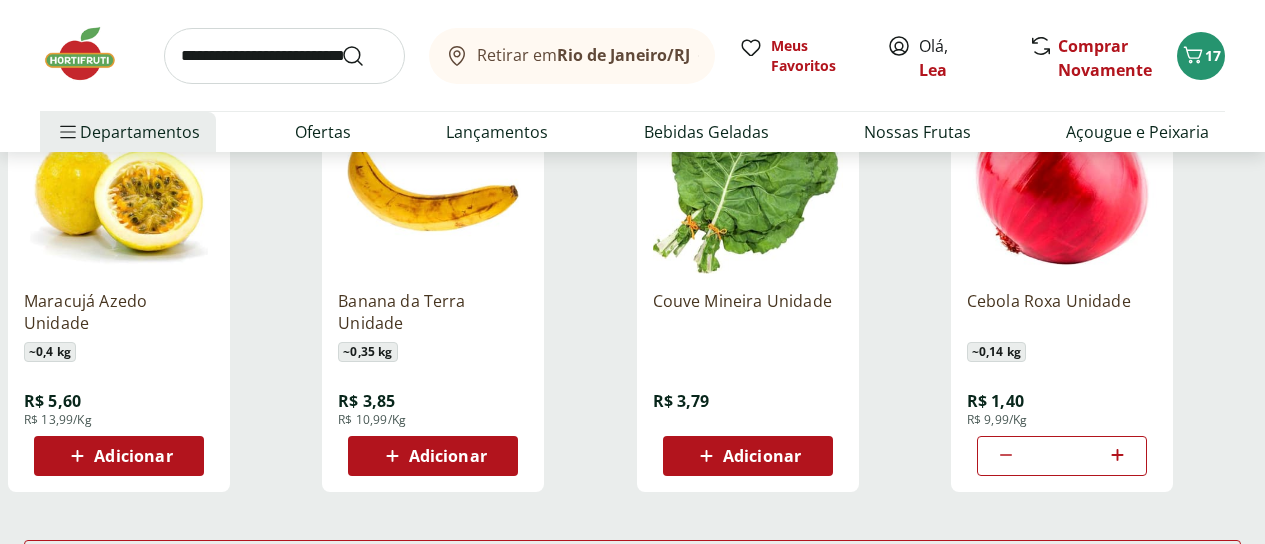 scroll, scrollTop: 3840, scrollLeft: 0, axis: vertical 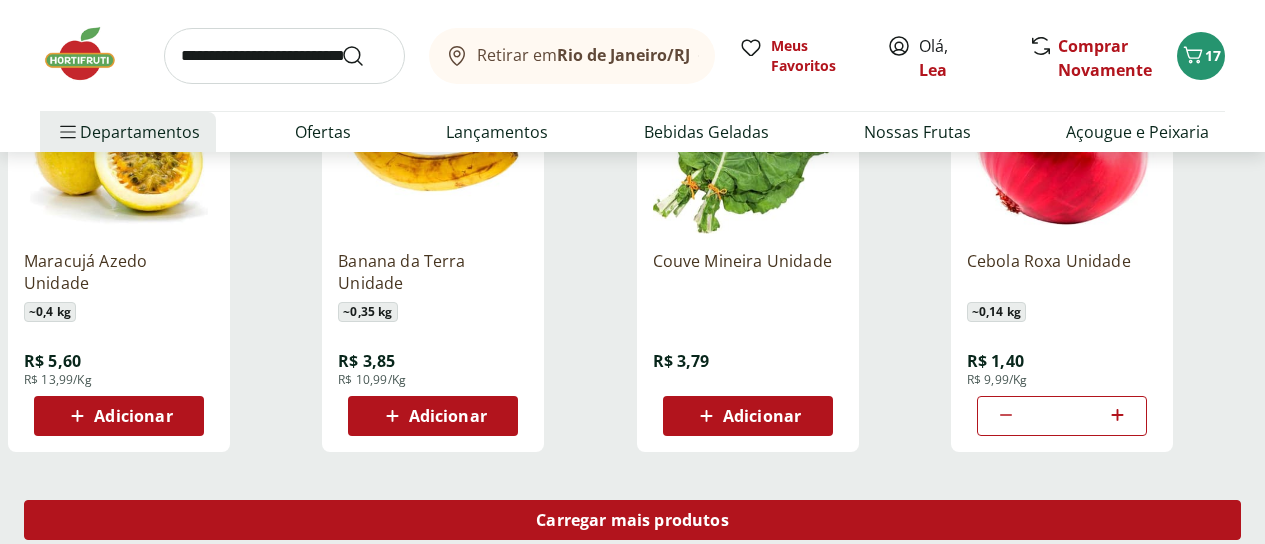 click on "Carregar mais produtos" at bounding box center (632, 520) 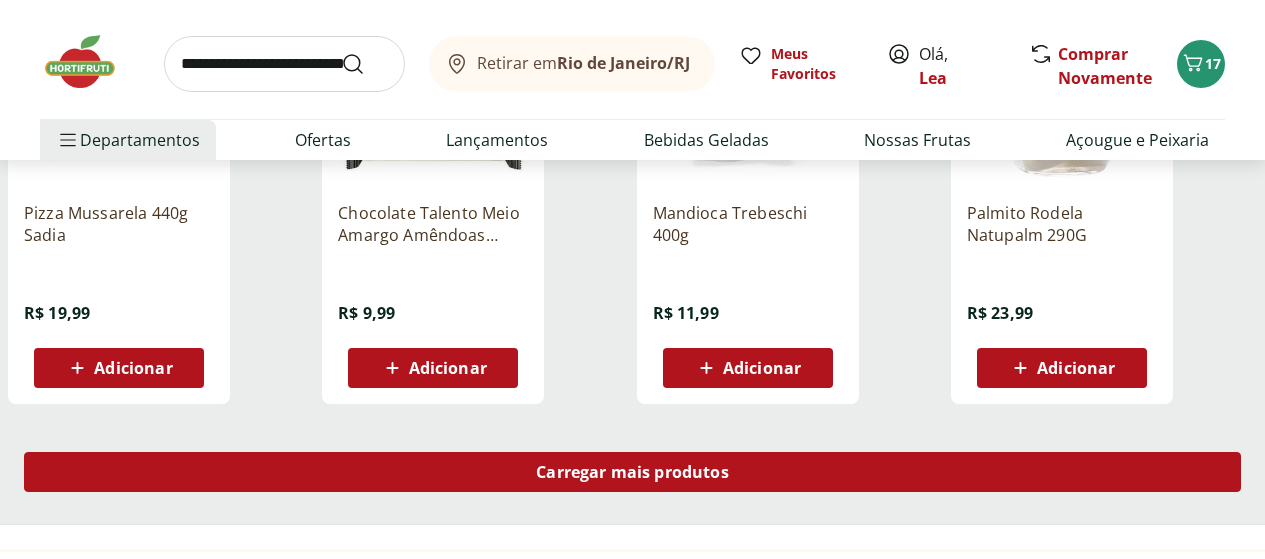 scroll, scrollTop: 5160, scrollLeft: 0, axis: vertical 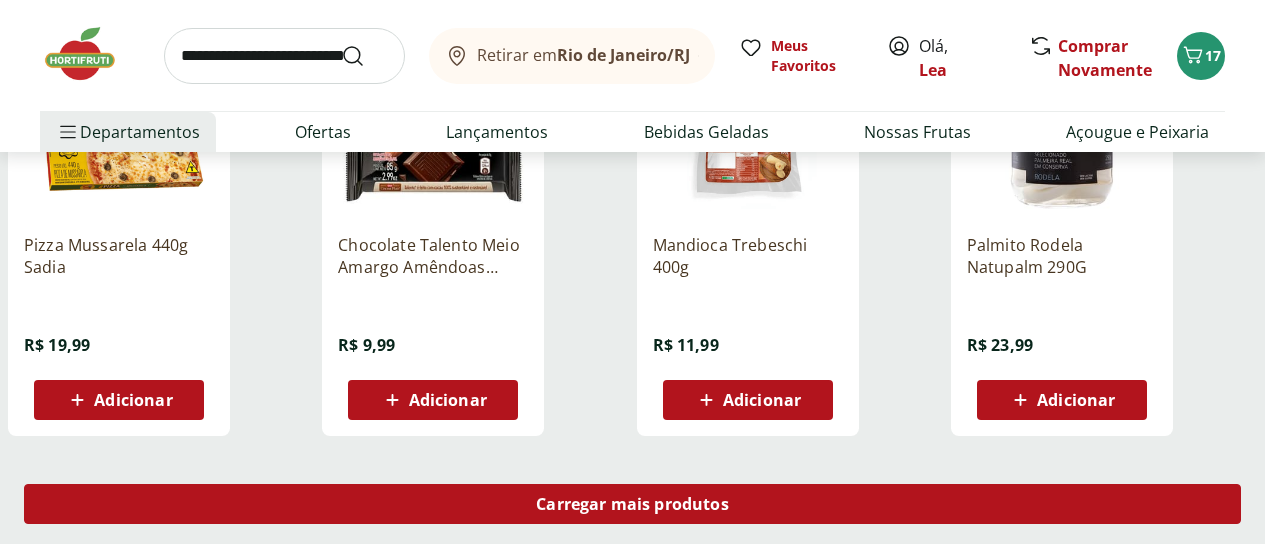 click on "Carregar mais produtos" at bounding box center [632, 504] 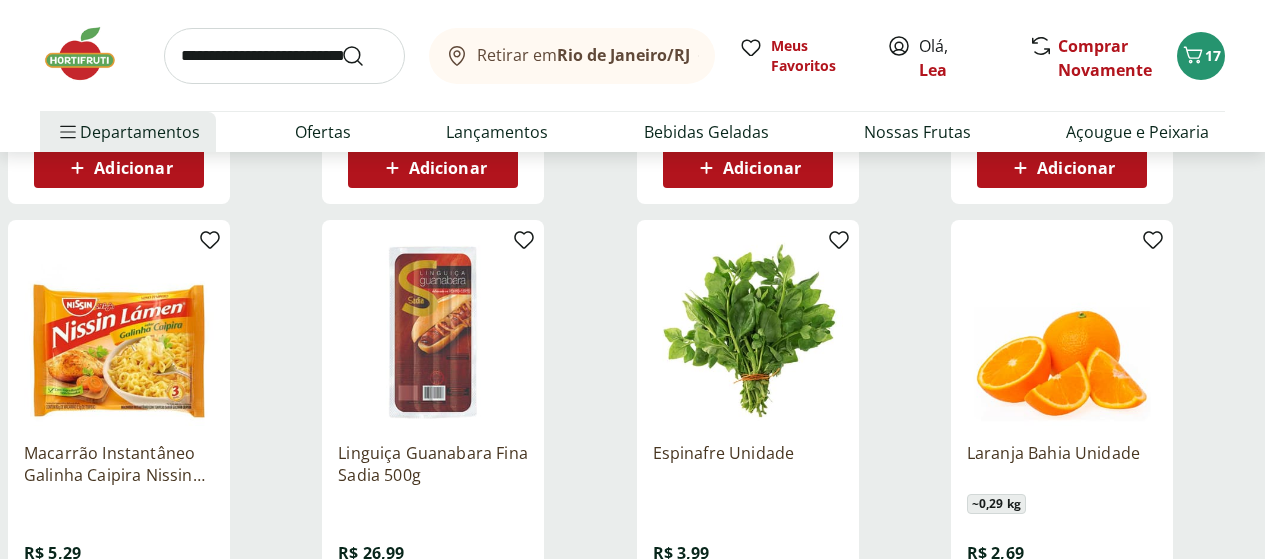 scroll, scrollTop: 5400, scrollLeft: 0, axis: vertical 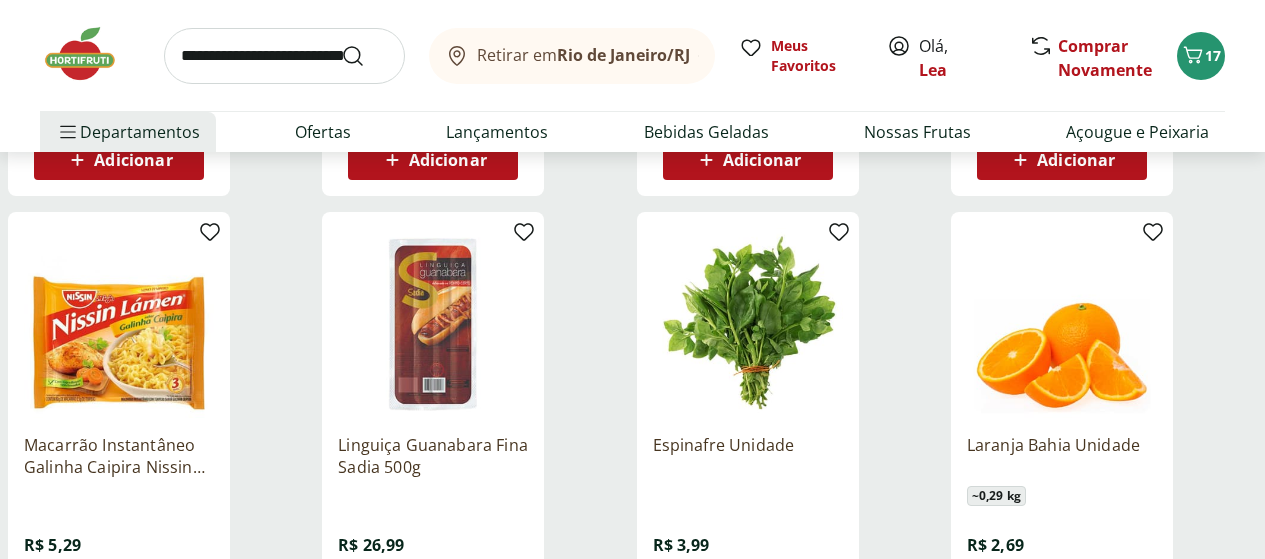 click on "Adicionar" at bounding box center (747, 600) 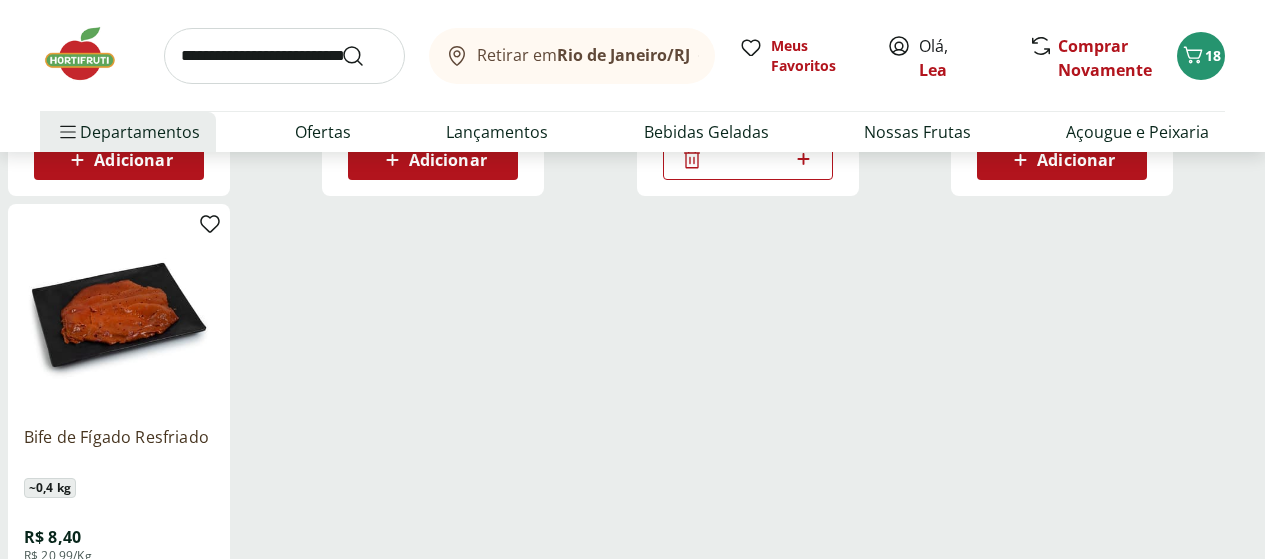 scroll, scrollTop: 5880, scrollLeft: 0, axis: vertical 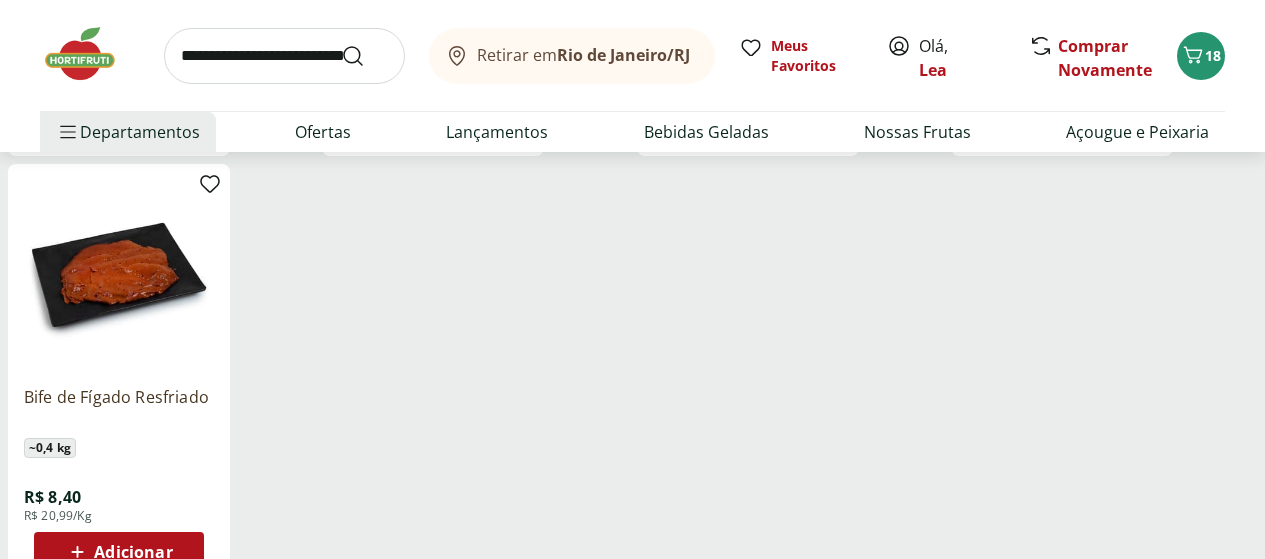 click at bounding box center (90, 54) 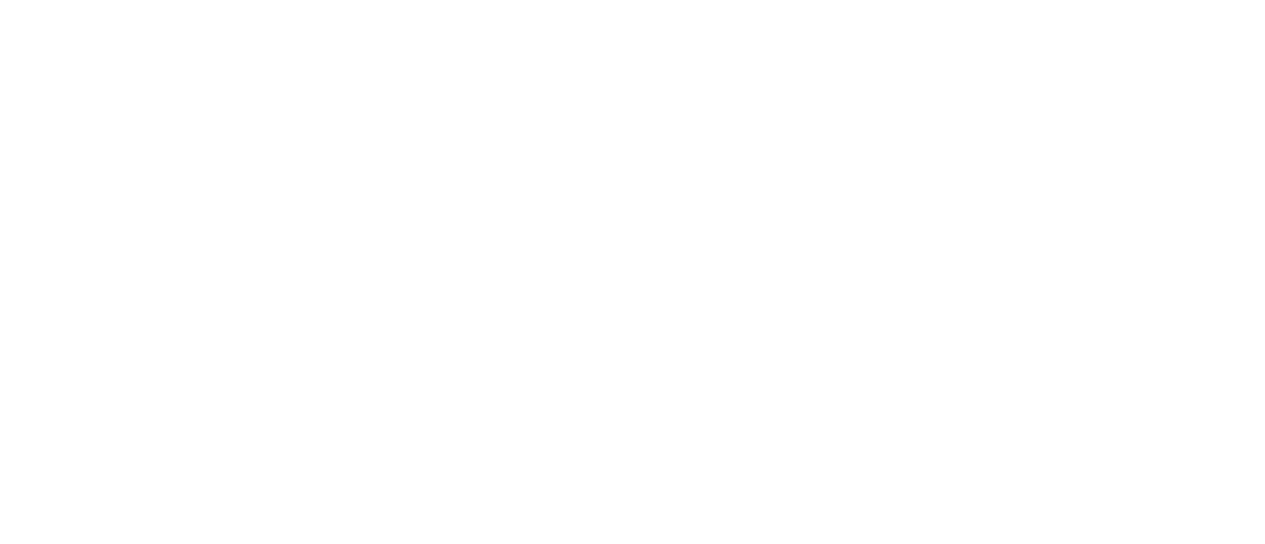 scroll, scrollTop: 0, scrollLeft: 0, axis: both 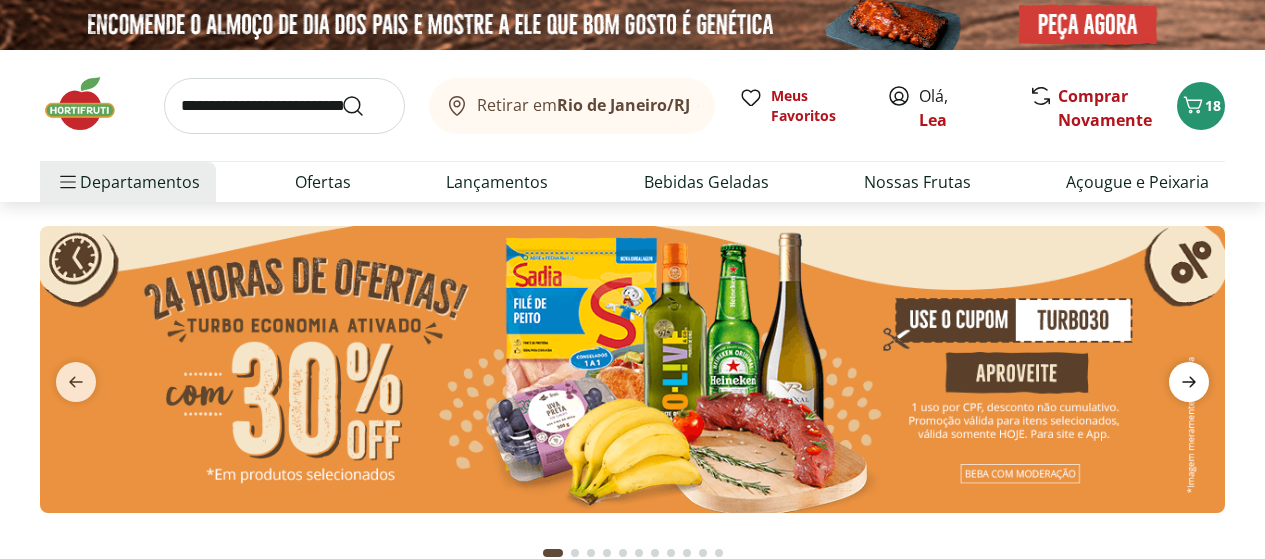 click 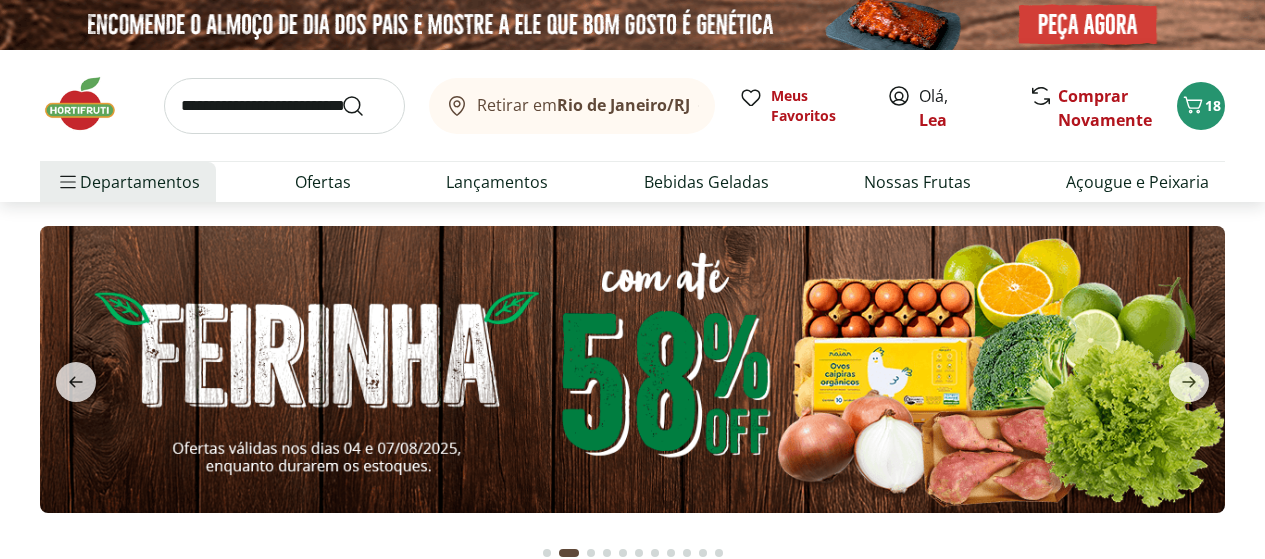 click at bounding box center [632, 369] 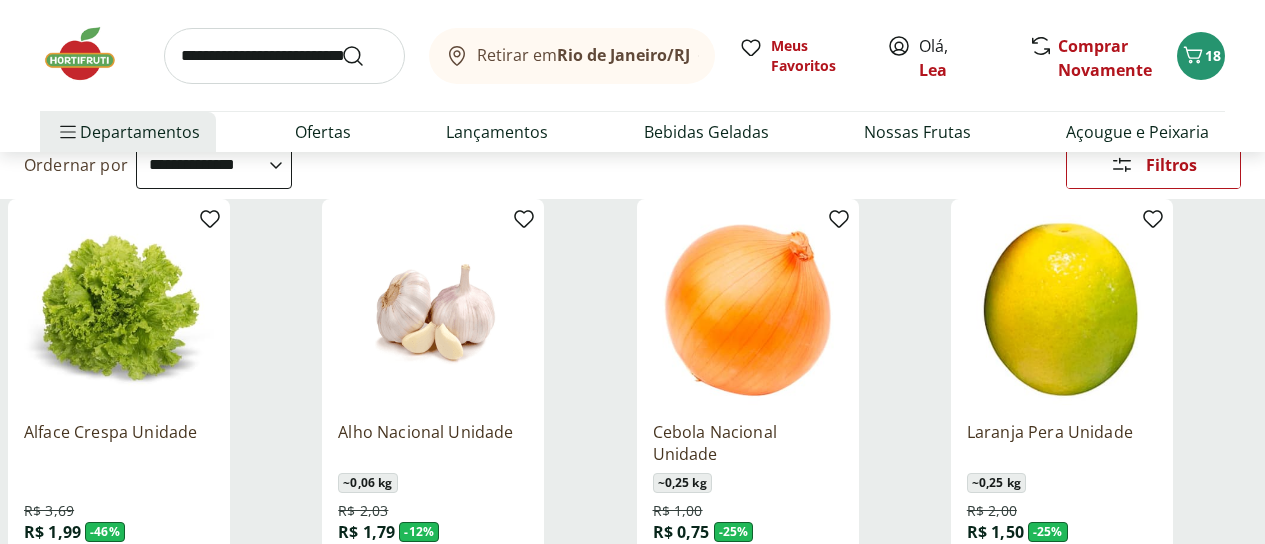 scroll, scrollTop: 200, scrollLeft: 0, axis: vertical 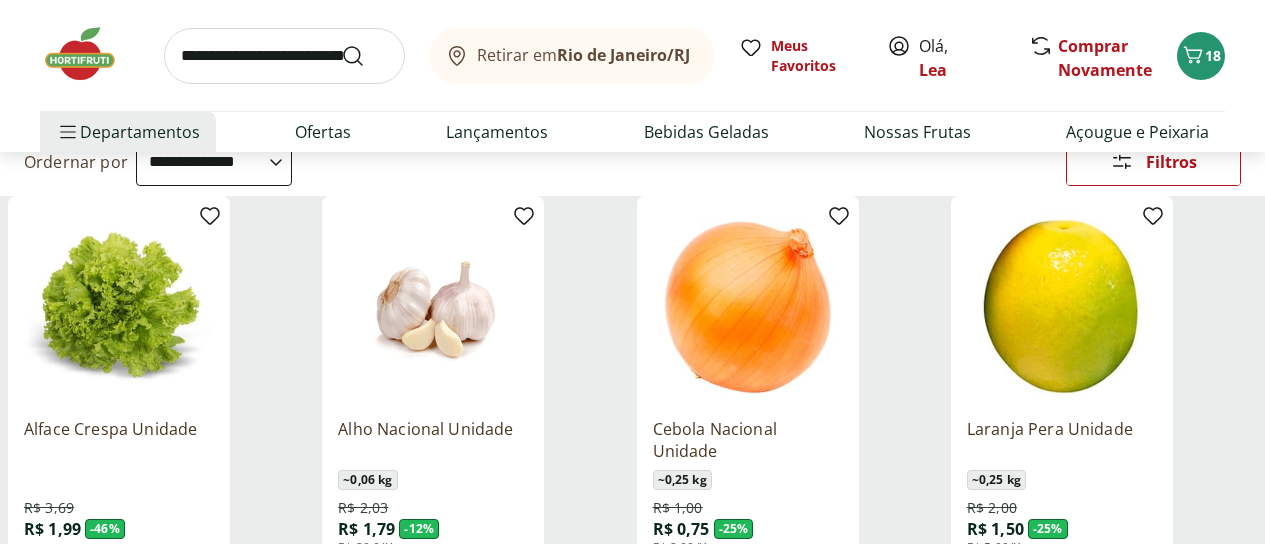 click on "Adicionar" at bounding box center (762, 584) 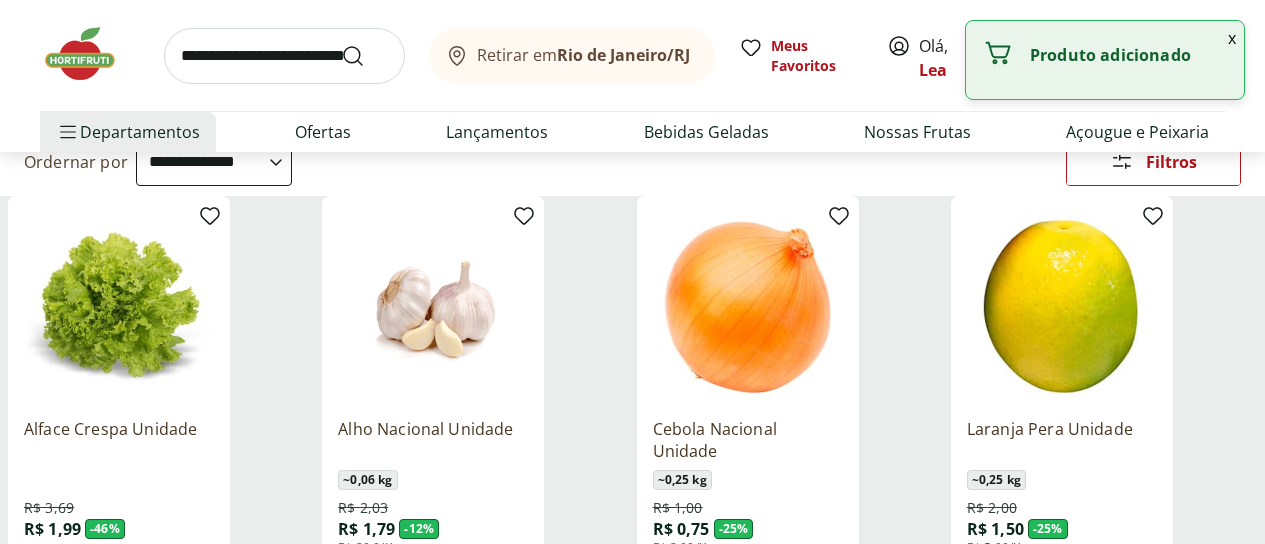 click 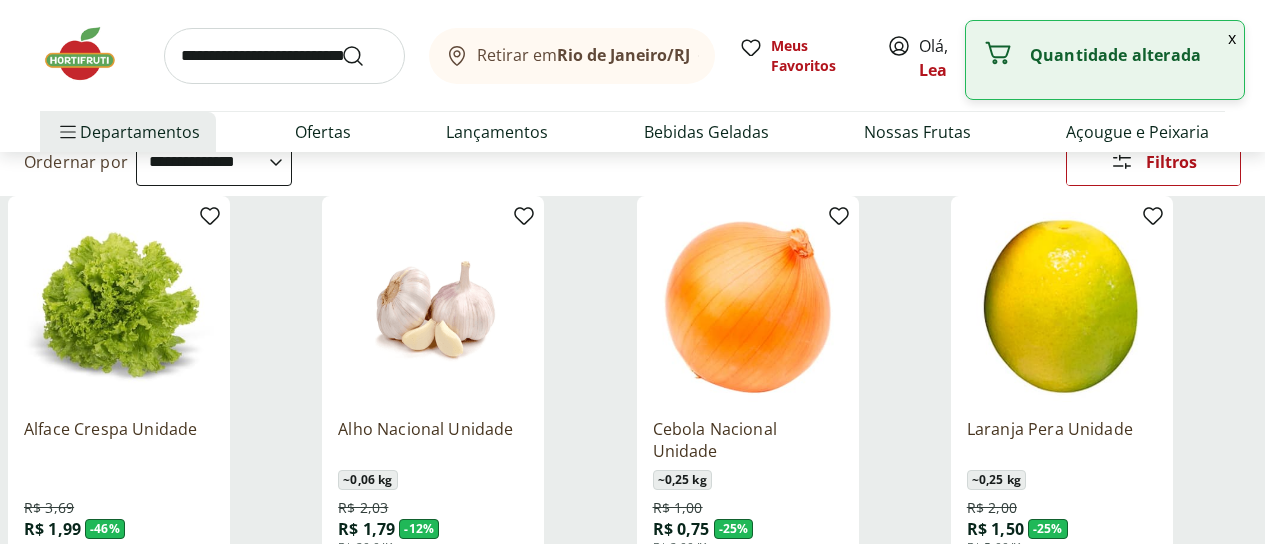 click 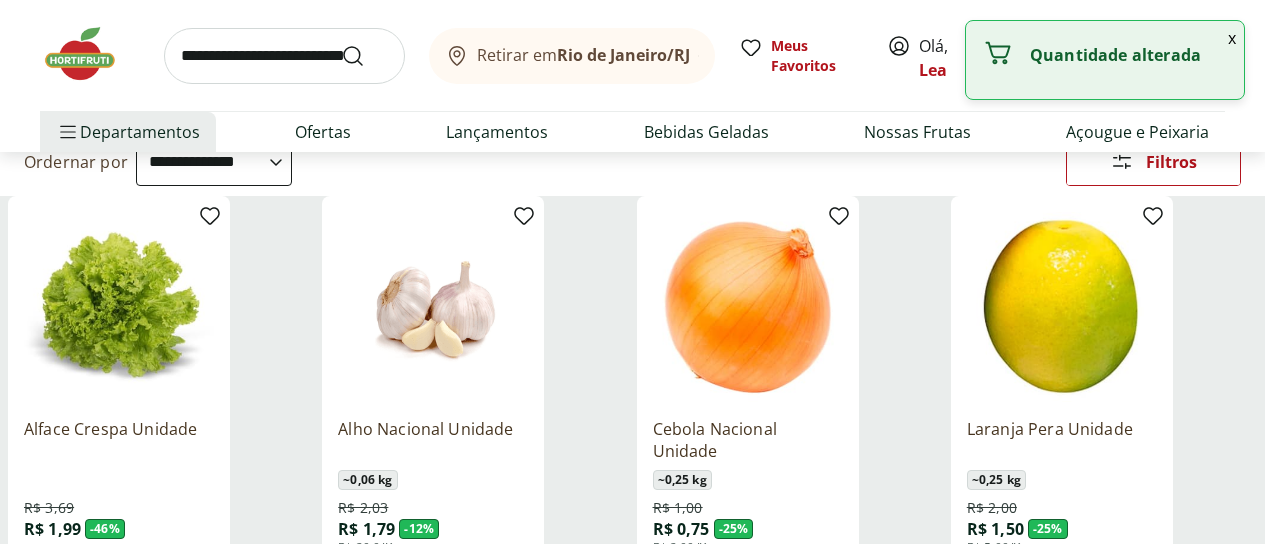 click 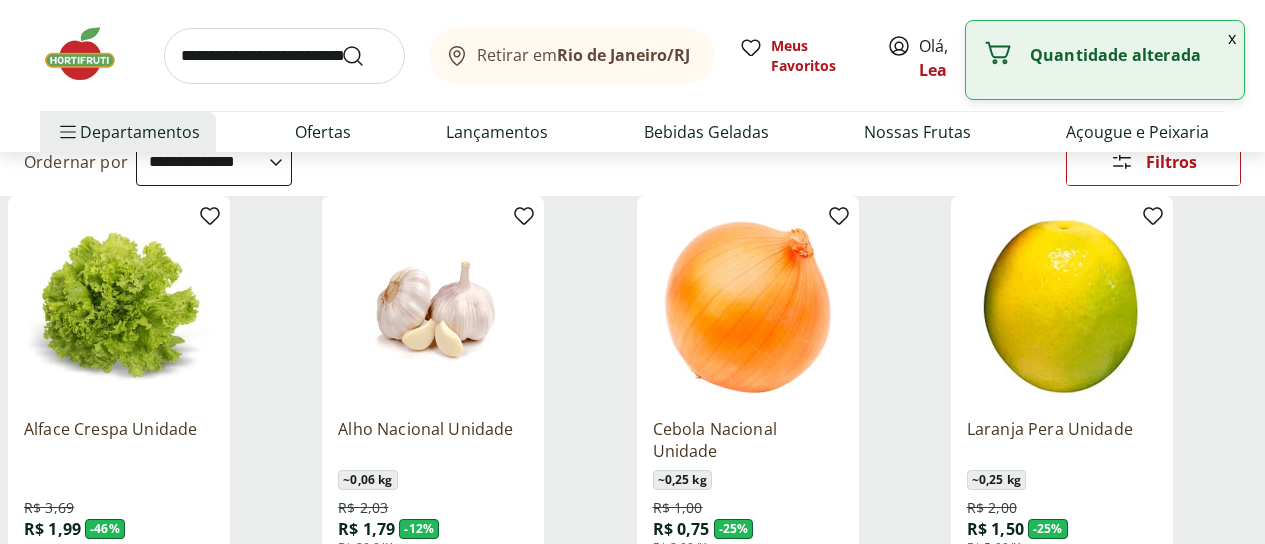 click 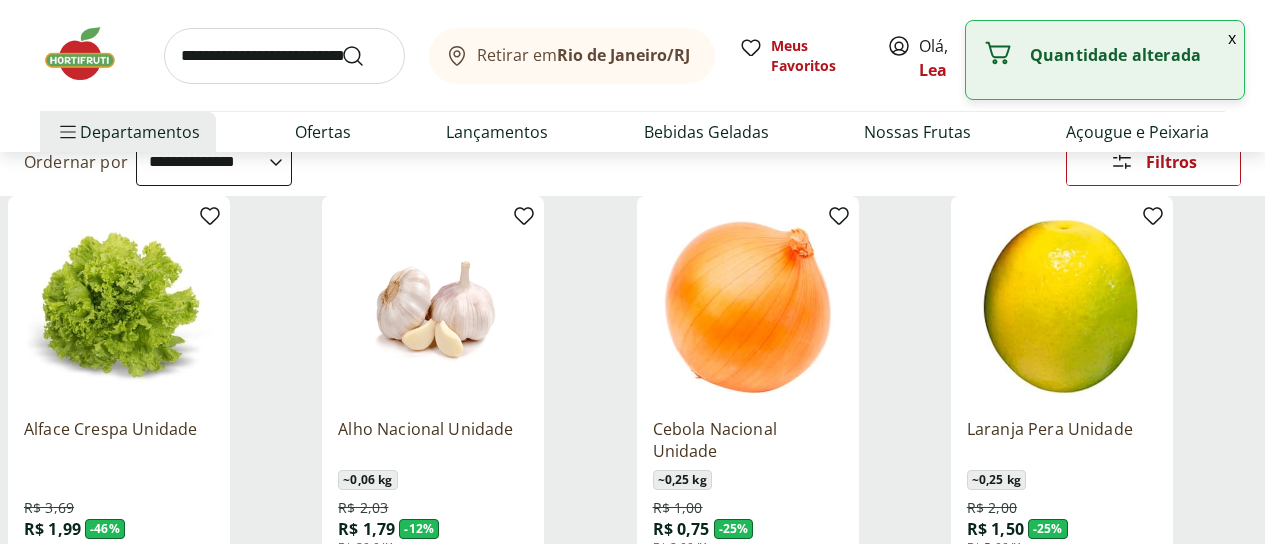 click 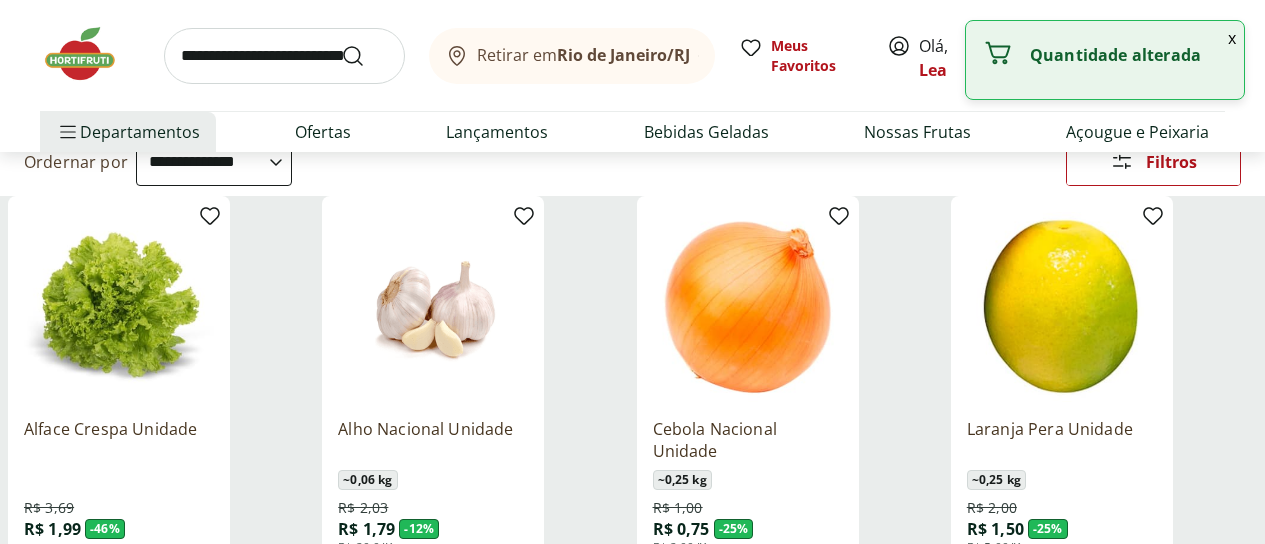 click 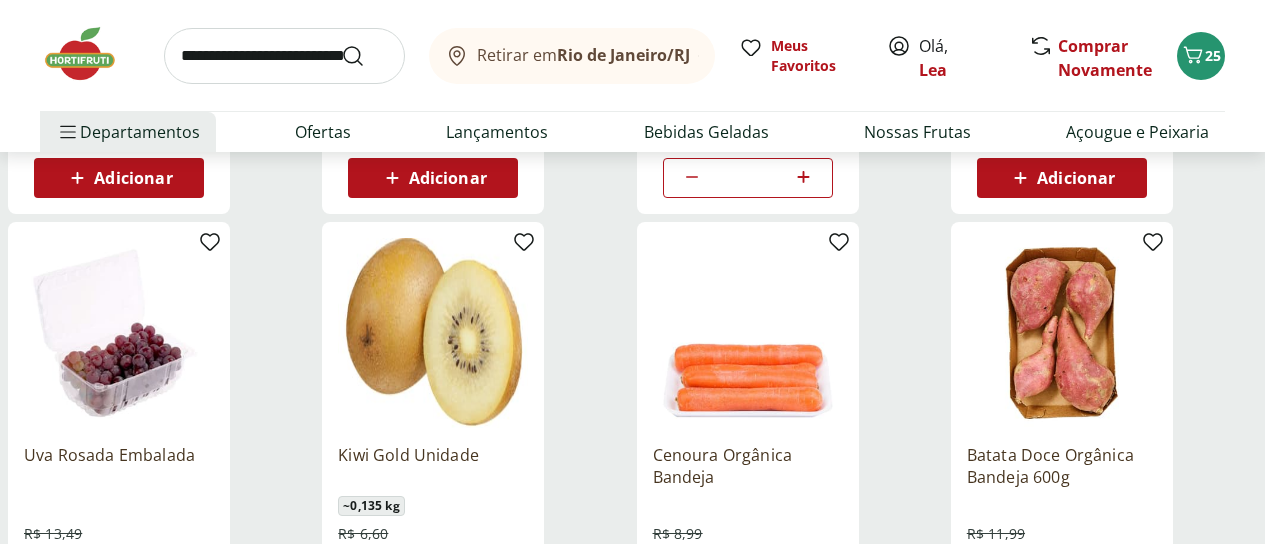 scroll, scrollTop: 640, scrollLeft: 0, axis: vertical 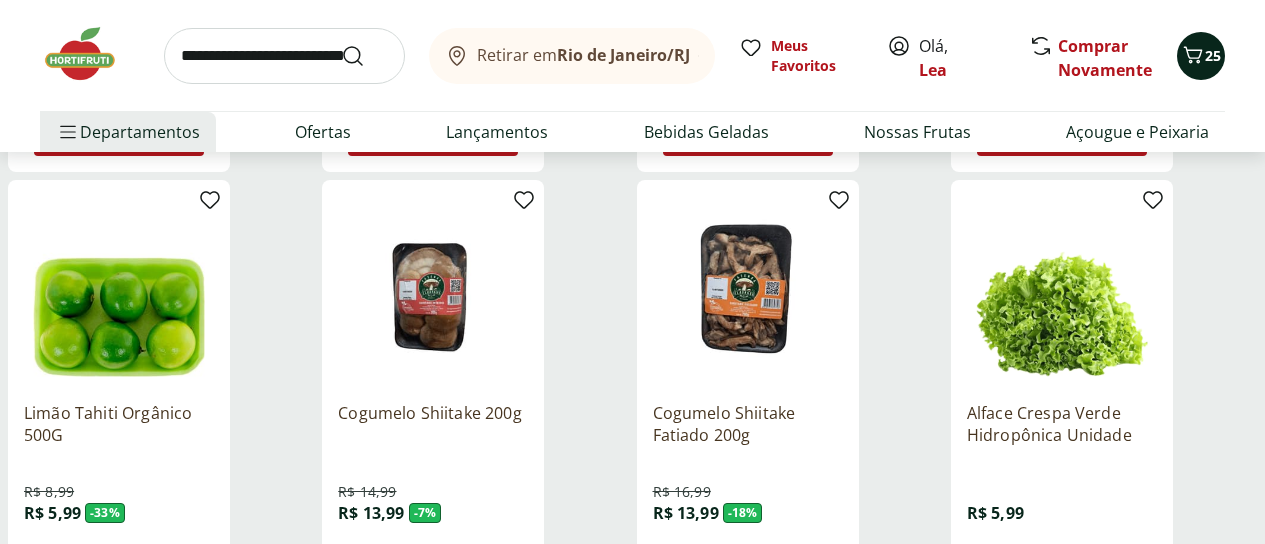 click on "25" at bounding box center (1213, 55) 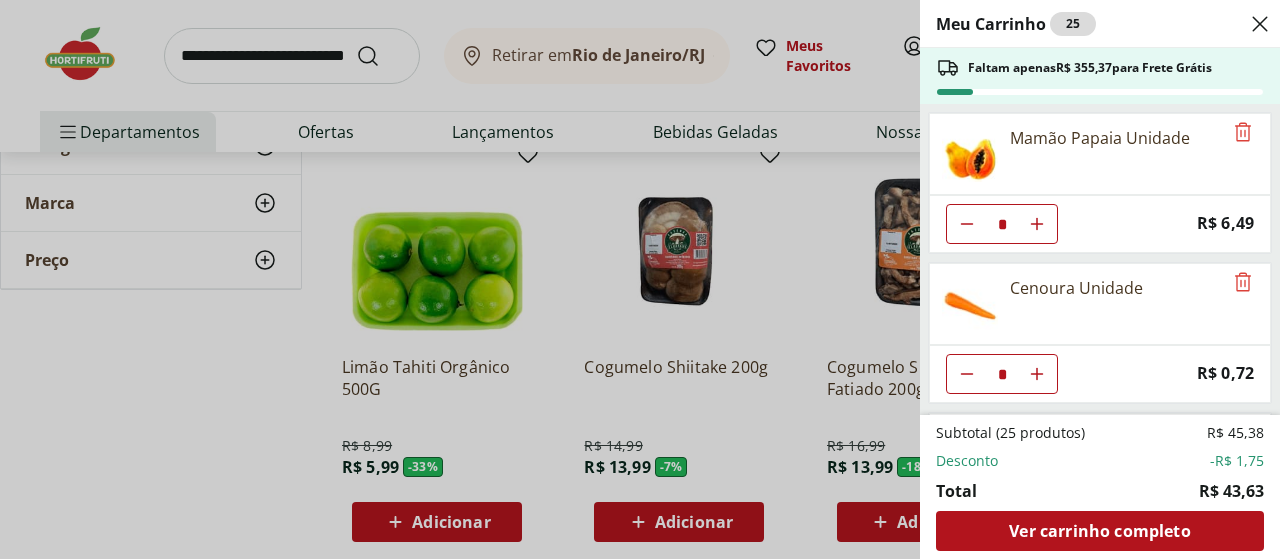 click 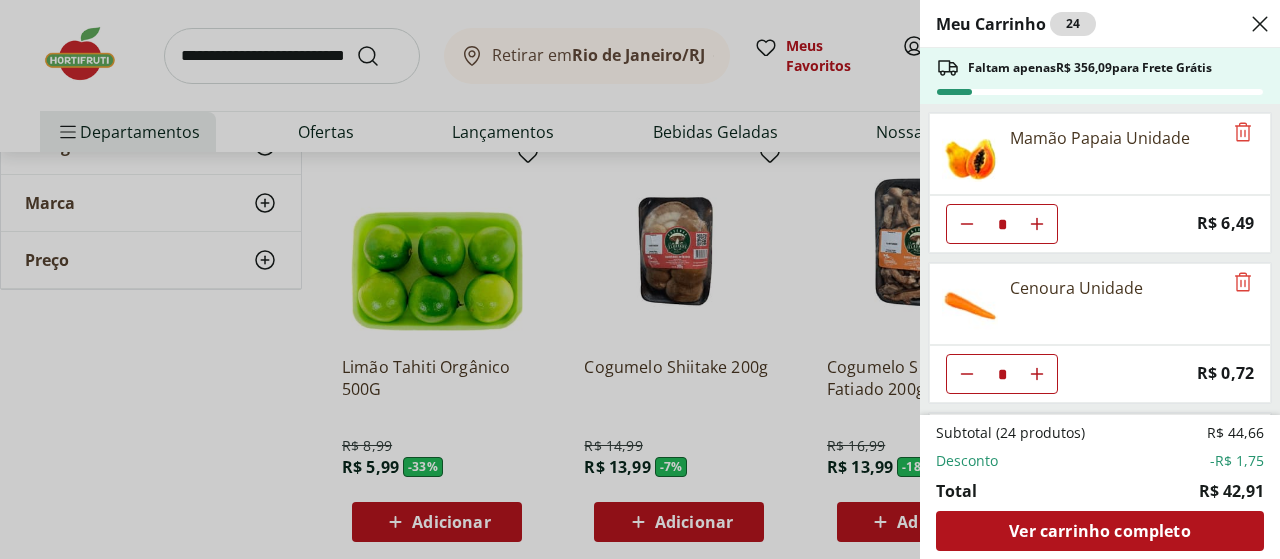 click 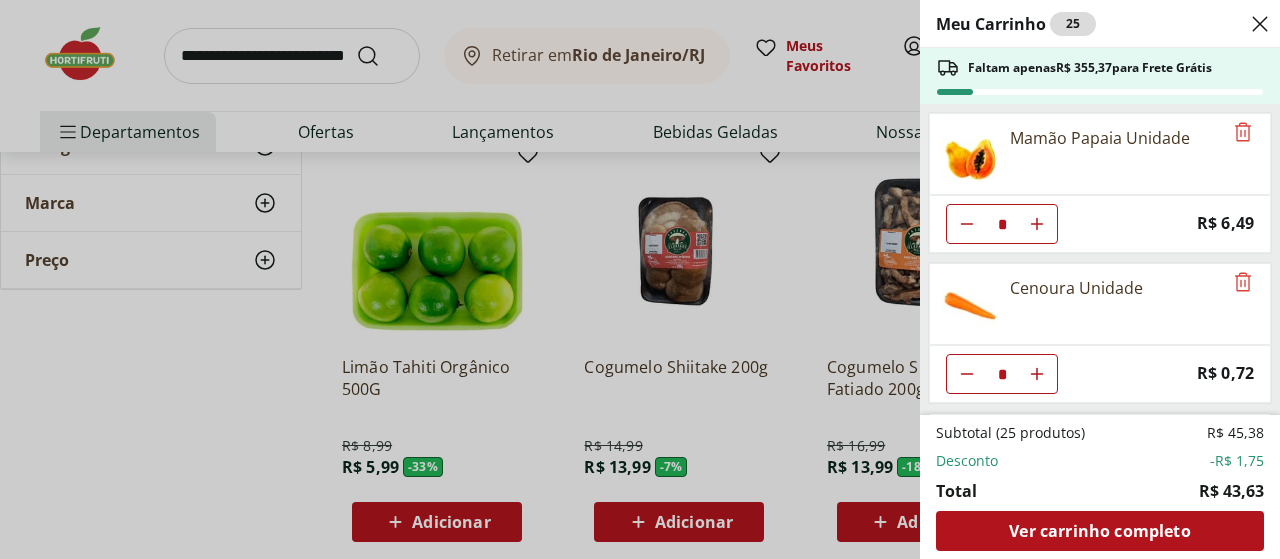 click on "Meu Carrinho 25 Faltam apenas  R$ 355,37  para Frete Grátis Mamão Papaia Unidade * Price: R$ 6,49 Cenoura Unidade * Price: R$ 0,72 Batata Doce Unidade * Price: R$ 1,53 Limão Tahity Unidade * Price: R$ 0,55 Couve-Flor Unidade * Price: R$ 6,99 Cebola Roxa Unidade * Price: R$ 1,40 Espinafre Unidade * Price: R$ 3,99 Cebola Nacional Unidade * Original price: R$ 1,00 Price: R$ 0,75 Subtotal (25 produtos) R$ 45,38 Desconto -R$ 1,75 Total R$ 43,63 Ver carrinho completo" at bounding box center (640, 279) 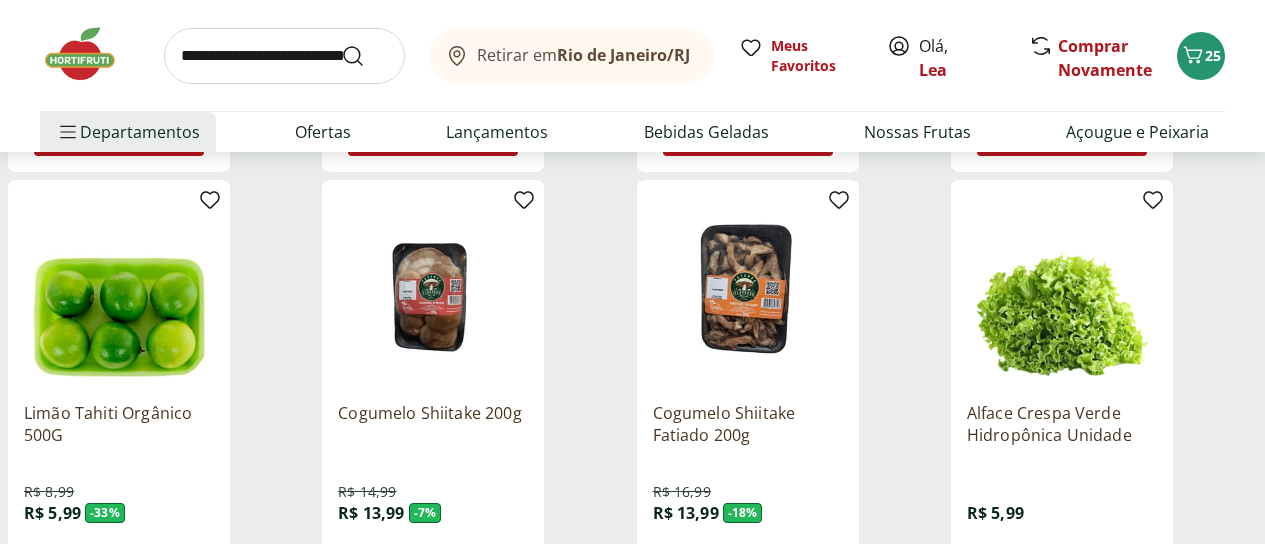 type 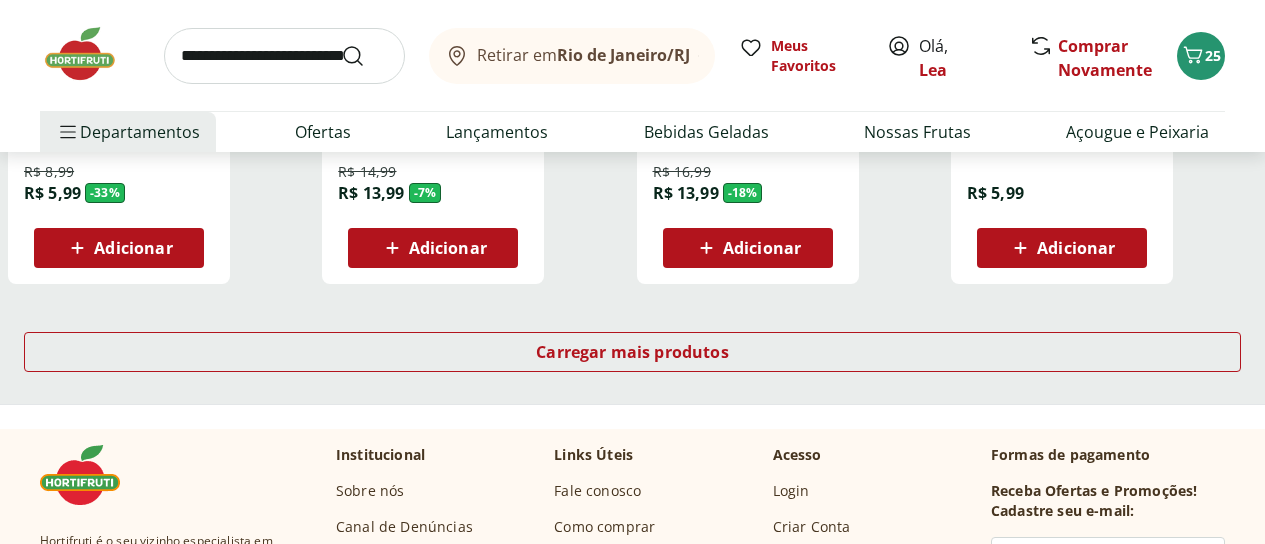 scroll, scrollTop: 1360, scrollLeft: 0, axis: vertical 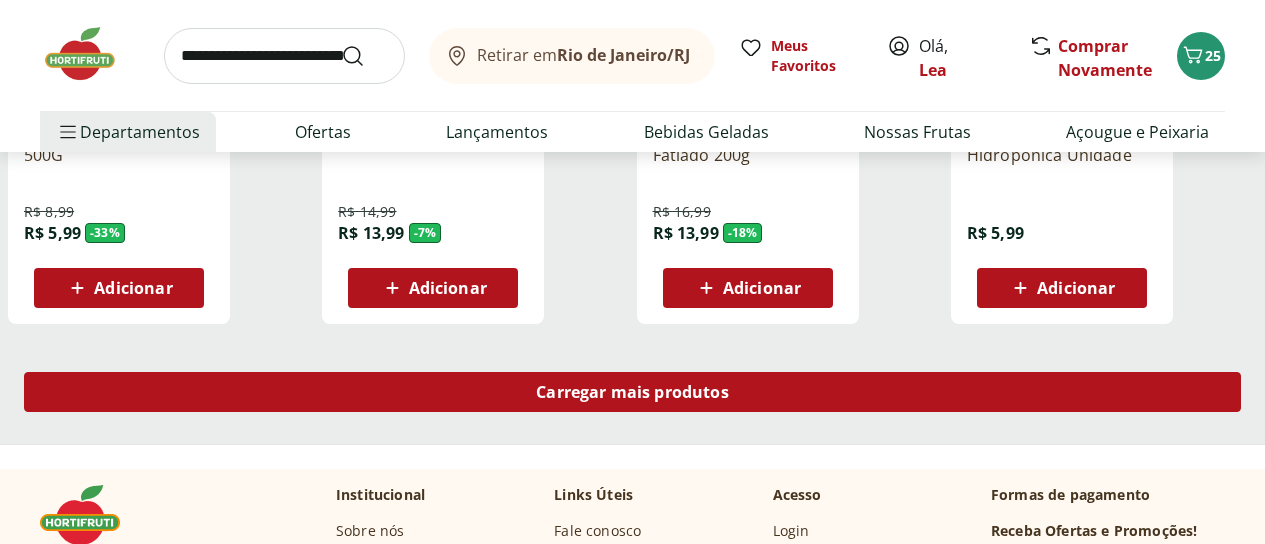 click on "Carregar mais produtos" at bounding box center [632, 392] 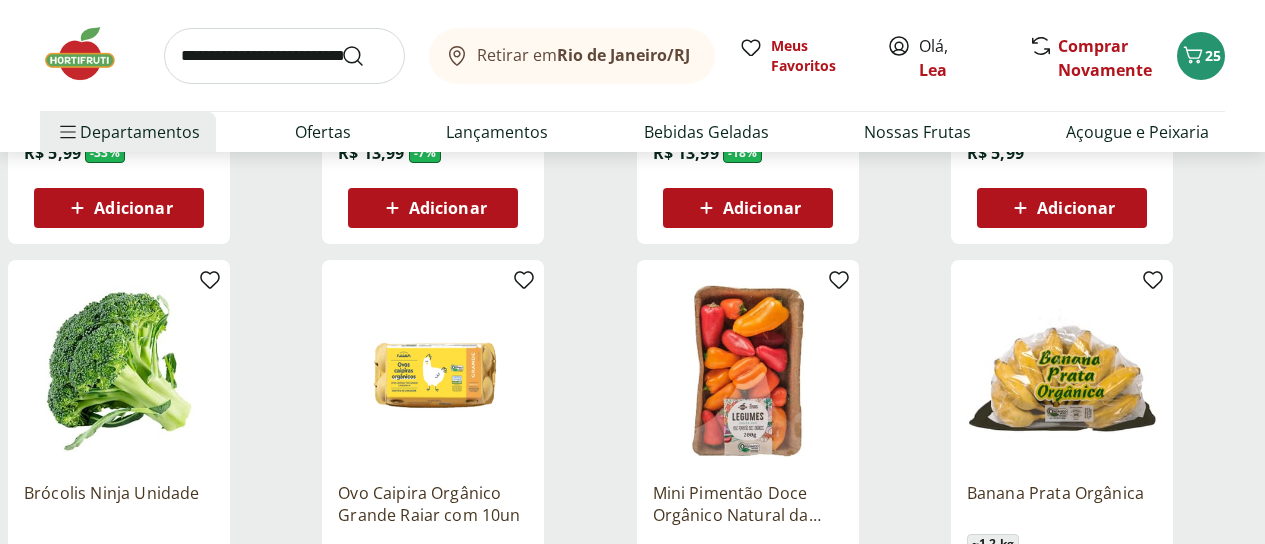 scroll, scrollTop: 1480, scrollLeft: 0, axis: vertical 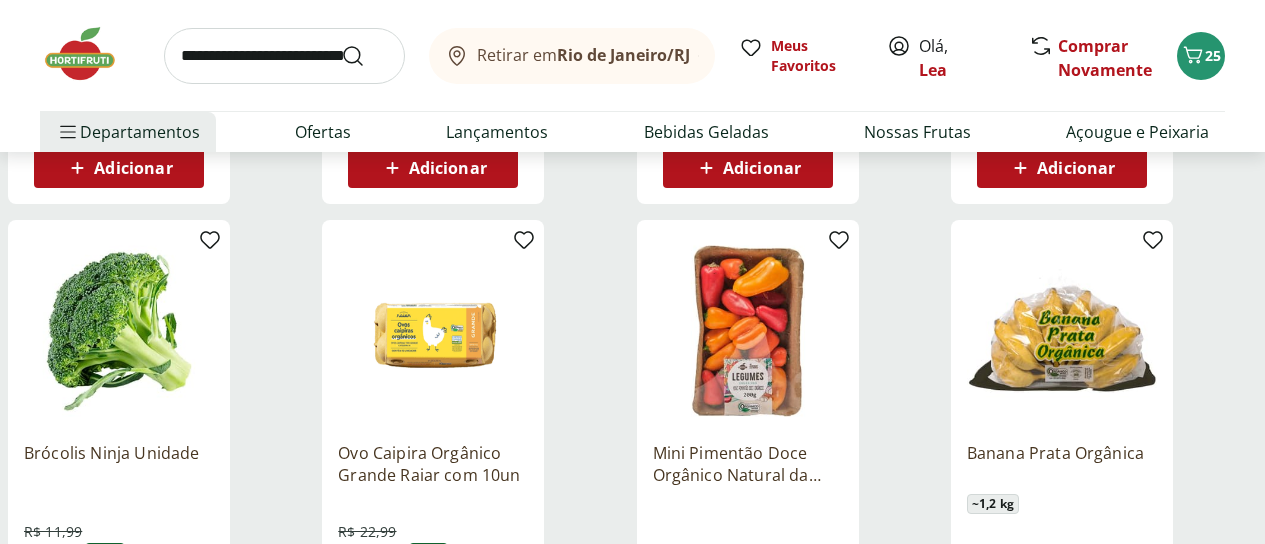 click on "Adicionar" at bounding box center (119, 608) 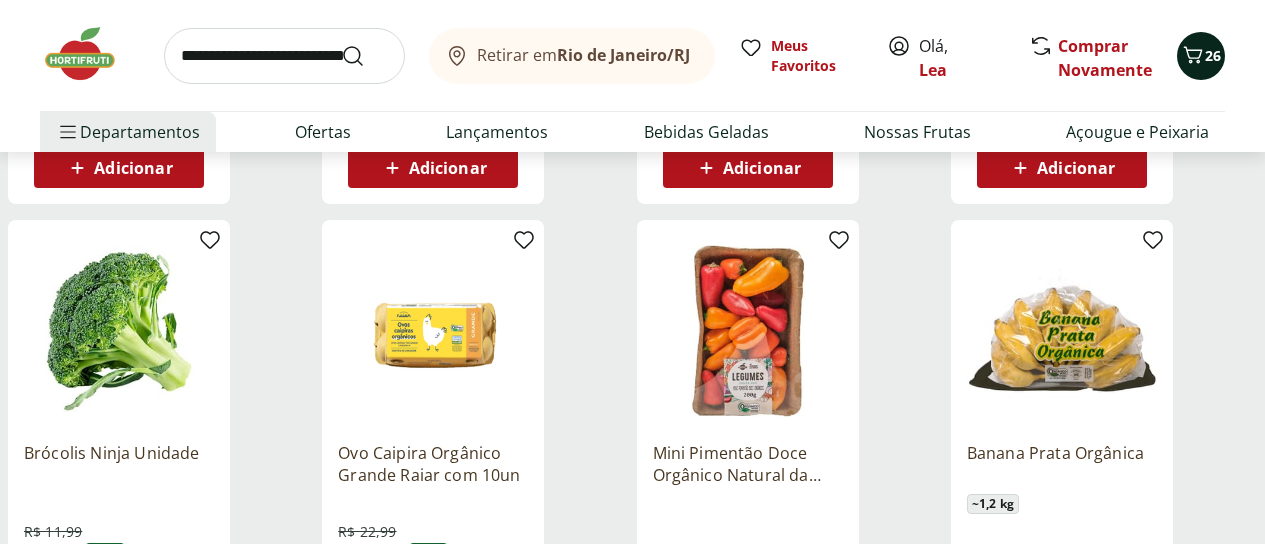 drag, startPoint x: 1197, startPoint y: 49, endPoint x: 1213, endPoint y: 63, distance: 21.260292 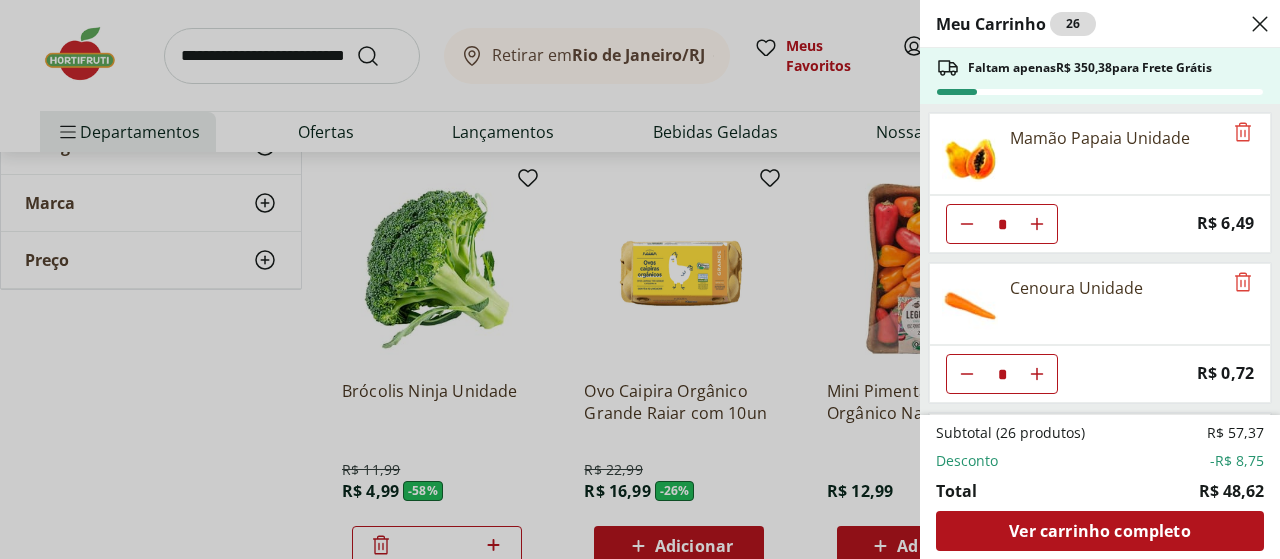 click on "Faltam apenas  R$ 350,38  para Frete Grátis" at bounding box center (1090, 68) 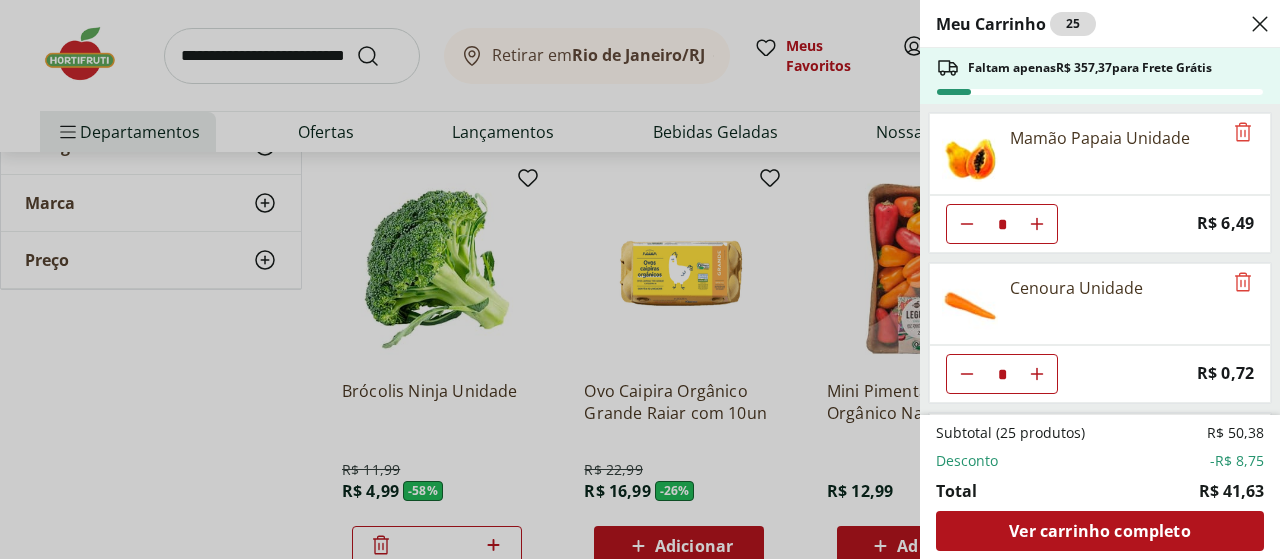 click on "Meu Carrinho 25 Faltam apenas  R$ 357,37  para Frete Grátis Mamão Papaia Unidade * Price: R$ 6,49 Cenoura Unidade * Price: R$ 0,72 Batata Doce Unidade * Price: R$ 1,53 Limão Tahity Unidade * Price: R$ 0,55 Cebola Roxa Unidade * Price: R$ 1,40 Espinafre Unidade * Price: R$ 3,99 Cebola Nacional Unidade * Original price: R$ 1,00 Price: R$ 0,75 Brócolis Ninja Unidade * Original price: R$ 11,99 Price: R$ 4,99 Subtotal (25 produtos) R$ 50,38 Desconto -R$ 8,75 Total R$ 41,63 Ver carrinho completo" at bounding box center (640, 279) 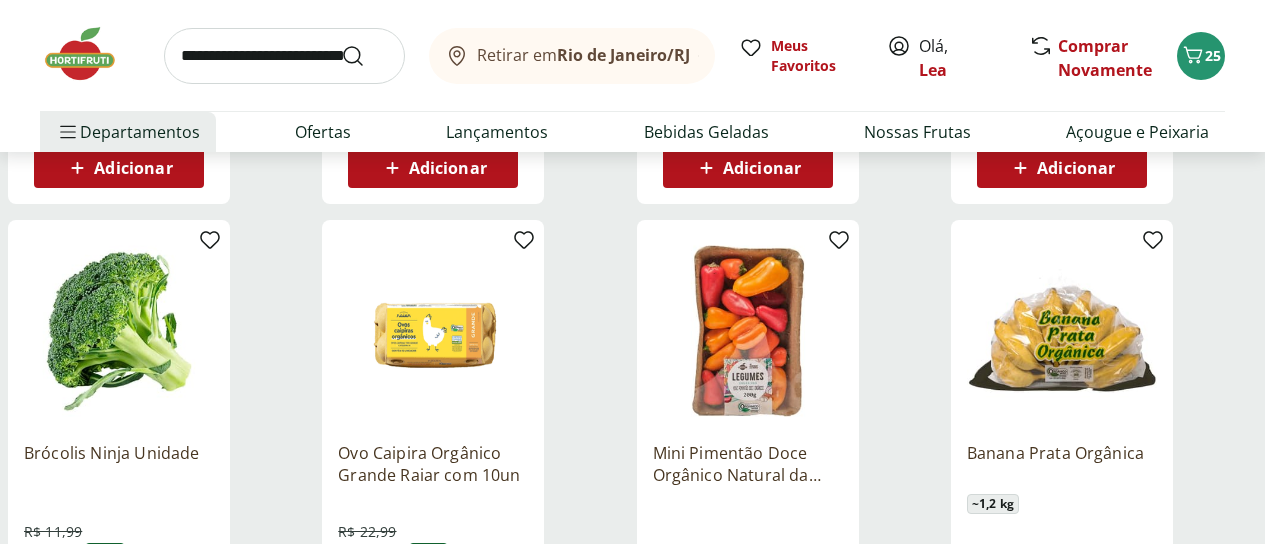 click on "Brócolis Ninja Unidade R$ 11,99 R$ 4,99 - 58 % * Ovo Caipira Orgânico Grande Raiar com 10un R$ 22,99 R$ 16,99 - 26 % Adicionar Mini Pimentão Doce Orgânico Natural da Terra 200g R$ 12,99 Adicionar Banana Prata Orgânica ~ 1,2 kg R$ 14,39 R$ 11,99/Kg Adicionar Ovos Caipiras Country Ito 10 Unidades R$ 16,99 Adicionar Cenoura Unidade ~ 0,16 kg R$ 0,72 R$ 4,49/Kg * Beterraba Unidade ~ 0,21 kg R$ 1,05 R$ 4,99/Kg Adicionar Laranja Lima Unidade ~ 0,22 kg R$ 2,53 R$ 11,49/Kg Adicionar Morango Bandeja 250g R$ 15,99 Adicionar Maçã Fuji Unidade ~ 0,18 kg R$ 3,06 R$ 16,99/Kg Adicionar Ovo caipira vermelho HNT 20 unidades R$ 26,99 Adicionar Tomate Grape Fiorello 300g R$ 7,99 Adicionar" at bounding box center (632, 872) 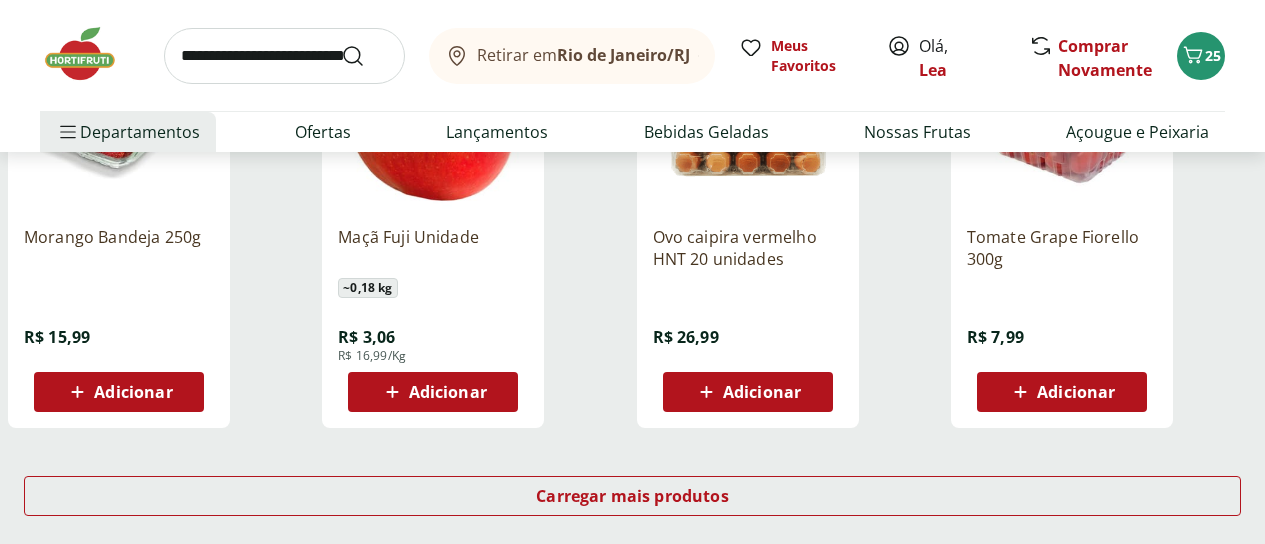 scroll, scrollTop: 2520, scrollLeft: 0, axis: vertical 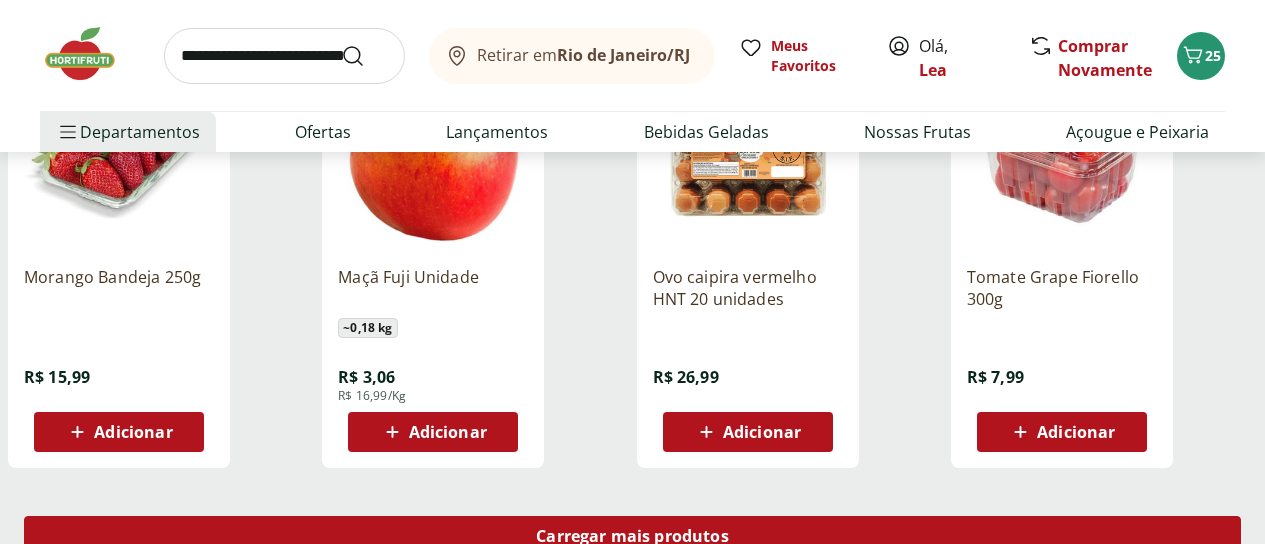 click on "Carregar mais produtos" at bounding box center [632, 540] 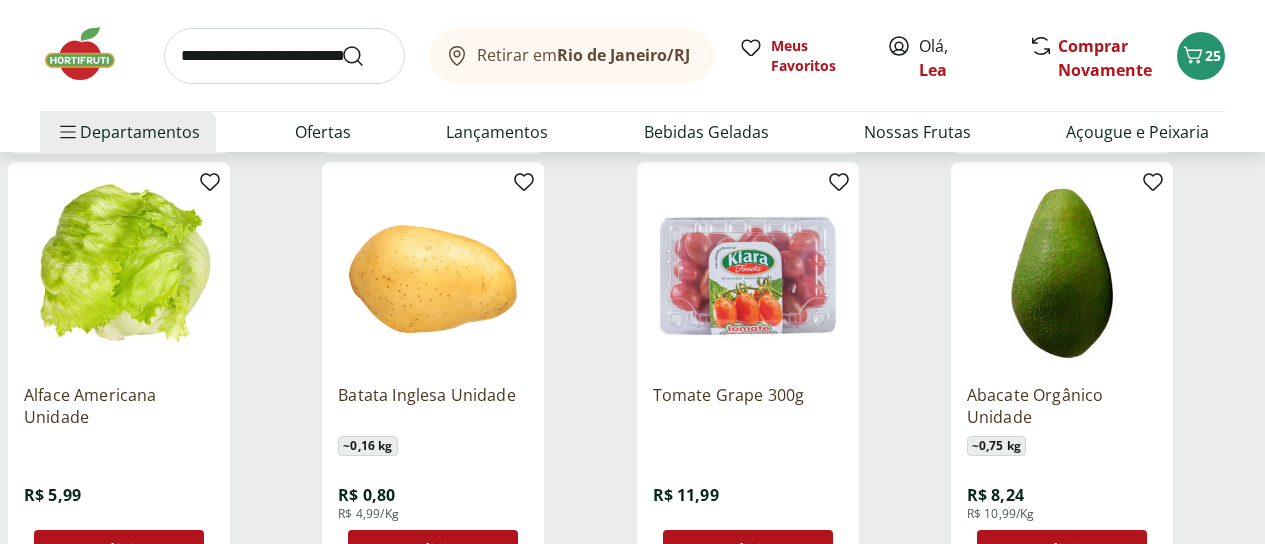 scroll, scrollTop: 3280, scrollLeft: 0, axis: vertical 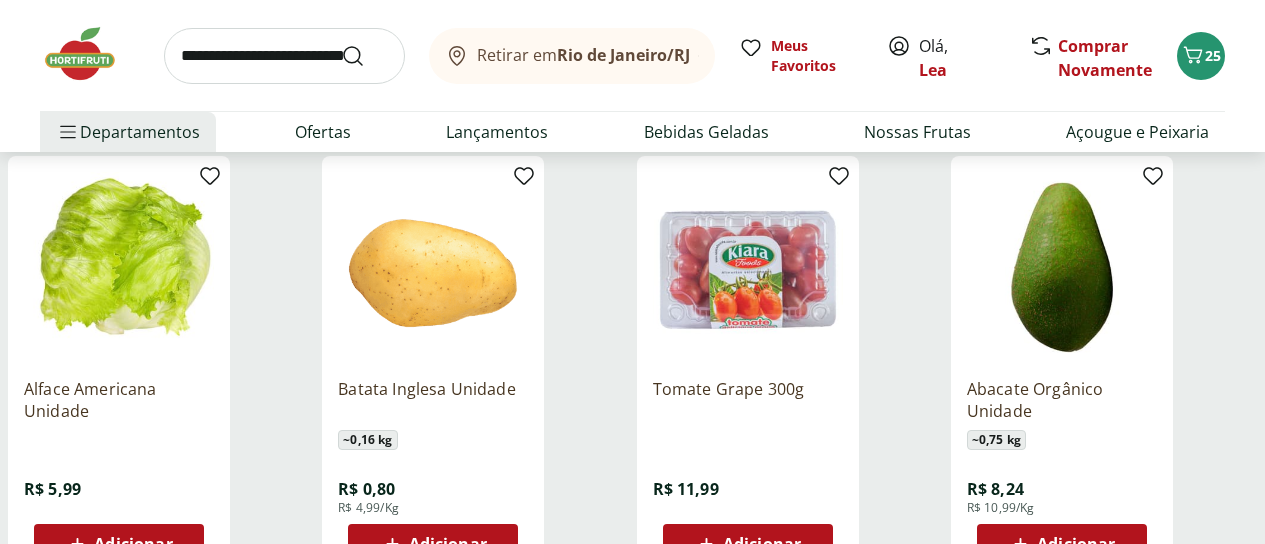 click on "Adicionar" at bounding box center [433, 544] 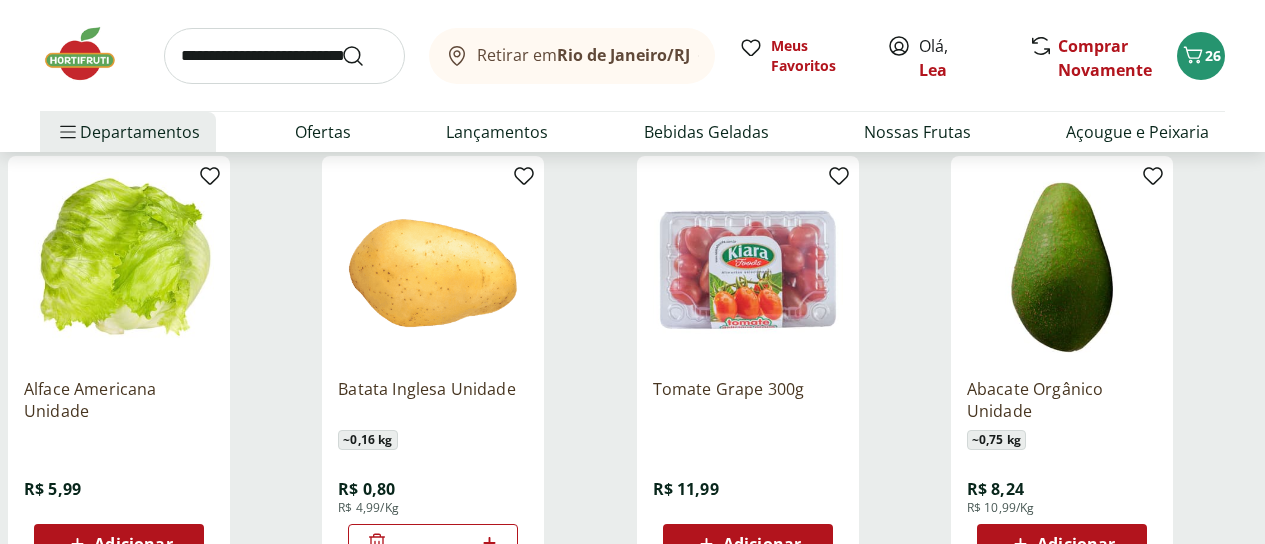click 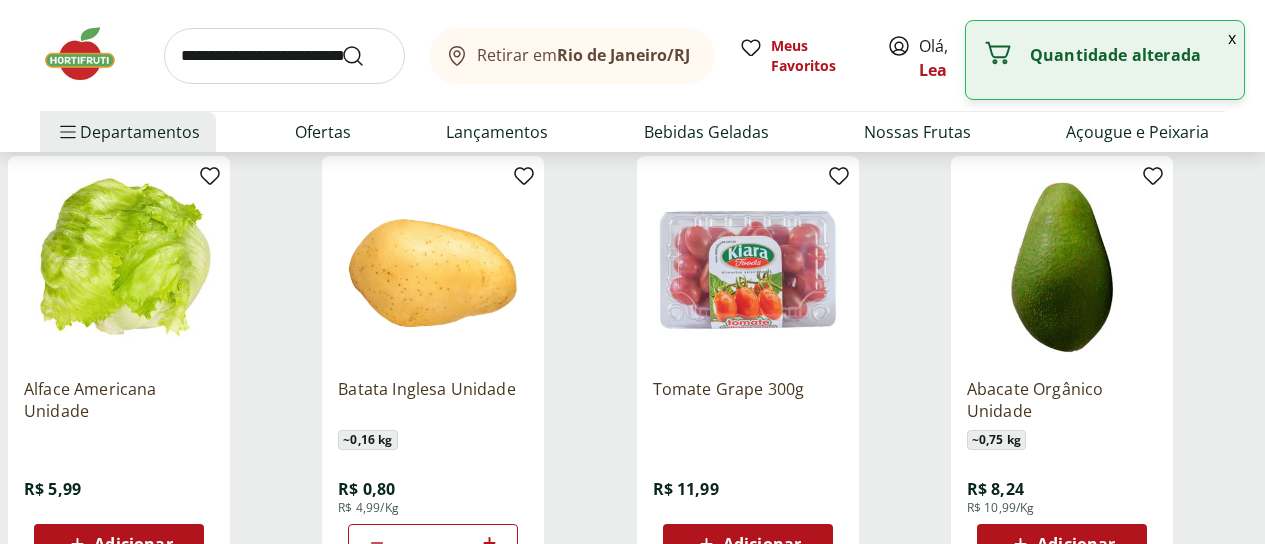 click 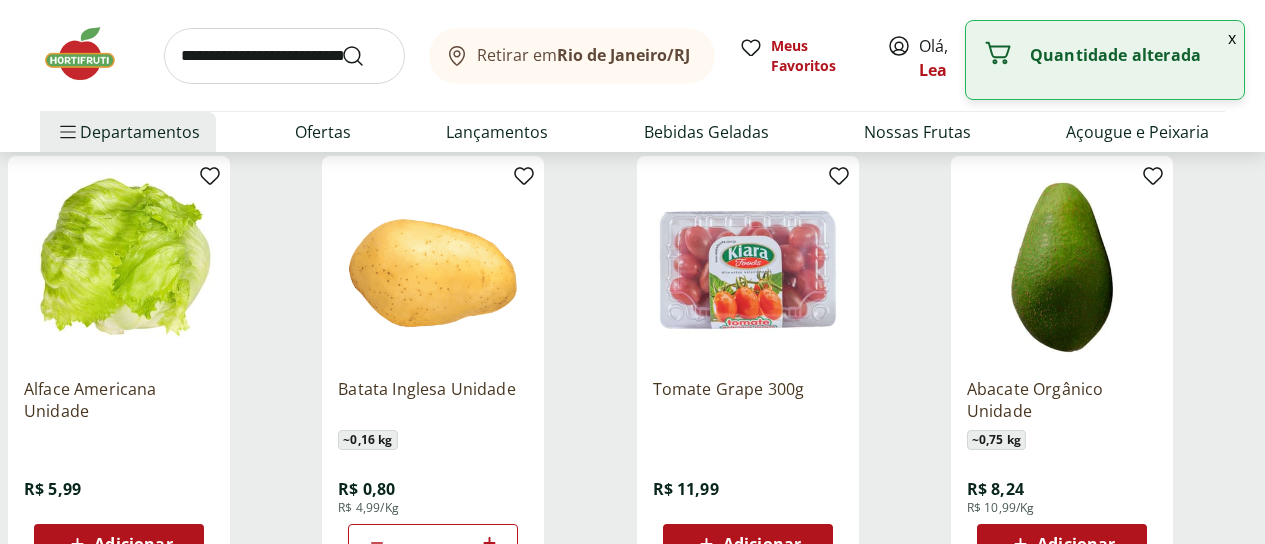 click 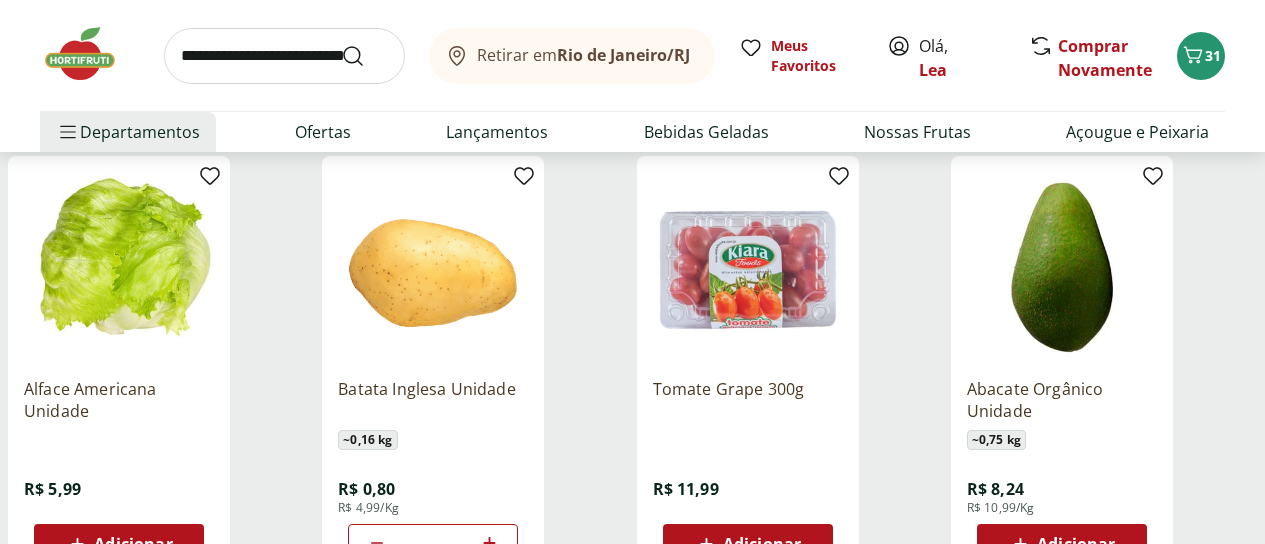 click 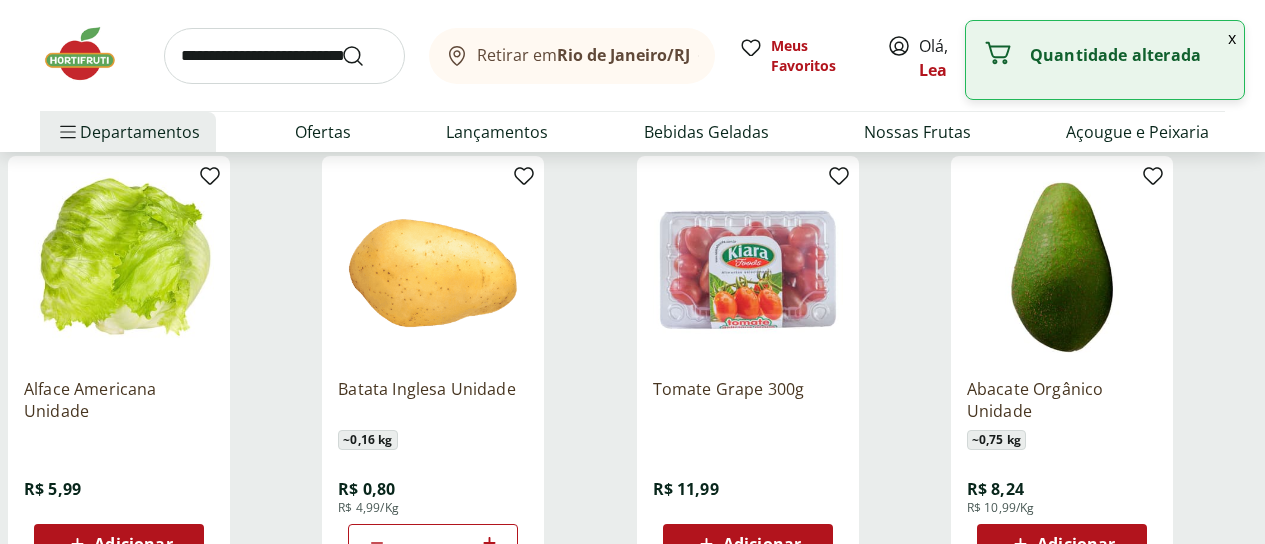 click 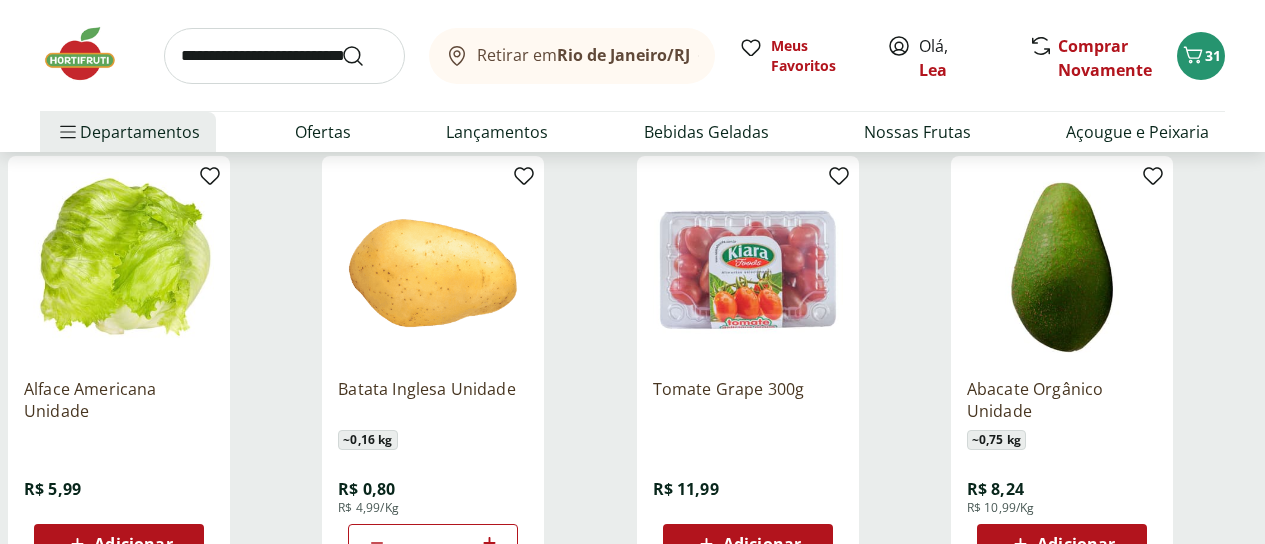 click on "Tomate Sweet Grape Natural Da Terra 180g R$ 7,99 Adicionar Mamão Papaia Unidade ~ 0,65 kg R$ 6,49 R$ 9,99/Kg * Ovo Caipira Orgânico Raiar com 20un R$ 39,99 Adicionar Melancia Pedaço ~ 3 kg R$ 8,97 R$ 2,99/Kg Adicionar Alface Americana Unidade R$ 5,99 Adicionar Batata Inglesa Unidade ~ 0,16 kg R$ 0,80 R$ 4,99/Kg * Tomate Grape 300g R$ 11,99 Adicionar Abacate Orgânico Unidade ~ 0,75 kg R$ 8,24 R$ 10,99/Kg Adicionar Mexerica Importada Unidade ~ 0,135 kg R$ 2,43 R$ 17,99/Kg Adicionar Couve-Flor Unidade R$ 6,99 Adicionar Ovos Katayama Jumbo Branco Com 10 Unidades R$ 10,99 Adicionar Cogumelo Paris Orgânico 200g Unidade R$ 12,99 Adicionar" at bounding box center (632, 376) 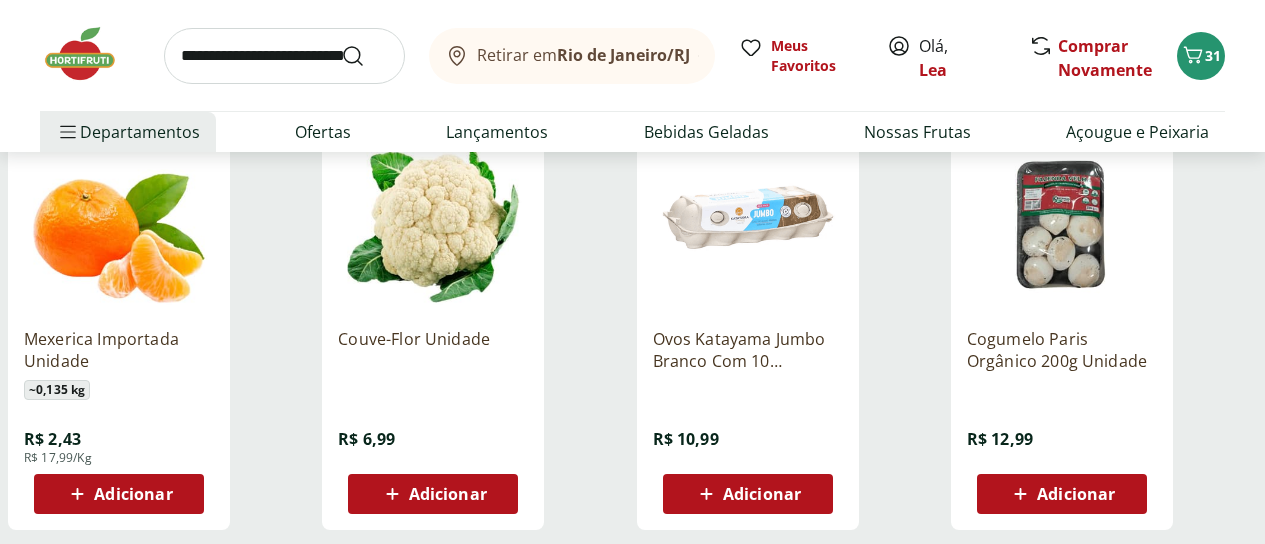 scroll, scrollTop: 3760, scrollLeft: 0, axis: vertical 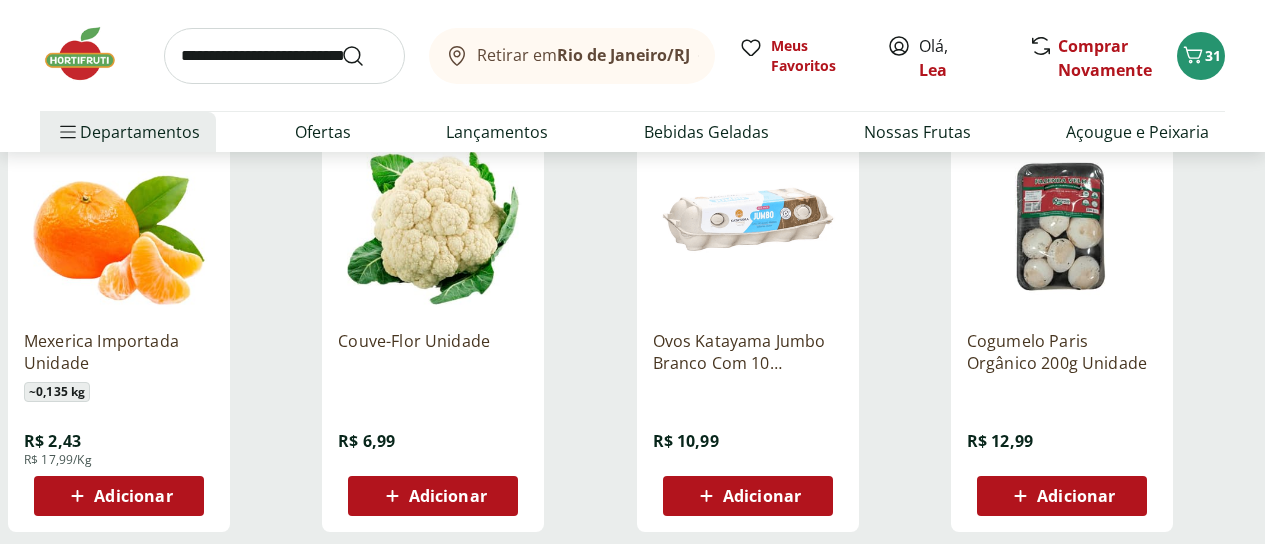 click on "Carregar mais produtos" at bounding box center (632, 600) 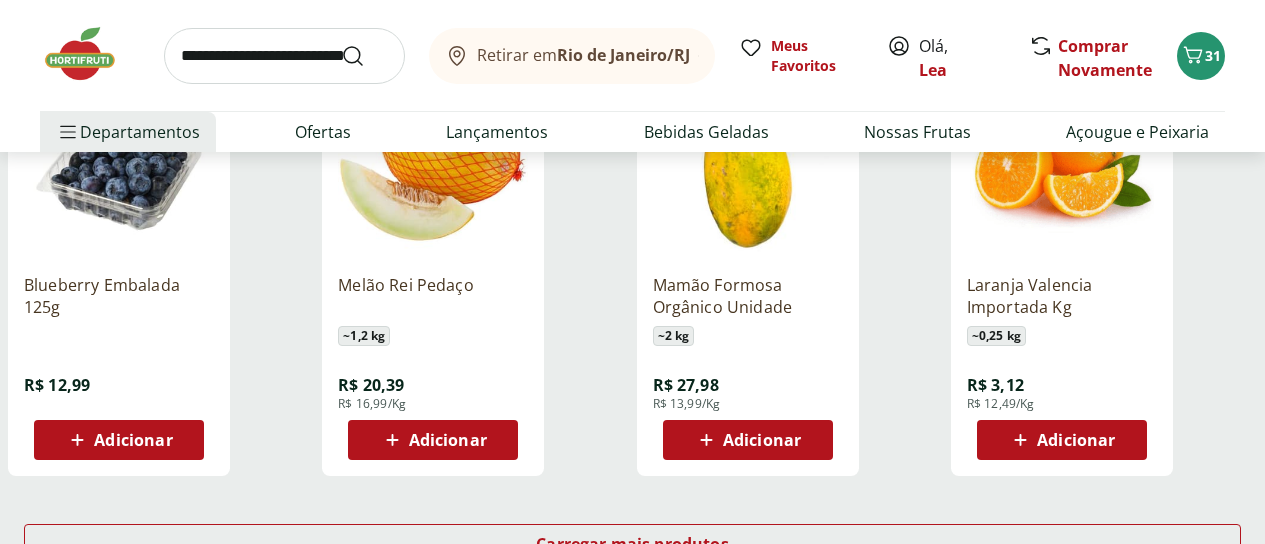 scroll, scrollTop: 5080, scrollLeft: 0, axis: vertical 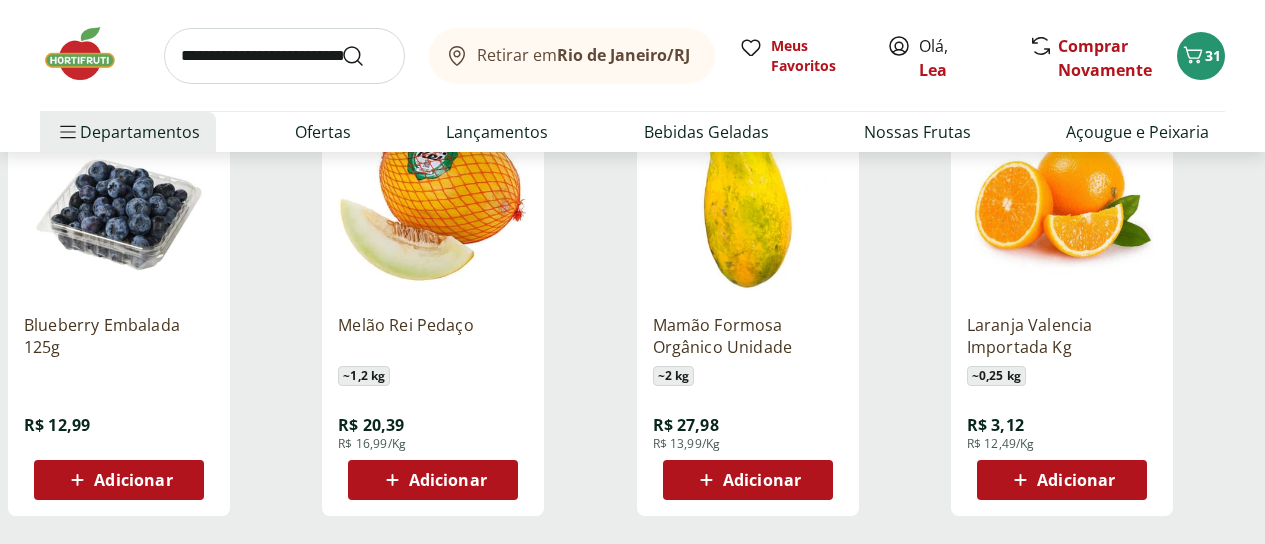 click on "Carregar mais produtos" at bounding box center (632, 584) 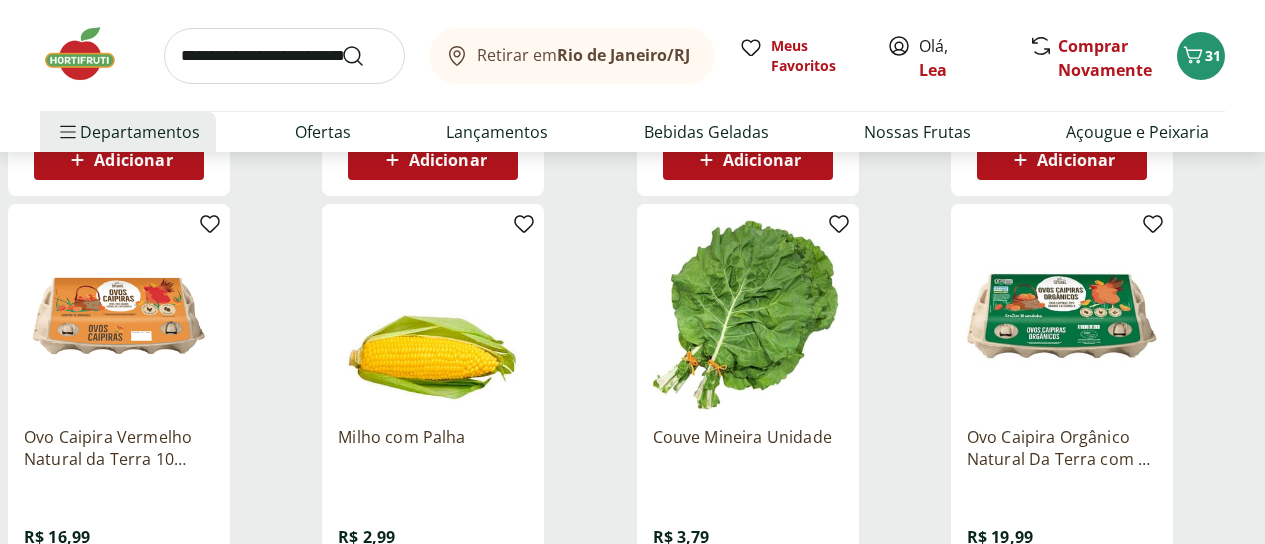 scroll, scrollTop: 5880, scrollLeft: 0, axis: vertical 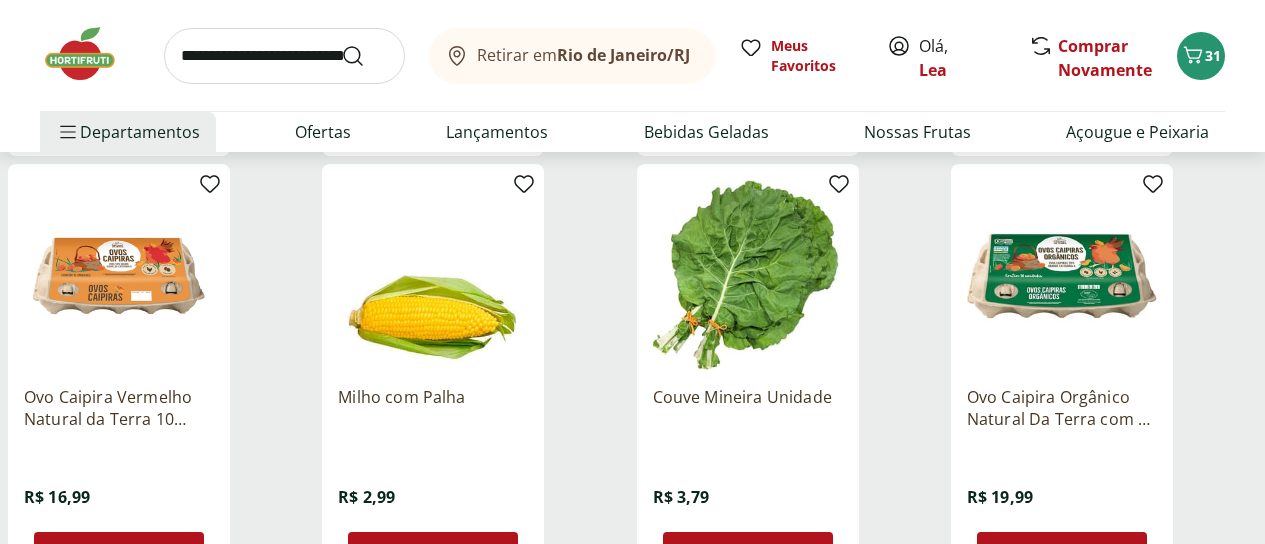 click on "Adicionar" at bounding box center (433, 552) 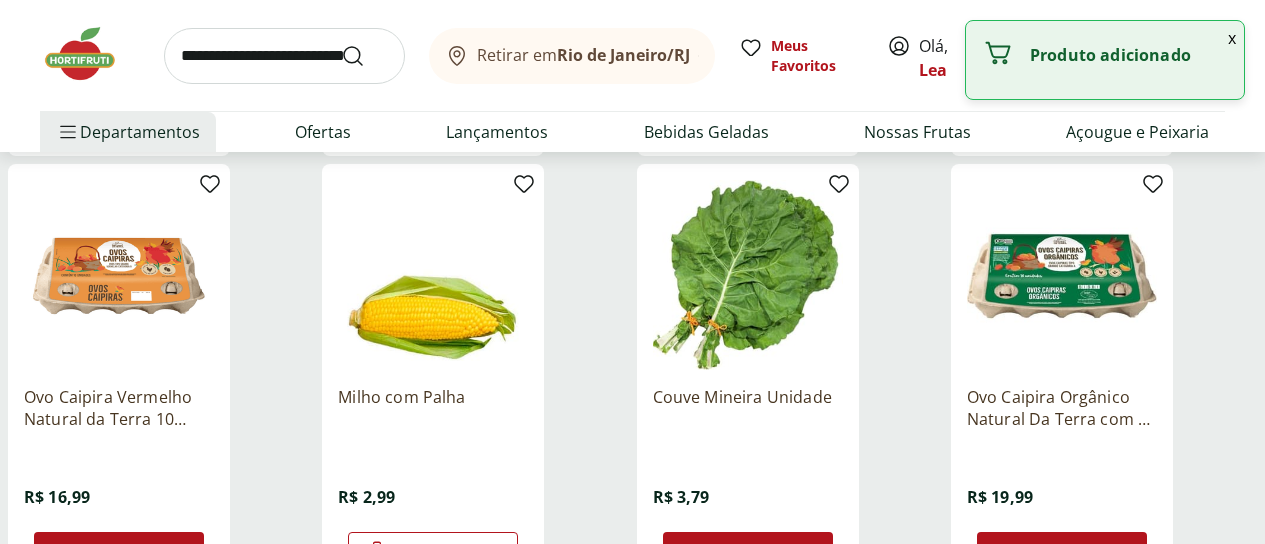 click 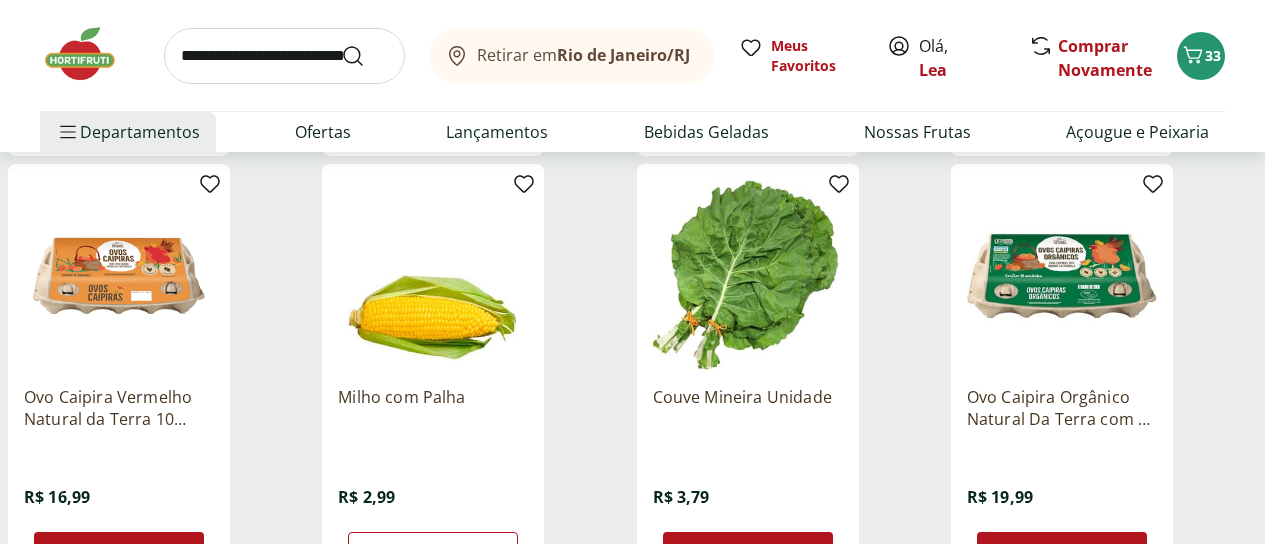 type 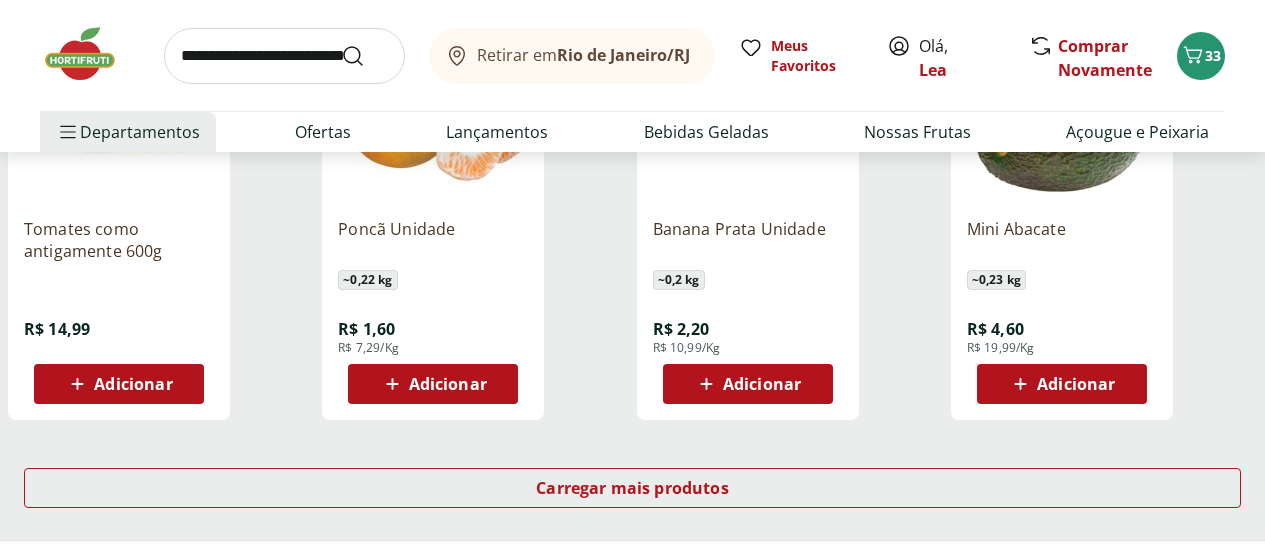 scroll, scrollTop: 6440, scrollLeft: 0, axis: vertical 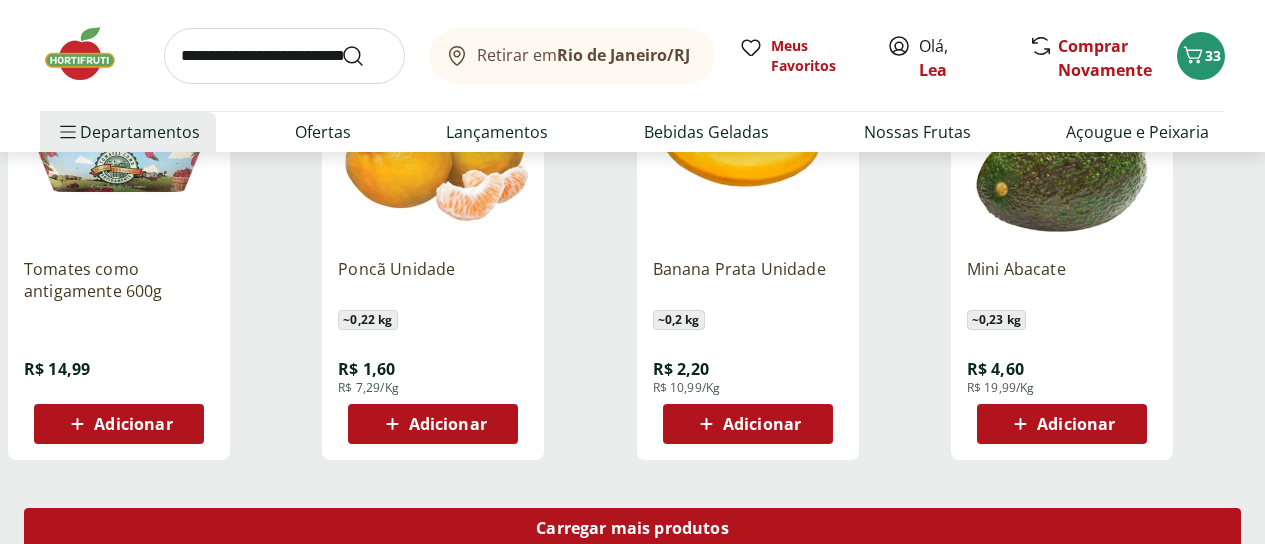 click on "Carregar mais produtos" at bounding box center [632, 532] 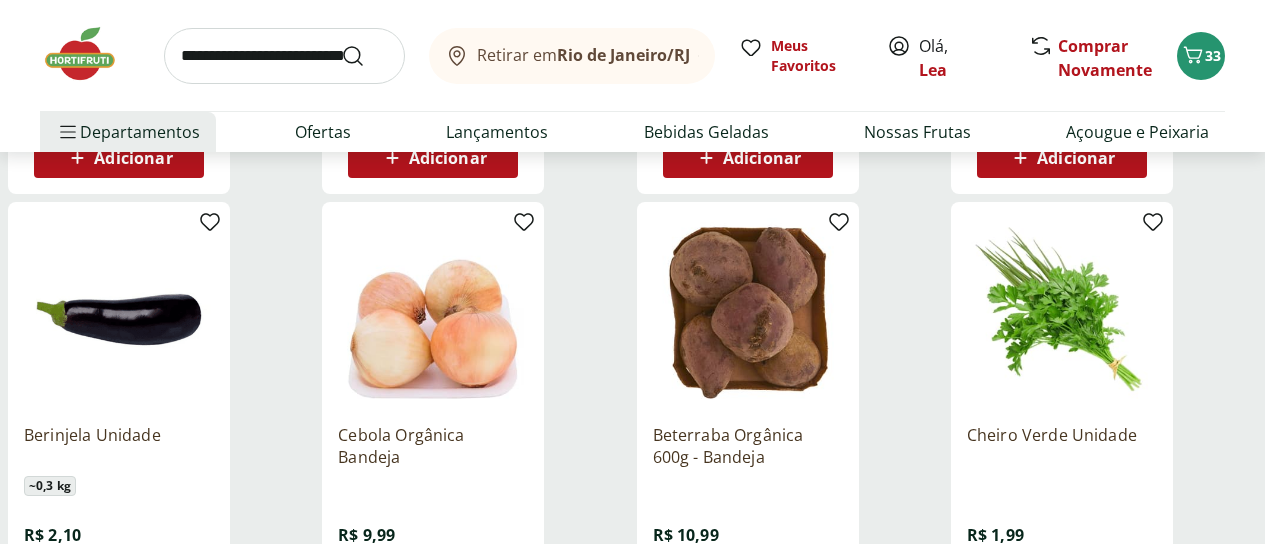 scroll, scrollTop: 7160, scrollLeft: 0, axis: vertical 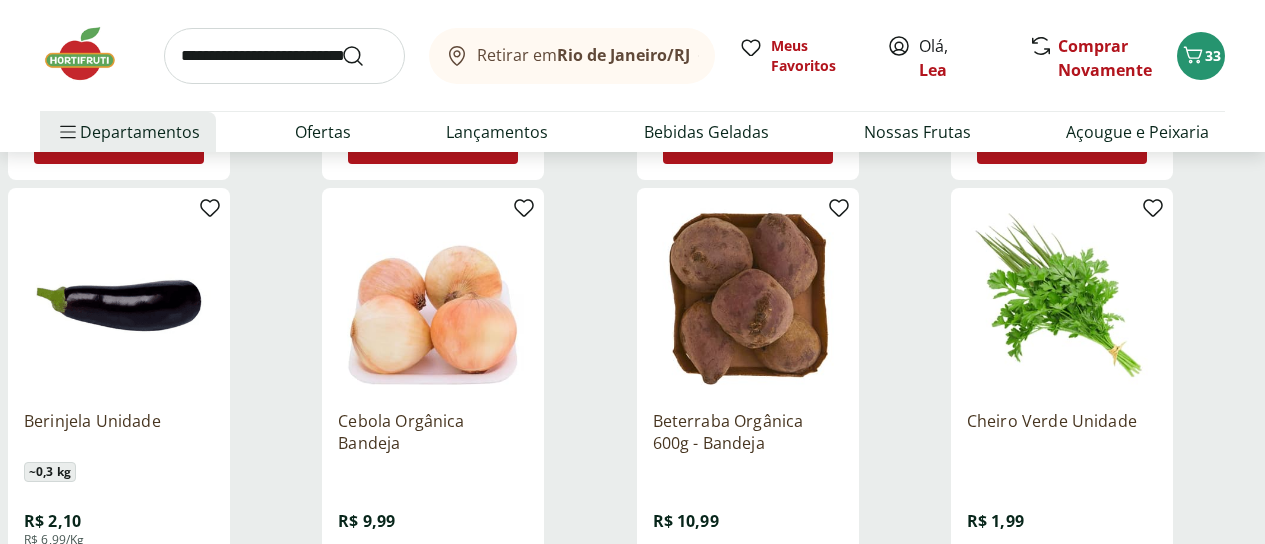 click on "Adicionar" at bounding box center (1076, 576) 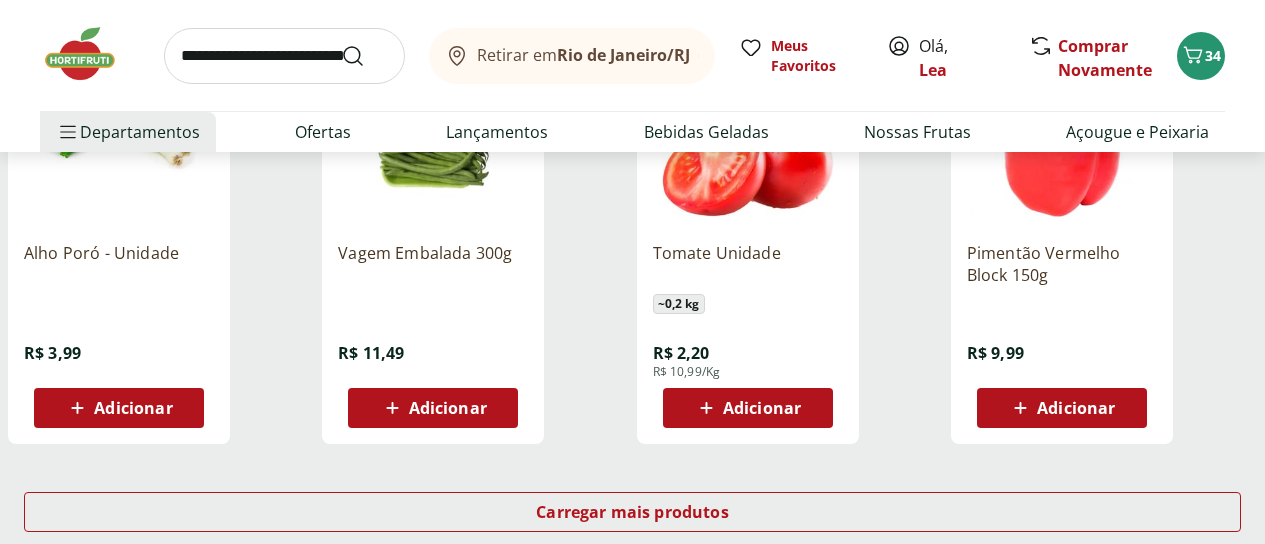 scroll, scrollTop: 7800, scrollLeft: 0, axis: vertical 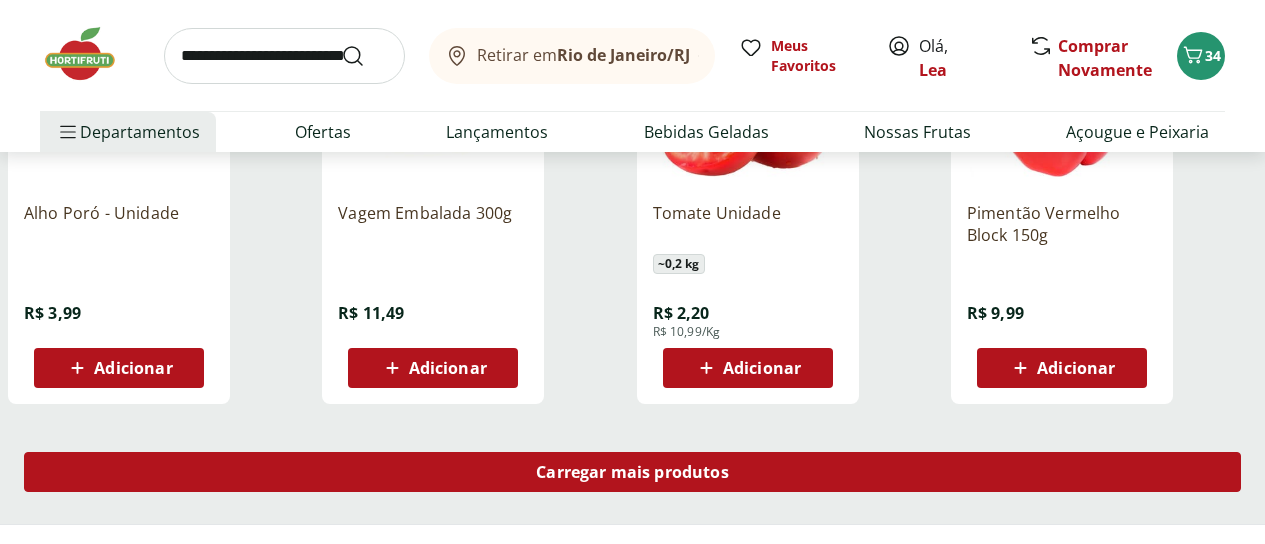 click on "Carregar mais produtos" at bounding box center [632, 472] 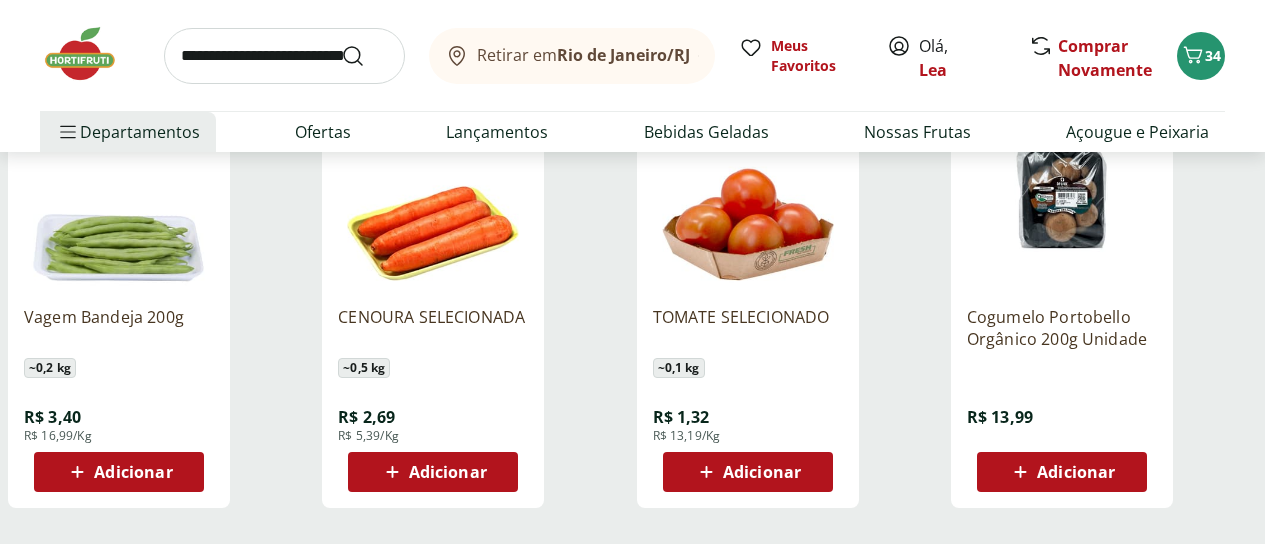 scroll, scrollTop: 9040, scrollLeft: 0, axis: vertical 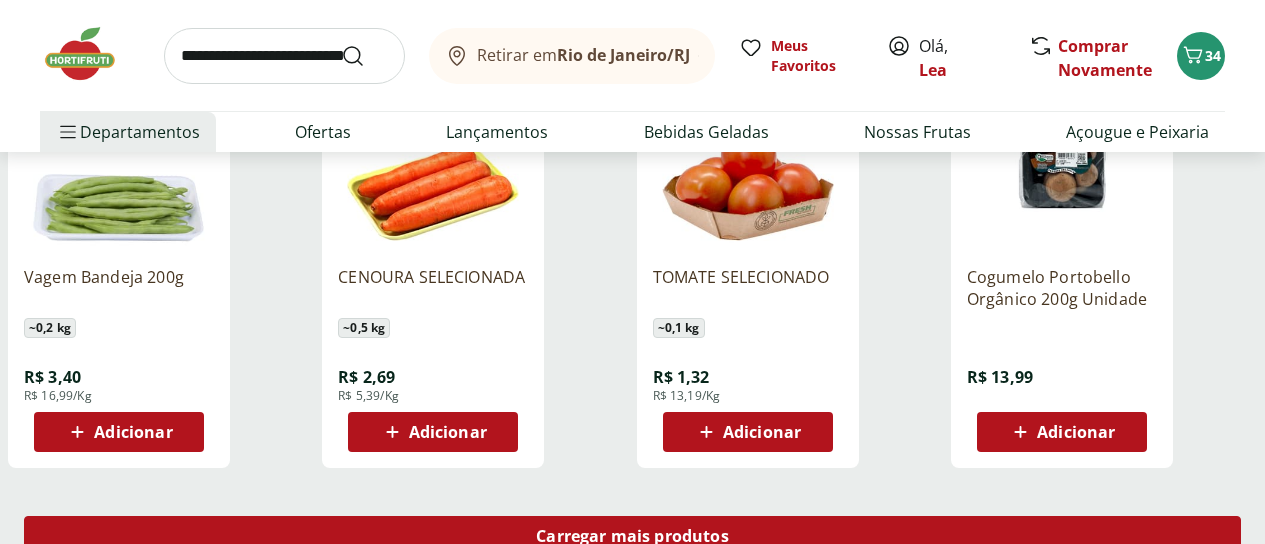 click on "Carregar mais produtos" at bounding box center (632, 536) 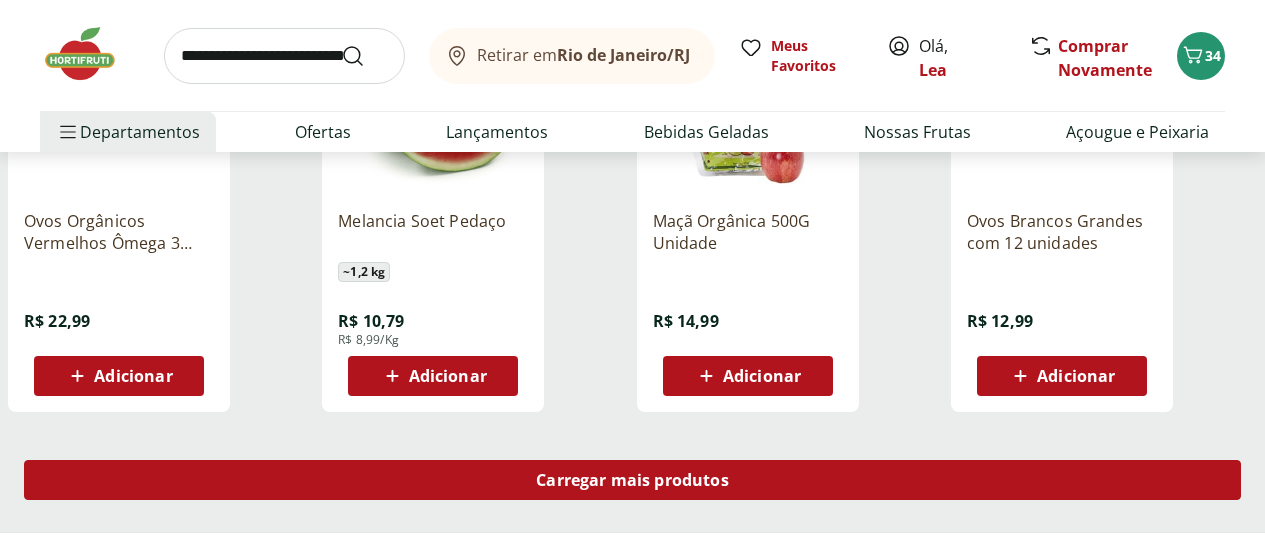 scroll, scrollTop: 10360, scrollLeft: 0, axis: vertical 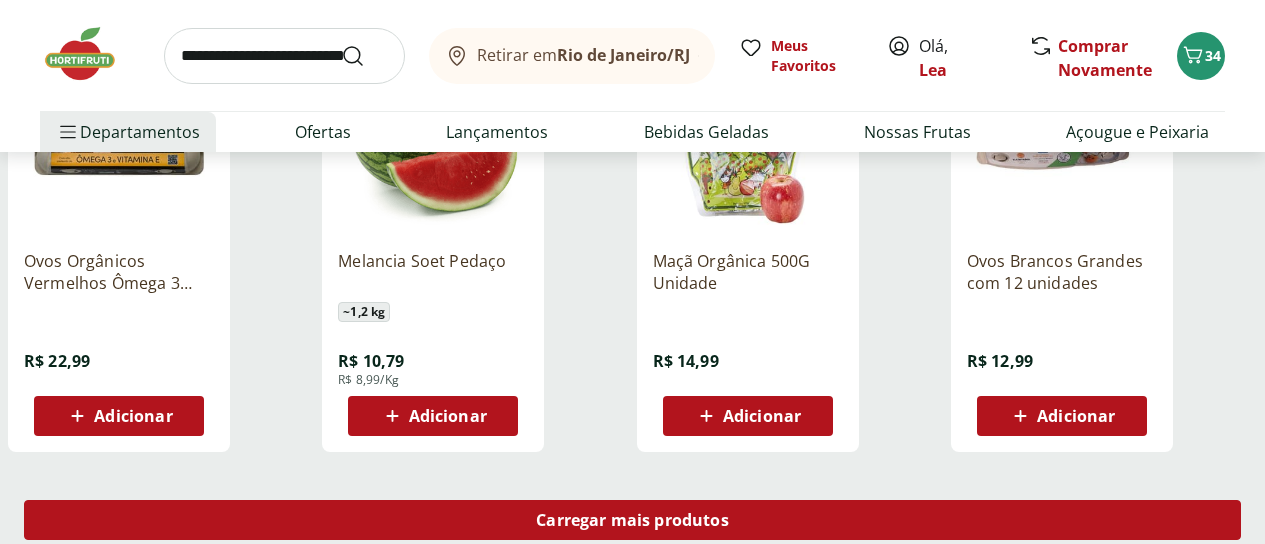 click on "Carregar mais produtos" at bounding box center [632, 520] 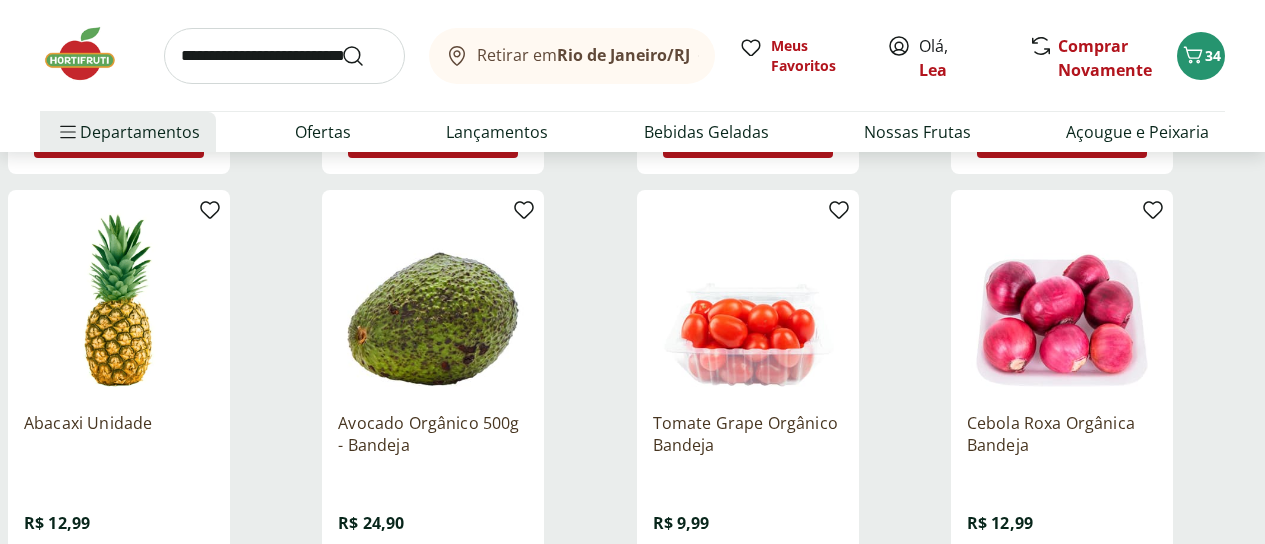 scroll, scrollTop: 10640, scrollLeft: 0, axis: vertical 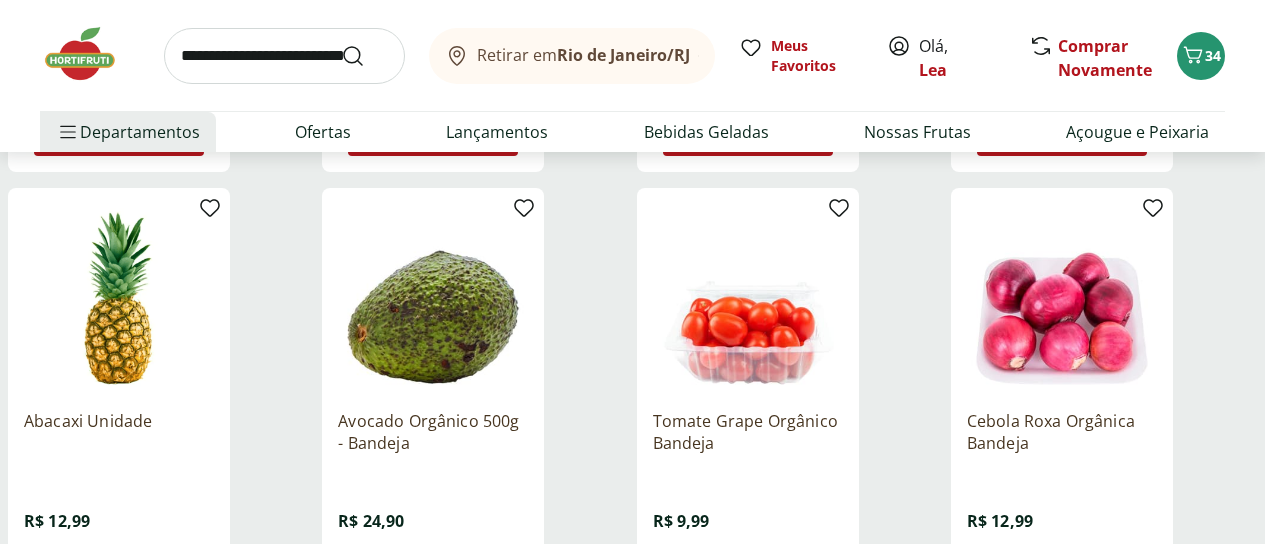 click on "Abacaxi Unidade R$ 12,99 Adicionar Avocado Orgânico 500g - Bandeja R$ 24,90 Adicionar Tomate Grape Orgânico Bandeja R$ 9,99 Adicionar Cebola Roxa Orgânica Bandeja R$ 12,99 Adicionar Uva Verde sem Semente Natural da Terra 500g R$ 10,99 Adicionar Ovo Caipira Orgânico Natural Da Terra com 20 unidades R$ 36,99 Adicionar Maçã Gala Orgânica R$ 14,99 Adicionar Ovos Vermelhos Happy Eggs com 20 unidades R$ 26,99 Adicionar Pera Williams Unidade ~ 0,2 kg R$ 2,80 R$ 13,99/Kg Adicionar Uva Preta sem Semente Natural da Terra 500g R$ 9,99 Adicionar Manga Palmer Unidade ~ 0,48 kg R$ 4,80 R$ 9,99/Kg Adicionar Abacate Unidade ~ 0,95 kg R$ 9,49 R$ 9,99/Kg Adicionar" at bounding box center (632, 840) 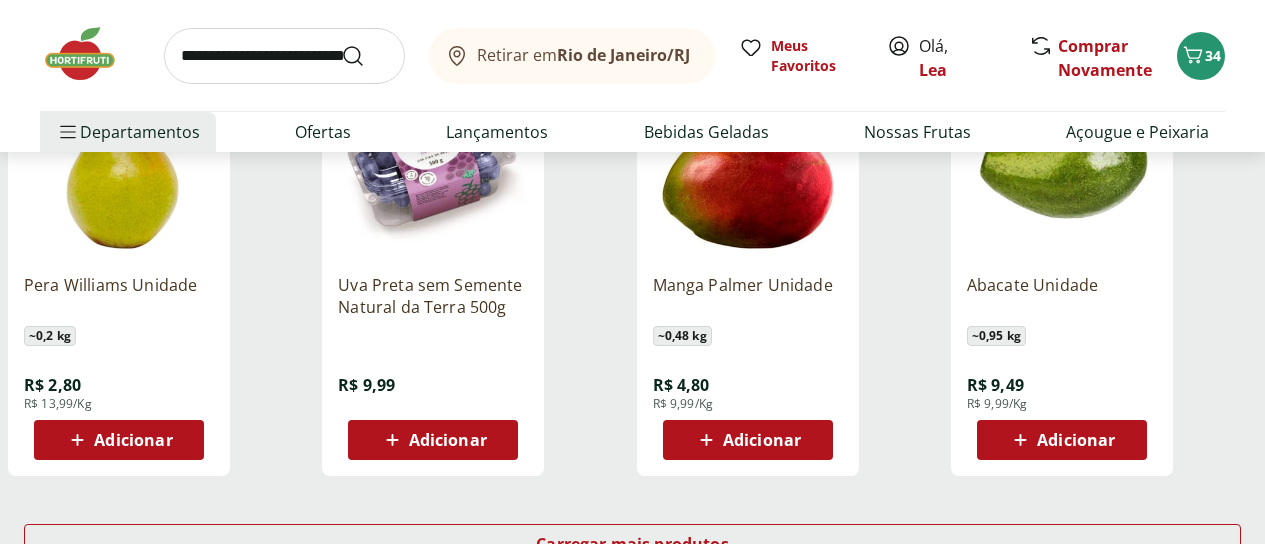 scroll, scrollTop: 11600, scrollLeft: 0, axis: vertical 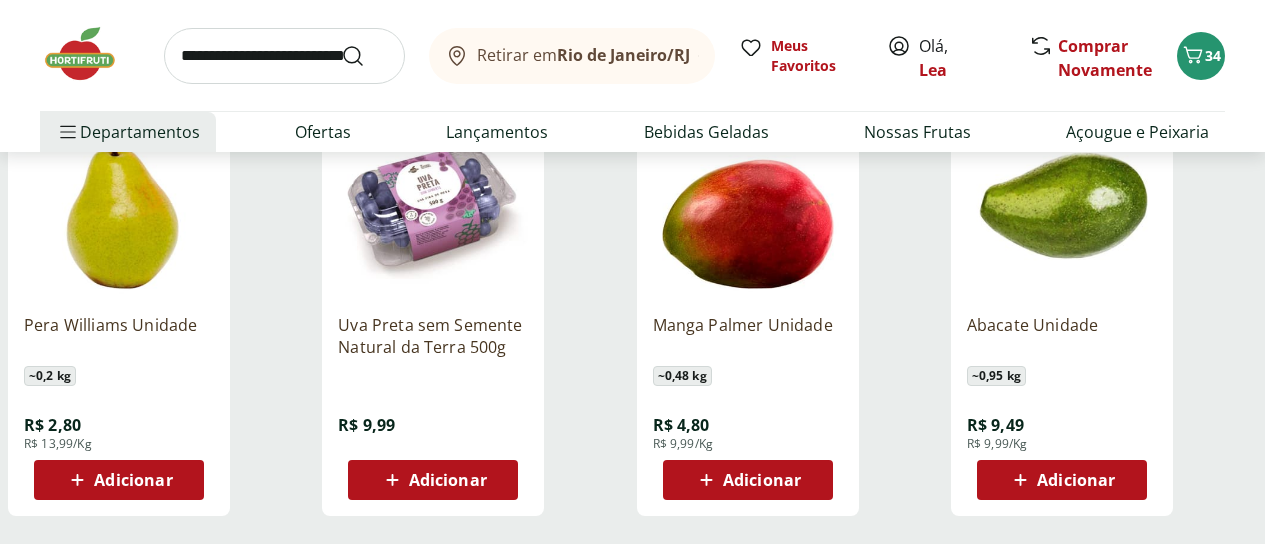 click on "Carregar mais produtos" at bounding box center [632, 584] 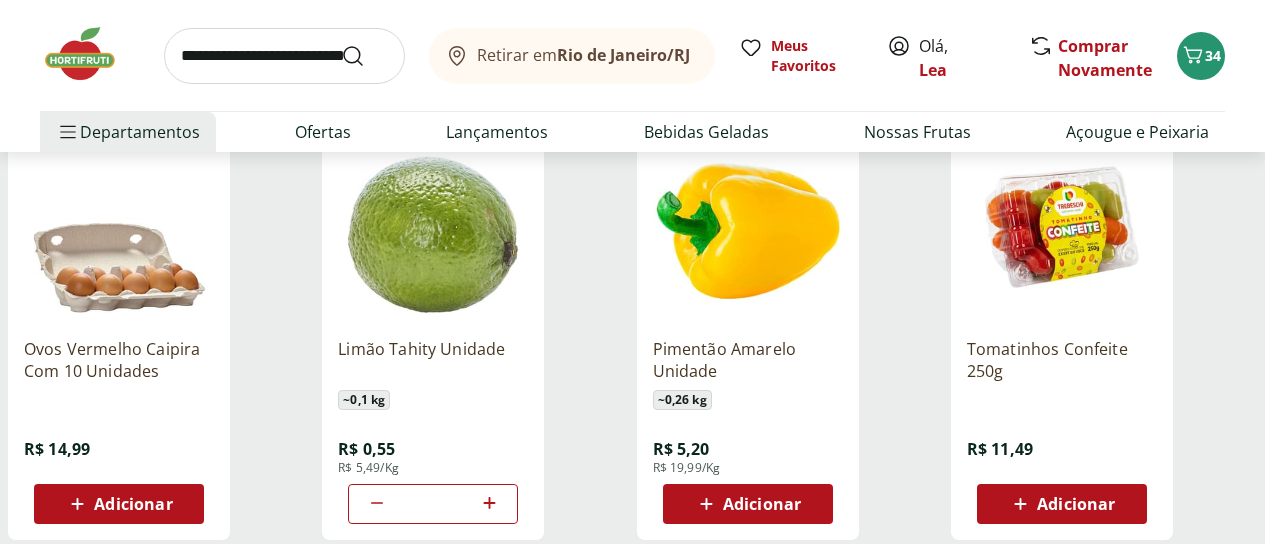 scroll, scrollTop: 12920, scrollLeft: 0, axis: vertical 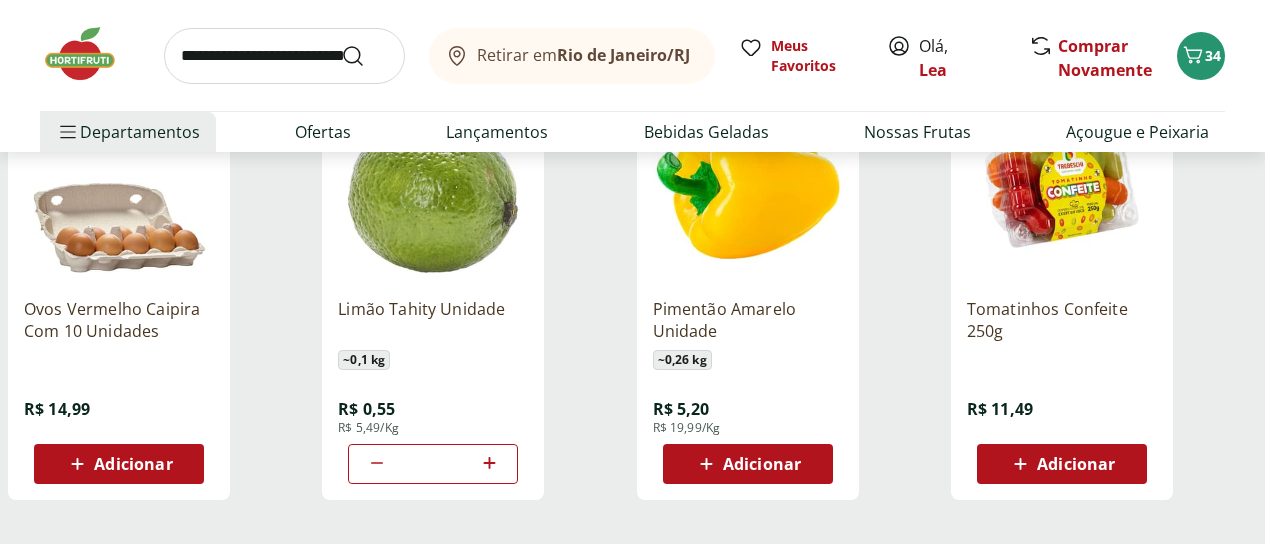 click on "Carregar mais produtos" at bounding box center [632, 568] 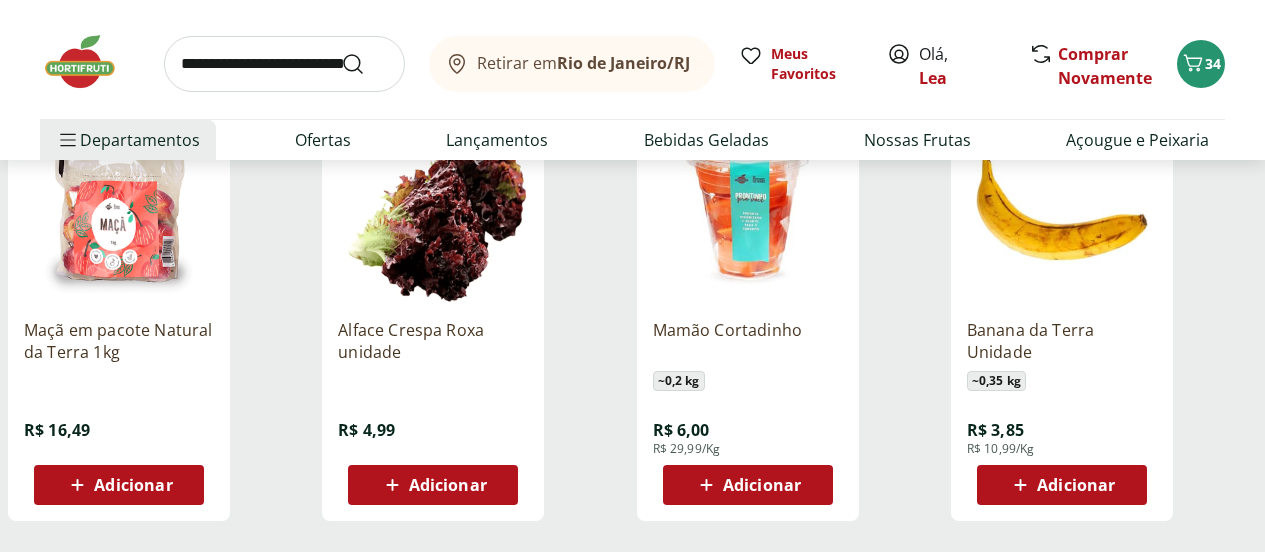 scroll, scrollTop: 14200, scrollLeft: 0, axis: vertical 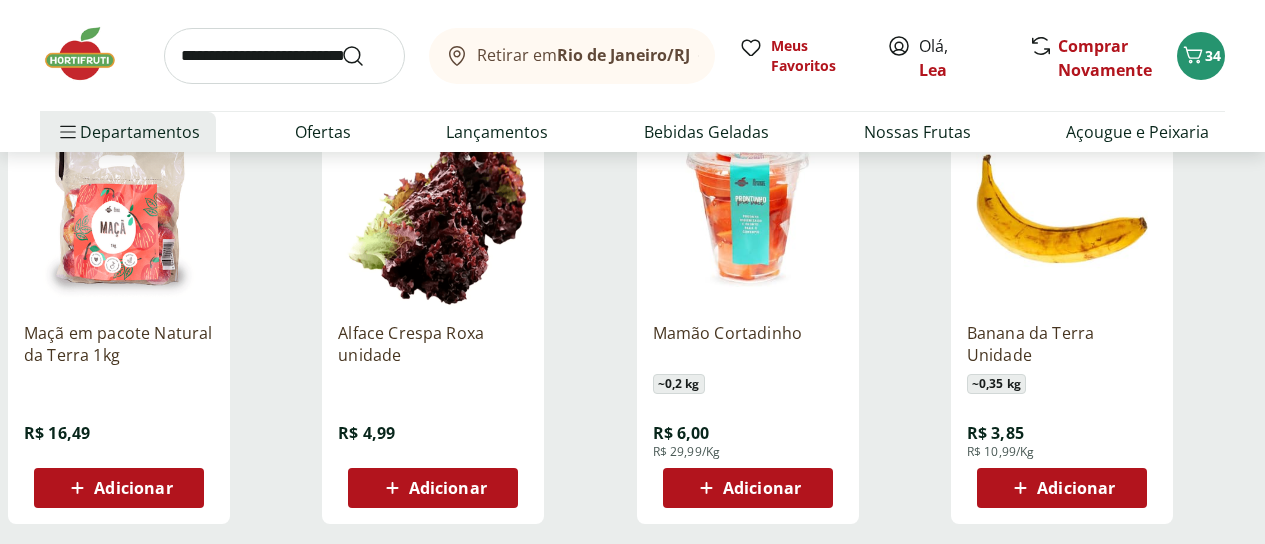 click on "Carregar mais produtos" at bounding box center [632, 596] 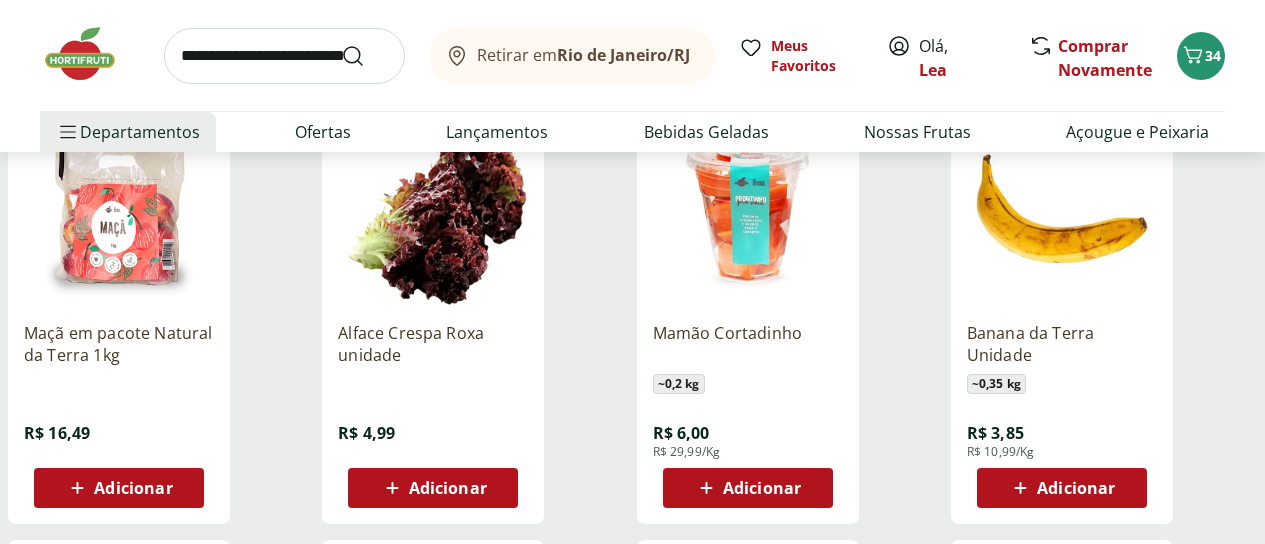 type on "*" 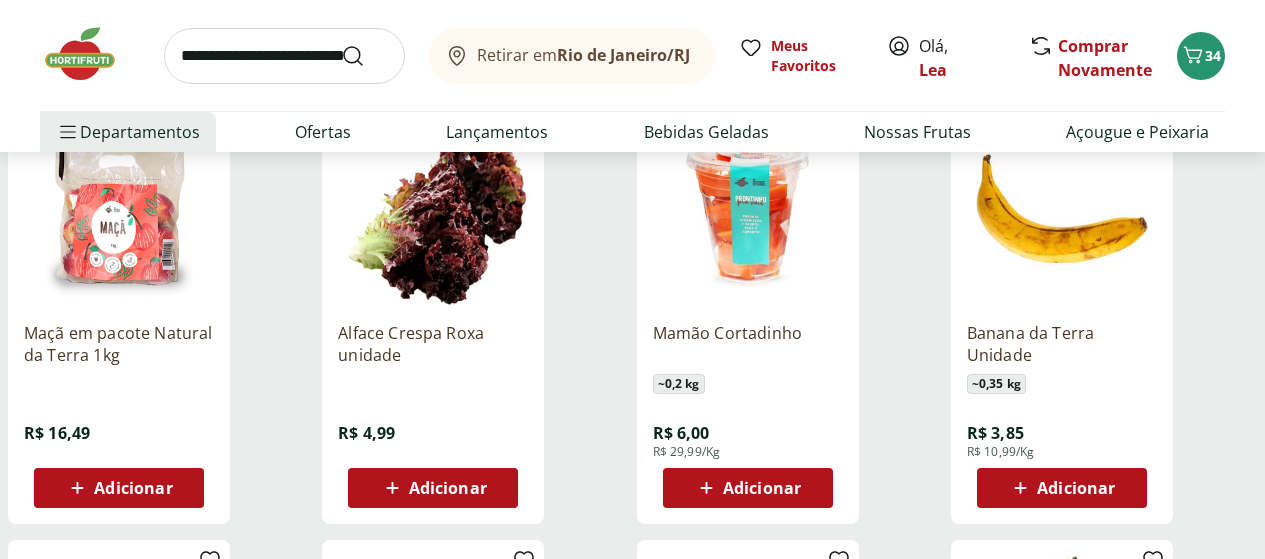 click on "Espinafre Unidade R$ 3,99 * Repolho Unidade ~ 1,2 kg R$ 4,79 R$ 3,99/Kg Adicionar Repolho Roxo Unidade ~ 0,7 kg R$ 3,84 R$ 5,49/Kg Adicionar Mexerica Rio Unidade ~ 0,16 kg R$ 1,92 R$ 11,99/Kg Adicionar Melão Orange Unidade ~ 1,5 kg R$ 22,48 R$ 14,99/Kg Adicionar" at bounding box center [632, 976] 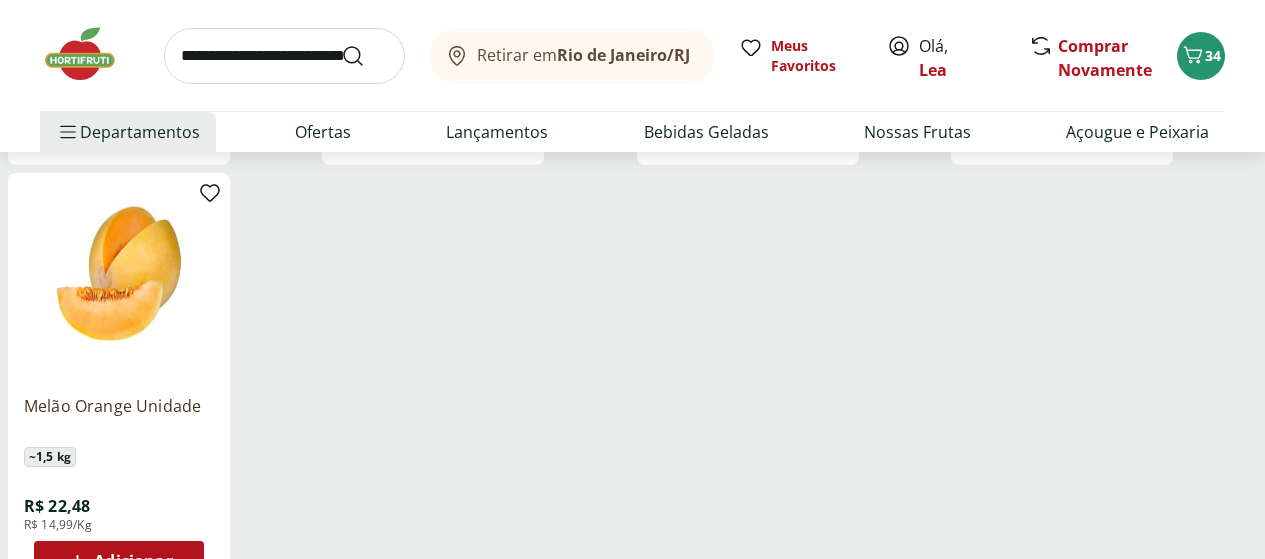 scroll, scrollTop: 15000, scrollLeft: 0, axis: vertical 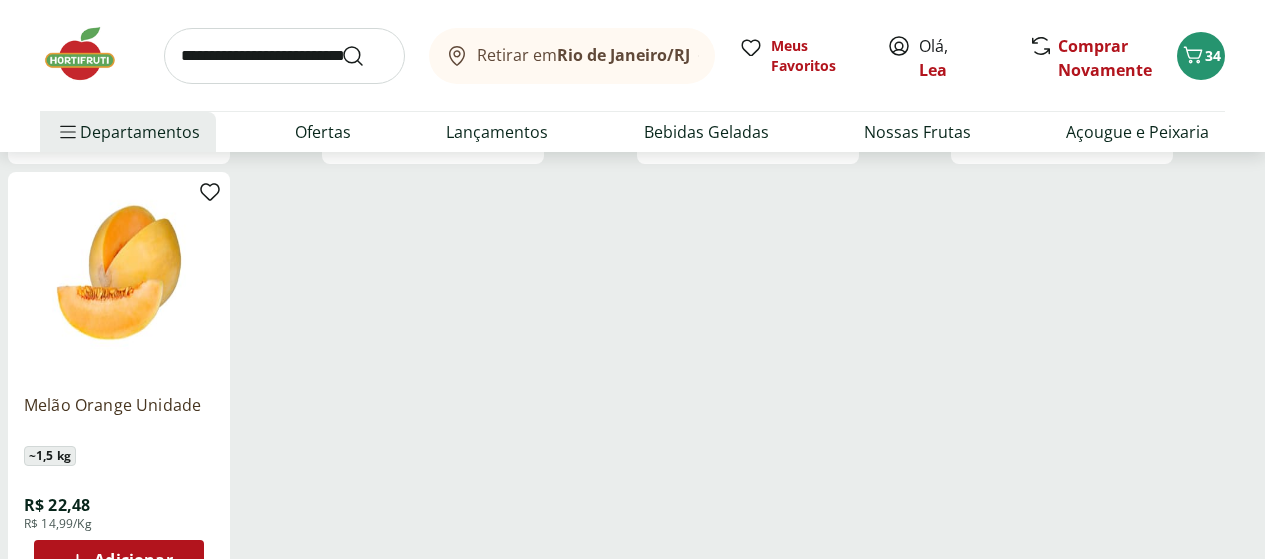 click at bounding box center (284, 56) 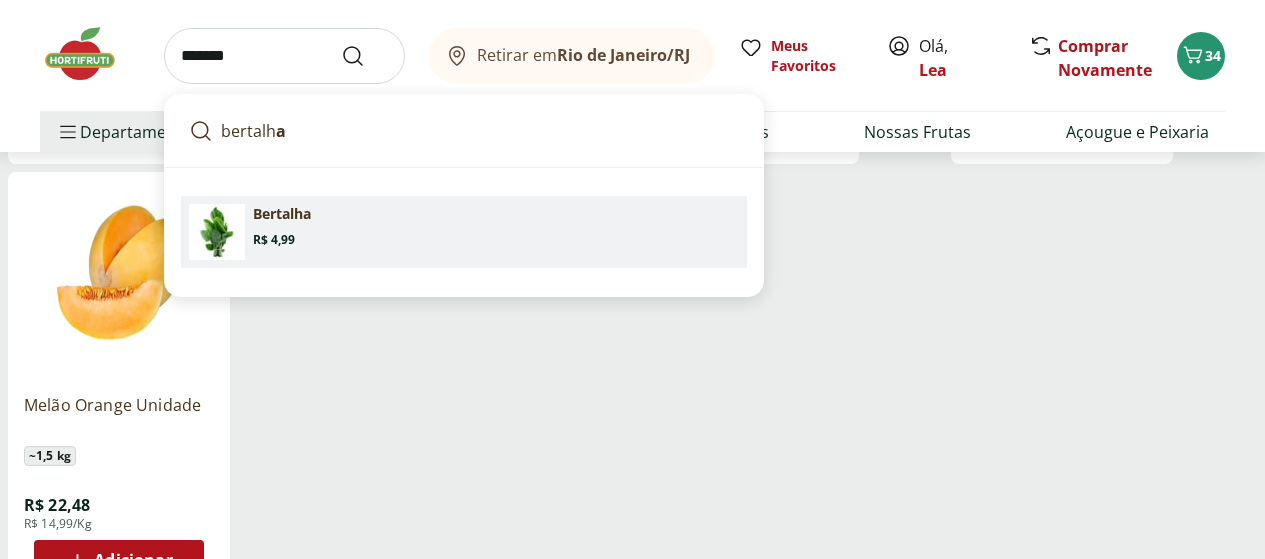 click on "Bertalha" at bounding box center (282, 214) 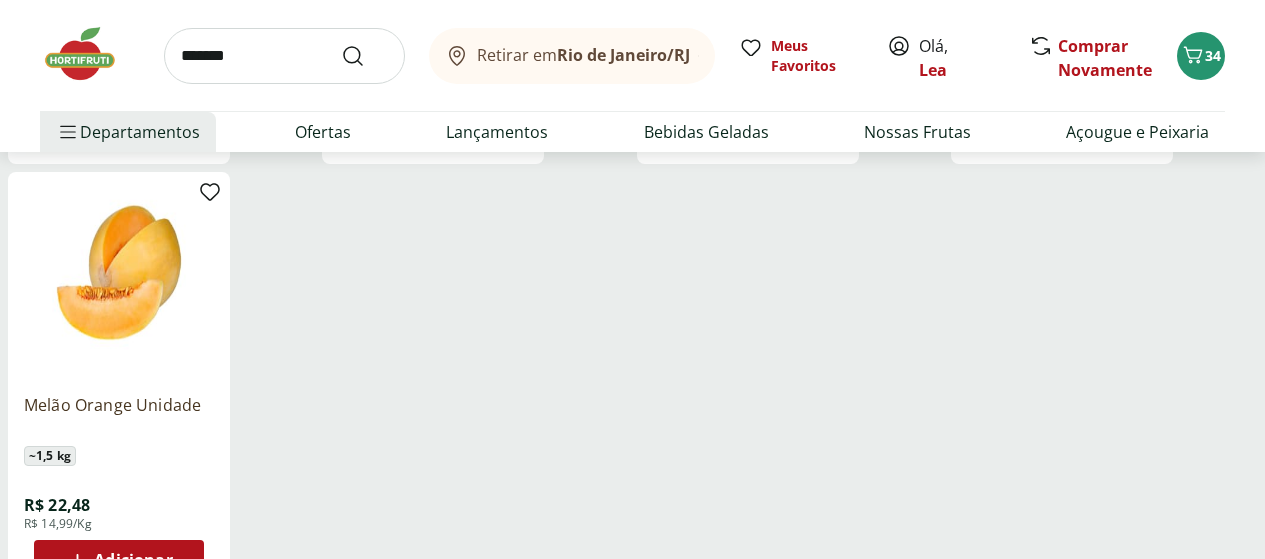 type on "********" 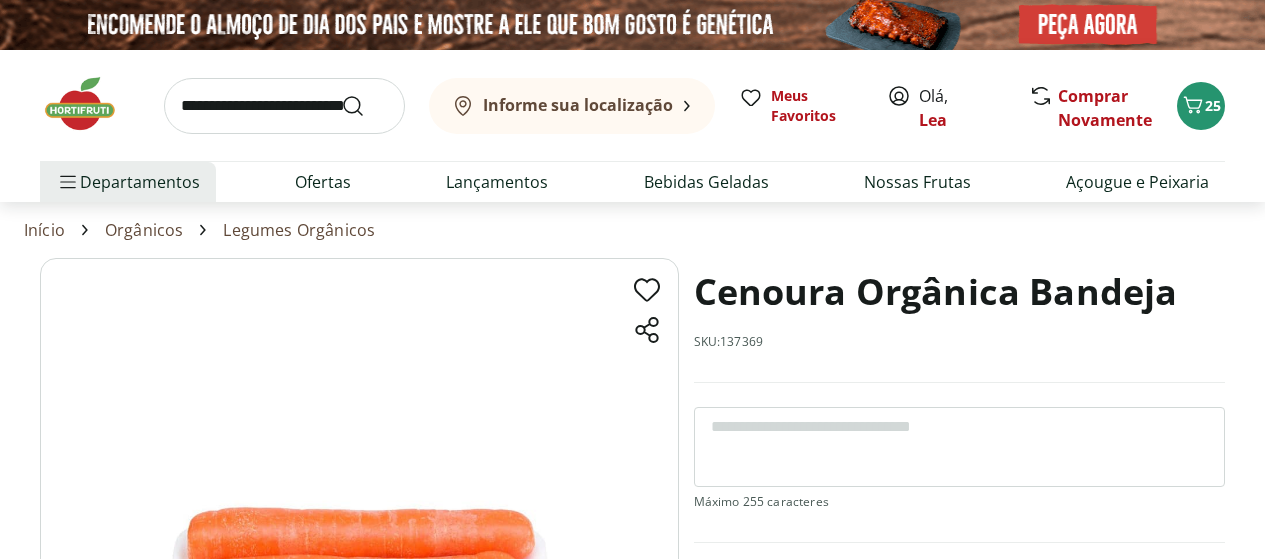 scroll, scrollTop: 0, scrollLeft: 0, axis: both 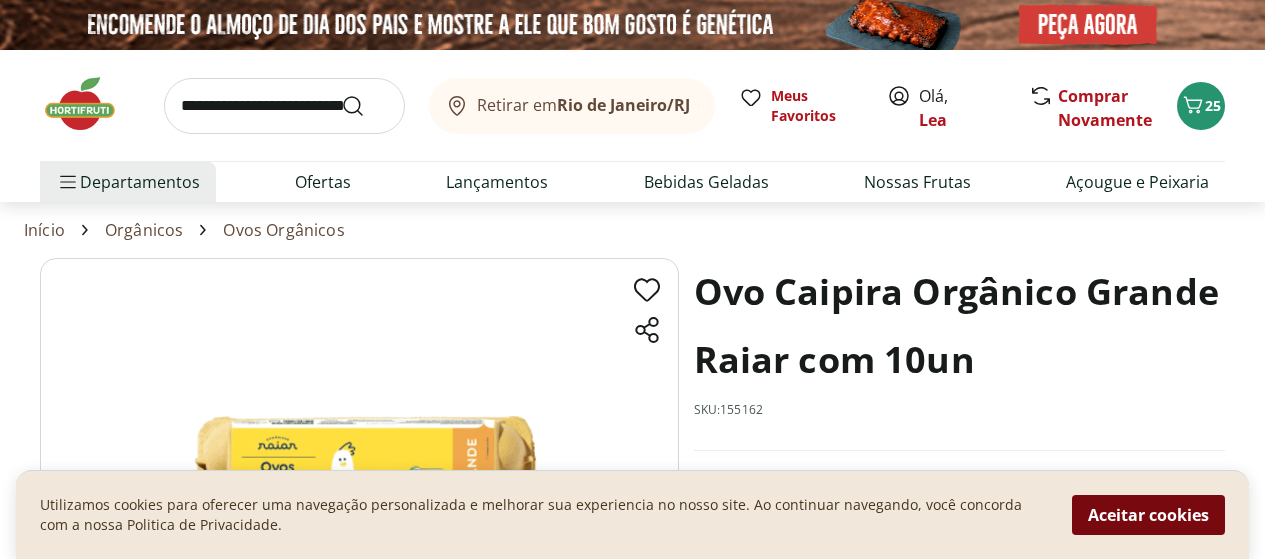 click on "Aceitar cookies" at bounding box center [1148, 515] 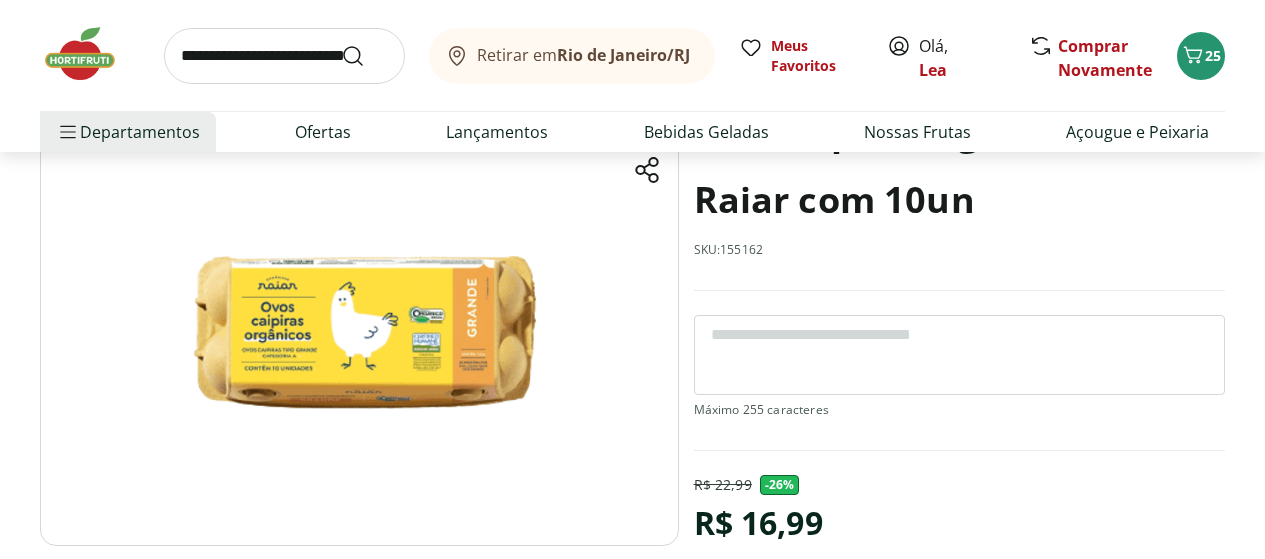 scroll, scrollTop: 200, scrollLeft: 0, axis: vertical 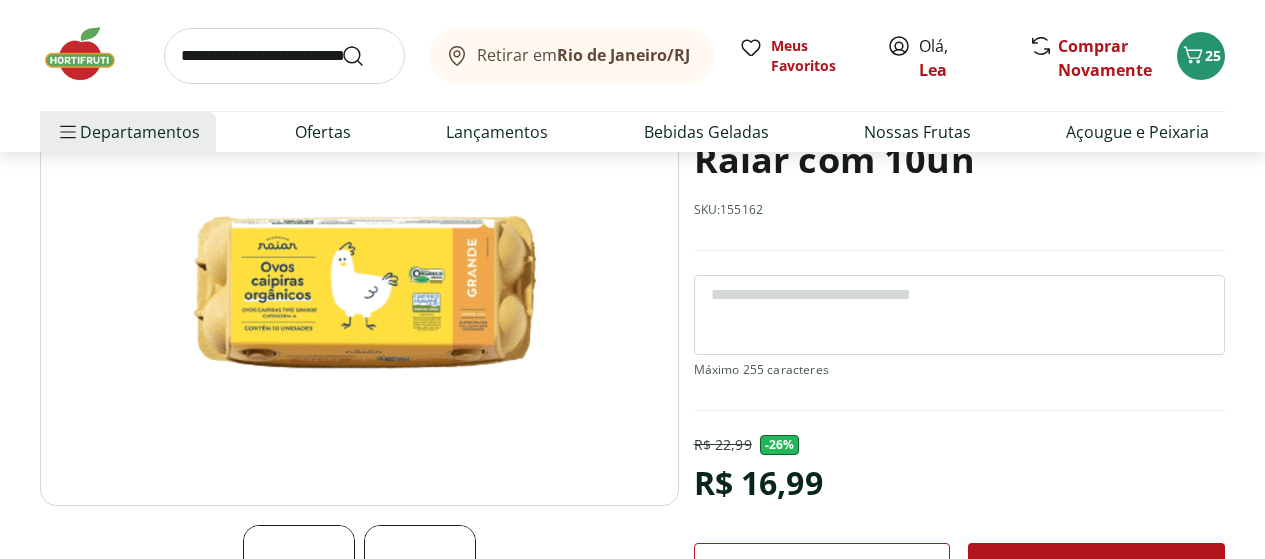 click at bounding box center (359, 281) 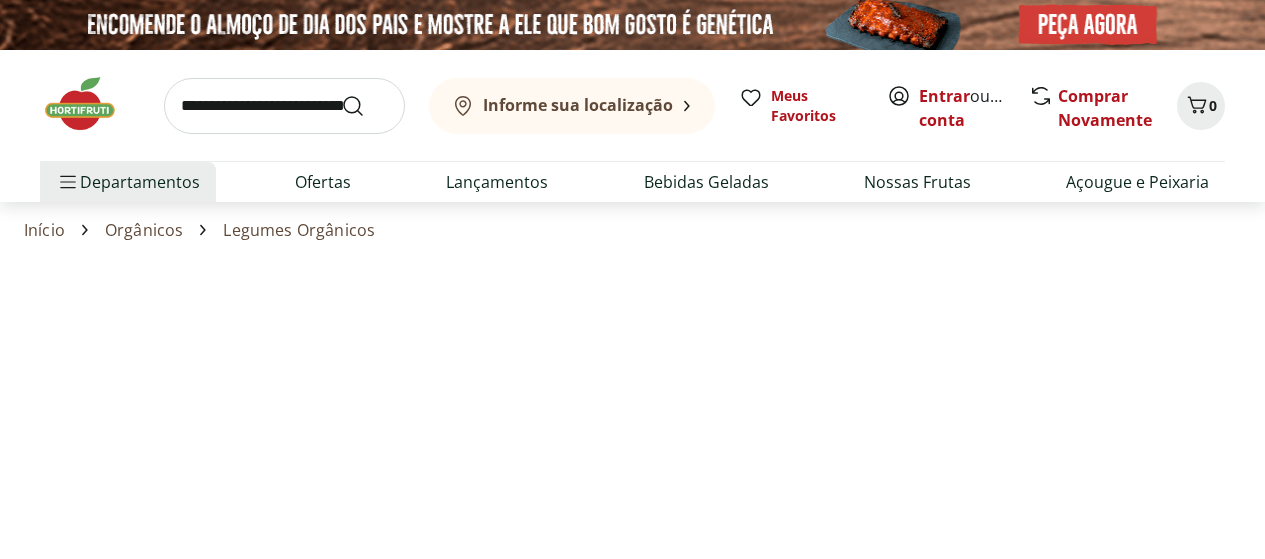 scroll, scrollTop: 0, scrollLeft: 0, axis: both 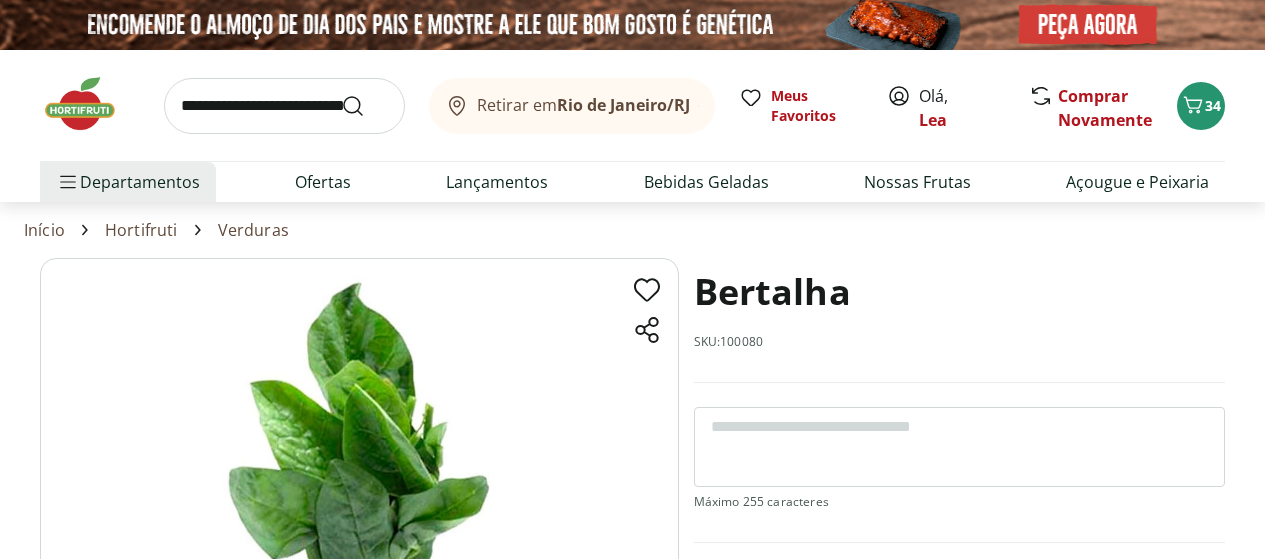 click at bounding box center [284, 106] 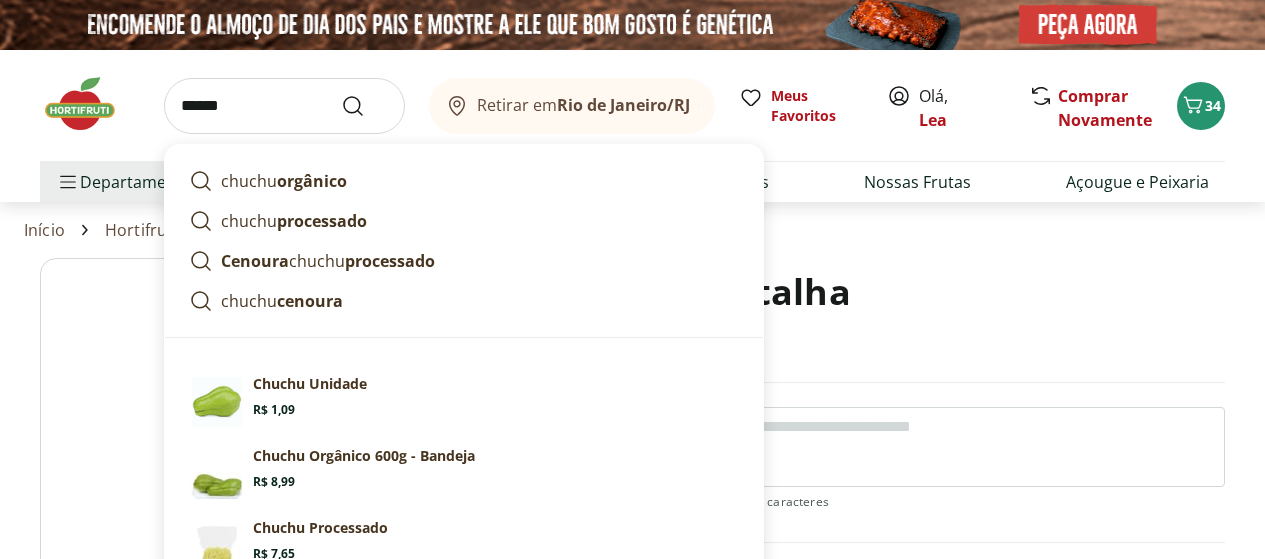 type on "******" 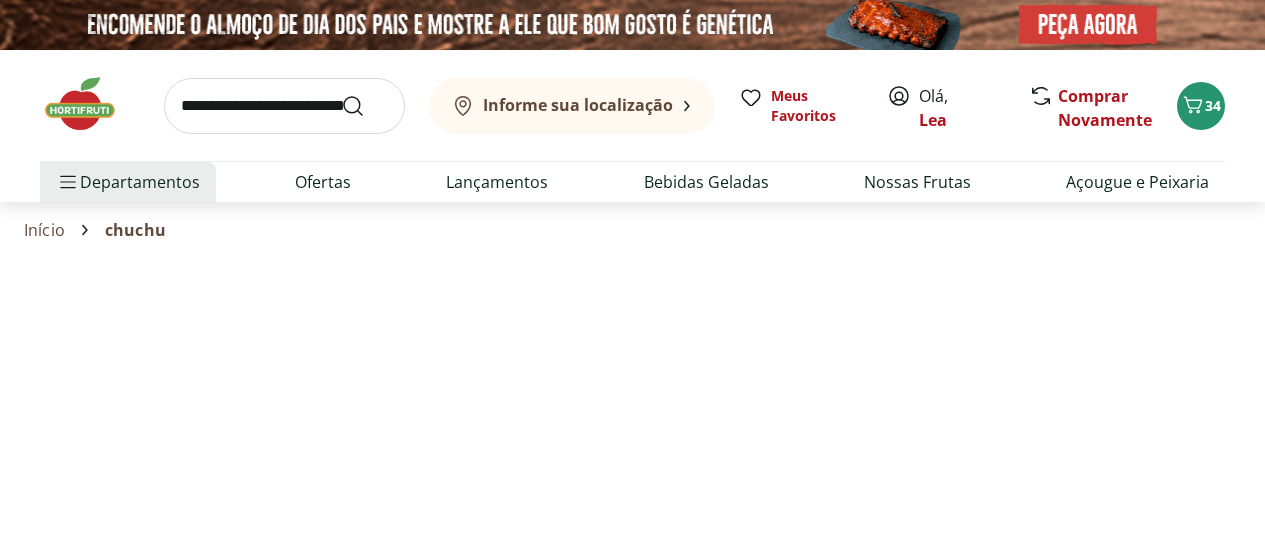 select on "**********" 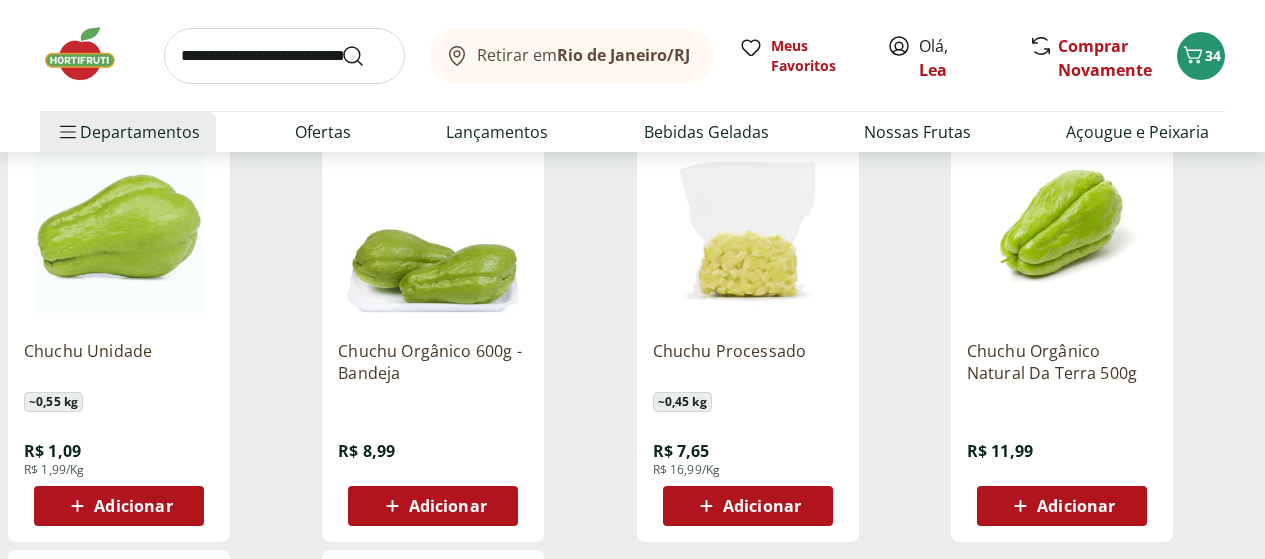 scroll, scrollTop: 320, scrollLeft: 0, axis: vertical 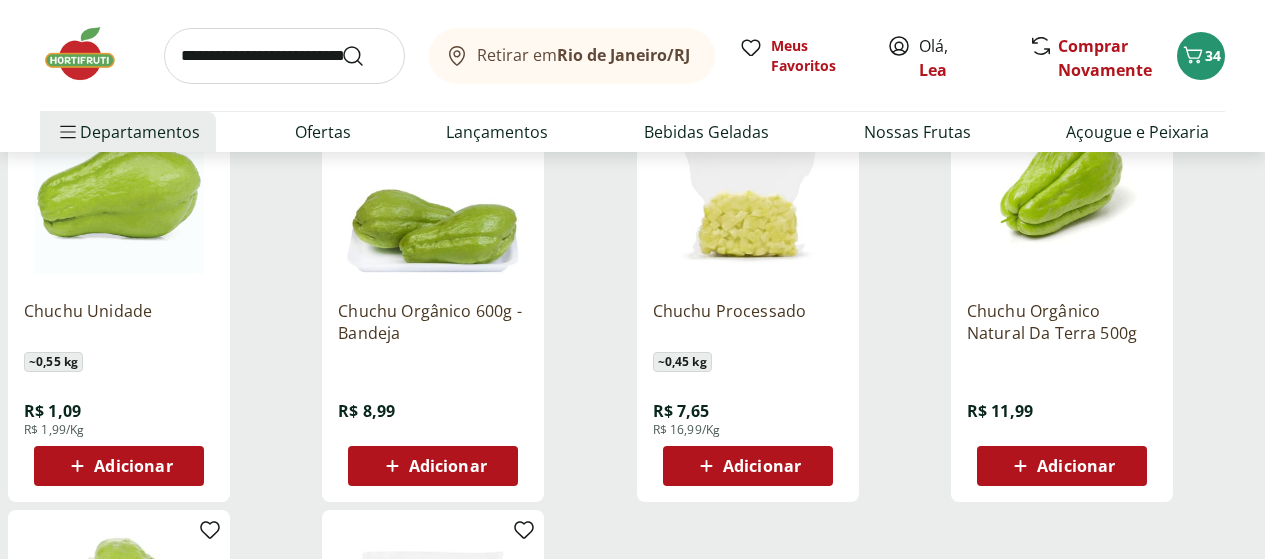 click on "Adicionar" at bounding box center (133, 466) 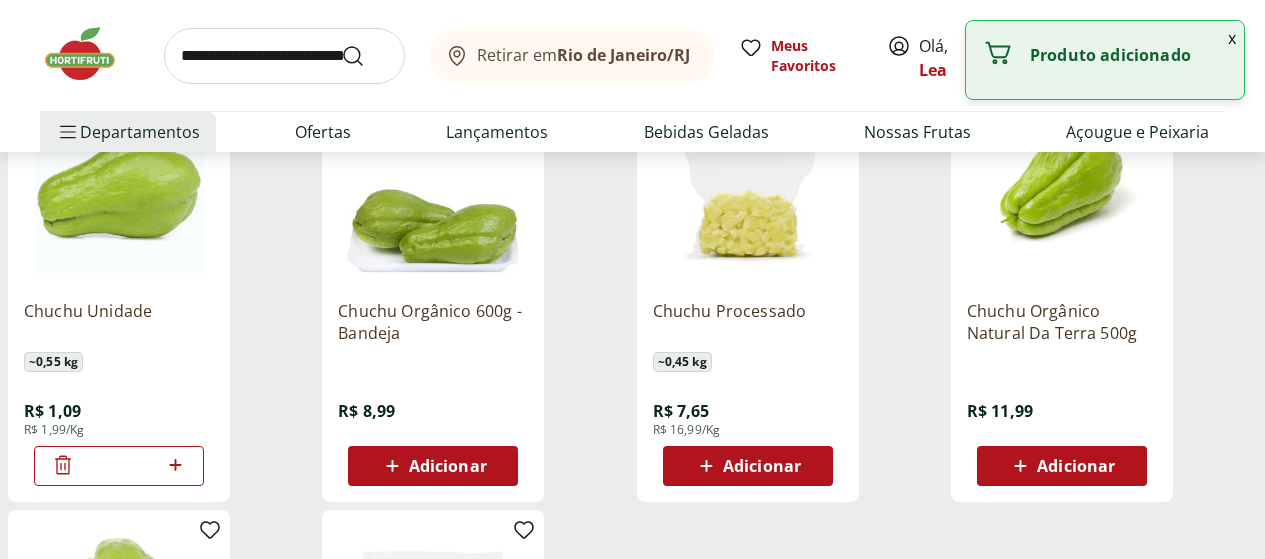 click 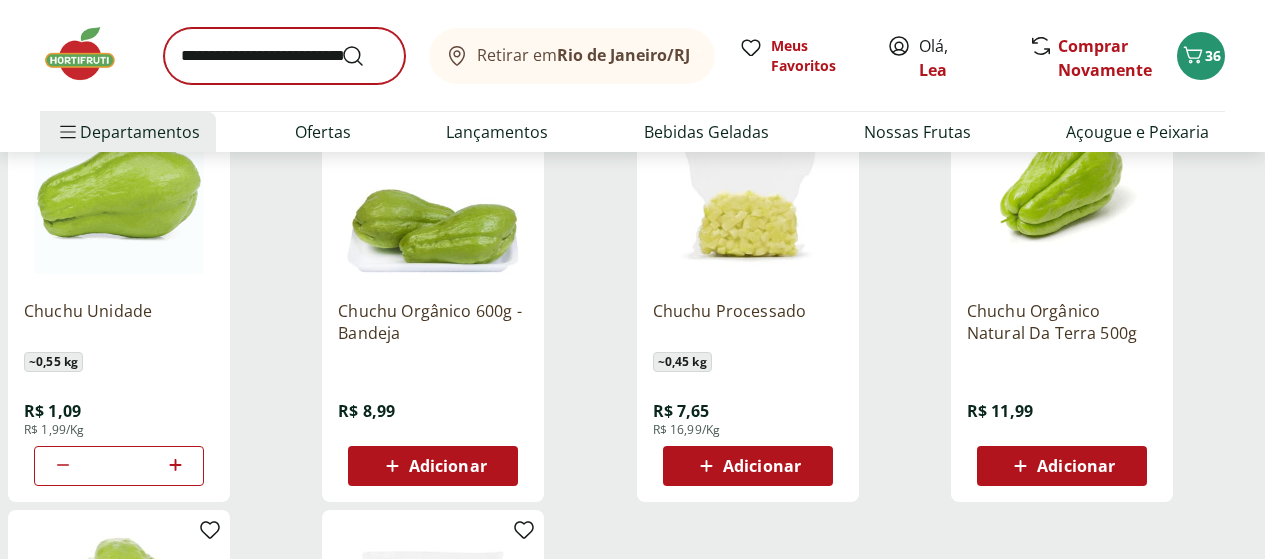 type 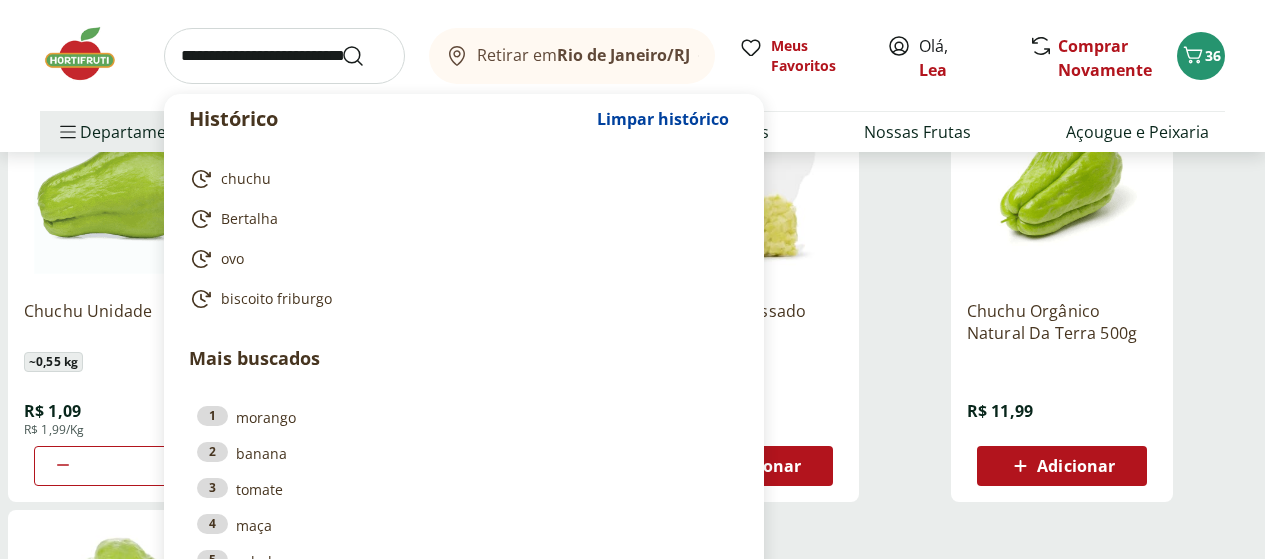 click at bounding box center (284, 56) 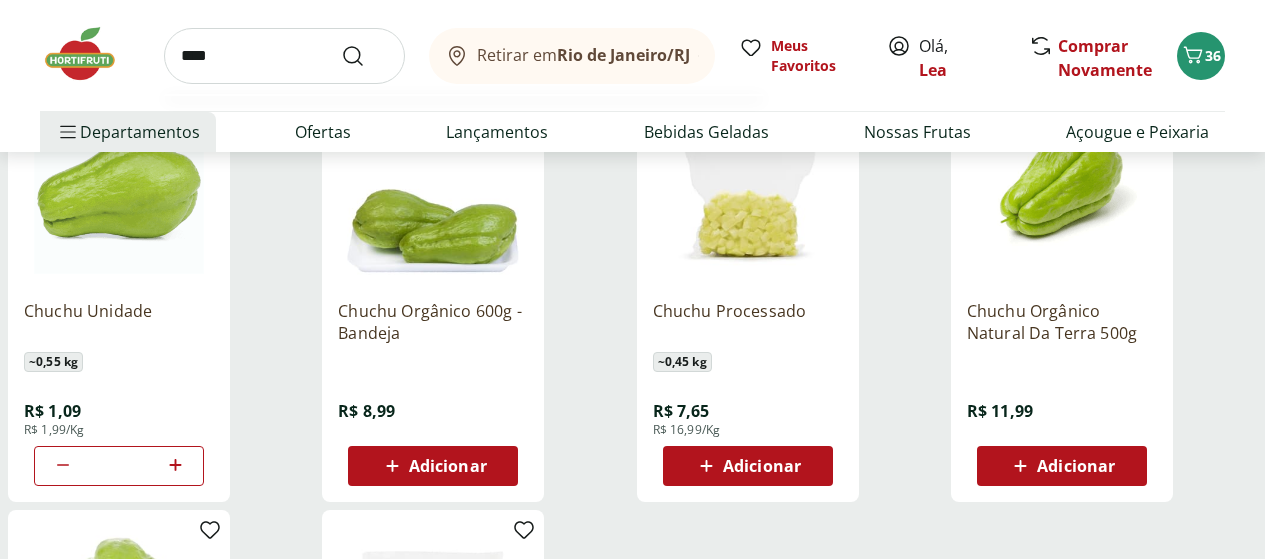type on "****" 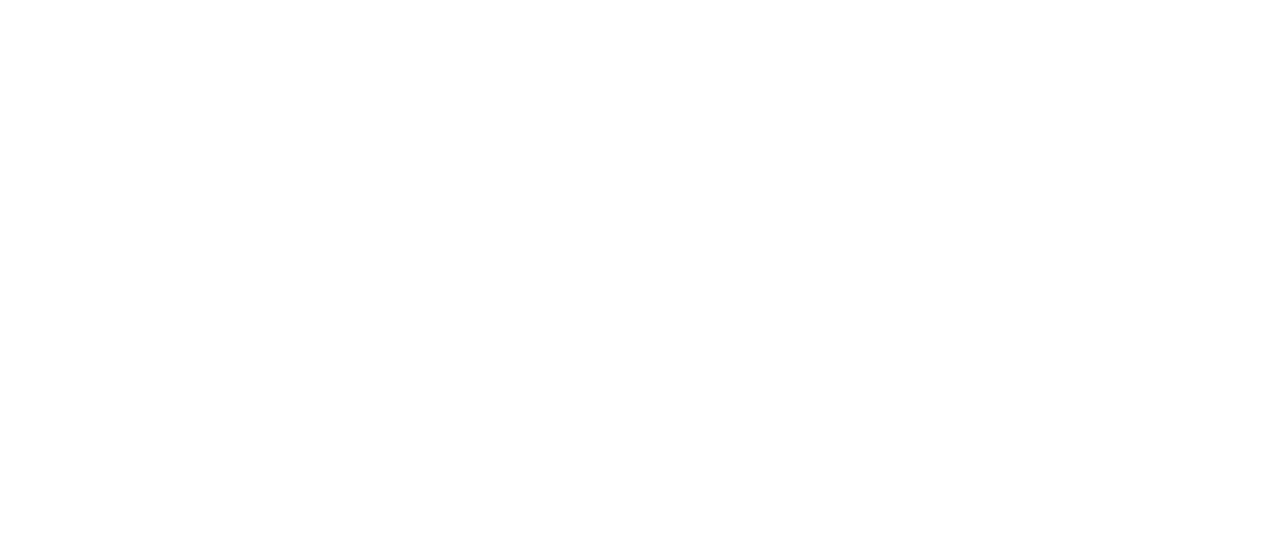 scroll, scrollTop: 0, scrollLeft: 0, axis: both 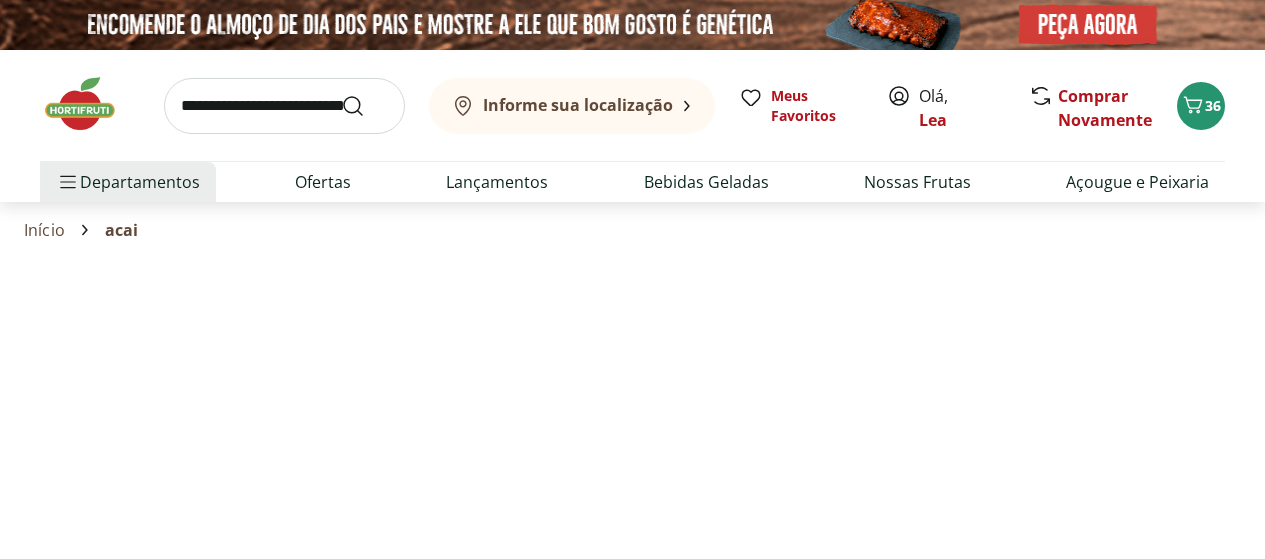 select on "**********" 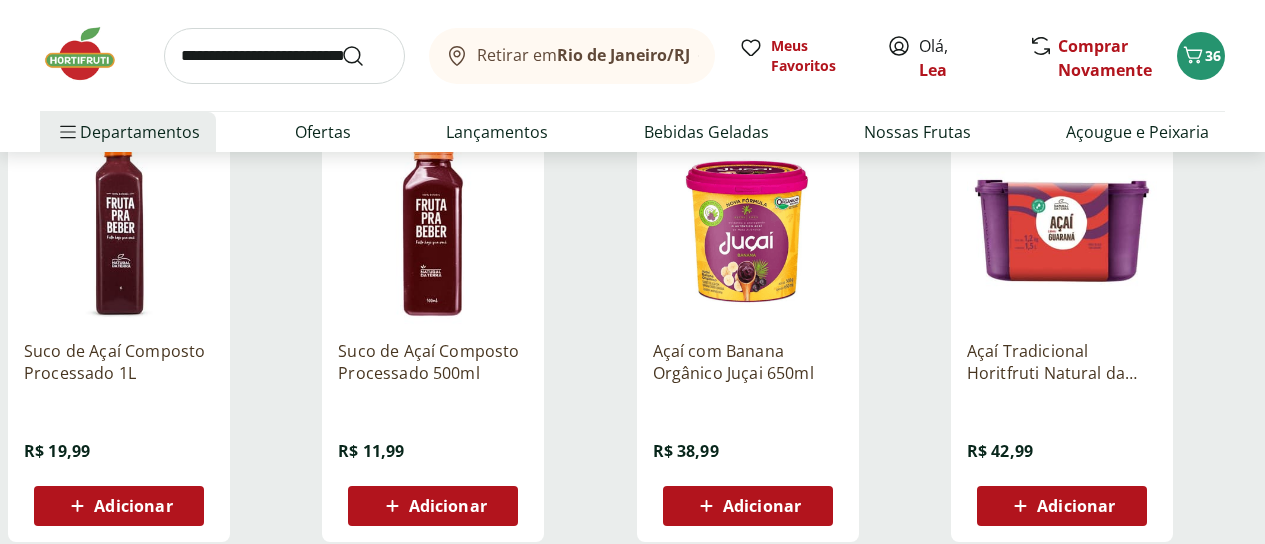 scroll, scrollTop: 320, scrollLeft: 0, axis: vertical 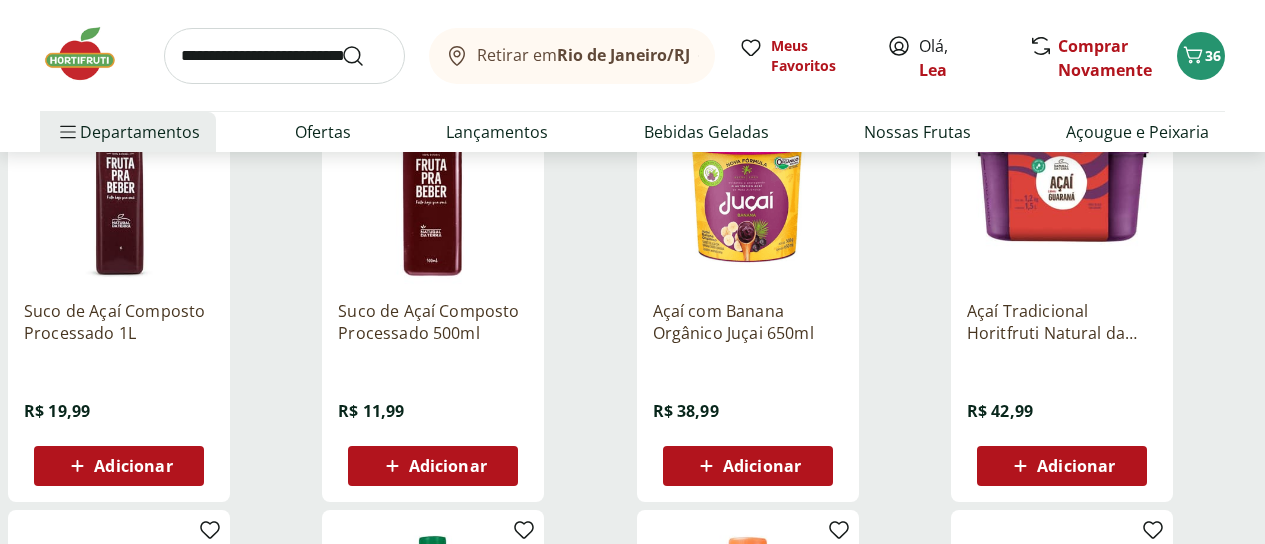 click on "Adicionar" at bounding box center (119, 466) 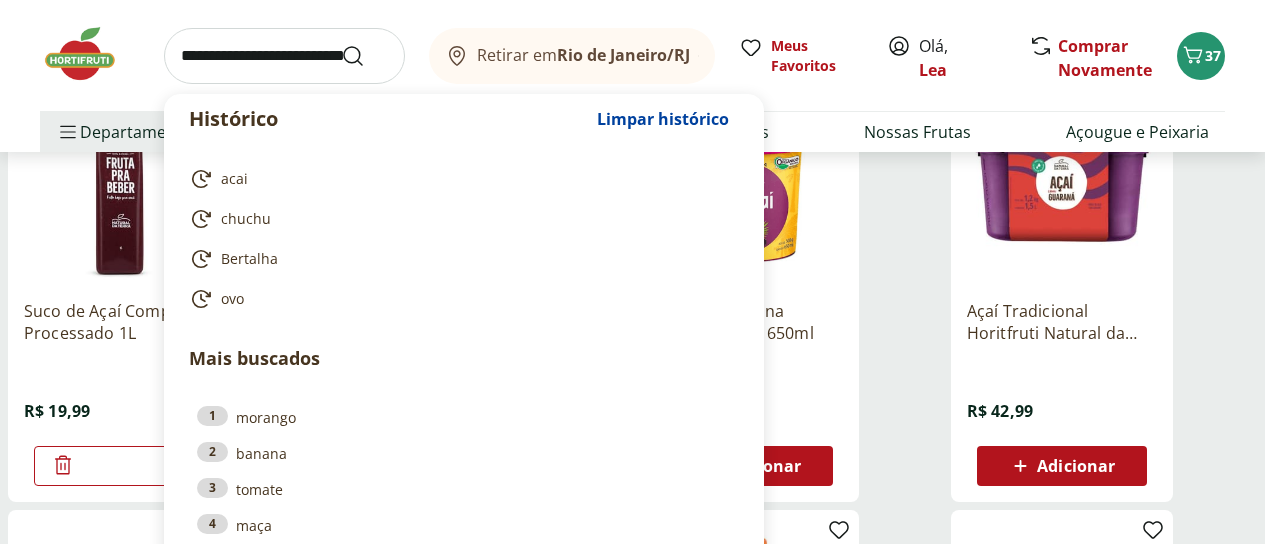 click at bounding box center (284, 56) 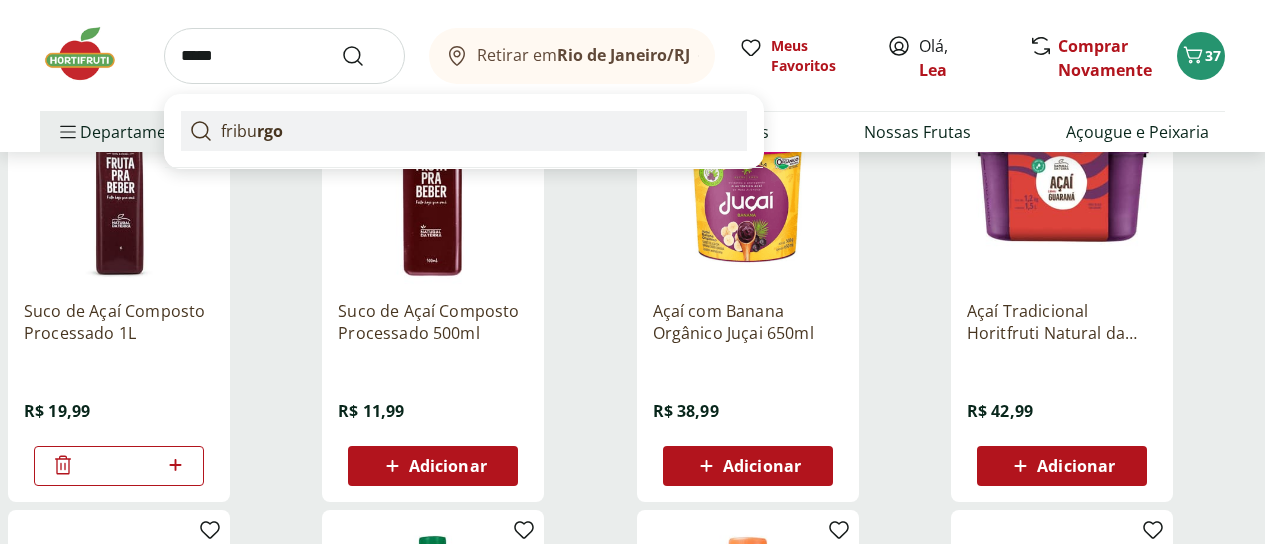 click on "fribu rgo" at bounding box center [252, 131] 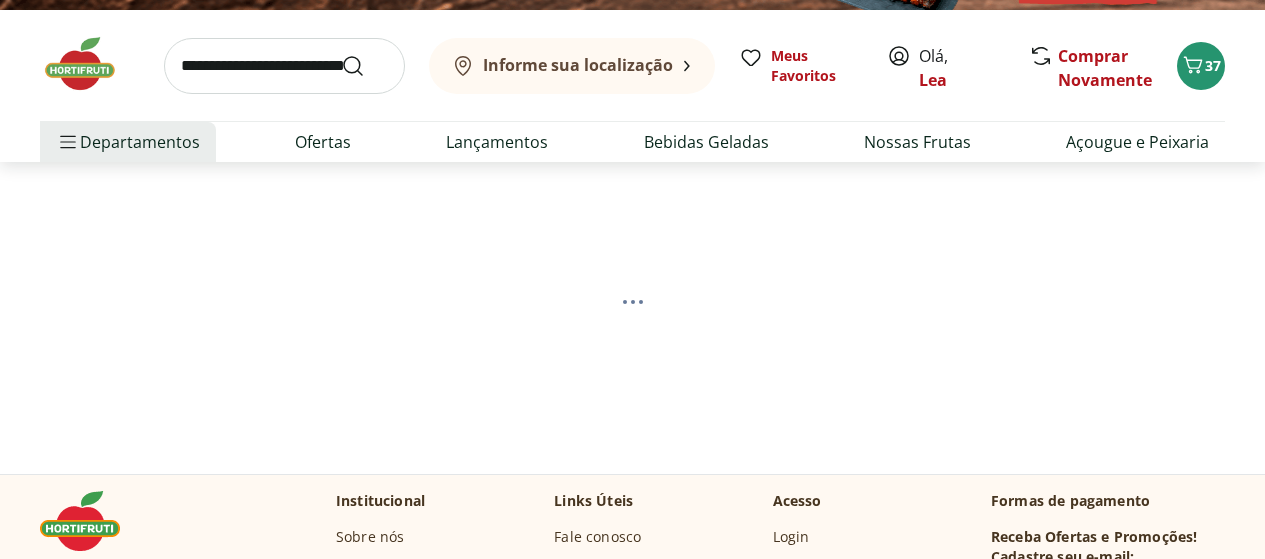 scroll, scrollTop: 80, scrollLeft: 0, axis: vertical 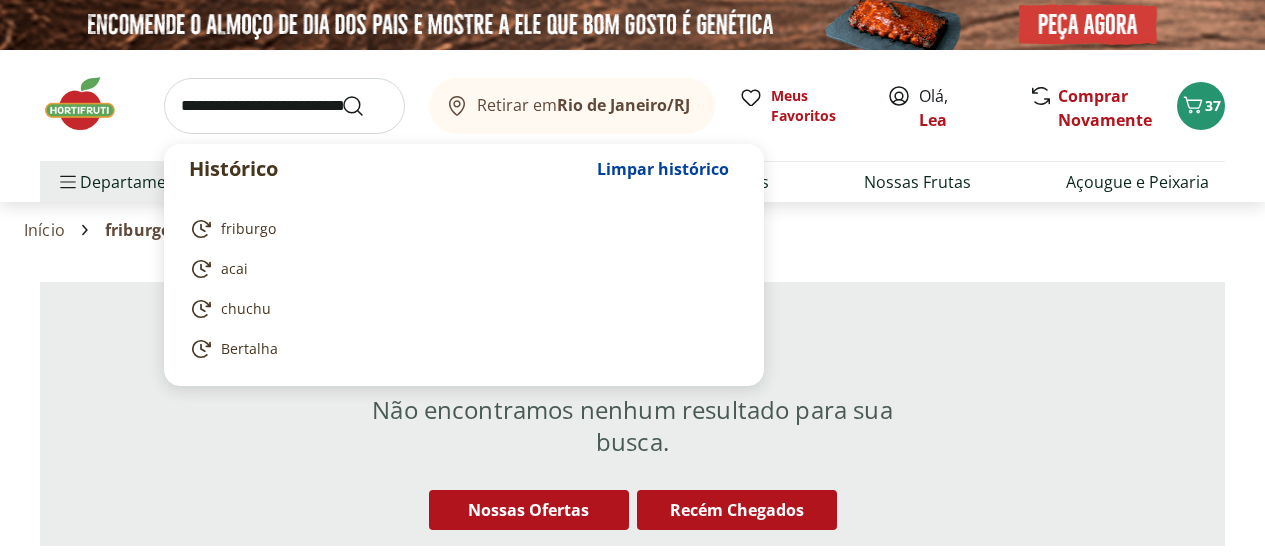 click at bounding box center (284, 106) 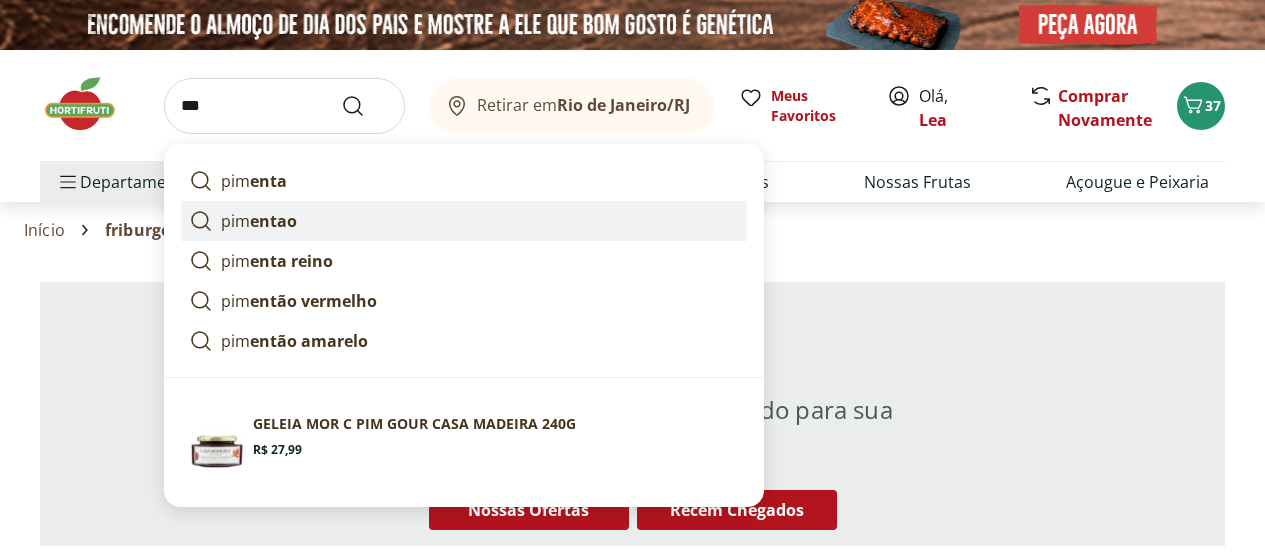 click on "entao" at bounding box center [273, 221] 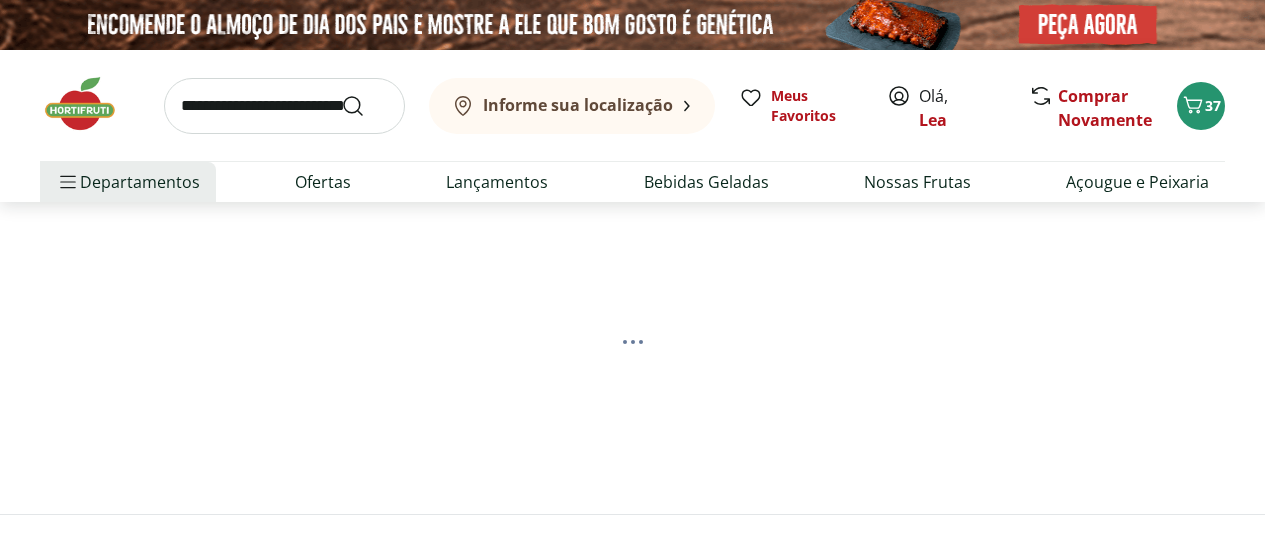 scroll, scrollTop: 0, scrollLeft: 0, axis: both 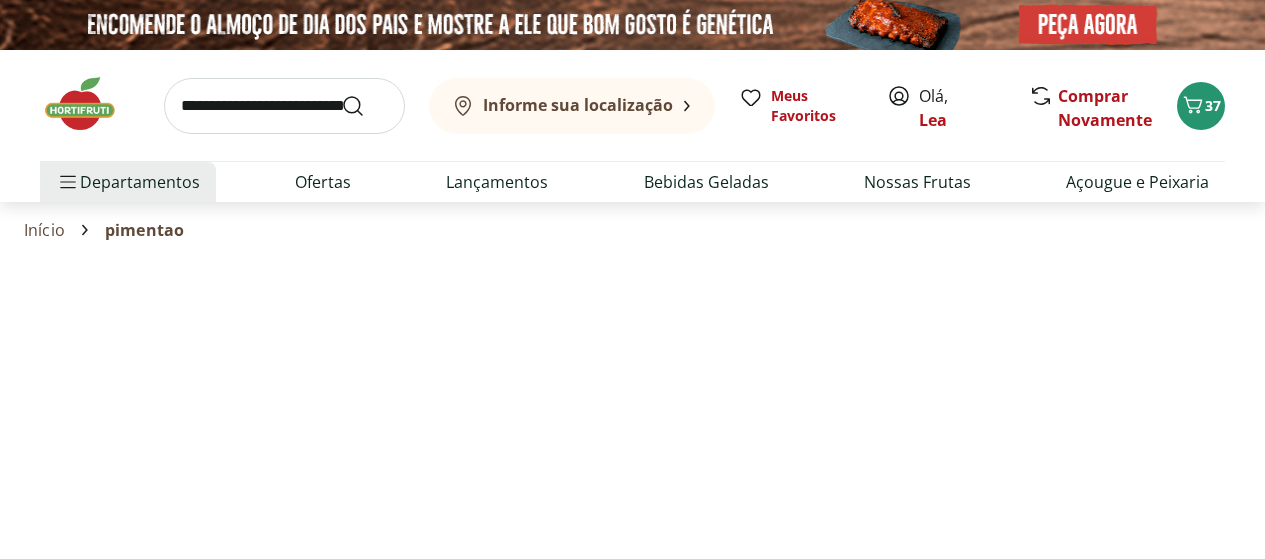 select on "**********" 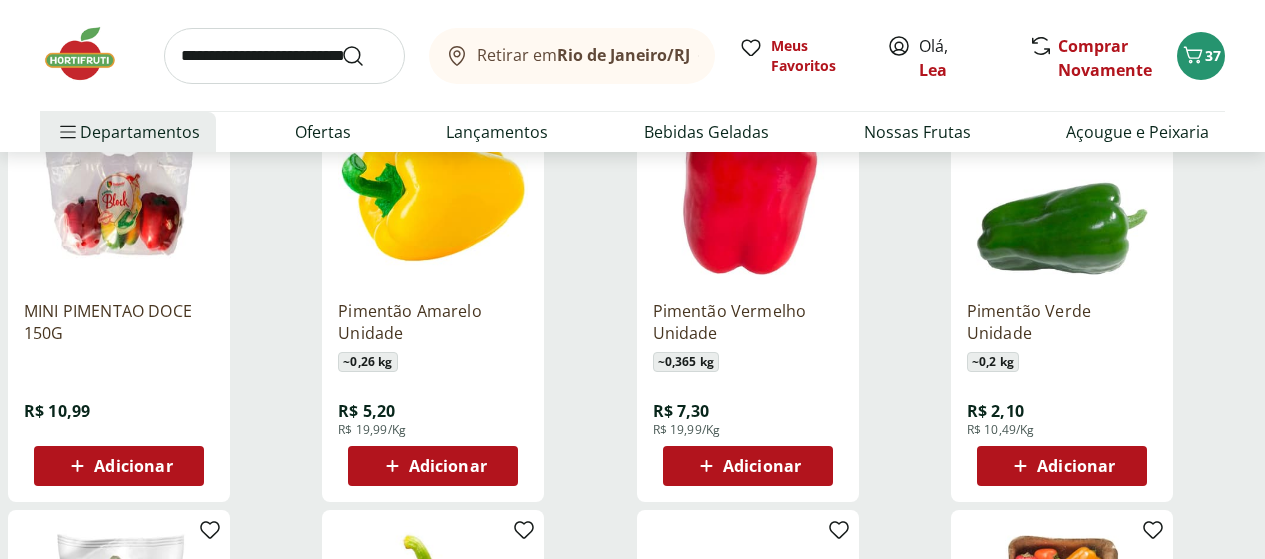 scroll, scrollTop: 280, scrollLeft: 0, axis: vertical 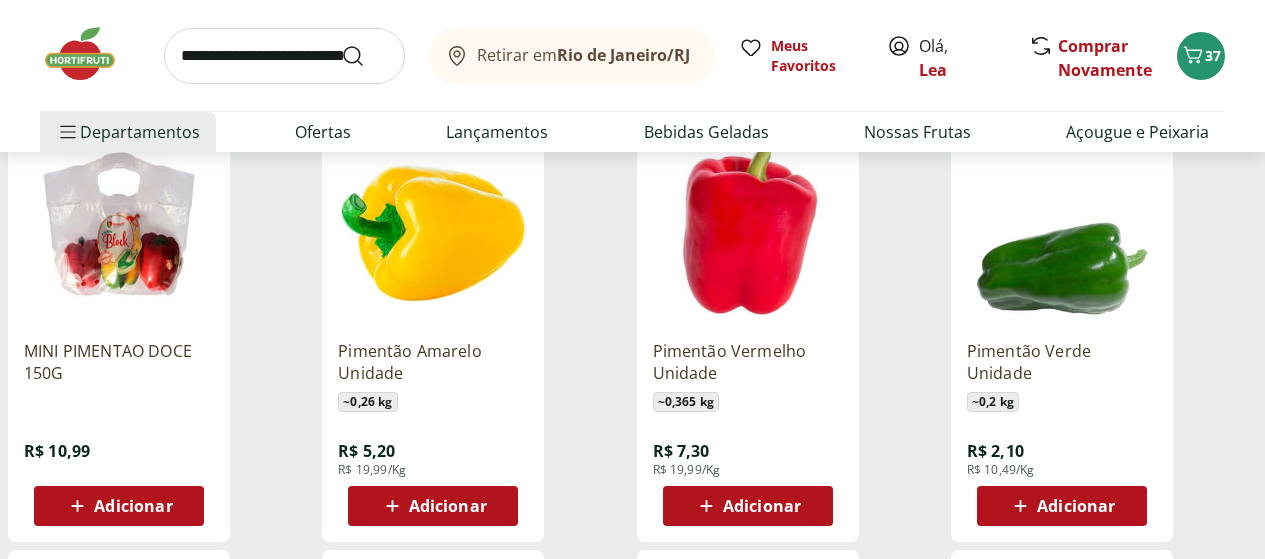 click 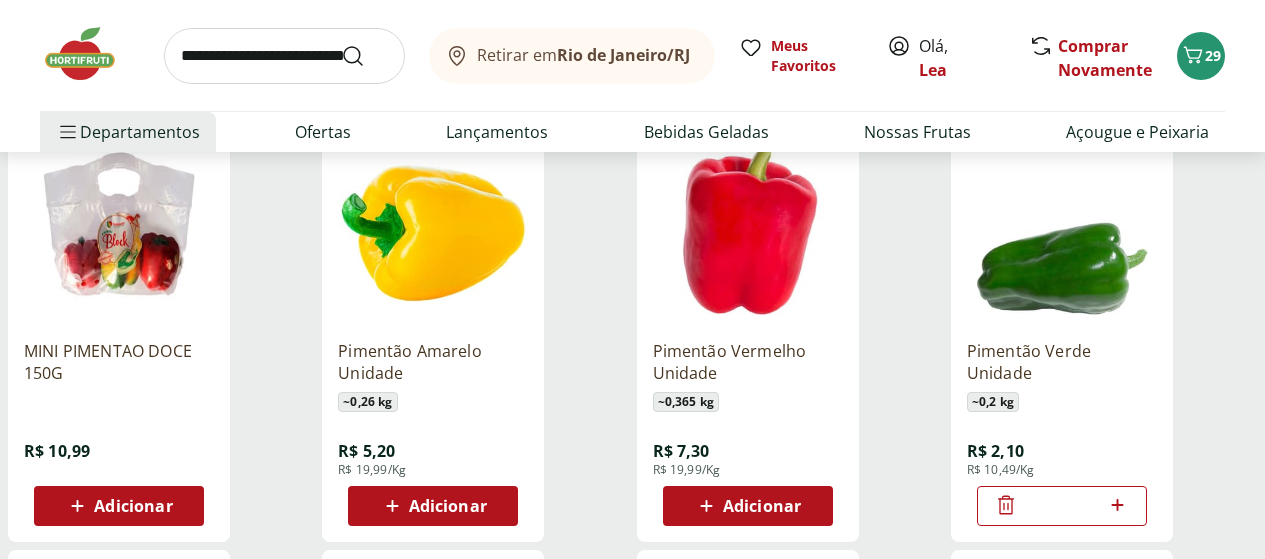 click at bounding box center [90, 54] 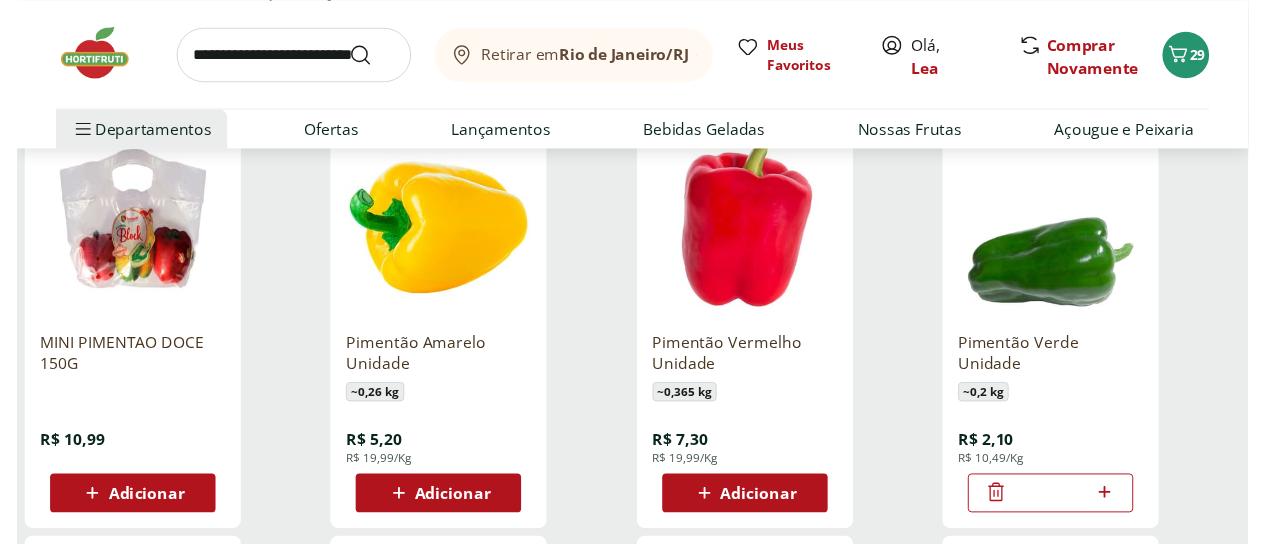 scroll, scrollTop: 0, scrollLeft: 0, axis: both 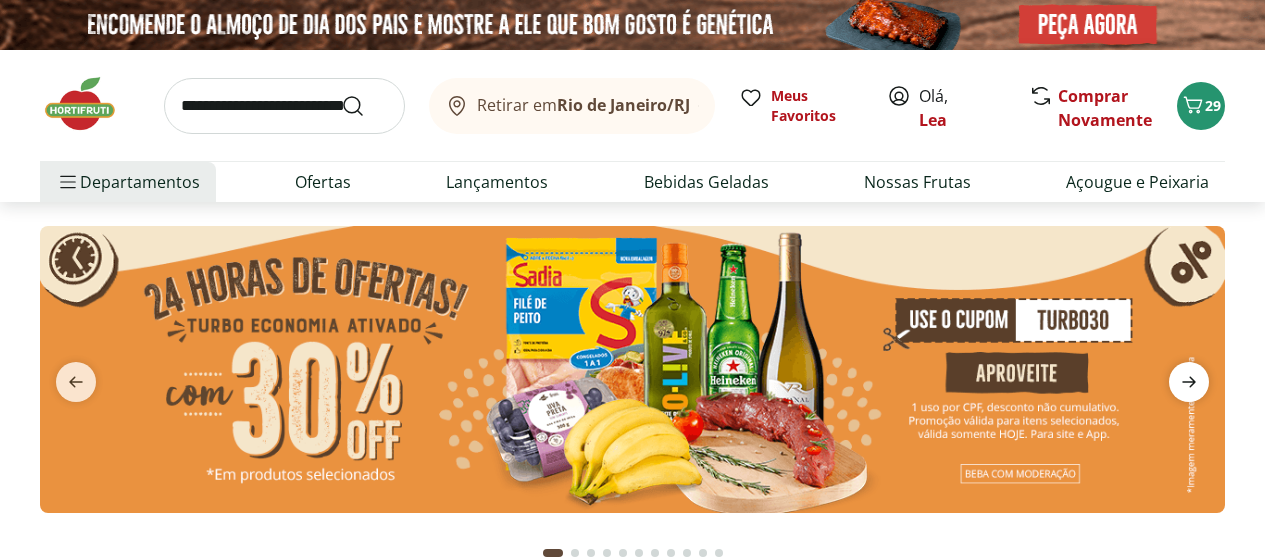 click 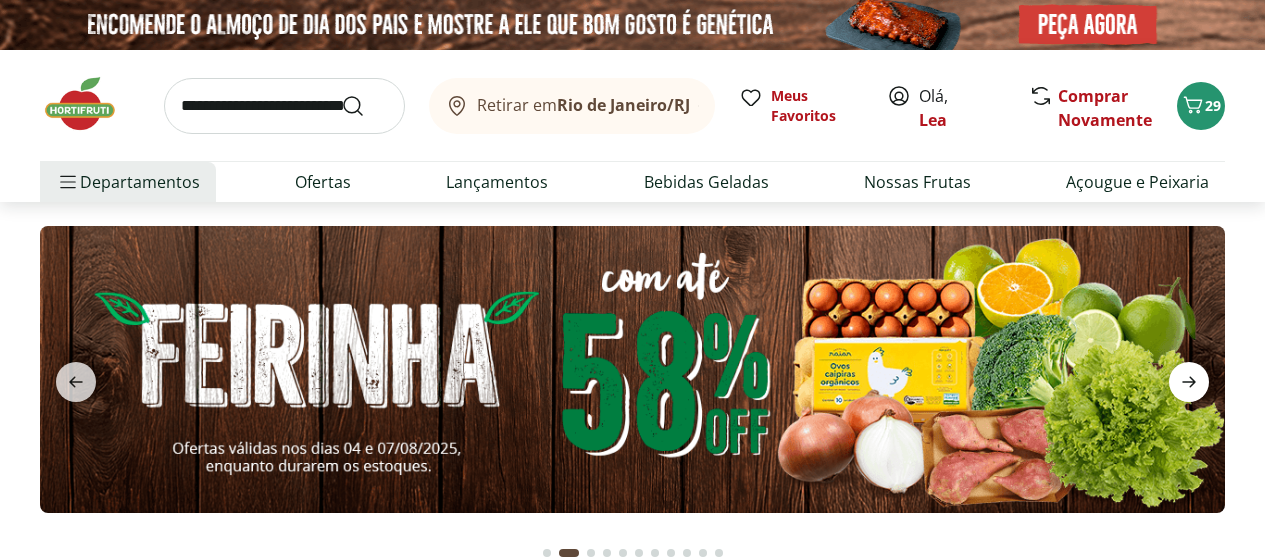 click 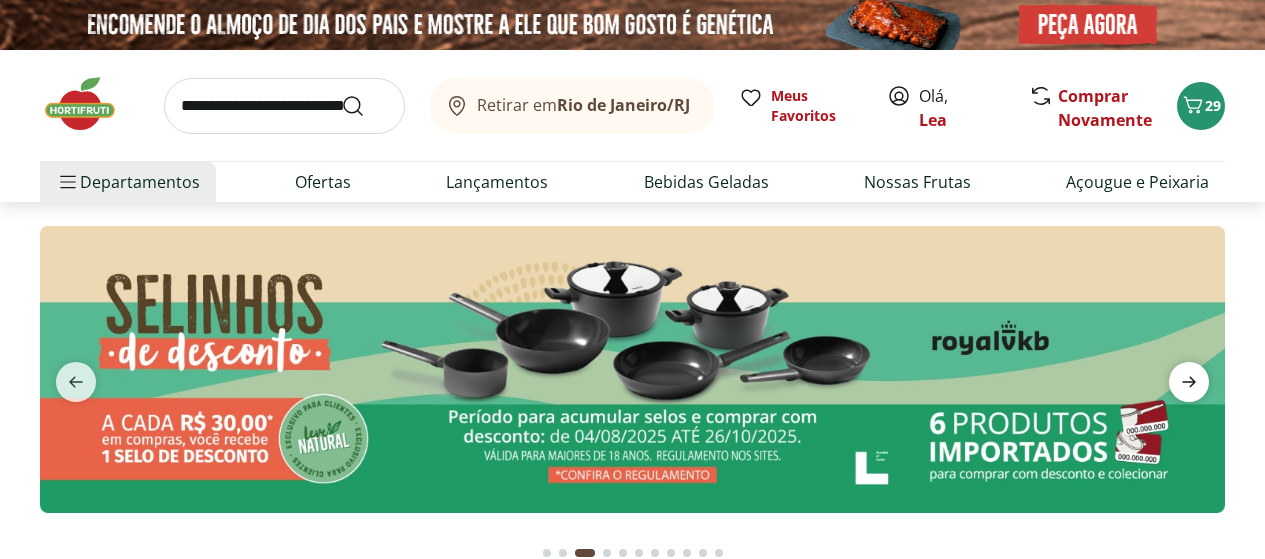 click 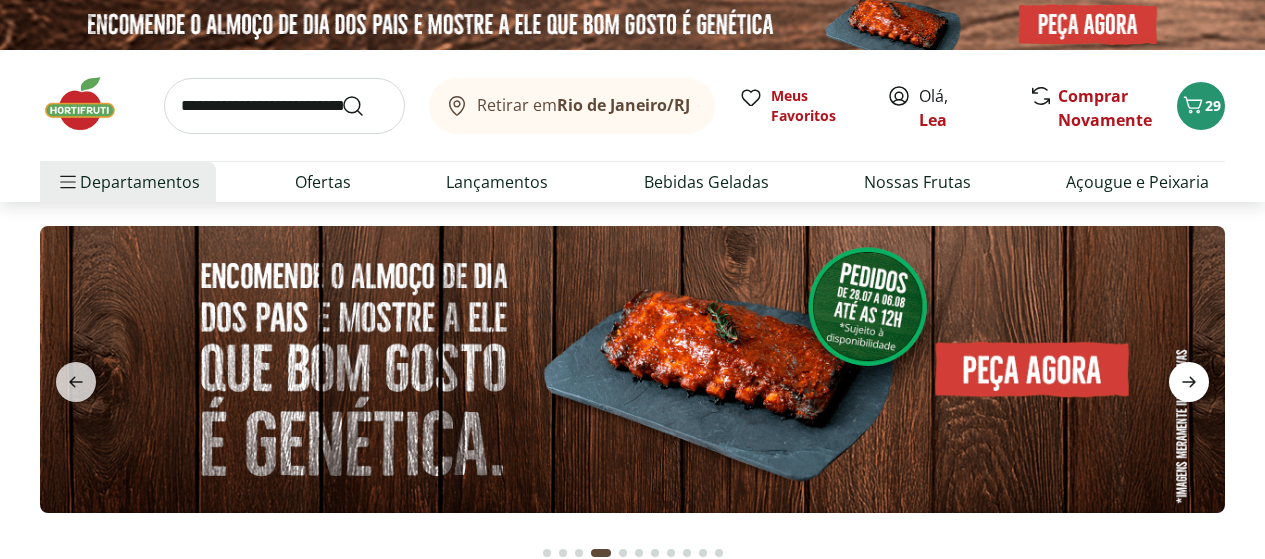 click 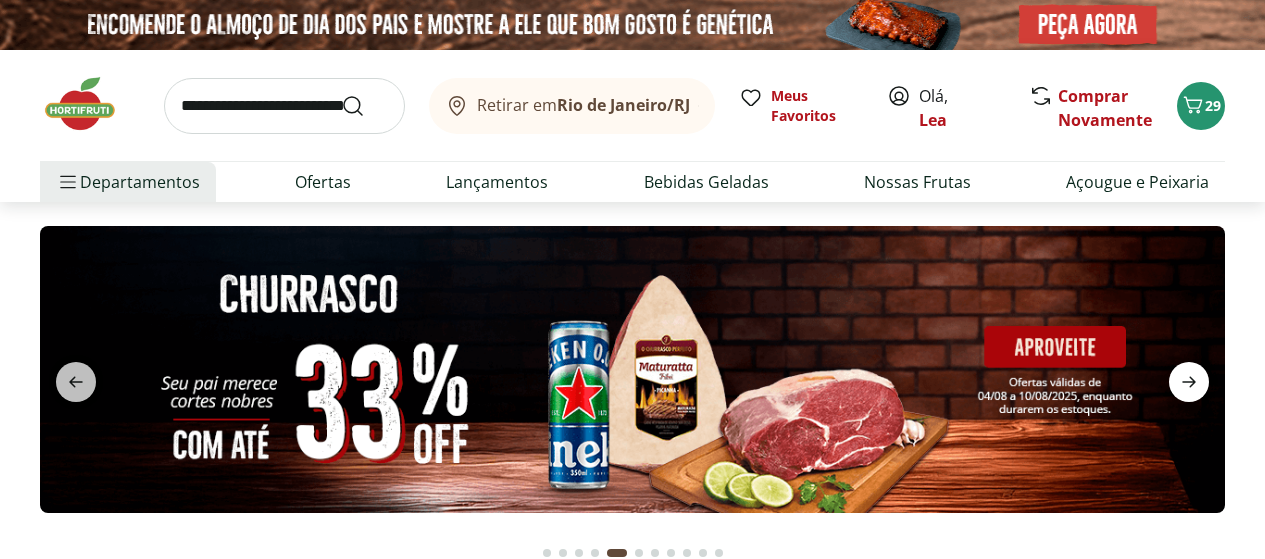 click 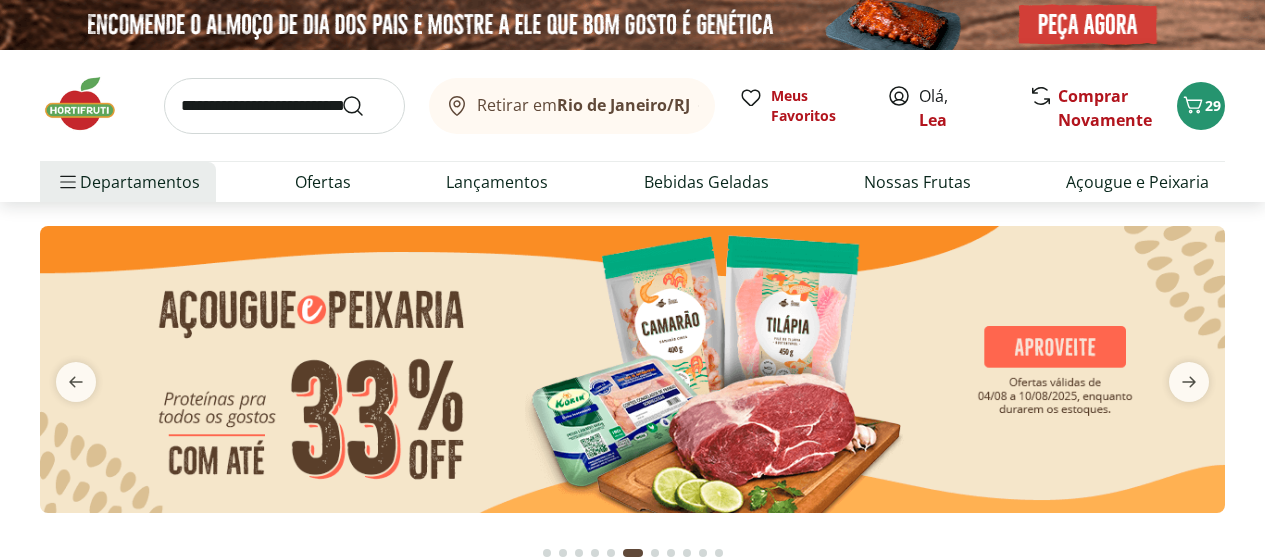 click at bounding box center [632, 369] 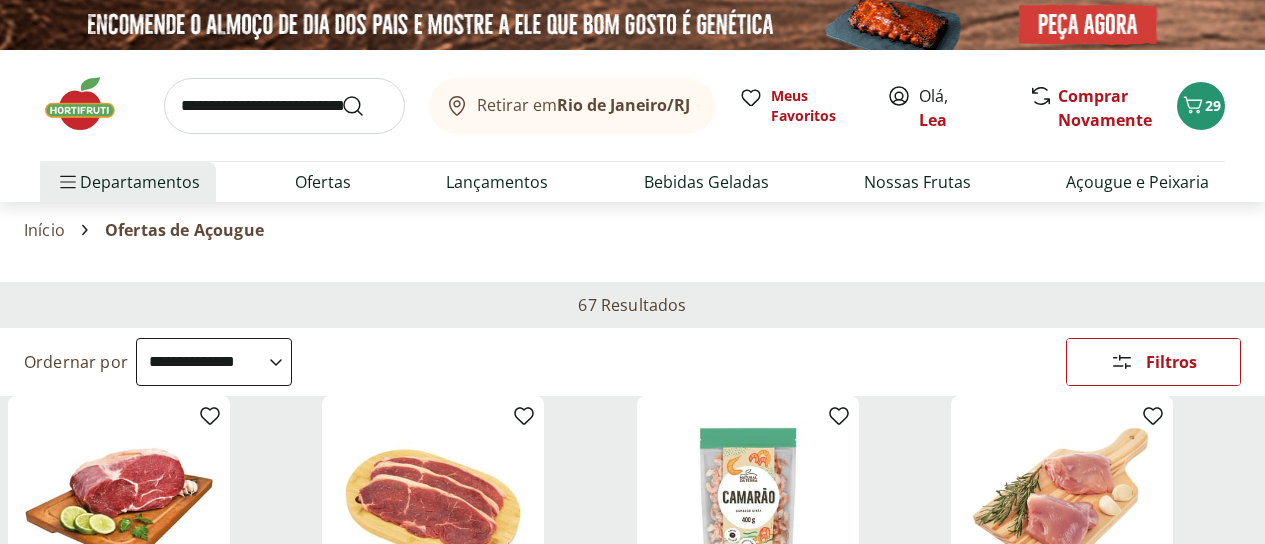 click on "**********" at bounding box center [214, 362] 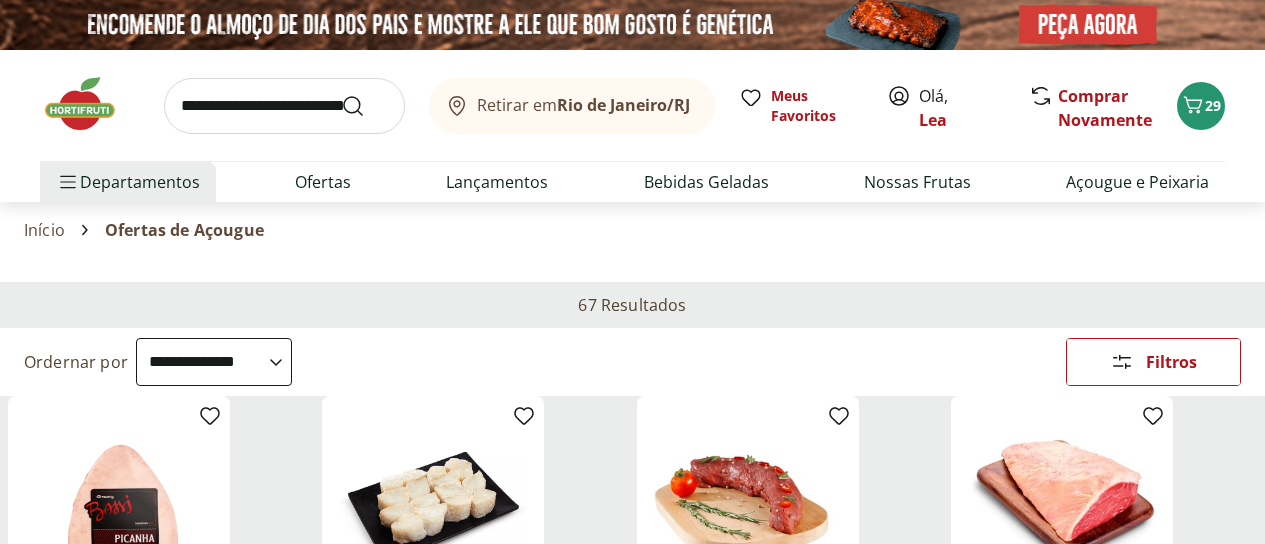 click on "**********" at bounding box center [214, 362] 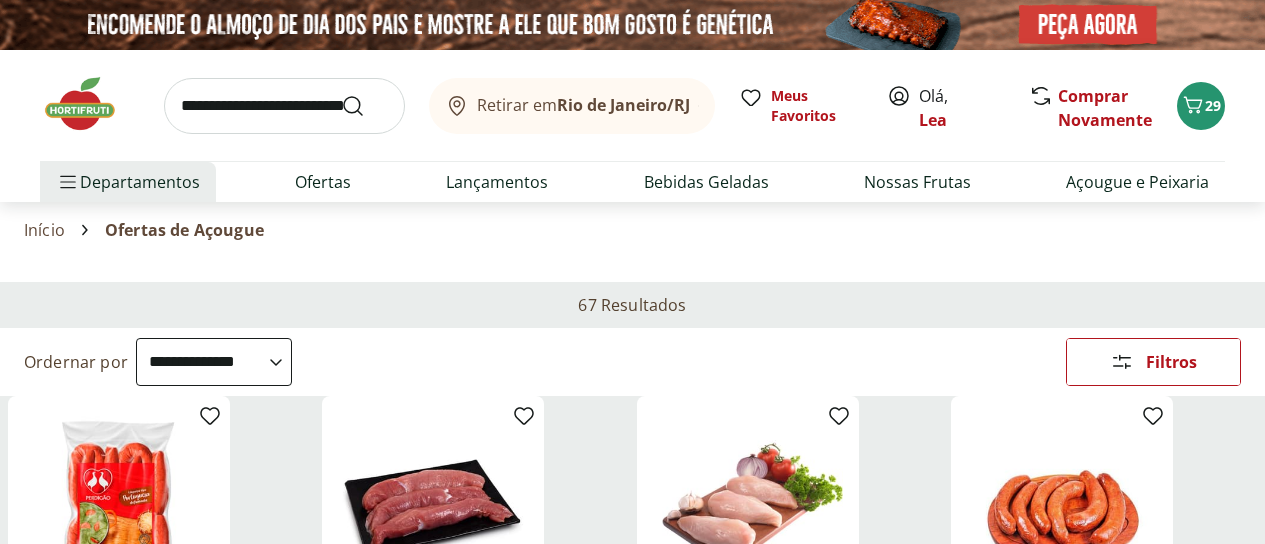 click on "Linguiça Portuguesa Perdigão 200g ~ 0,2 kg R$ 9,98 R$ 49,9/Kg Adicionar Filé Mignon Suíno Resfriado ~ 0,3 kg R$ 10,47 R$ 34,9/Kg Adicionar Filé de Peito de Frango Resfriado ~ 0,4 kg R$ 11,96 R$ 29,9/Kg Adicionar Linguiça Calabresa Defumada Sadia Perdigão ~ 0,4 kg R$ 11,96 R$ 29,89/Kg Adicionar Linguiça Toscana Resfriada ~ 0,5 kg R$ 14,95 R$ 12,45 - 17 % R$ 24,9/Kg Adicionar Strogonoff de Filé de Frango ~ 0,4 kg R$ 13,56 R$ 33,9/Kg Adicionar Kani Kama Congelado Frescatto 200g R$ 13,99 Adicionar Lombo Suíno Fatiado ~ 0,4 kg R$ 14,00 R$ 34,99/Kg Adicionar Sobrecoxa de Frango Resfriado Light ~ 0,6 kg R$ 14,94 R$ 24,9/Kg Adicionar Carne Moída Bovina Resfriada ~ 0,3 kg R$ 15,87 R$ 52,9/Kg Adicionar Sobrecoxa de Frango Congelada Korin 600g R$ 19,99 R$ 15,99 - 20 % Adicionar Sobrecoxas Congeladas de Frango Sadia 1kg R$ 18,99 Adicionar" at bounding box center (632, 1048) 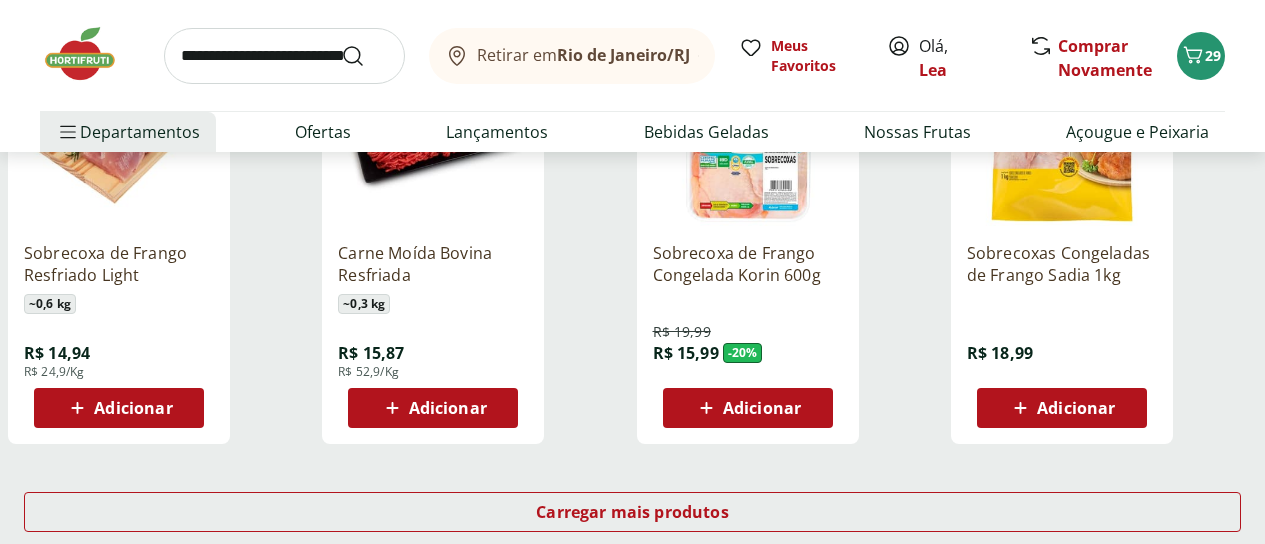 scroll, scrollTop: 1200, scrollLeft: 0, axis: vertical 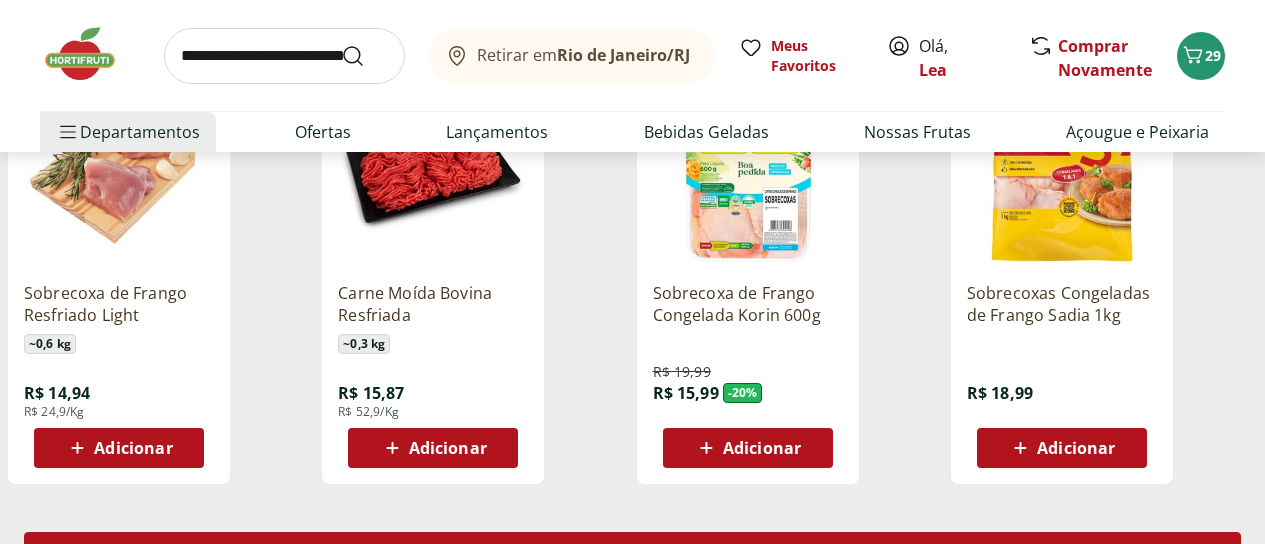 click on "Carregar mais produtos" at bounding box center (632, 556) 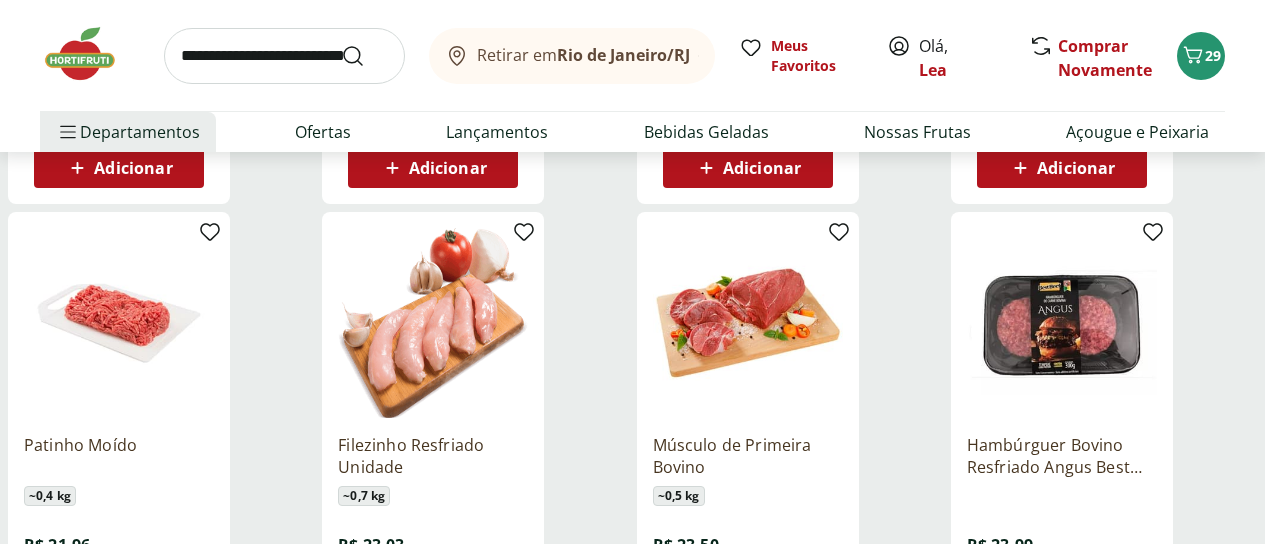 scroll, scrollTop: 1960, scrollLeft: 0, axis: vertical 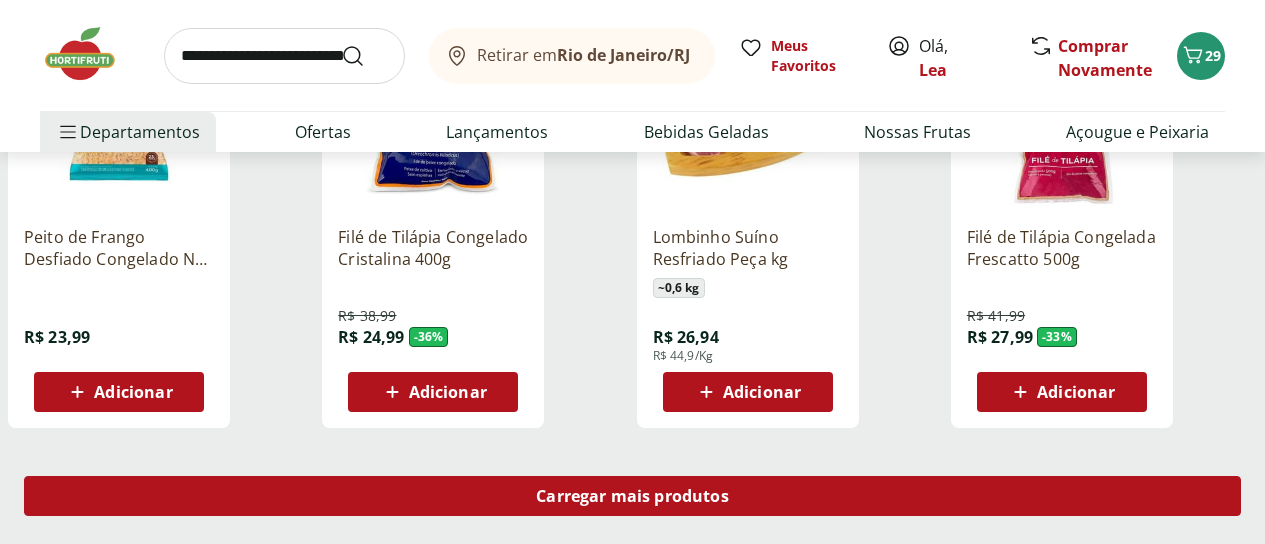 click on "Carregar mais produtos" at bounding box center [632, 496] 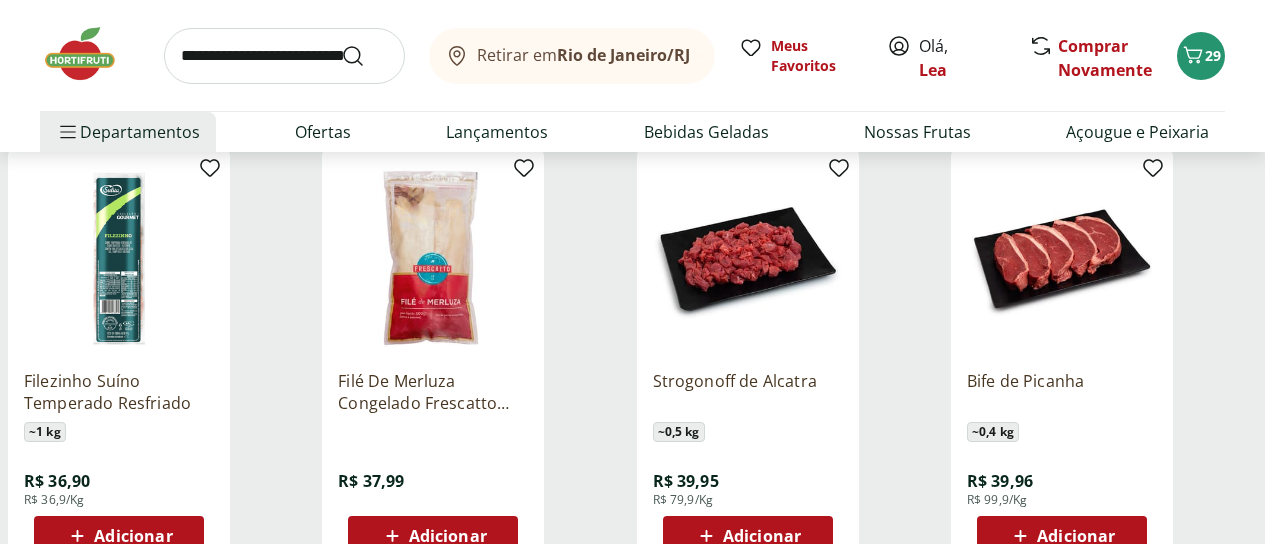 scroll, scrollTop: 3760, scrollLeft: 0, axis: vertical 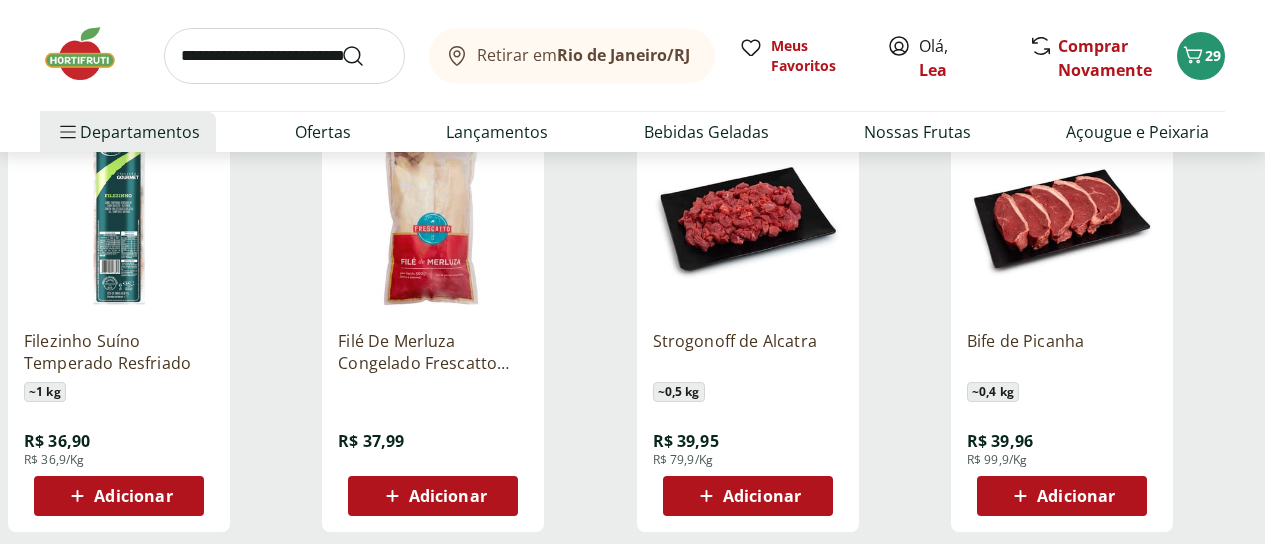 click on "Carregar mais produtos" at bounding box center [632, 600] 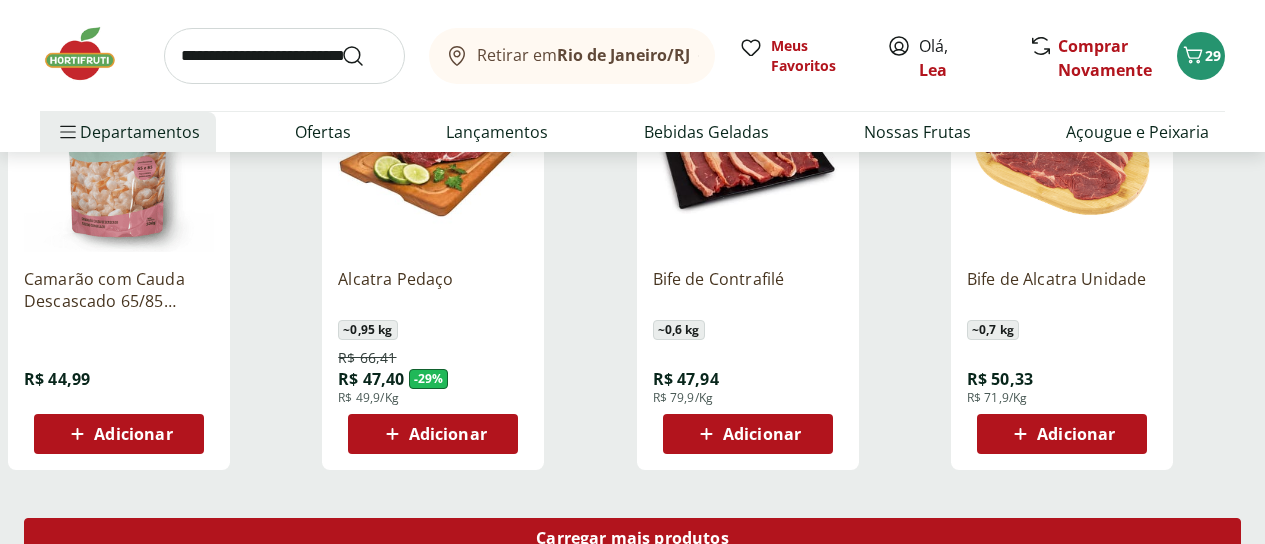 scroll, scrollTop: 5120, scrollLeft: 0, axis: vertical 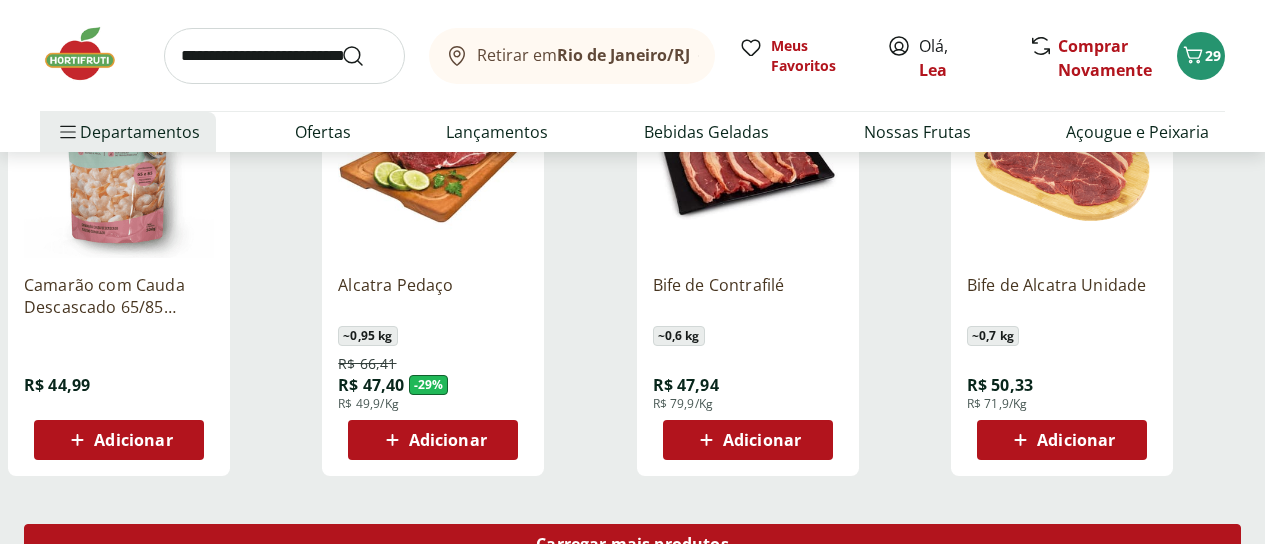 click on "Carregar mais produtos" at bounding box center (632, 544) 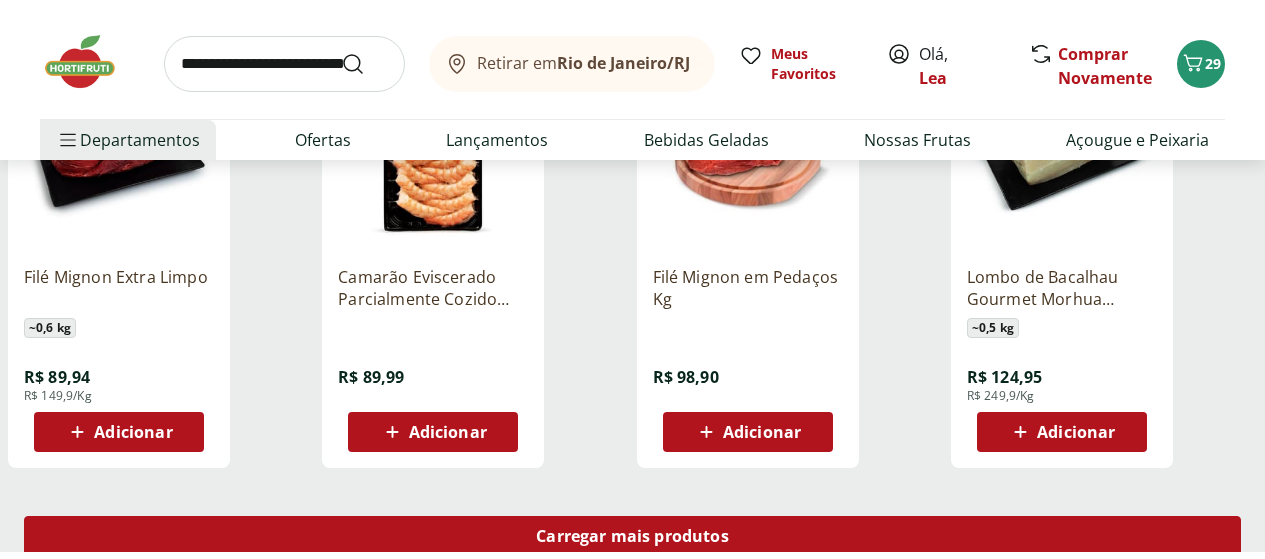 scroll, scrollTop: 6400, scrollLeft: 0, axis: vertical 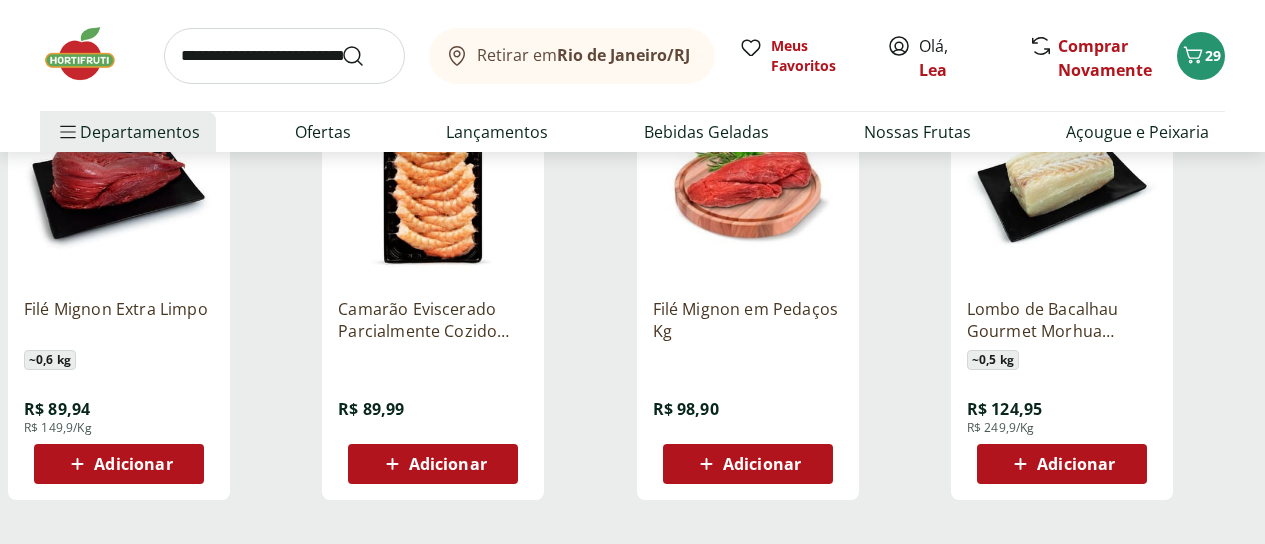 click on "Carregar mais produtos" at bounding box center (632, 572) 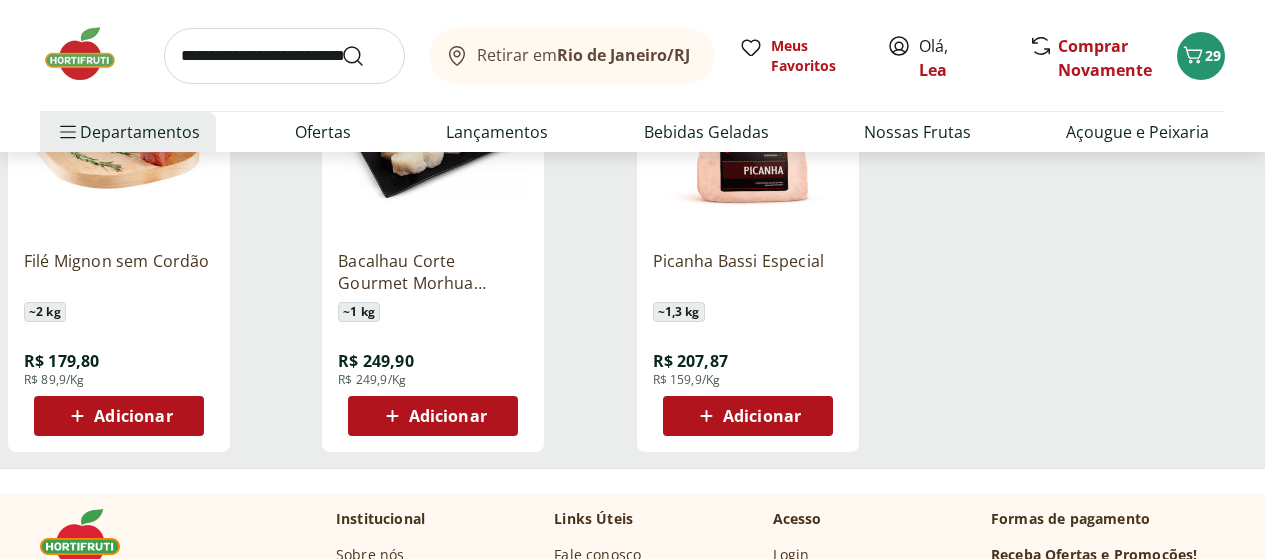 scroll, scrollTop: 7360, scrollLeft: 0, axis: vertical 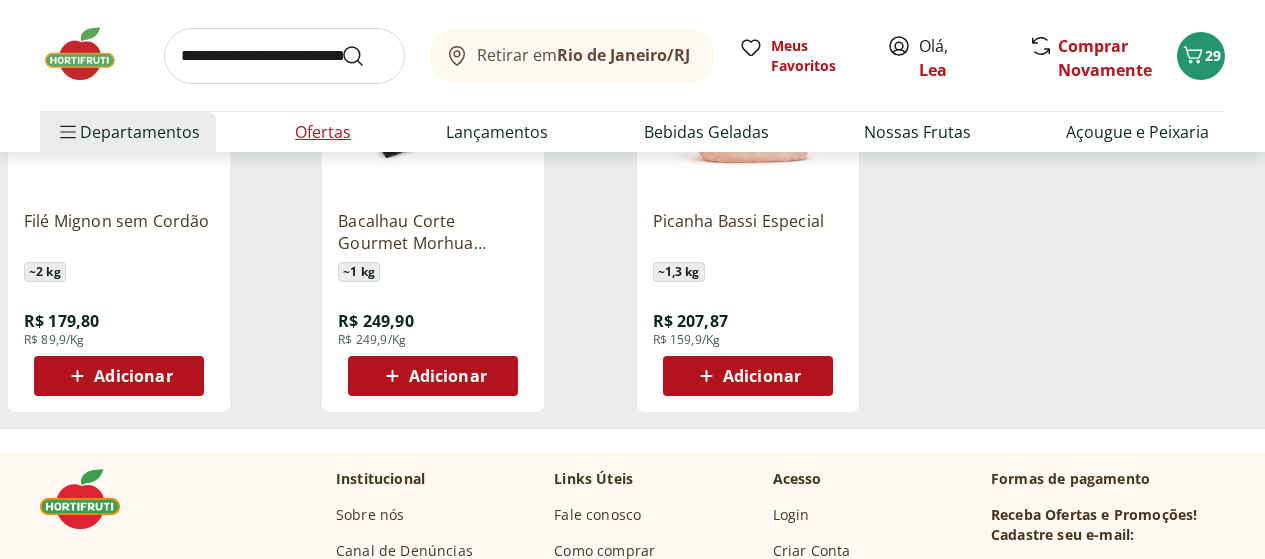 click on "Ofertas" at bounding box center (323, 132) 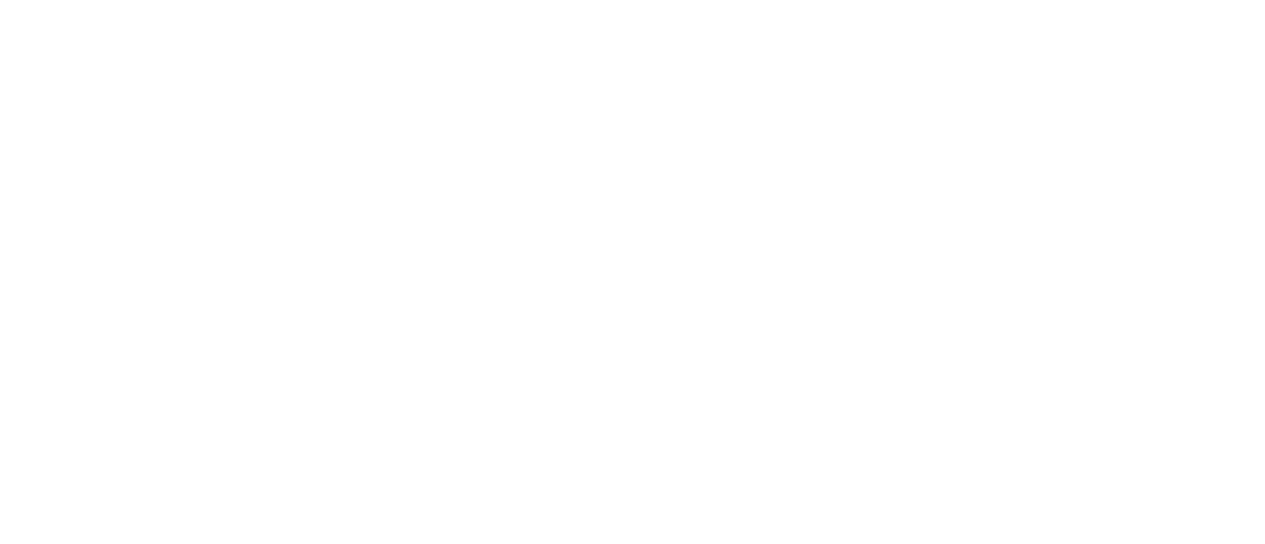 scroll, scrollTop: 0, scrollLeft: 0, axis: both 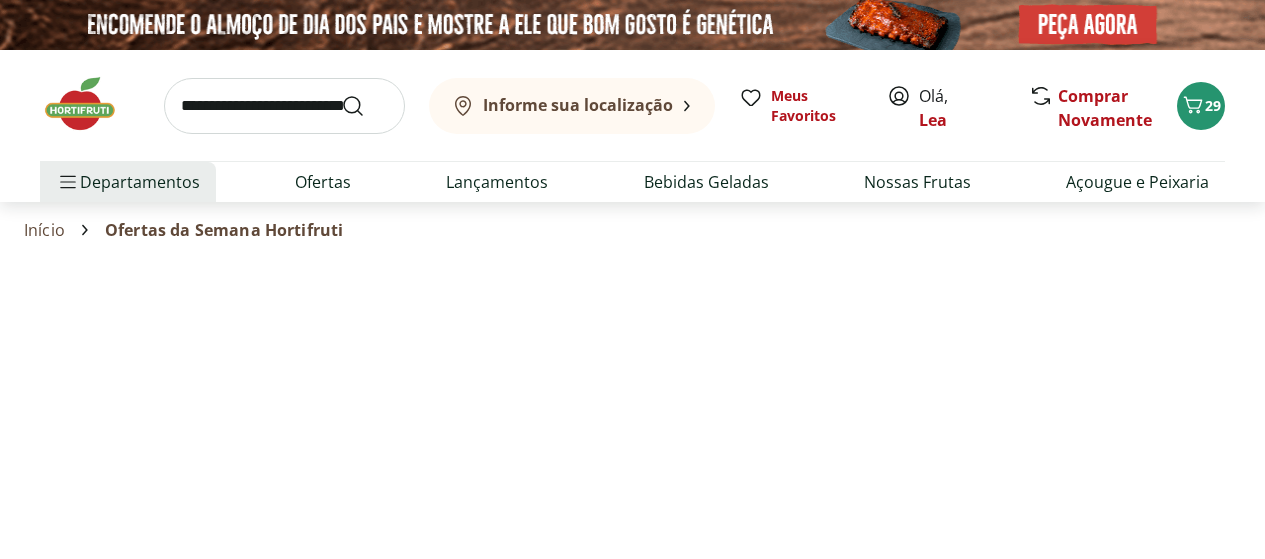 select on "**********" 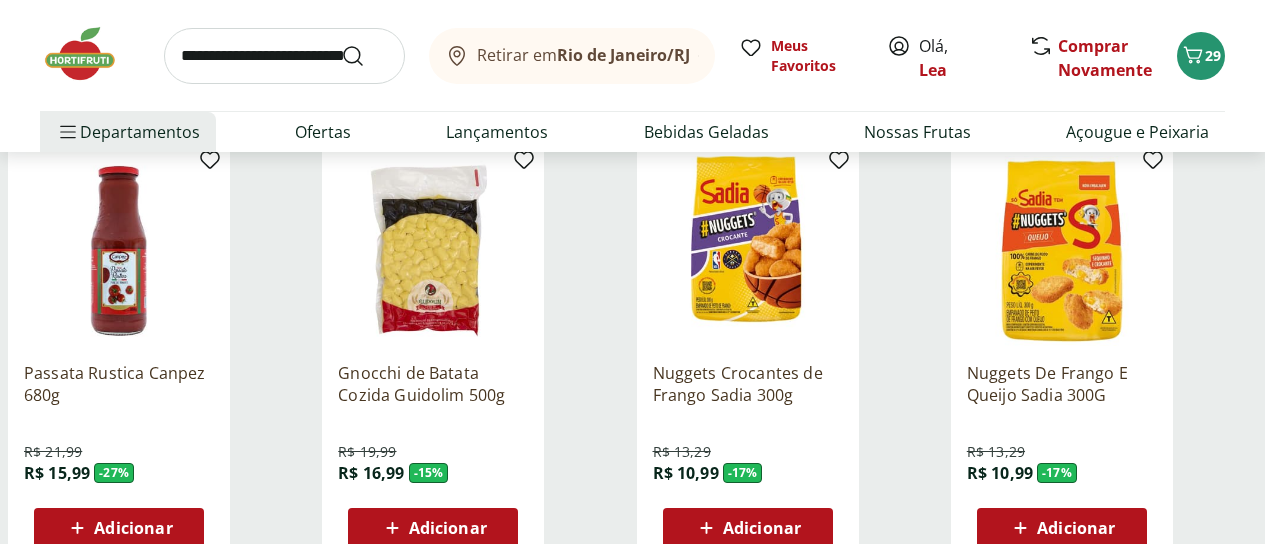 scroll, scrollTop: 1160, scrollLeft: 0, axis: vertical 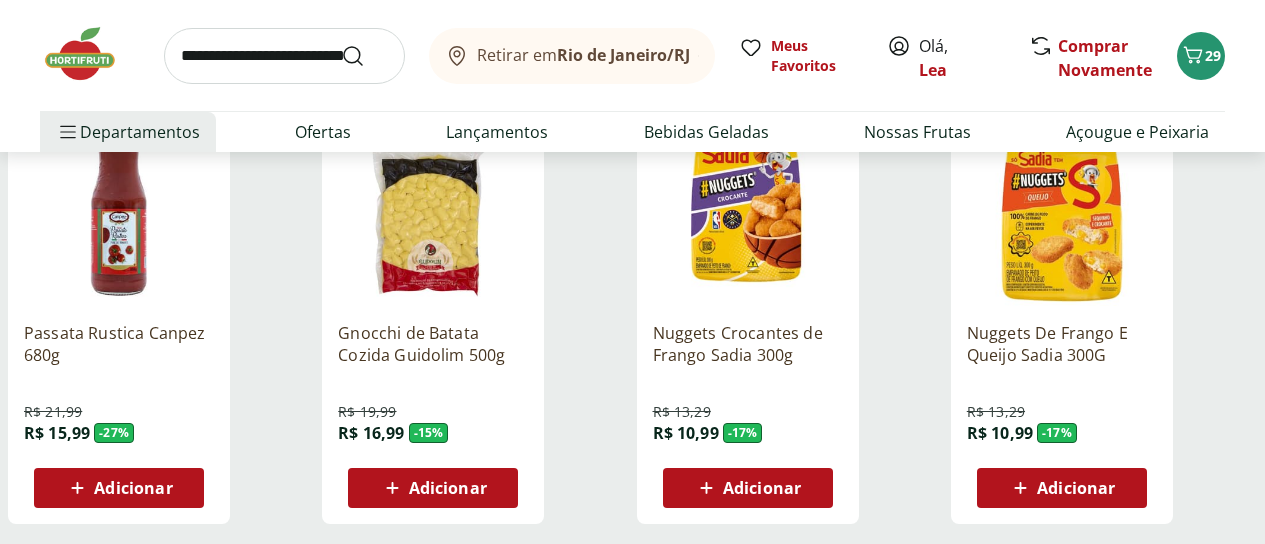 click on "Carregar mais produtos" at bounding box center (632, 592) 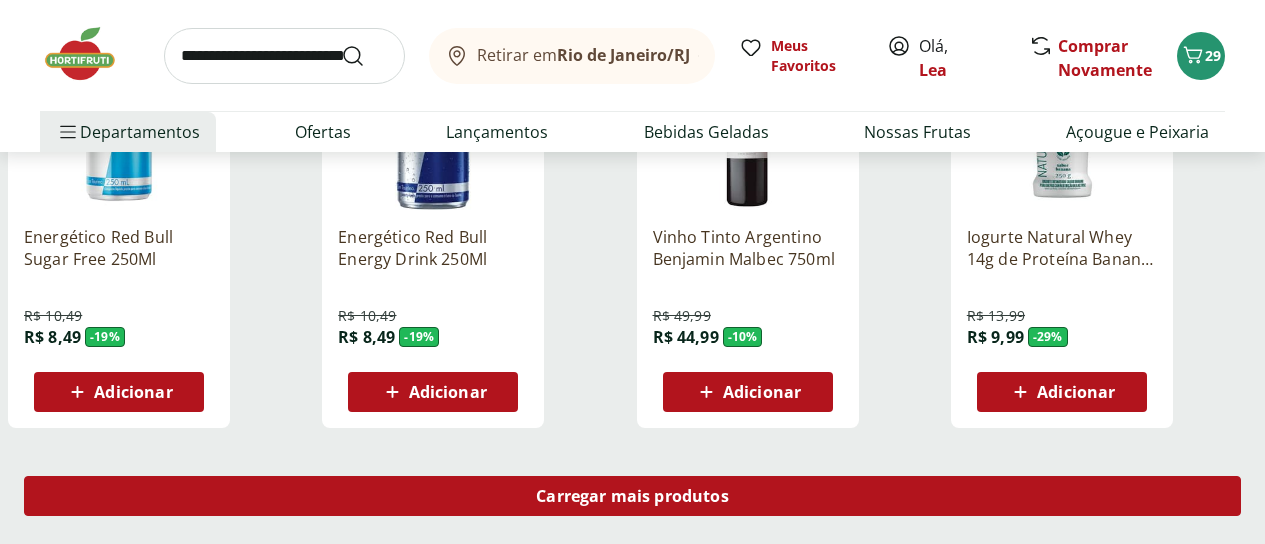 scroll, scrollTop: 2520, scrollLeft: 0, axis: vertical 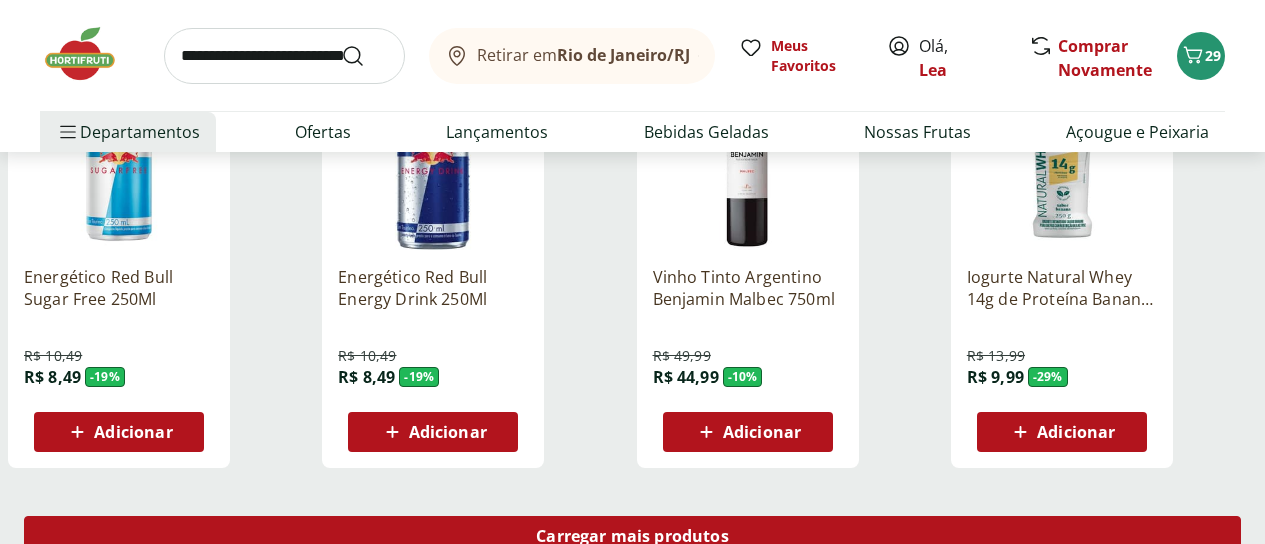 click on "Carregar mais produtos" at bounding box center (632, 536) 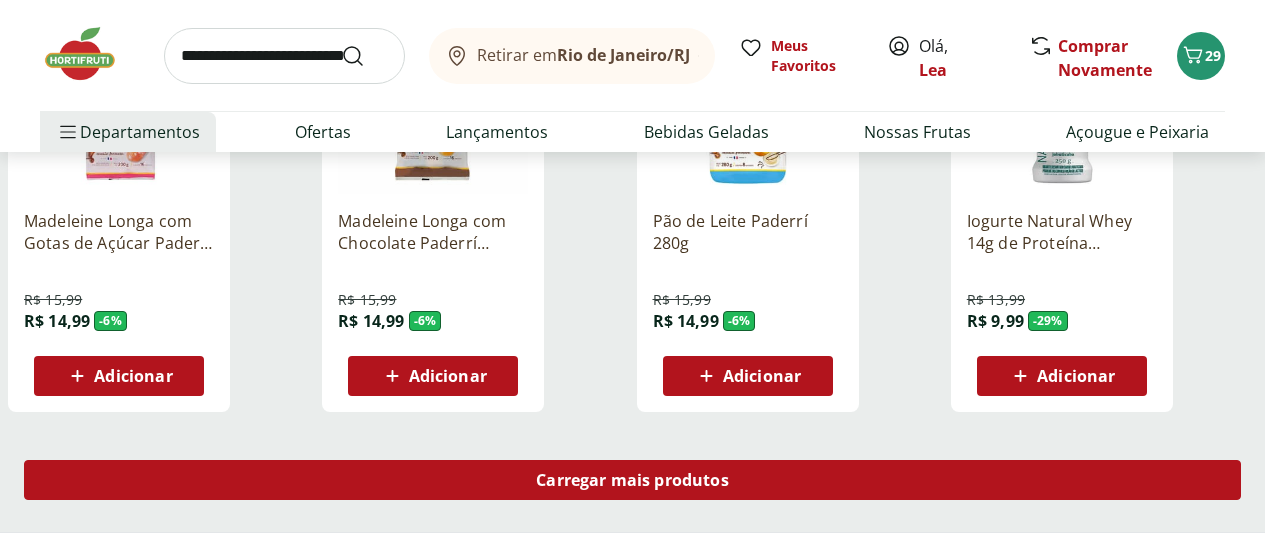 scroll, scrollTop: 3840, scrollLeft: 0, axis: vertical 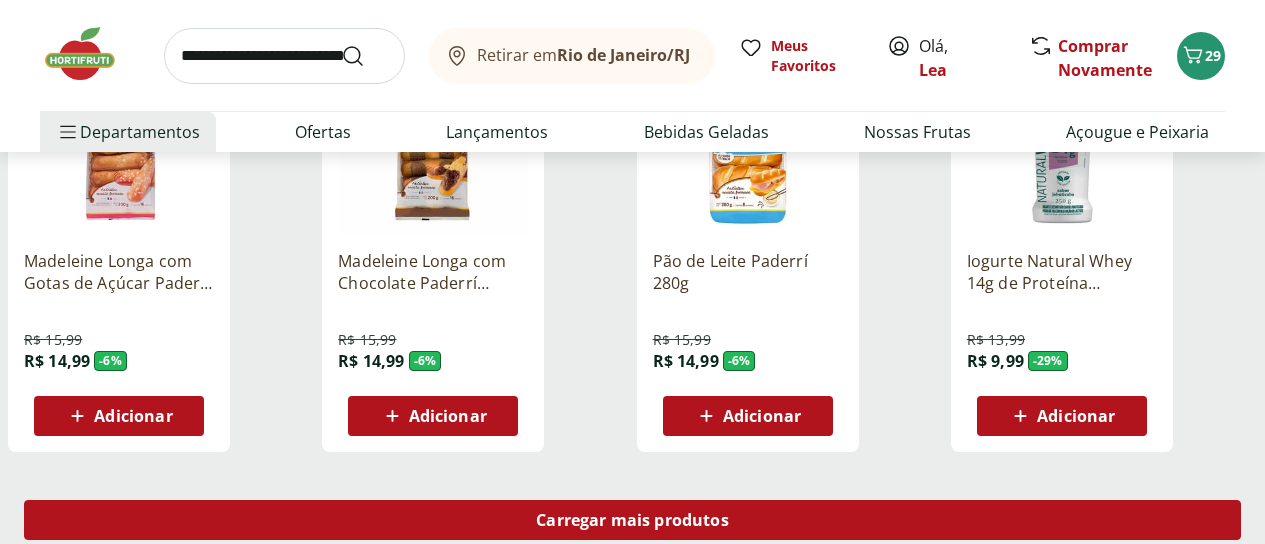 click on "Carregar mais produtos" at bounding box center (632, 520) 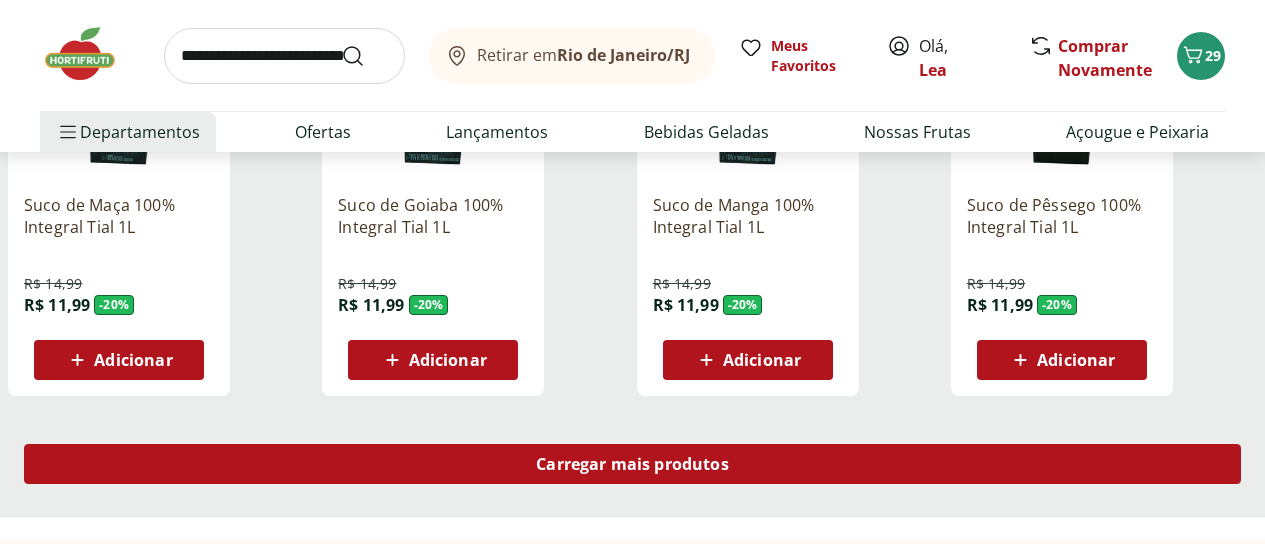 scroll, scrollTop: 5160, scrollLeft: 0, axis: vertical 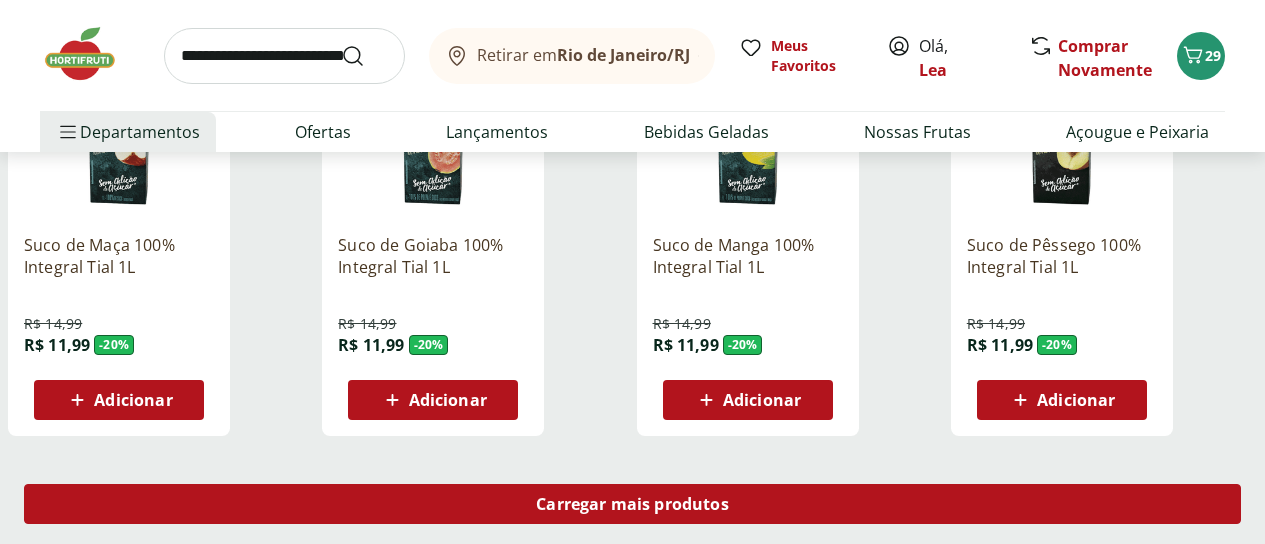 click on "Carregar mais produtos" at bounding box center (632, 504) 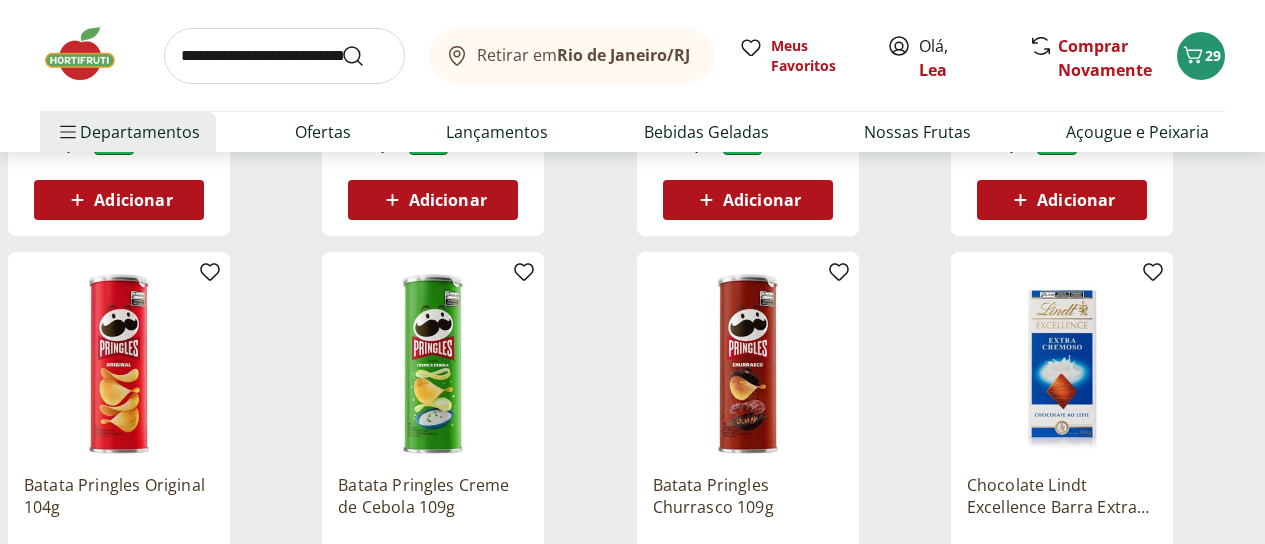 scroll, scrollTop: 5400, scrollLeft: 0, axis: vertical 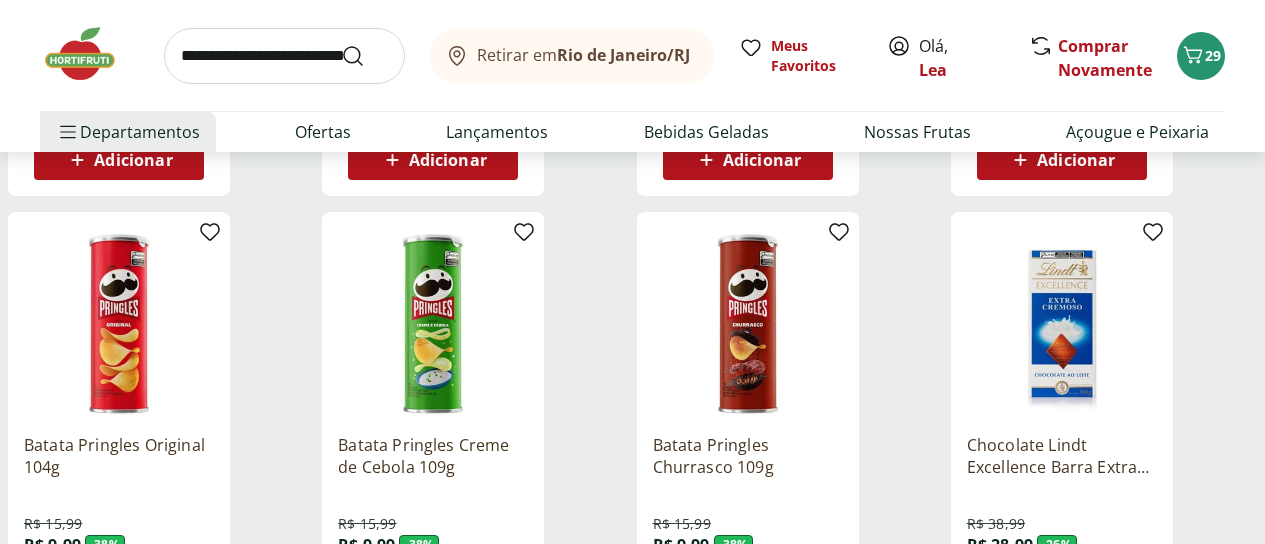 click on "Adicionar" at bounding box center (133, 600) 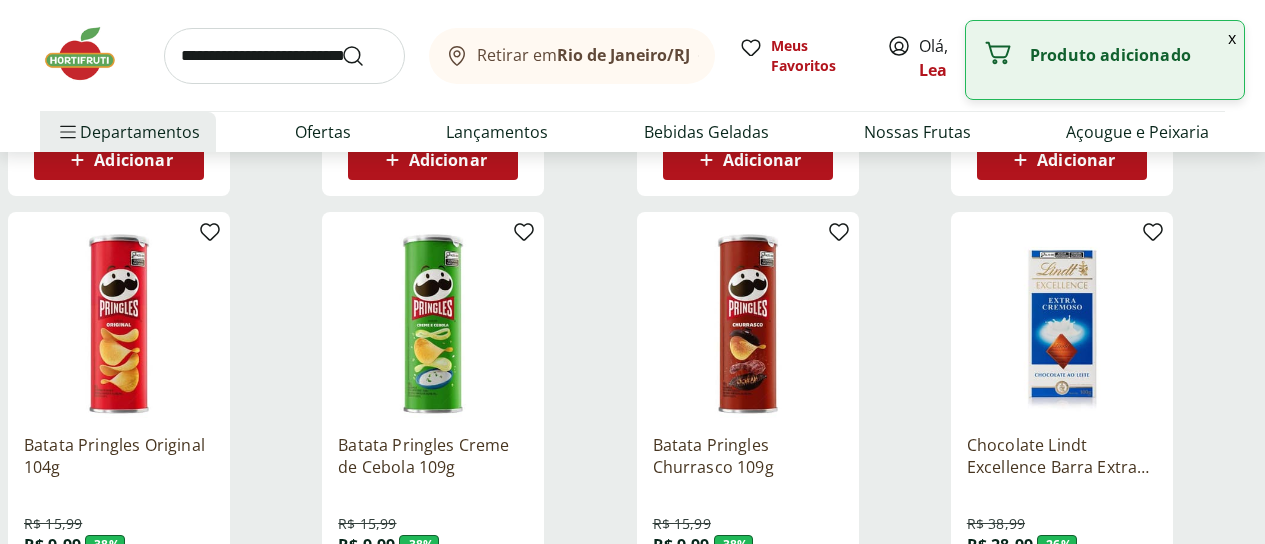 click on "Adicionar" at bounding box center [762, 600] 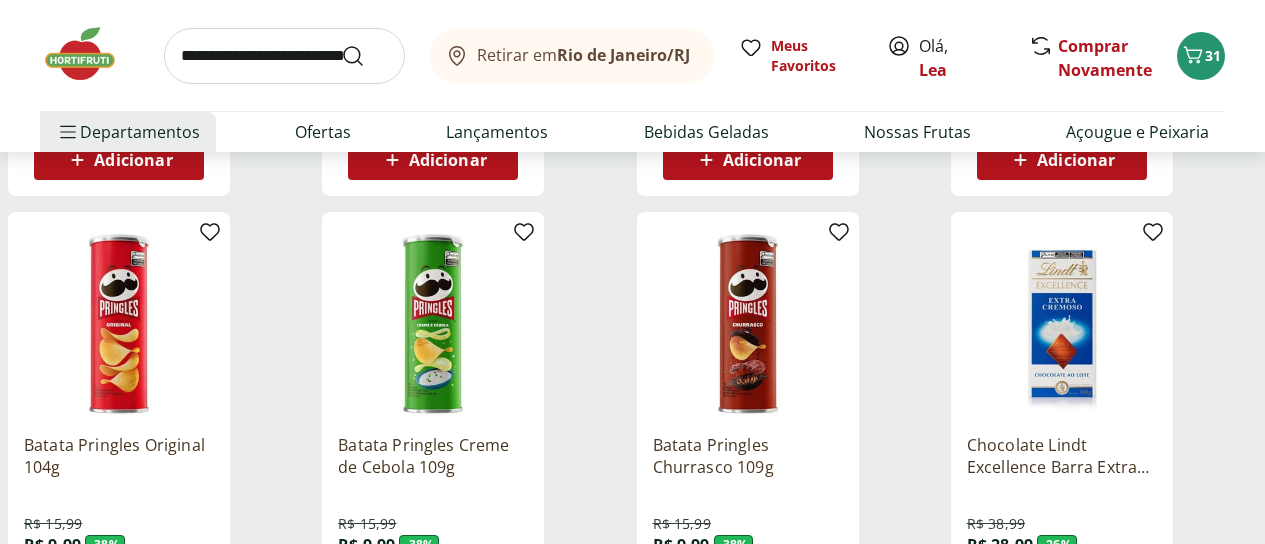 click on "Adicionar" at bounding box center [133, 600] 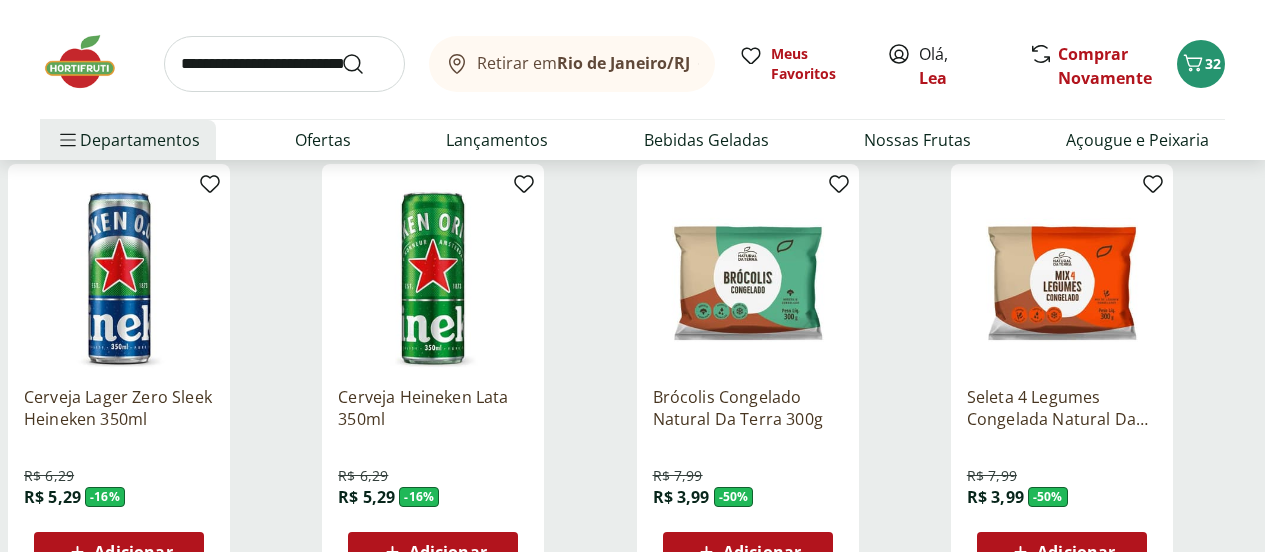 scroll, scrollTop: 6360, scrollLeft: 0, axis: vertical 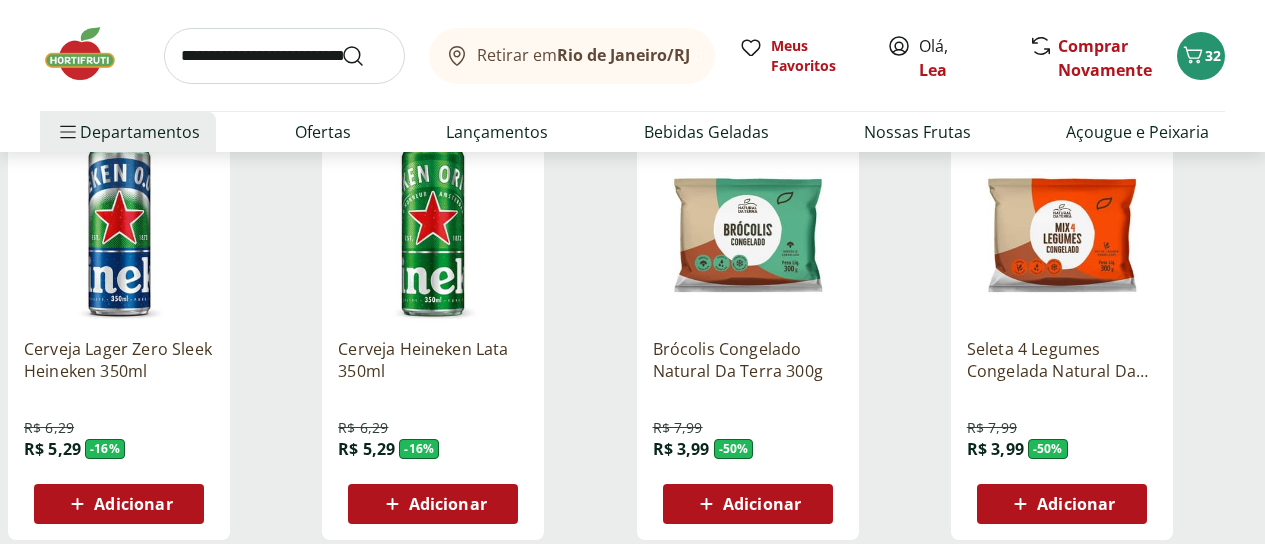click on "Carregar mais produtos" at bounding box center (632, 608) 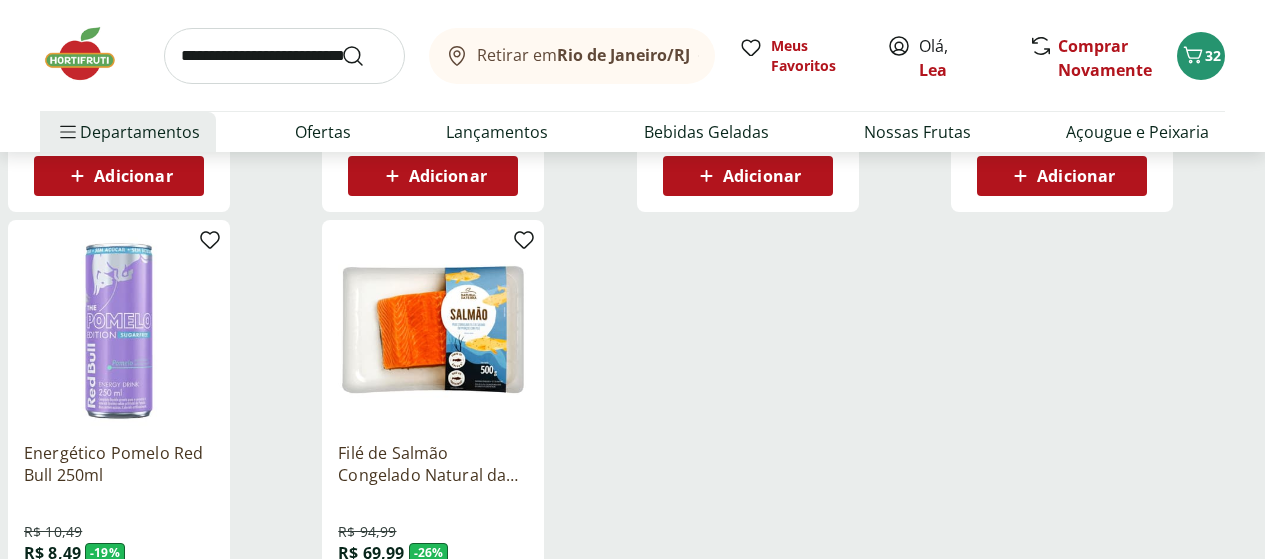 scroll, scrollTop: 7600, scrollLeft: 0, axis: vertical 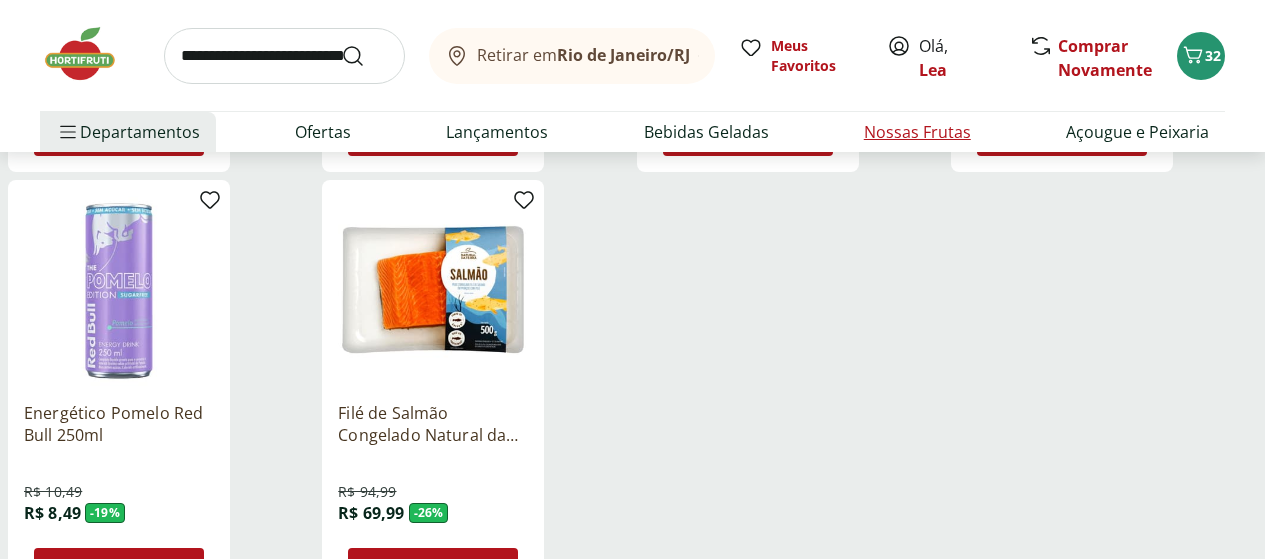 click on "Nossas Frutas" at bounding box center [917, 132] 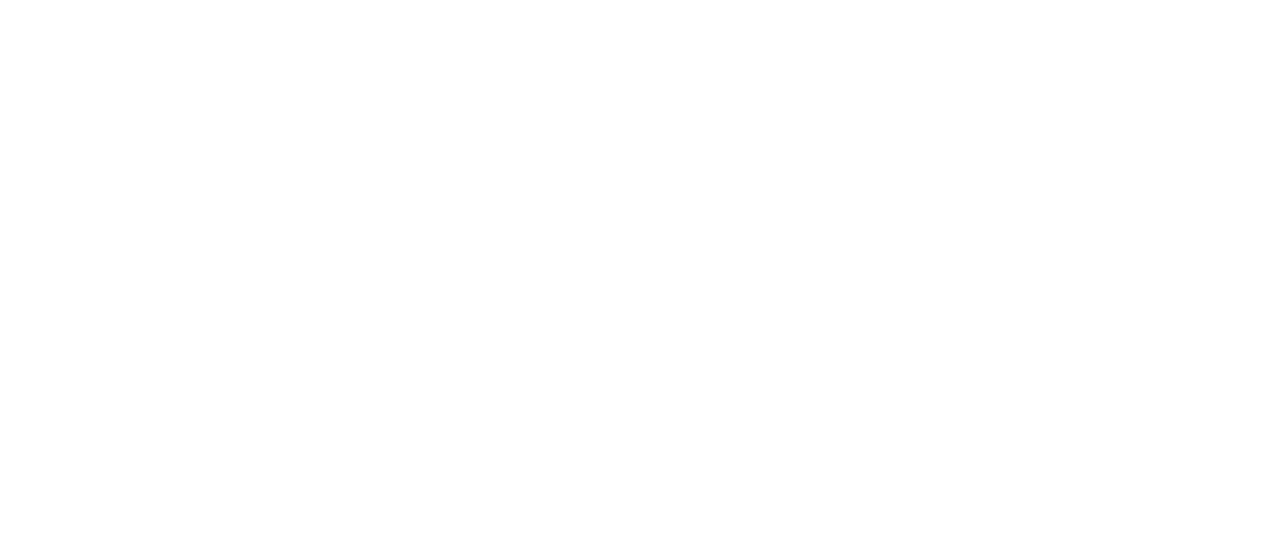 scroll, scrollTop: 0, scrollLeft: 0, axis: both 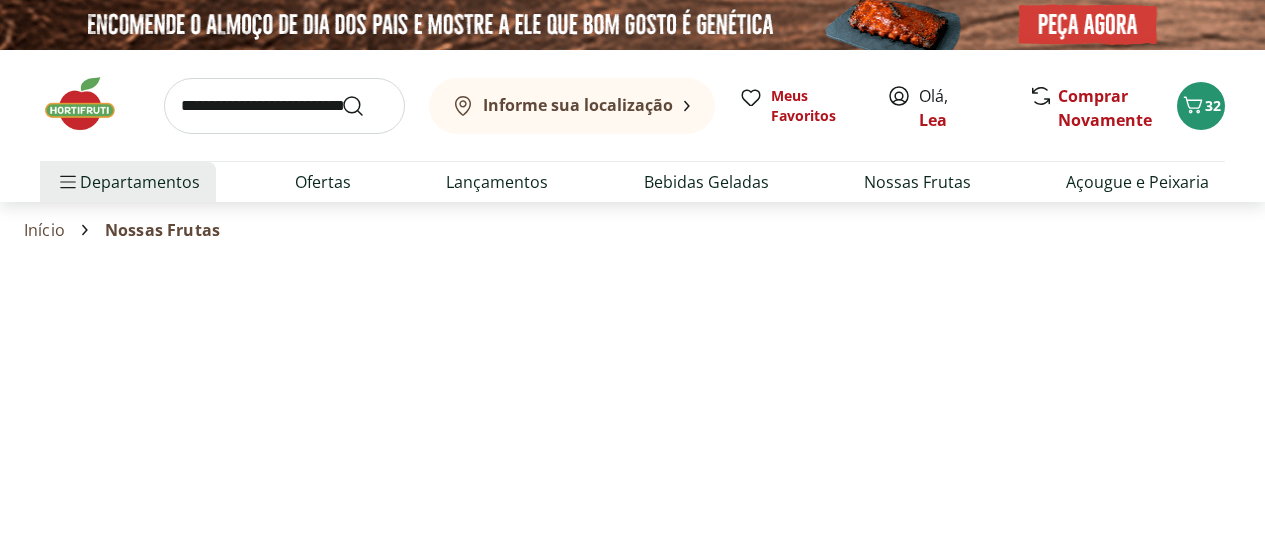 select on "**********" 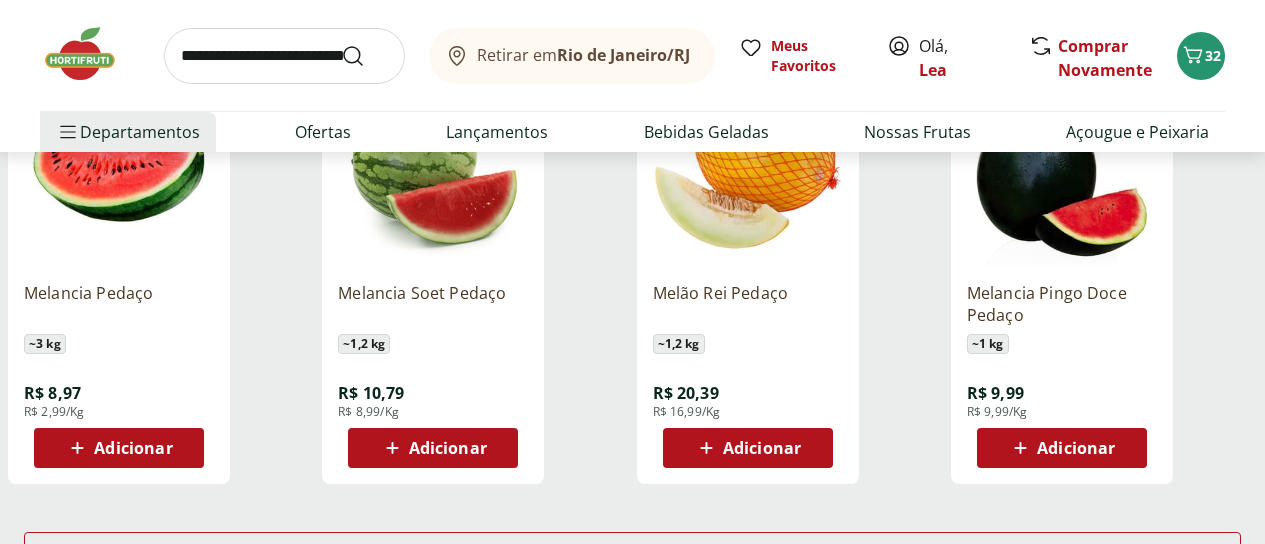 scroll, scrollTop: 1240, scrollLeft: 0, axis: vertical 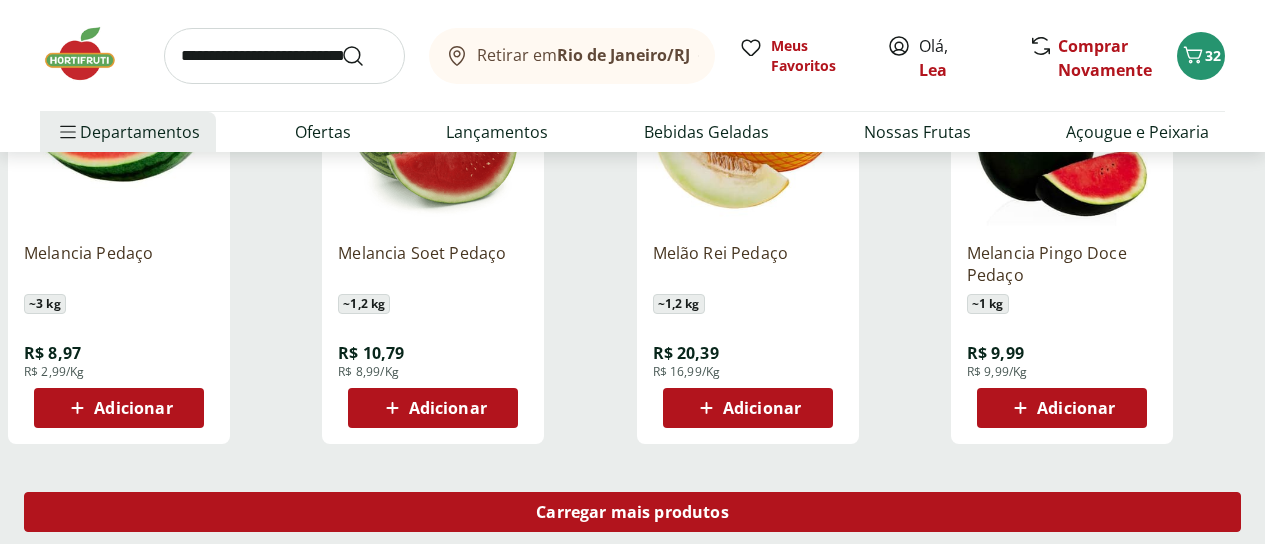 click on "Carregar mais produtos" at bounding box center (632, 512) 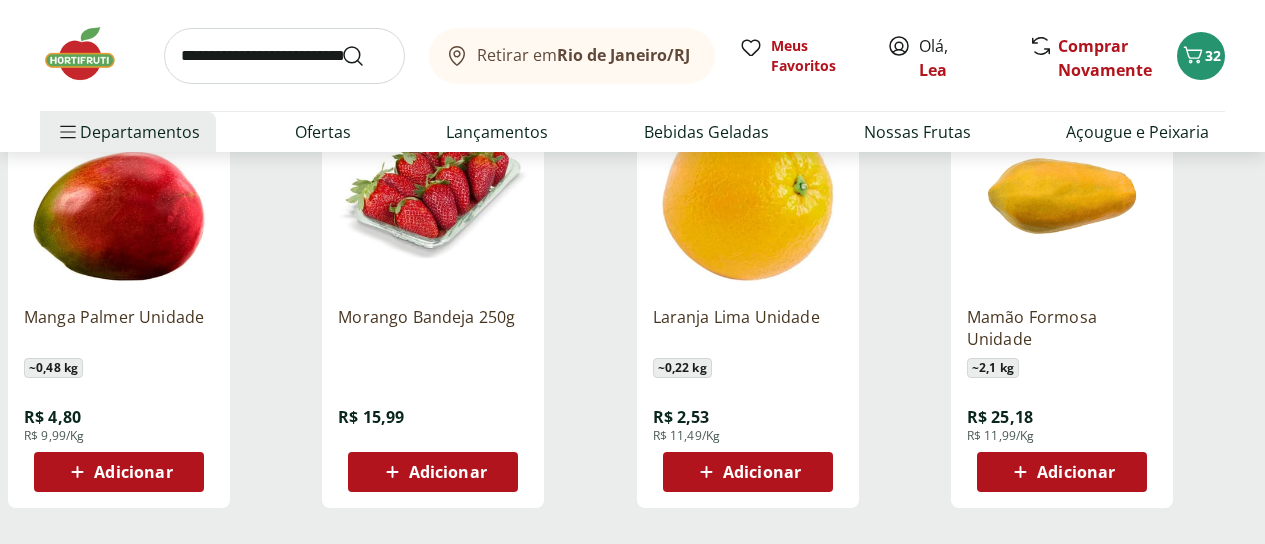 scroll, scrollTop: 2520, scrollLeft: 0, axis: vertical 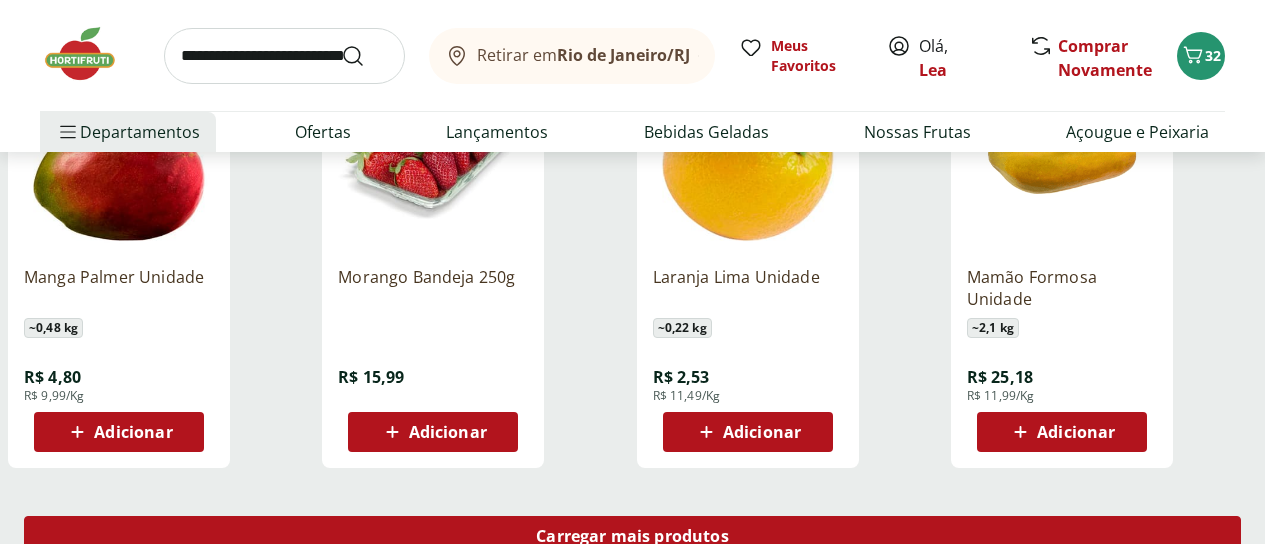 click on "Carregar mais produtos" at bounding box center (632, 536) 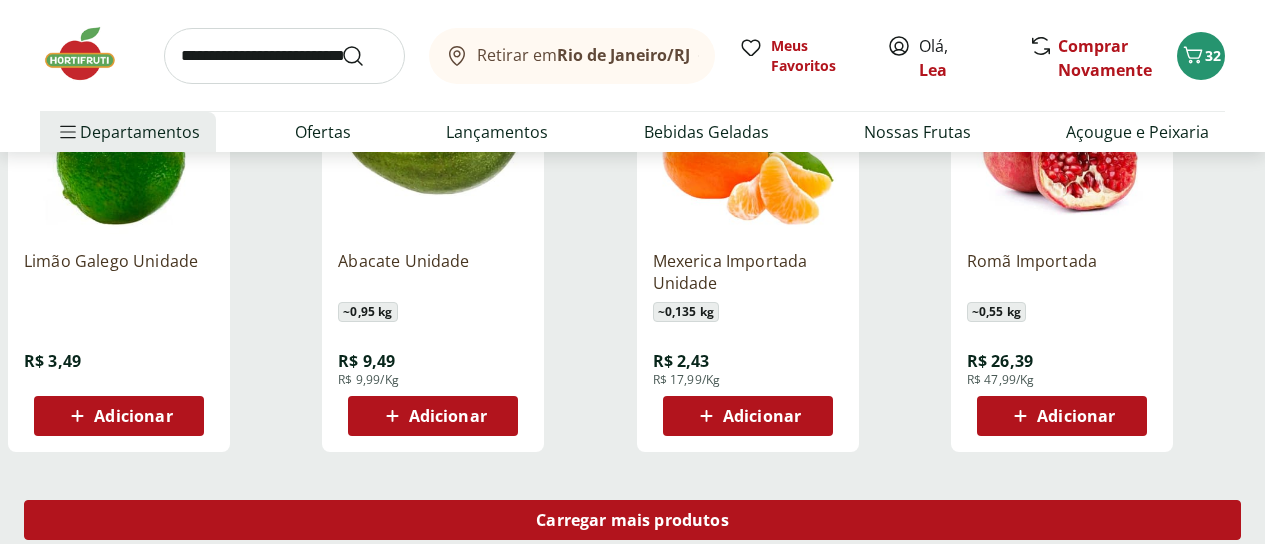 scroll, scrollTop: 3800, scrollLeft: 0, axis: vertical 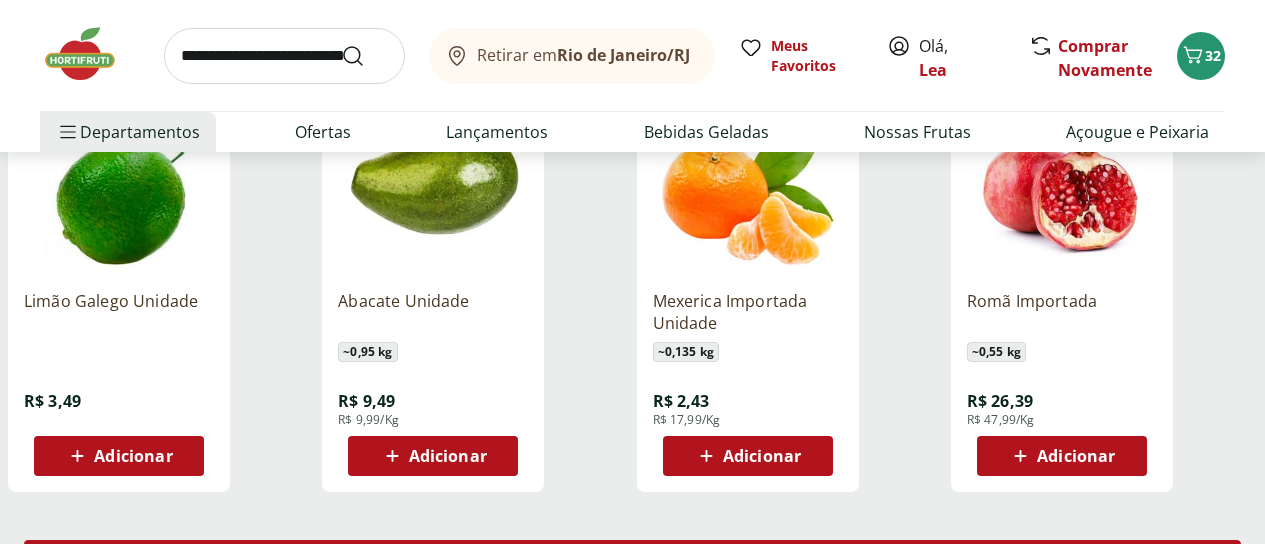 click on "Carregar mais produtos" at bounding box center (632, 560) 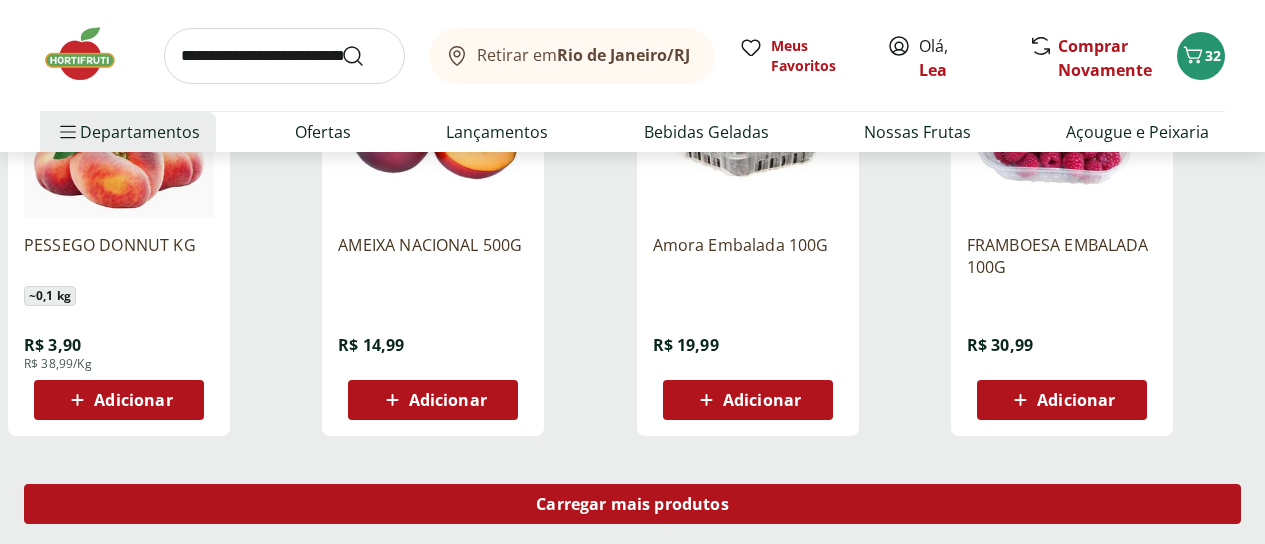 scroll, scrollTop: 5120, scrollLeft: 0, axis: vertical 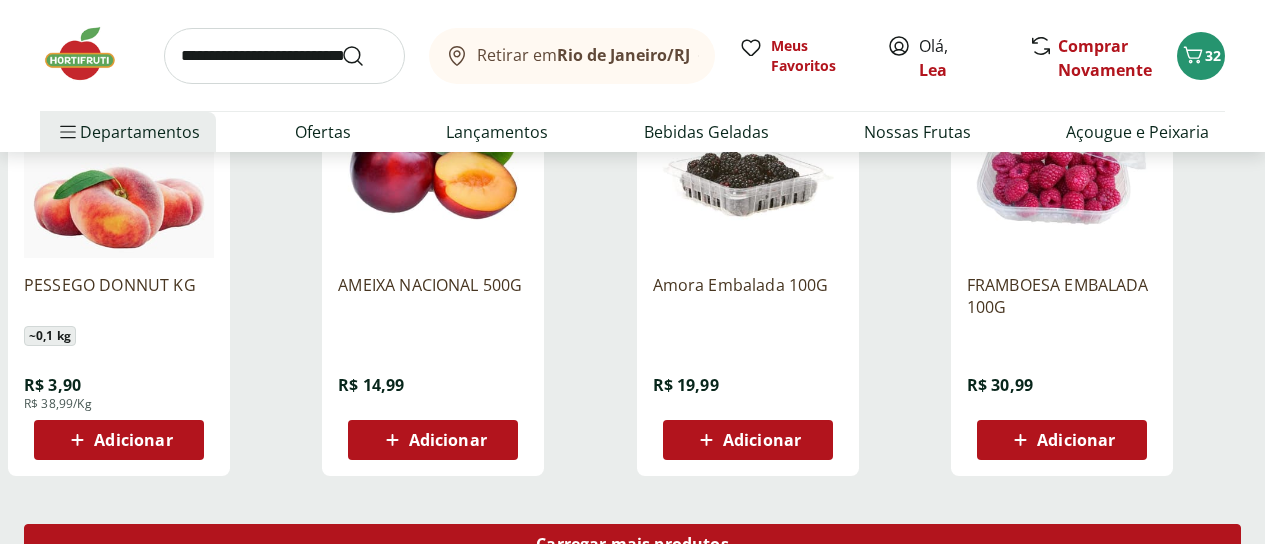 click on "Carregar mais produtos" at bounding box center [632, 544] 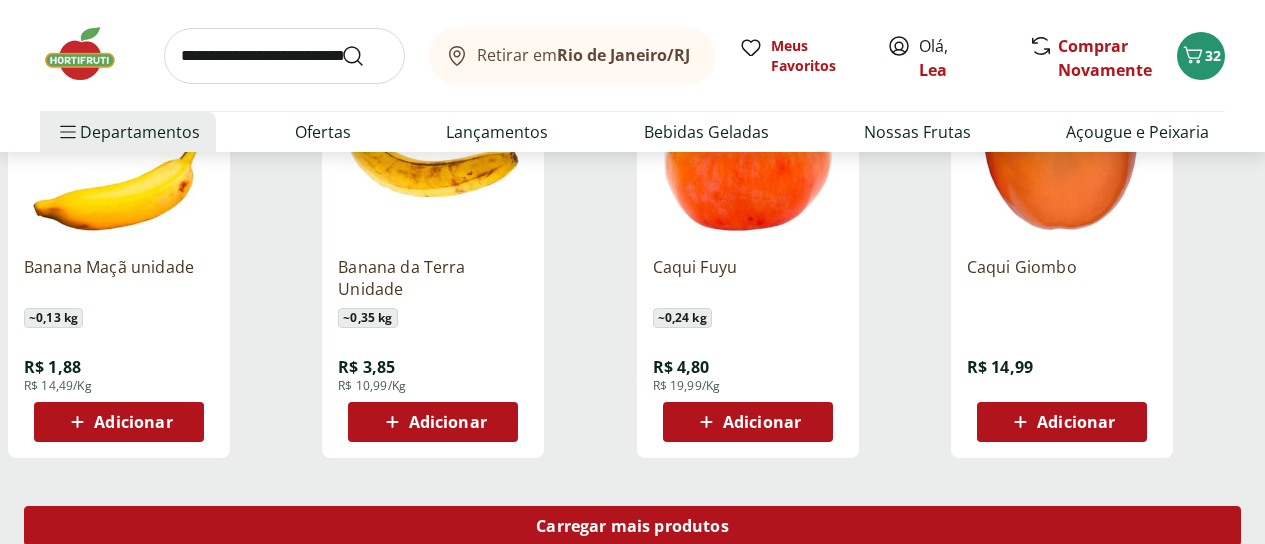 scroll, scrollTop: 6400, scrollLeft: 0, axis: vertical 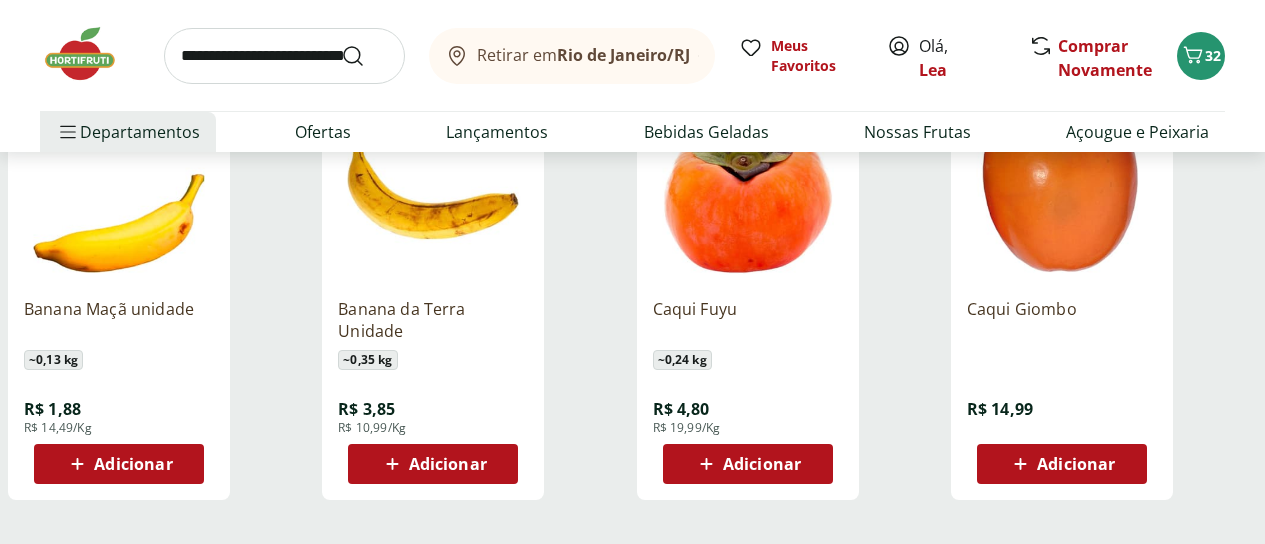 click on "Carregar mais produtos" at bounding box center (632, 568) 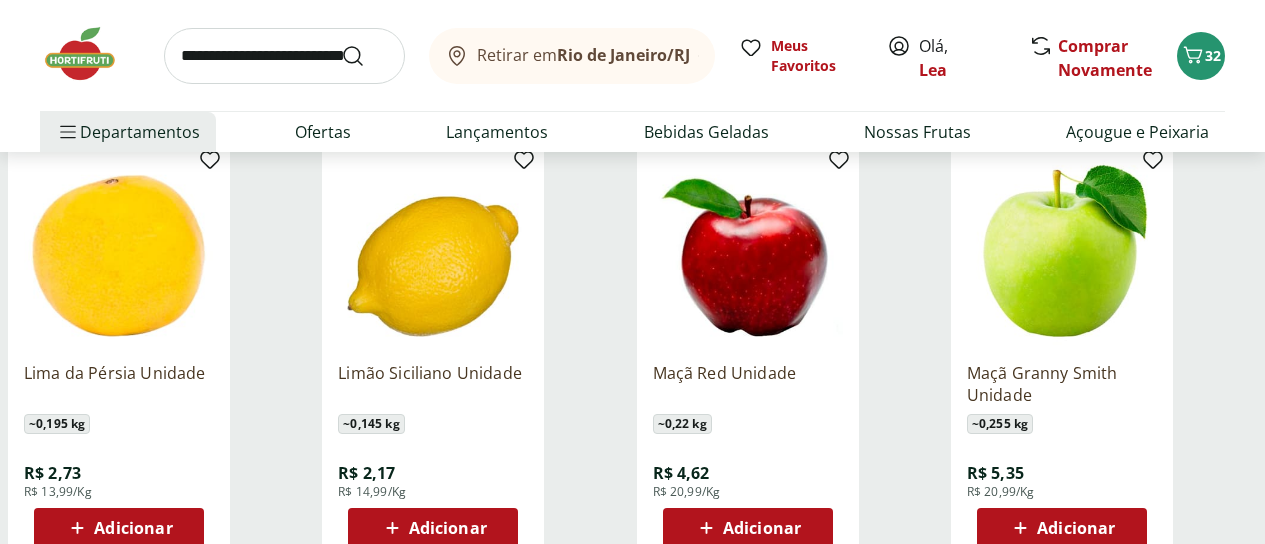 scroll, scrollTop: 7680, scrollLeft: 0, axis: vertical 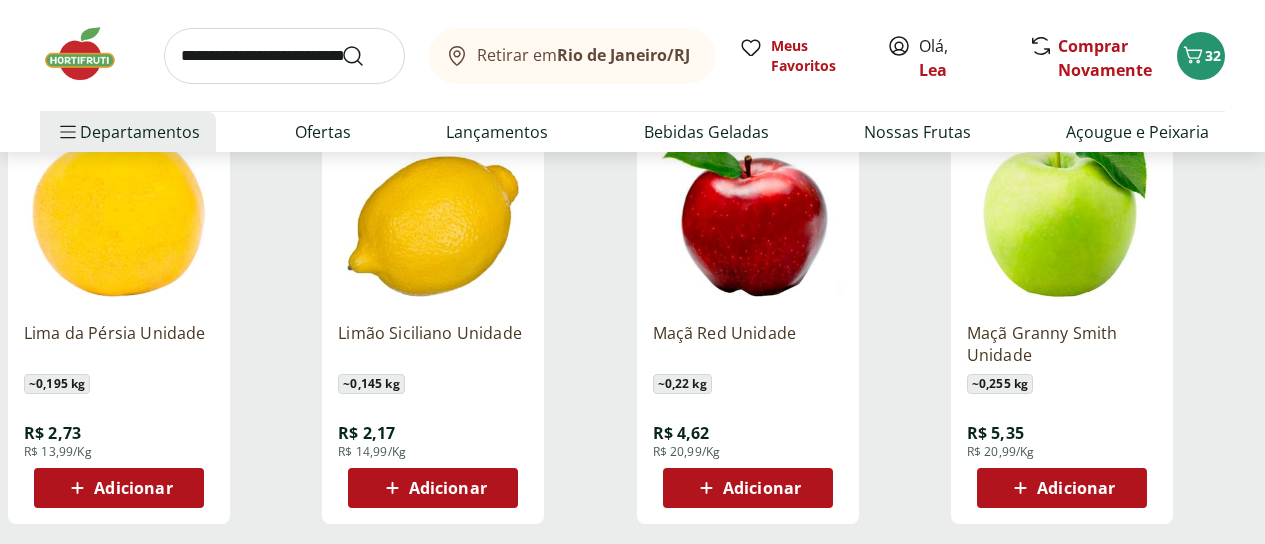 click on "Carregar mais produtos" at bounding box center [632, 592] 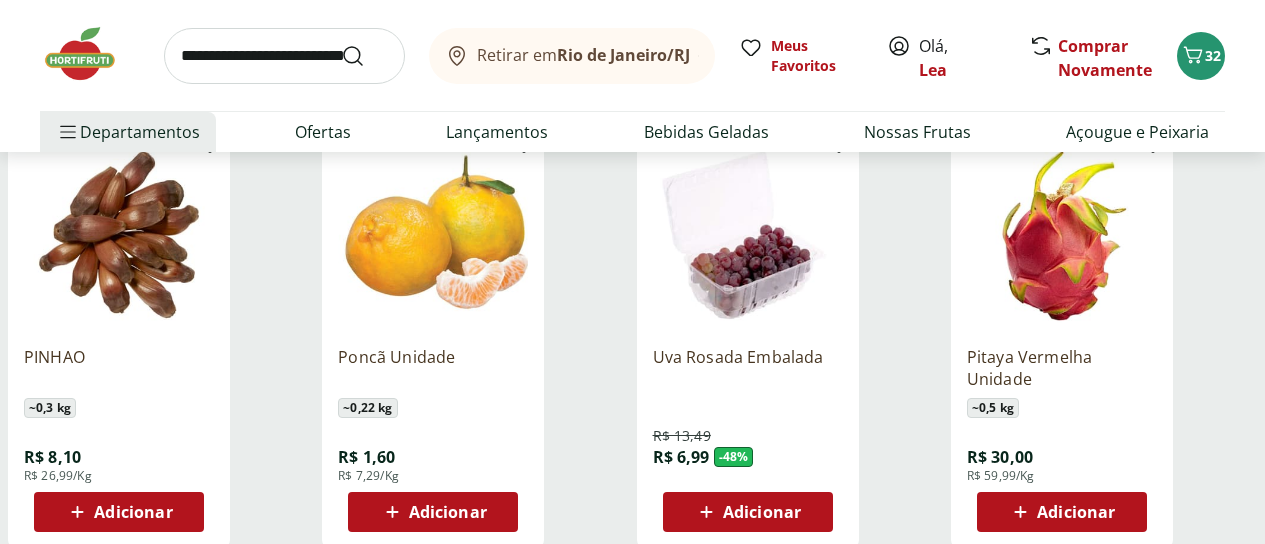 scroll, scrollTop: 9000, scrollLeft: 0, axis: vertical 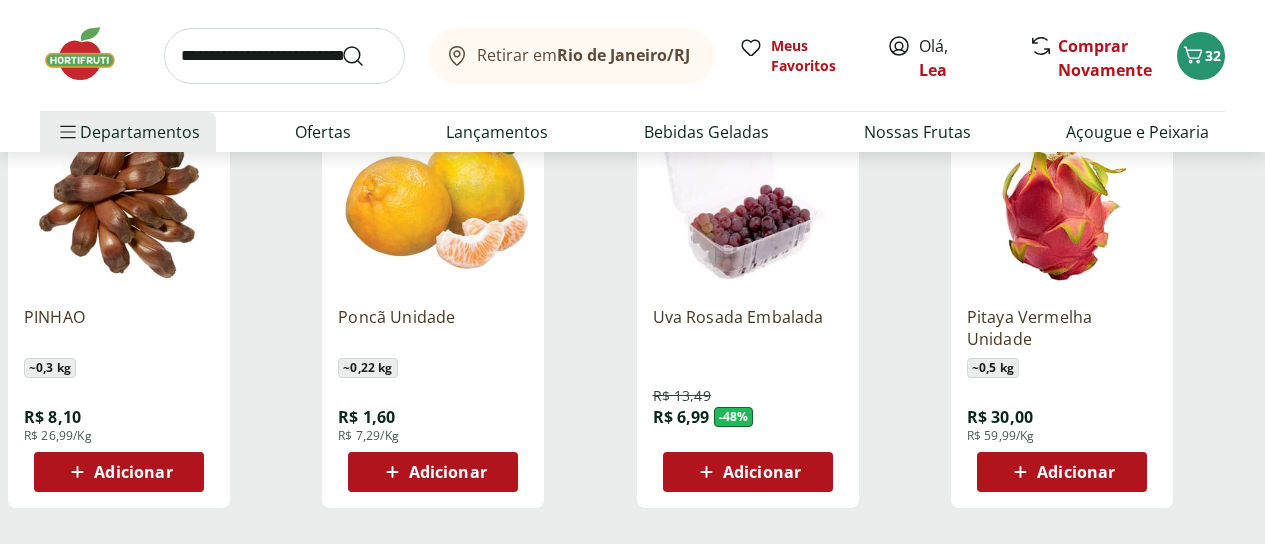 click on "Carregar mais produtos" at bounding box center (632, 576) 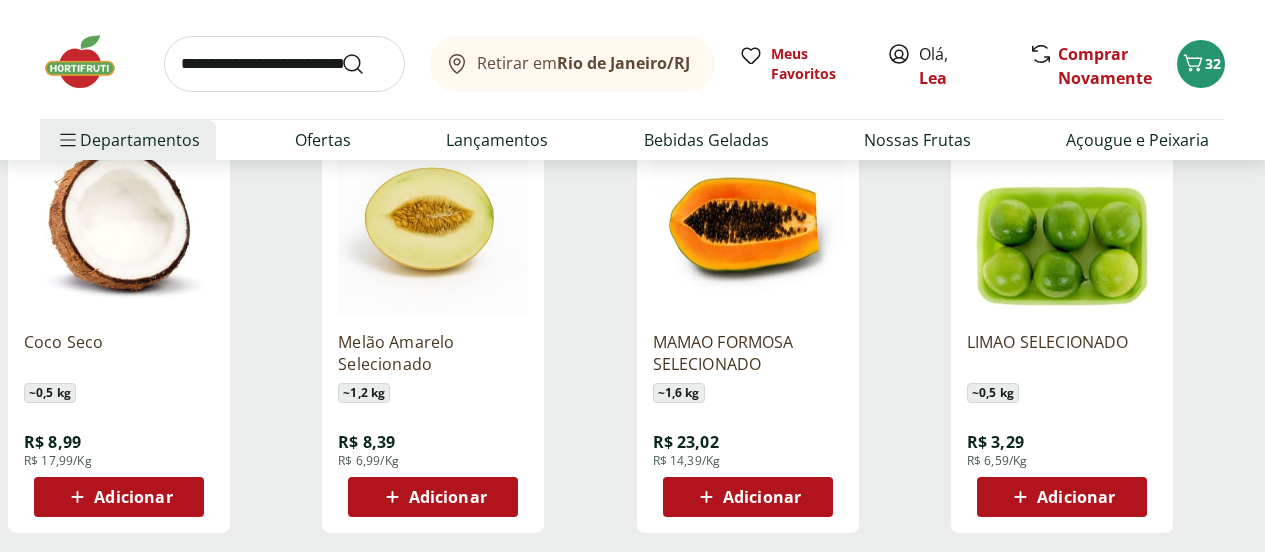 scroll, scrollTop: 10280, scrollLeft: 0, axis: vertical 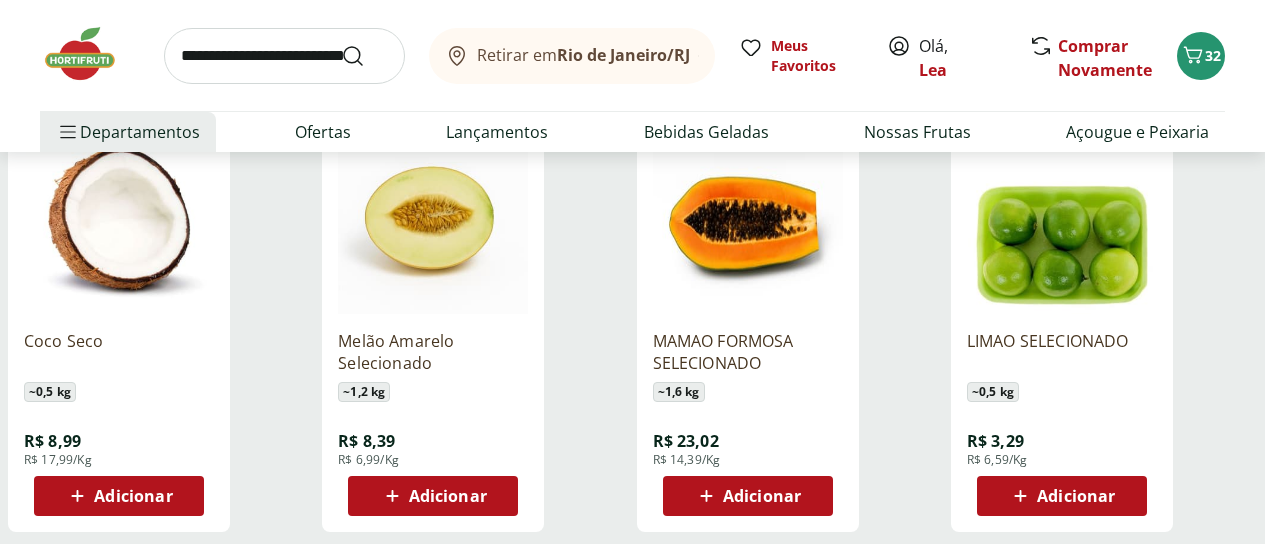 click on "Carregar mais produtos" at bounding box center [632, 600] 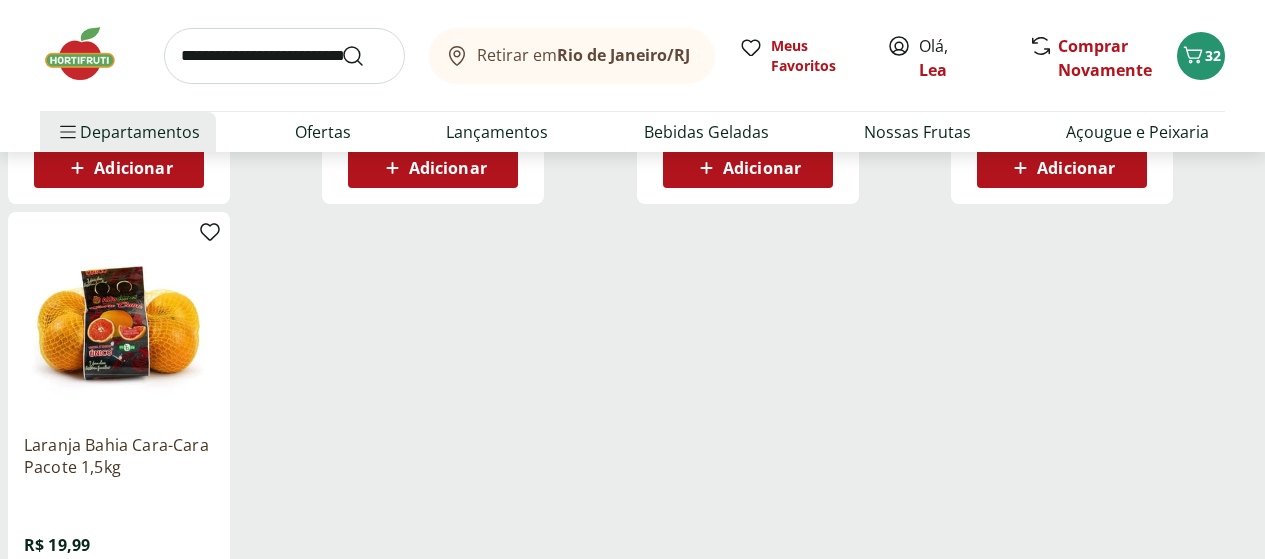 scroll, scrollTop: 11520, scrollLeft: 0, axis: vertical 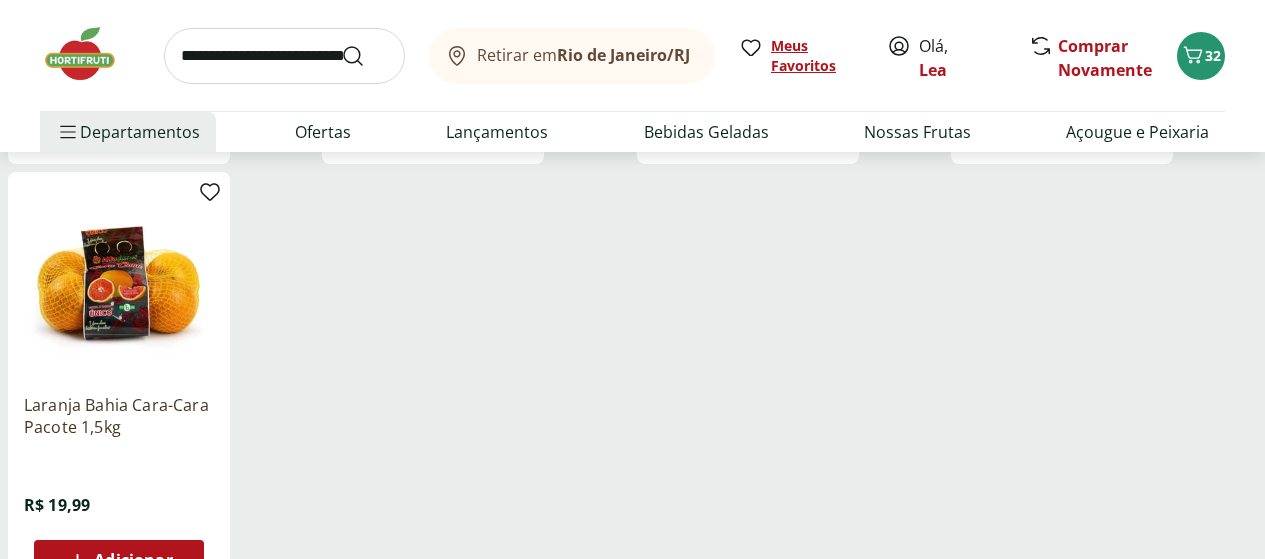 click on "Meus Favoritos" at bounding box center (817, 56) 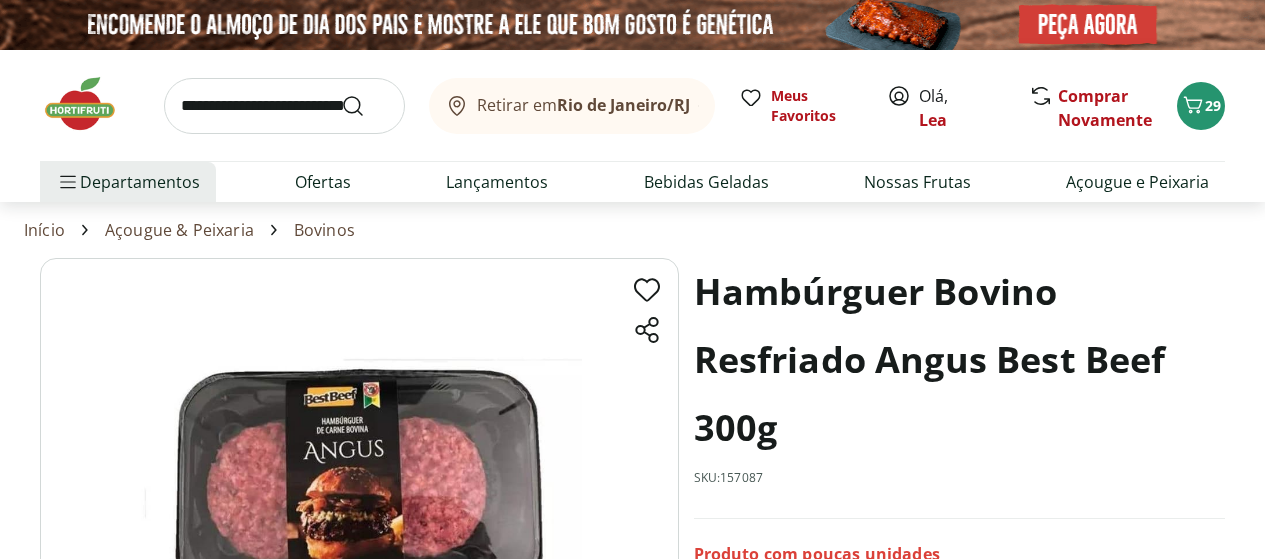 scroll, scrollTop: 1, scrollLeft: 0, axis: vertical 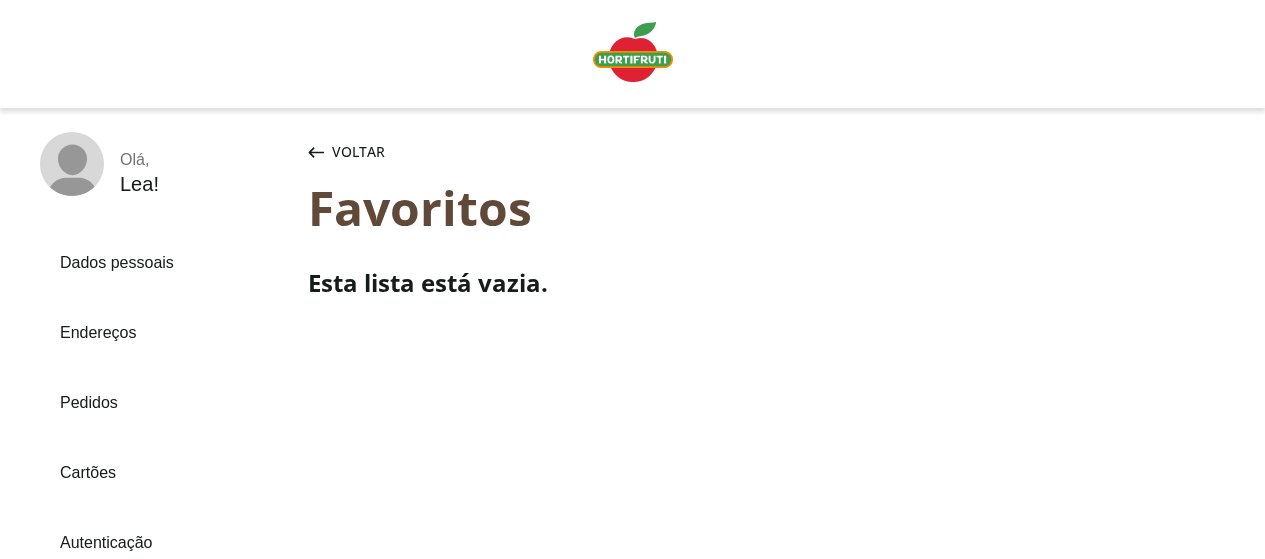click at bounding box center (633, 52) 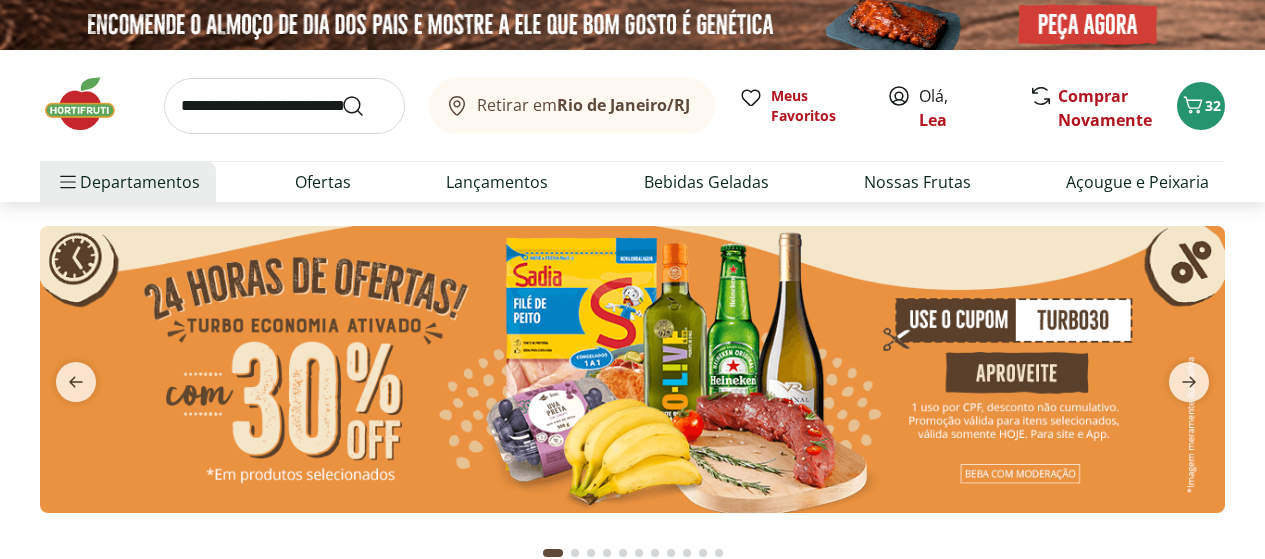 scroll, scrollTop: 0, scrollLeft: 0, axis: both 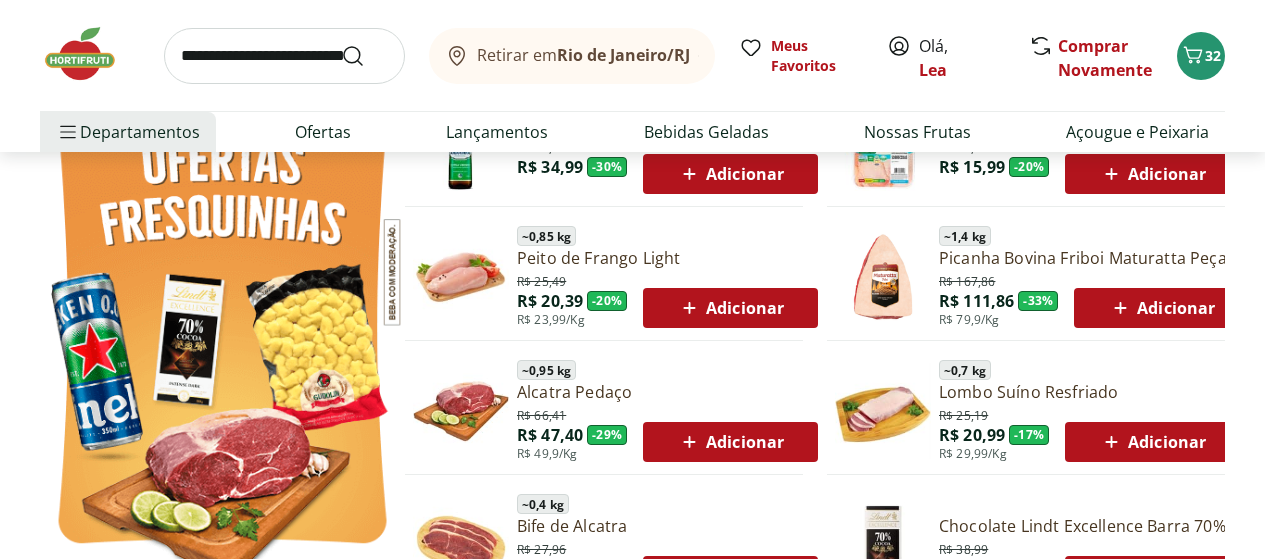 click at bounding box center [461, 277] 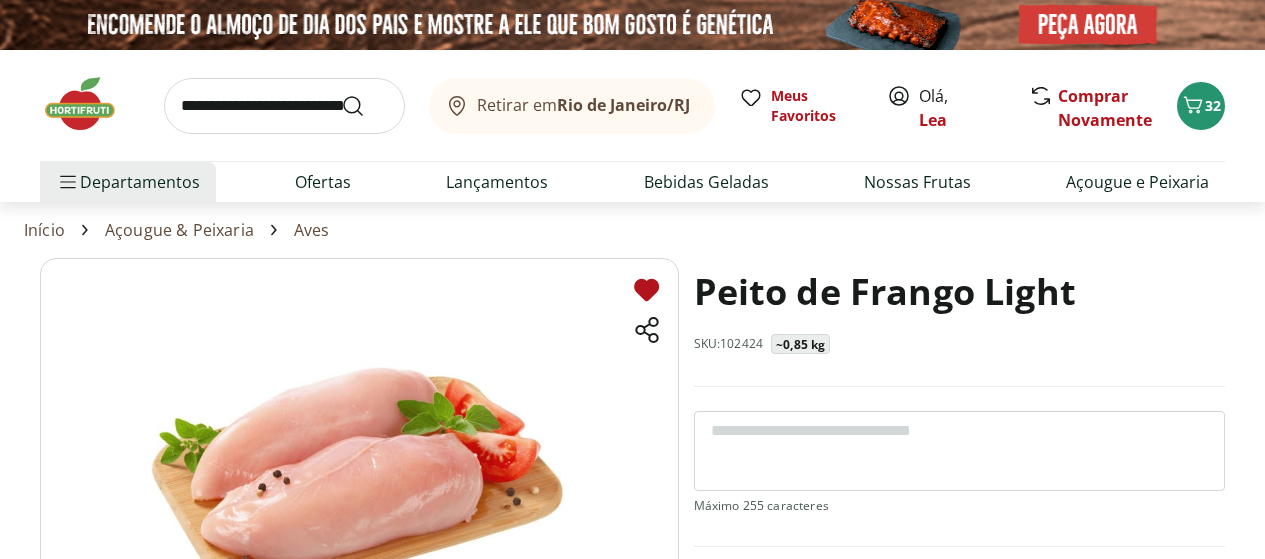 click 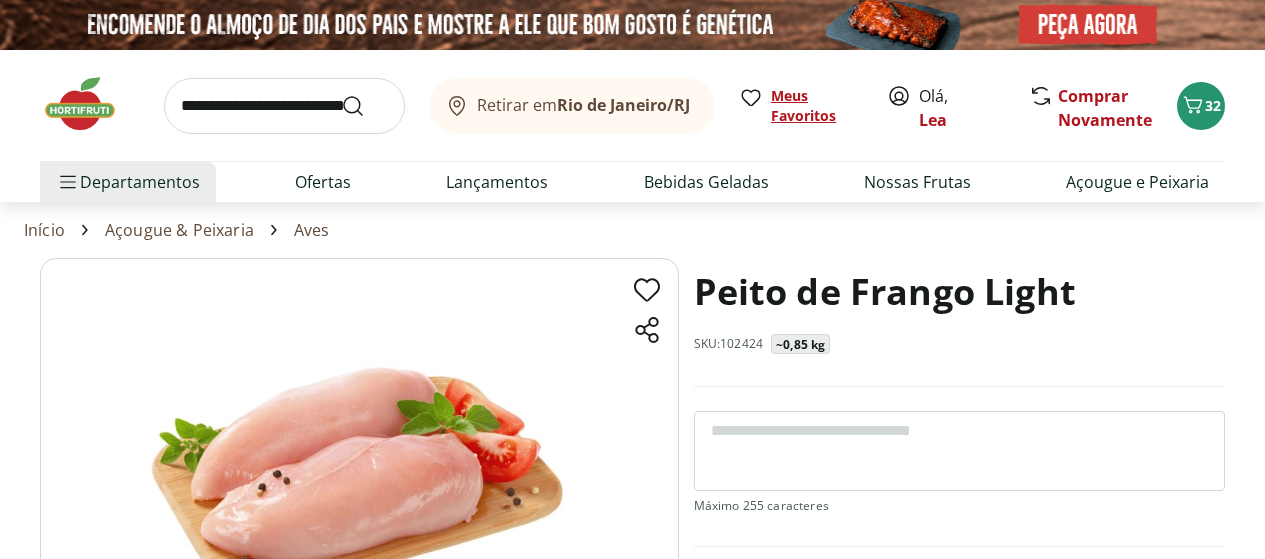 click on "Meus Favoritos" at bounding box center (817, 106) 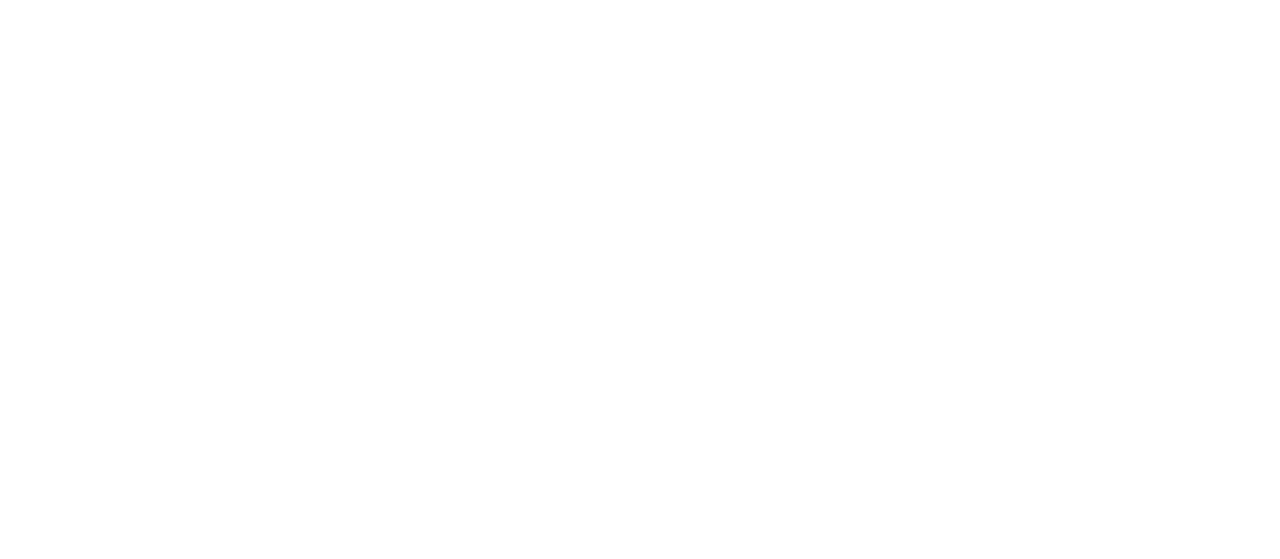 scroll, scrollTop: 0, scrollLeft: 0, axis: both 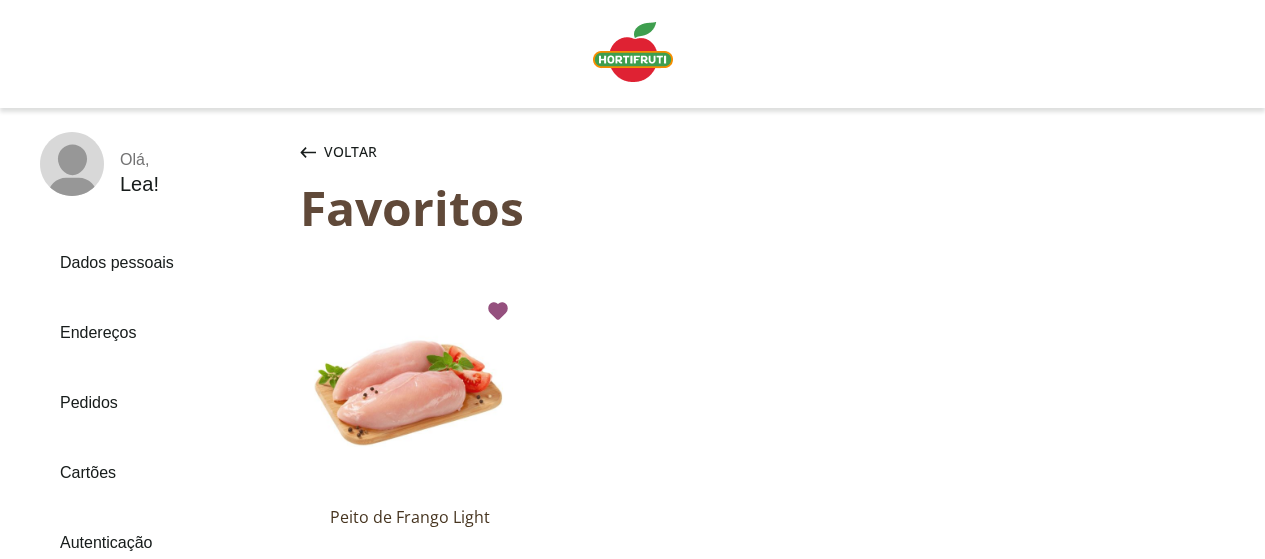 click at bounding box center (498, 311) 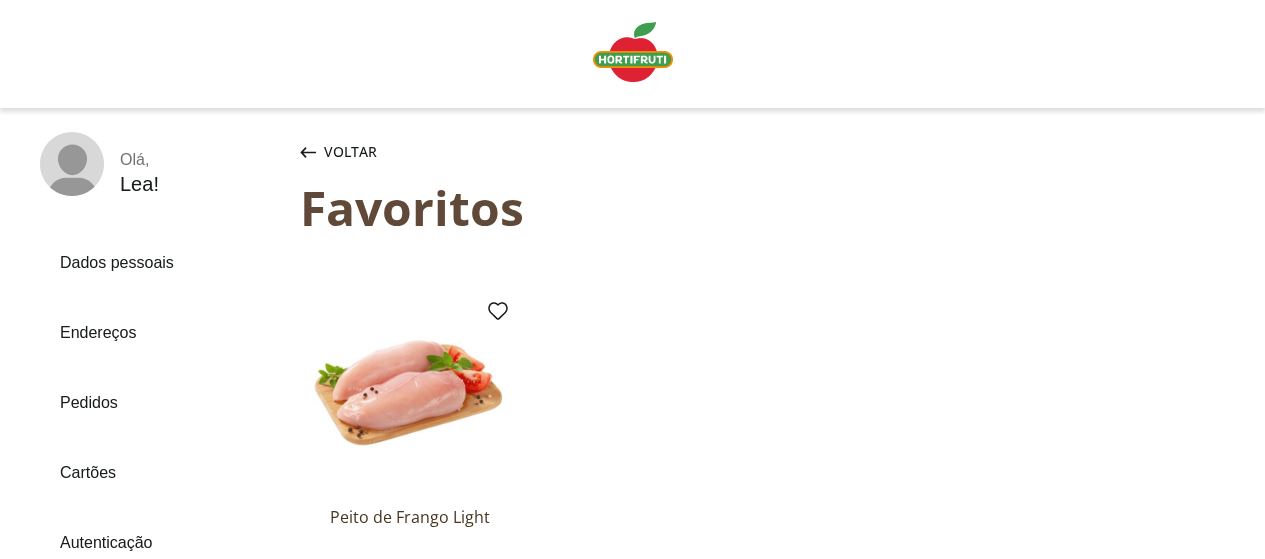 click at bounding box center [633, 52] 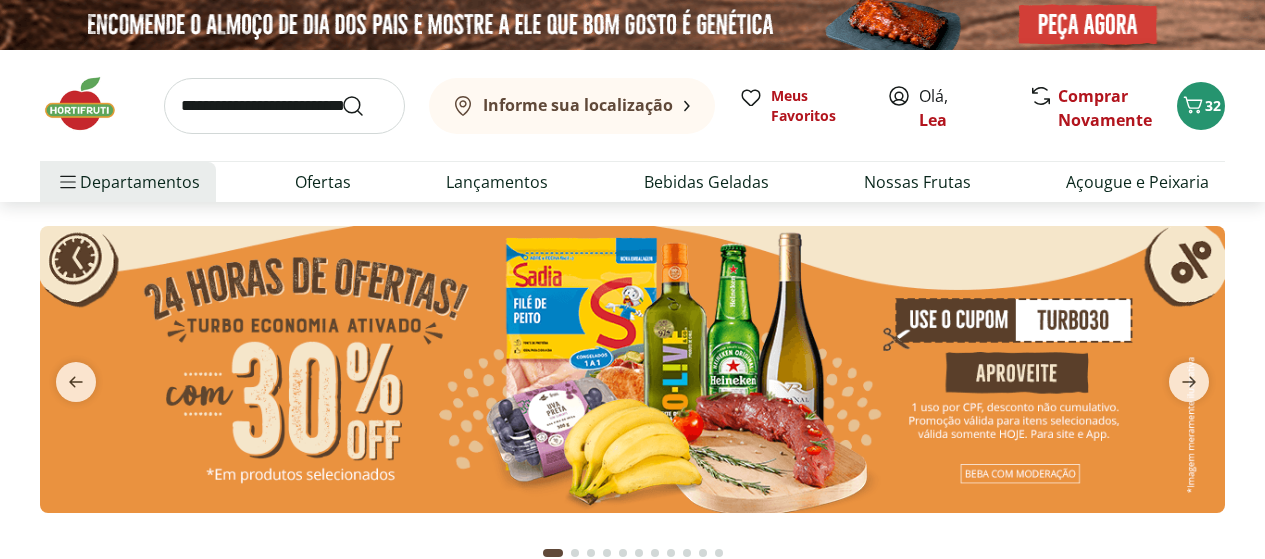 scroll, scrollTop: 0, scrollLeft: 0, axis: both 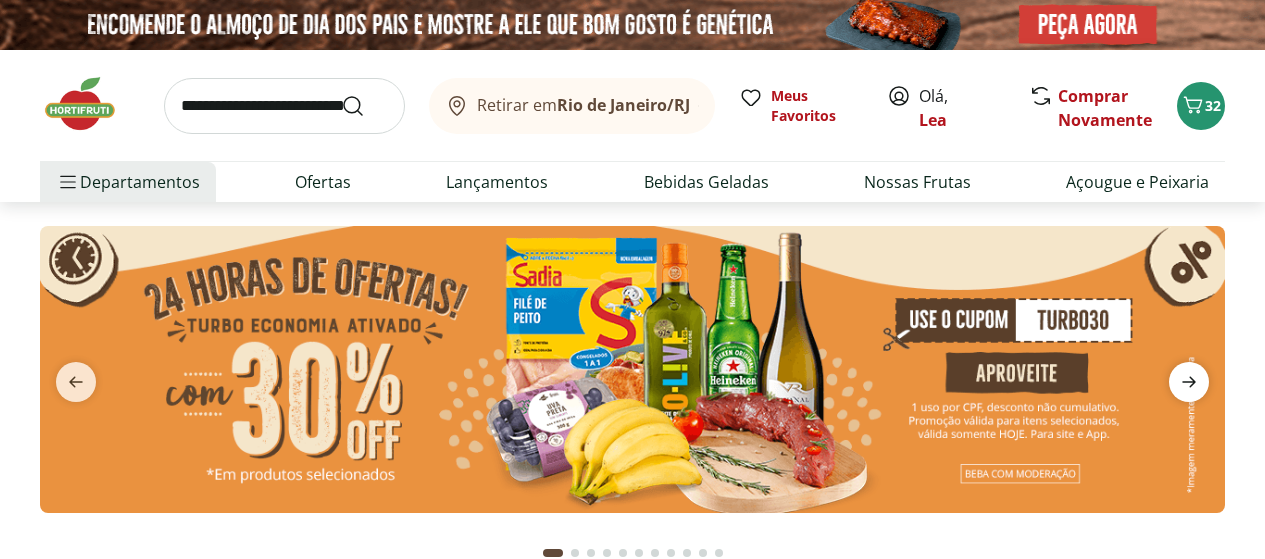click 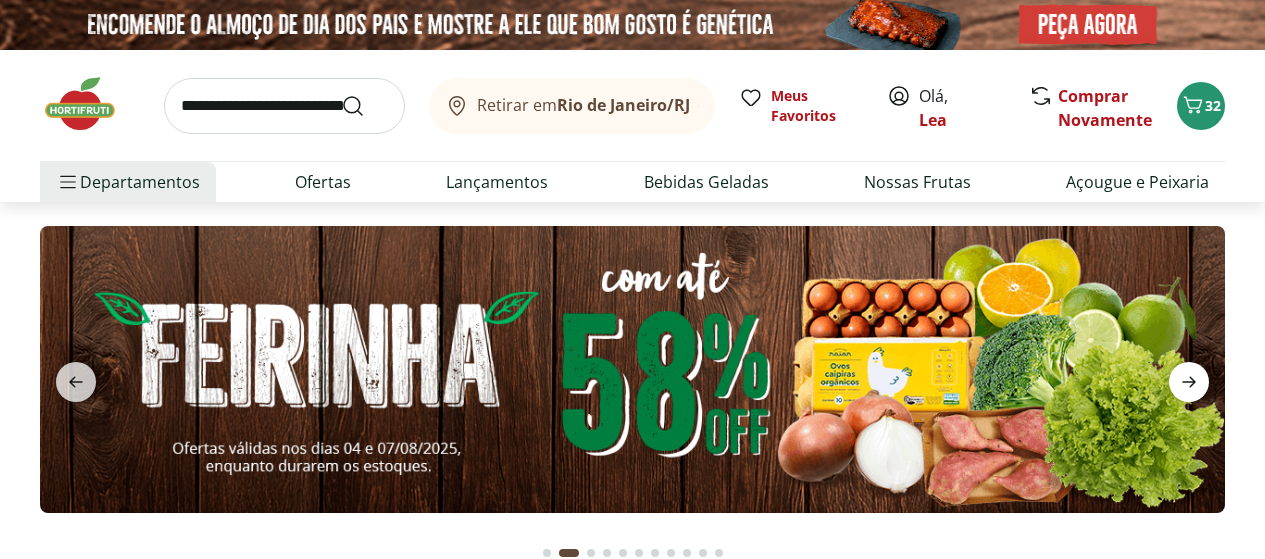 click 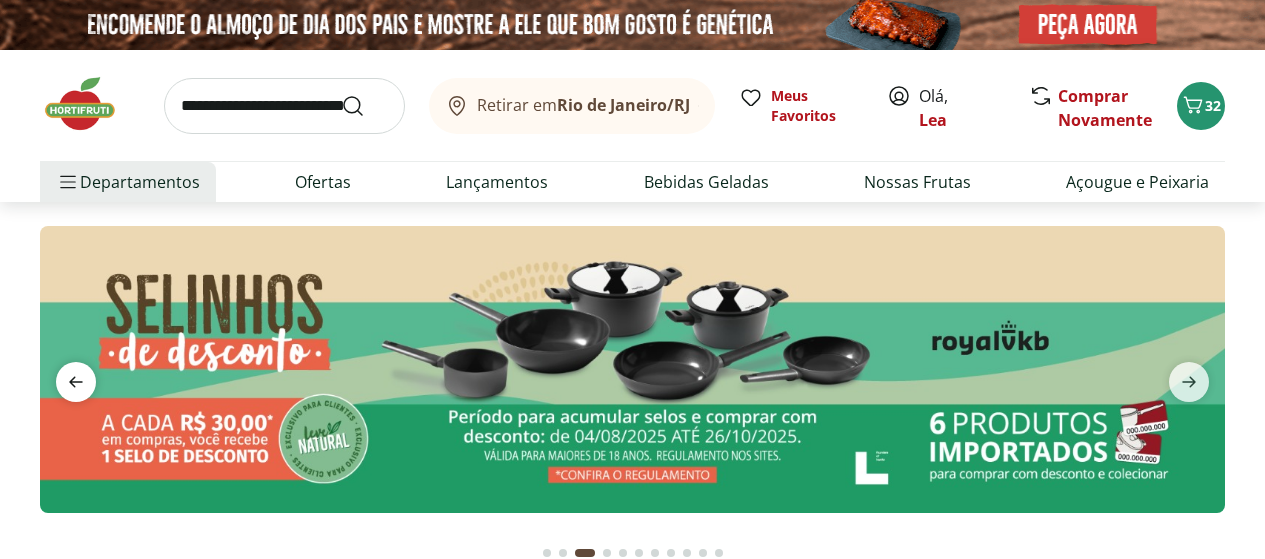 click 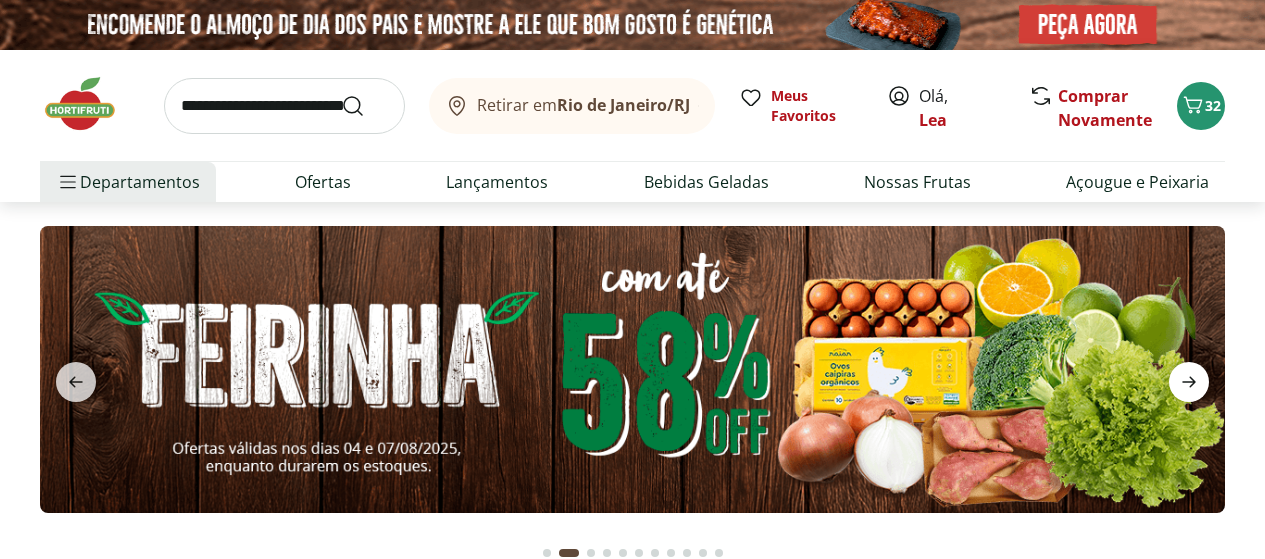 click 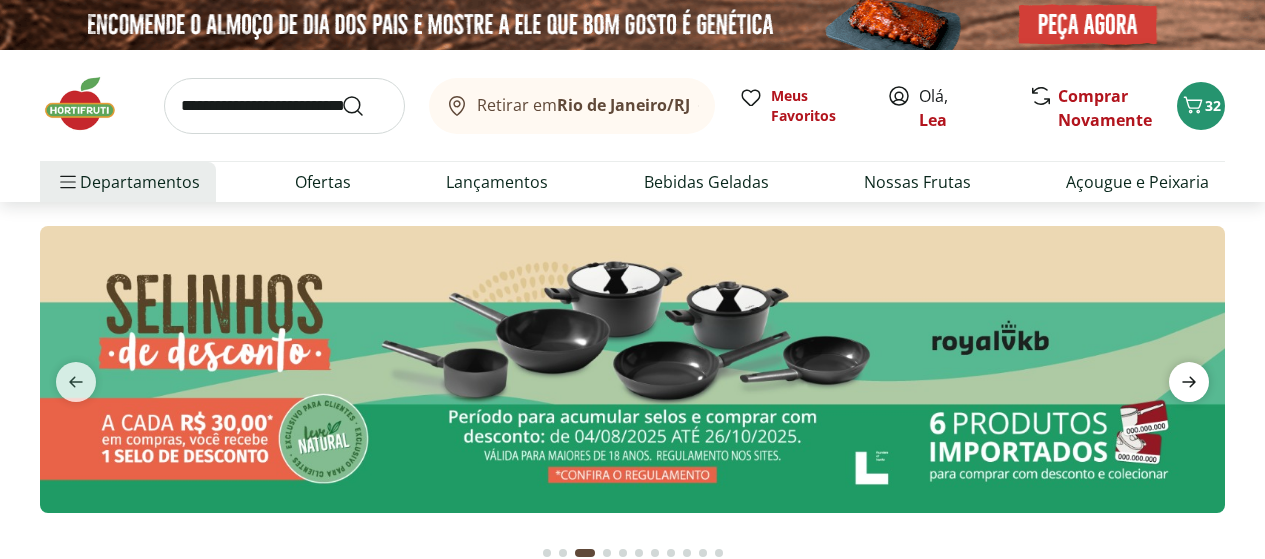 click 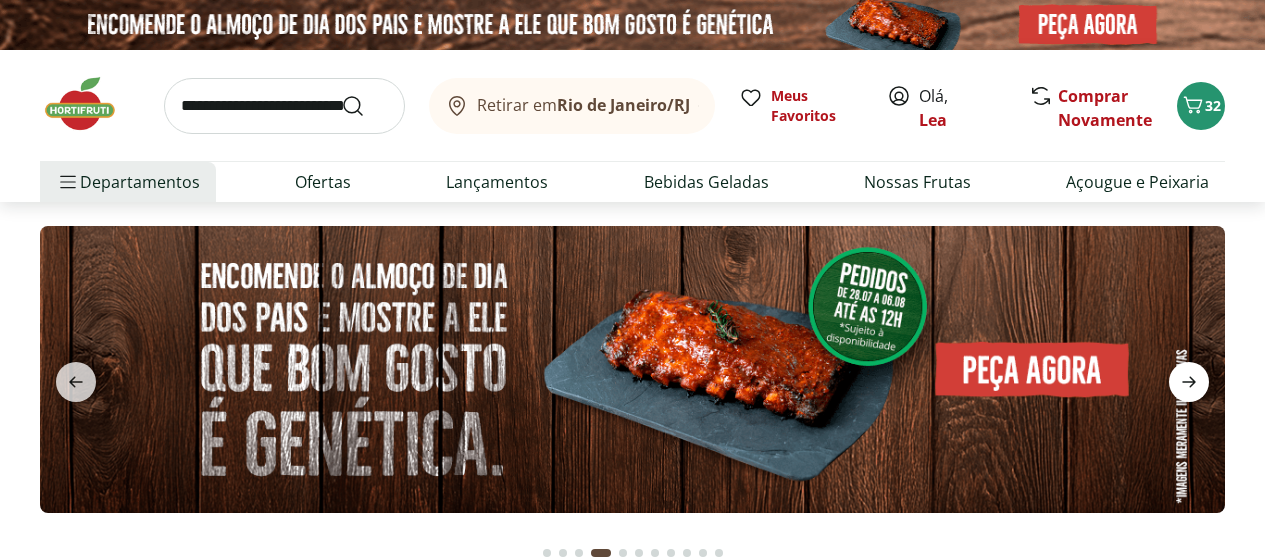 click 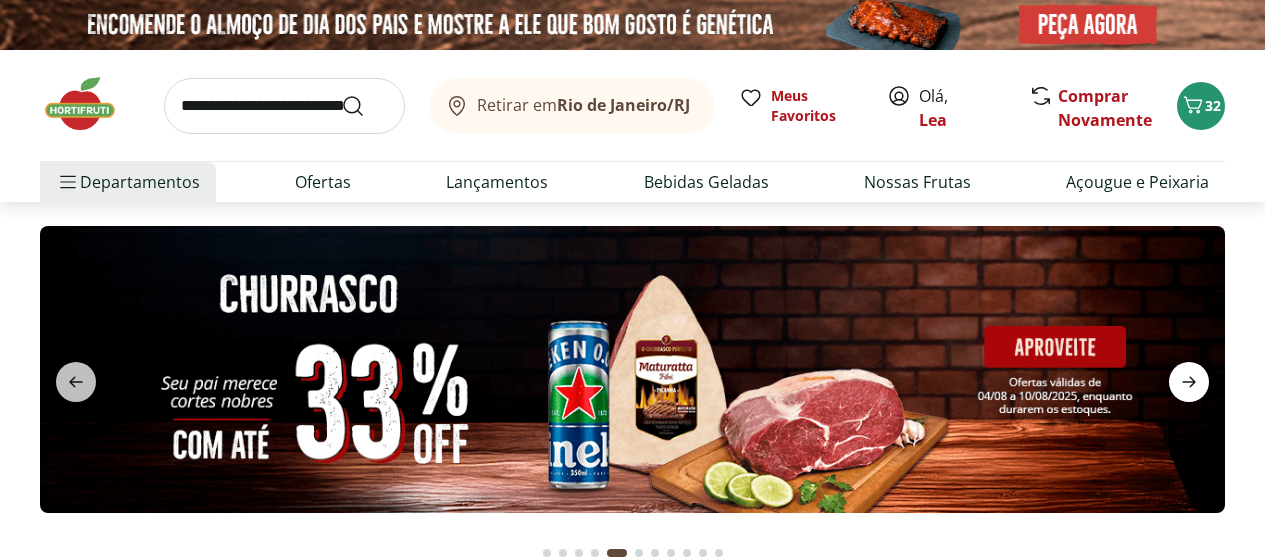 click 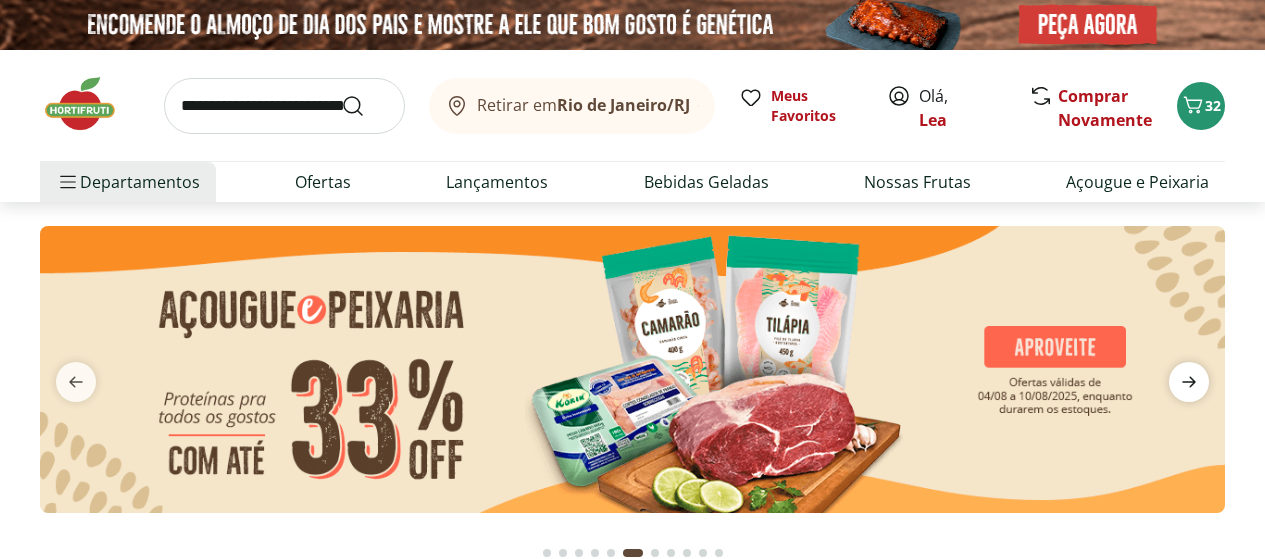 click 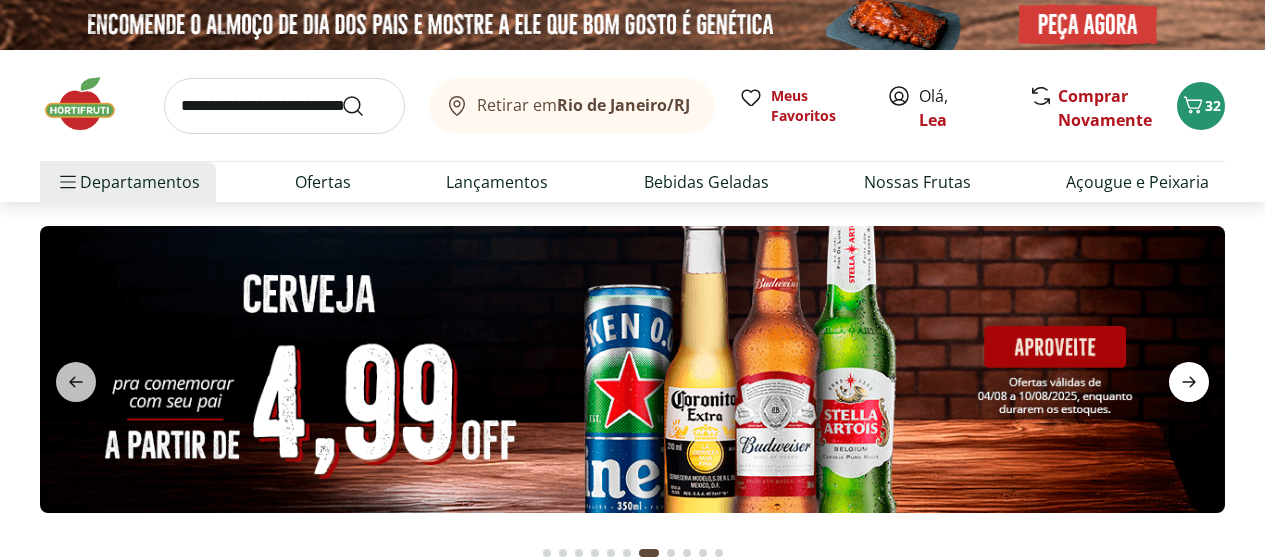click 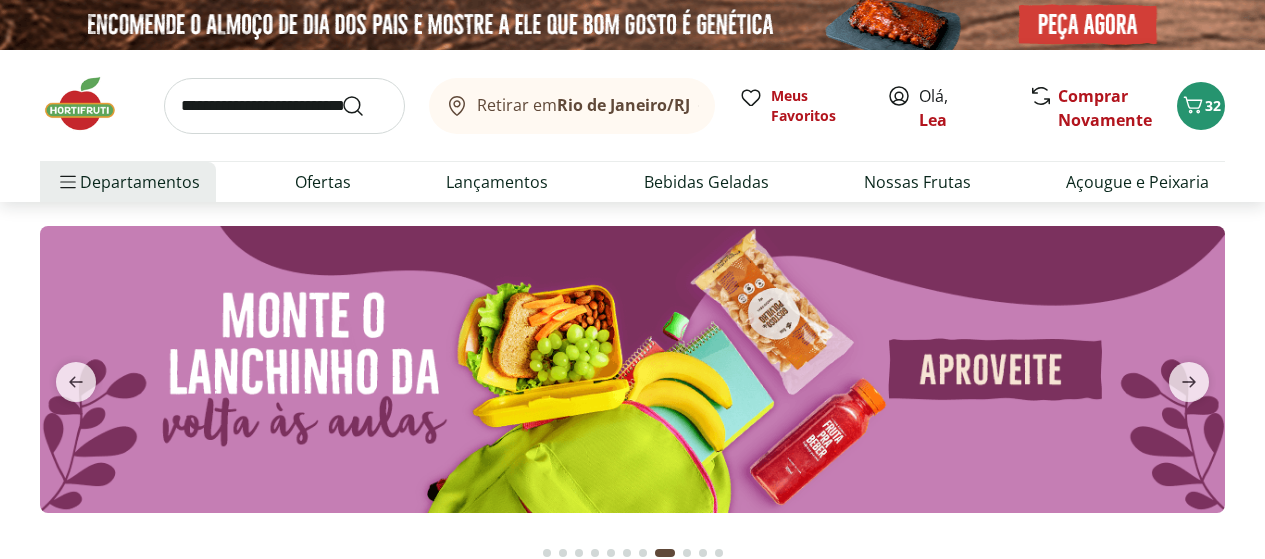 click at bounding box center [632, 369] 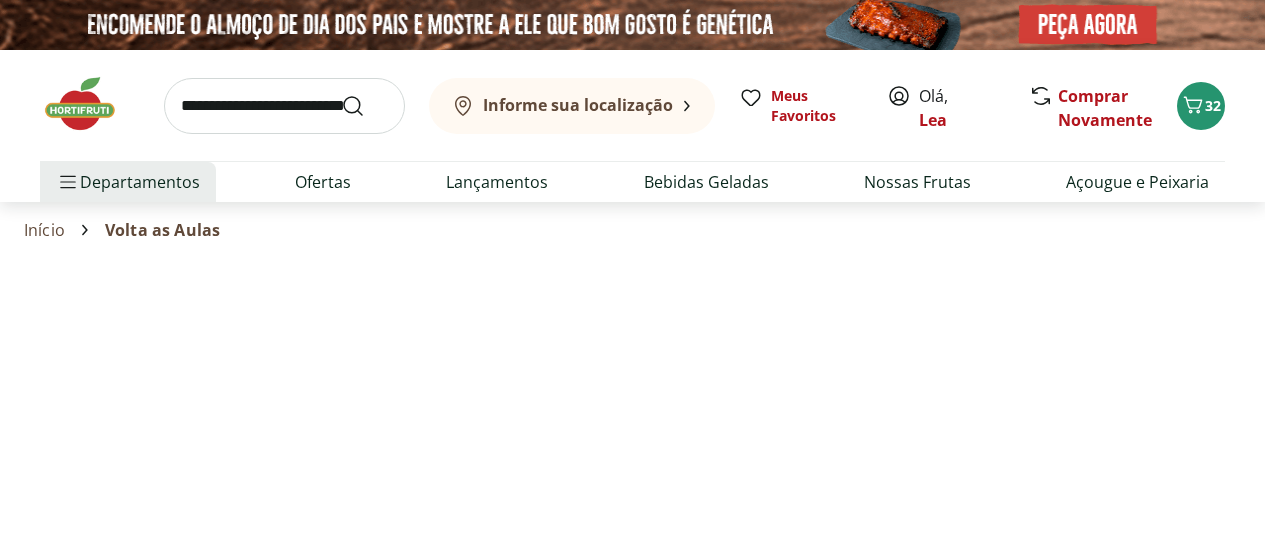 select on "**********" 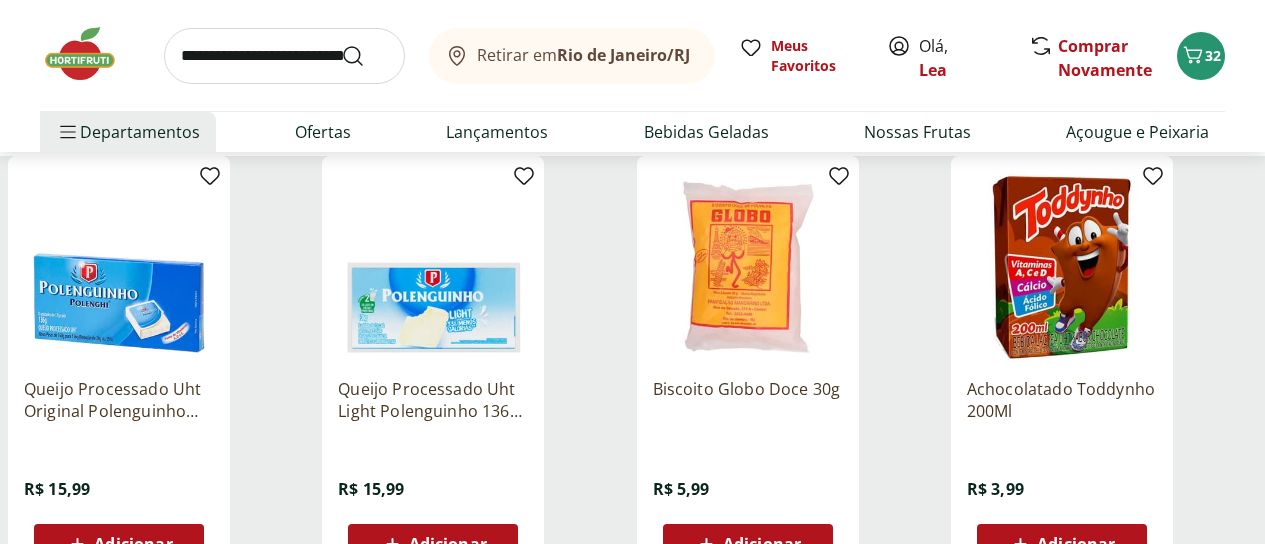 scroll, scrollTop: 280, scrollLeft: 0, axis: vertical 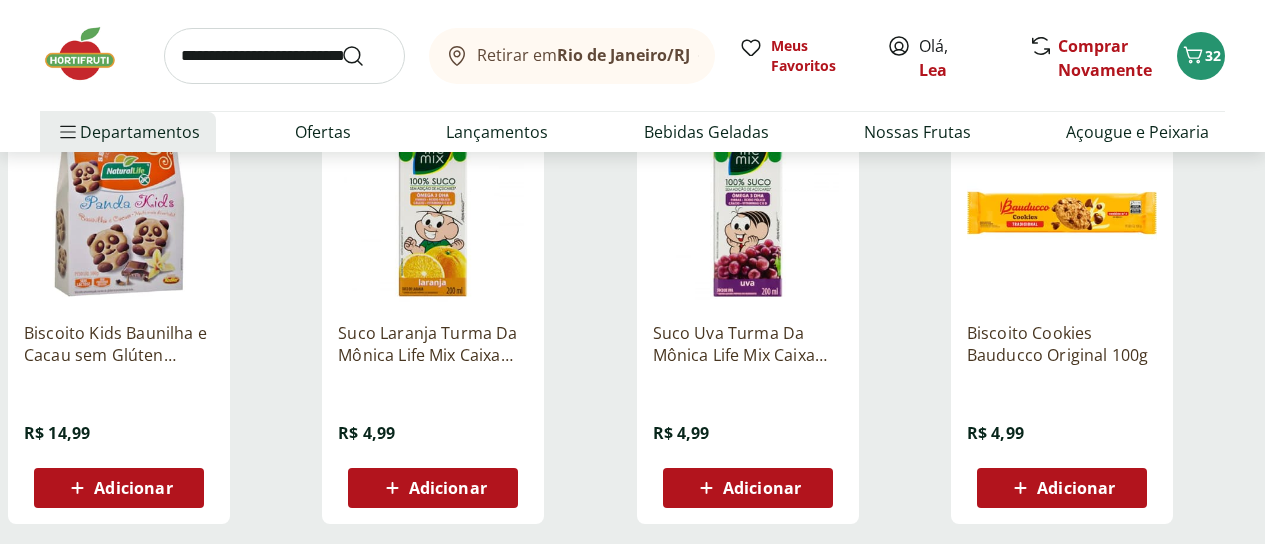 click on "Carregar mais produtos" at bounding box center (632, 592) 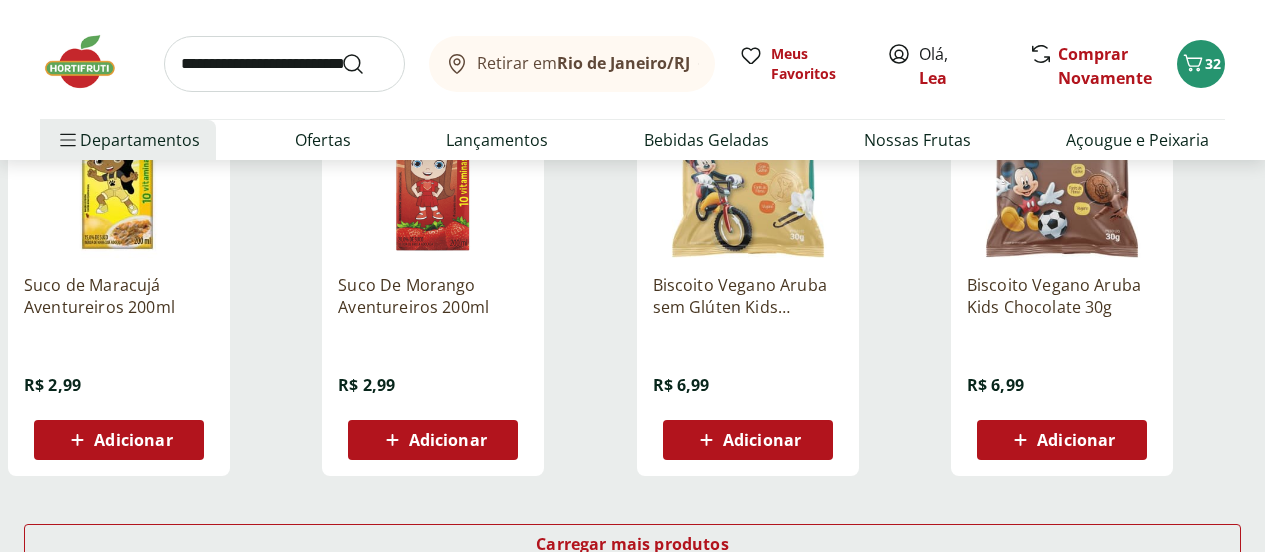 scroll, scrollTop: 2480, scrollLeft: 0, axis: vertical 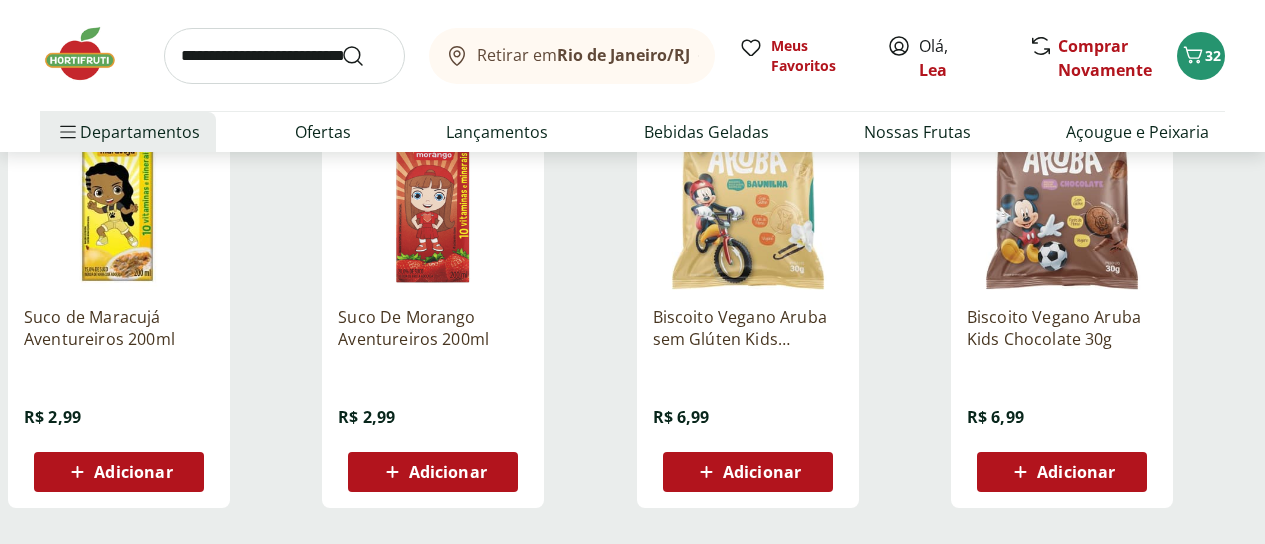 click on "Carregar mais produtos" at bounding box center [632, 576] 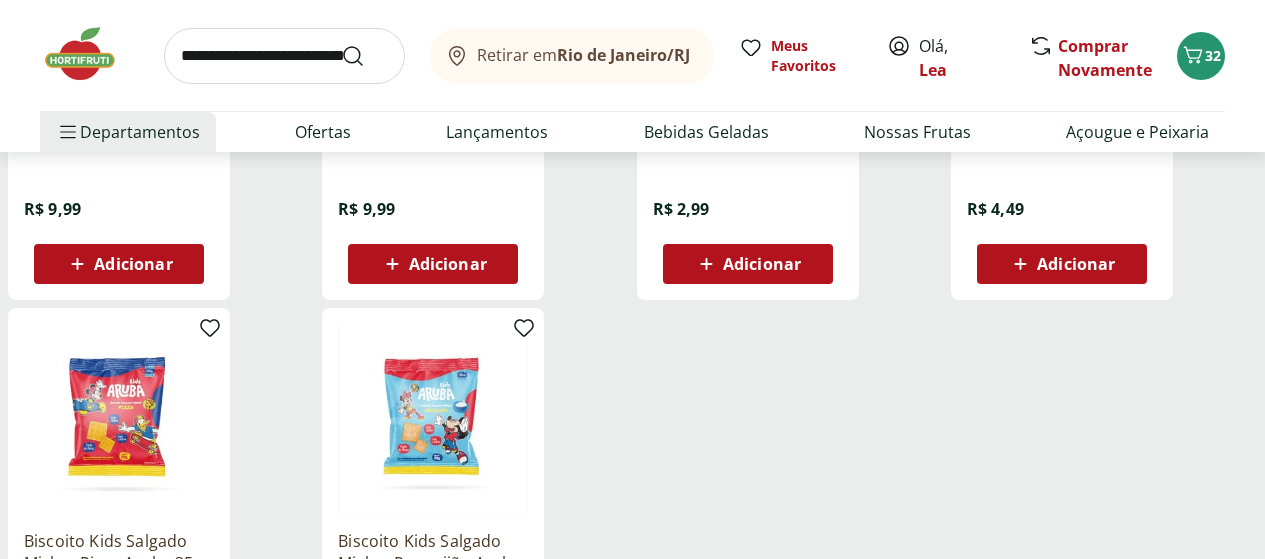 scroll, scrollTop: 3600, scrollLeft: 0, axis: vertical 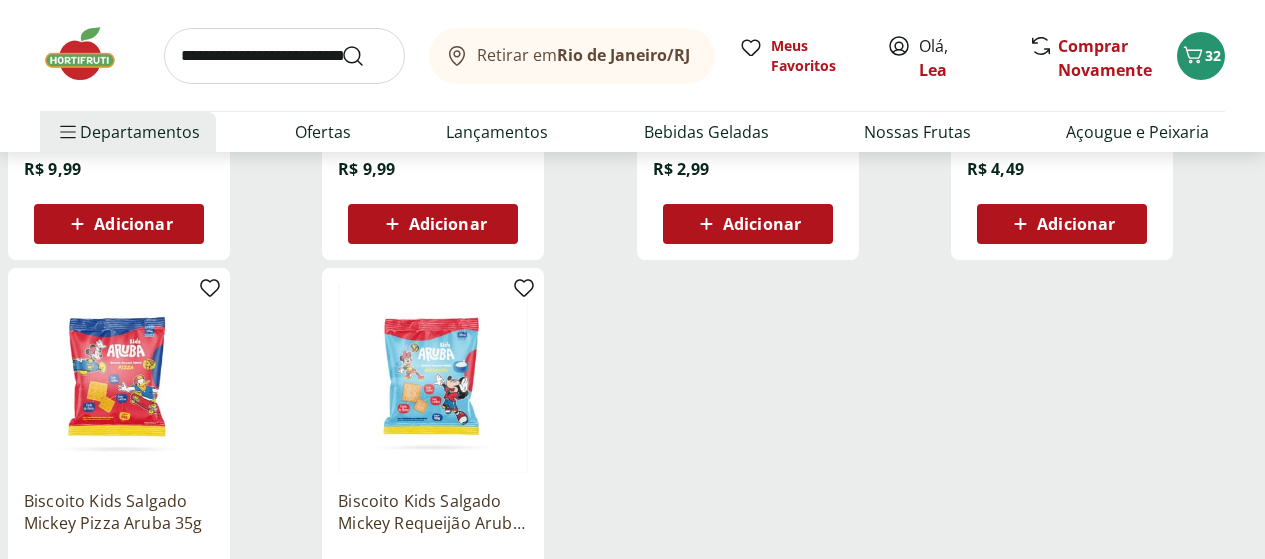 click at bounding box center (90, 54) 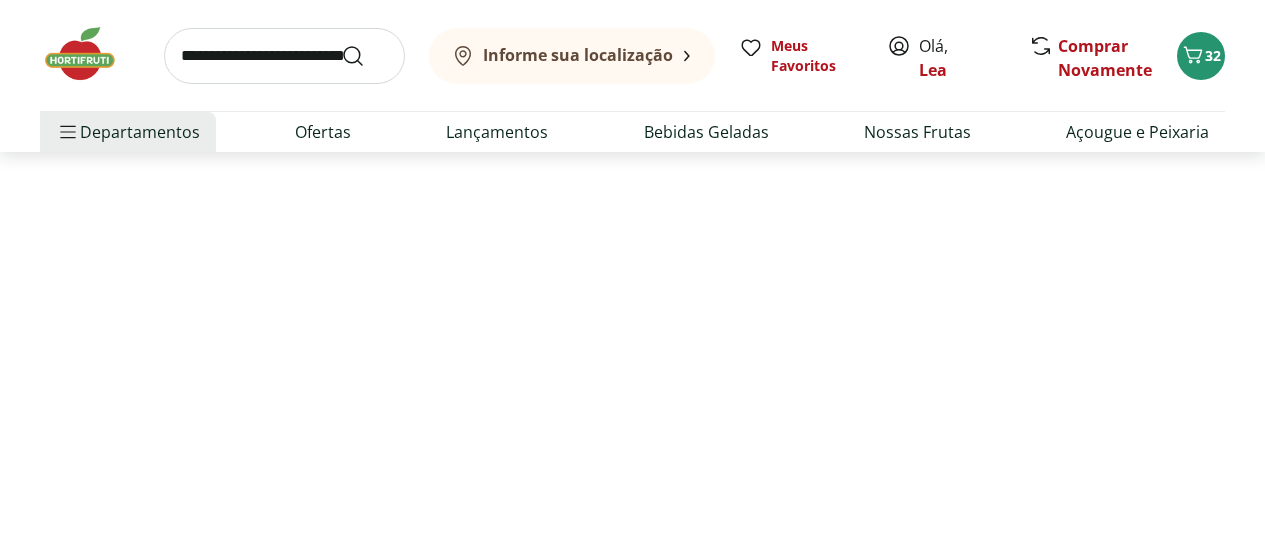 scroll, scrollTop: 0, scrollLeft: 0, axis: both 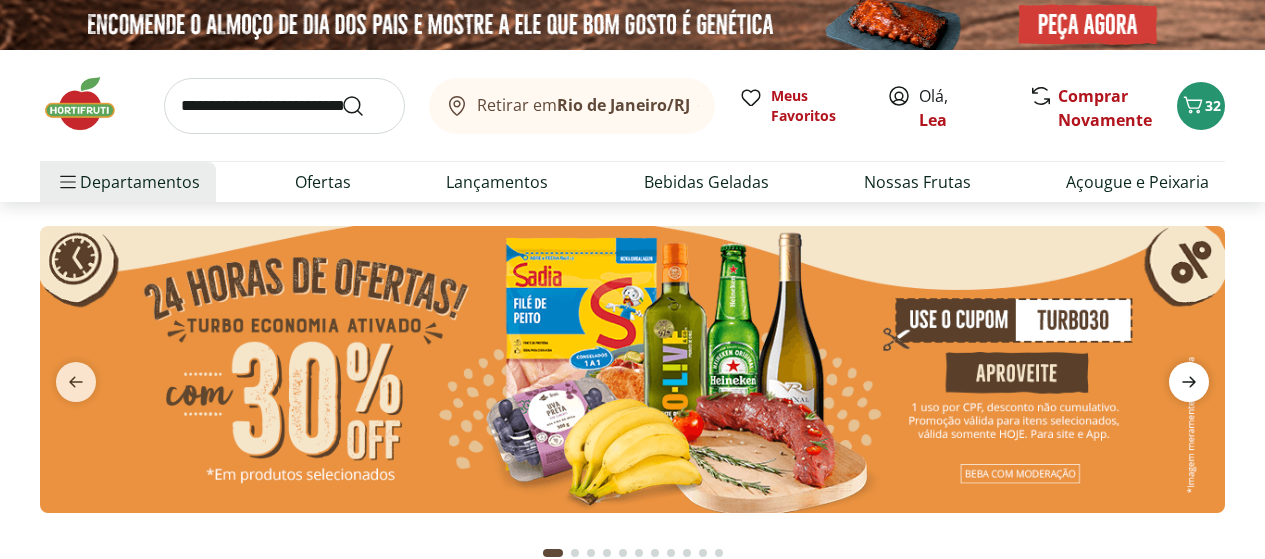 click 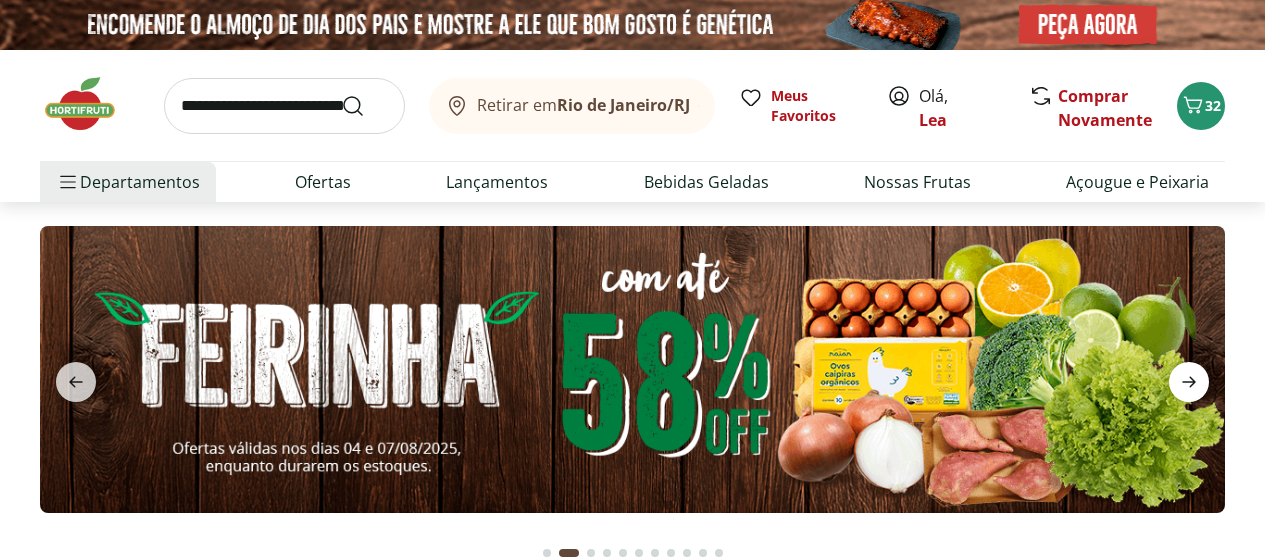 click 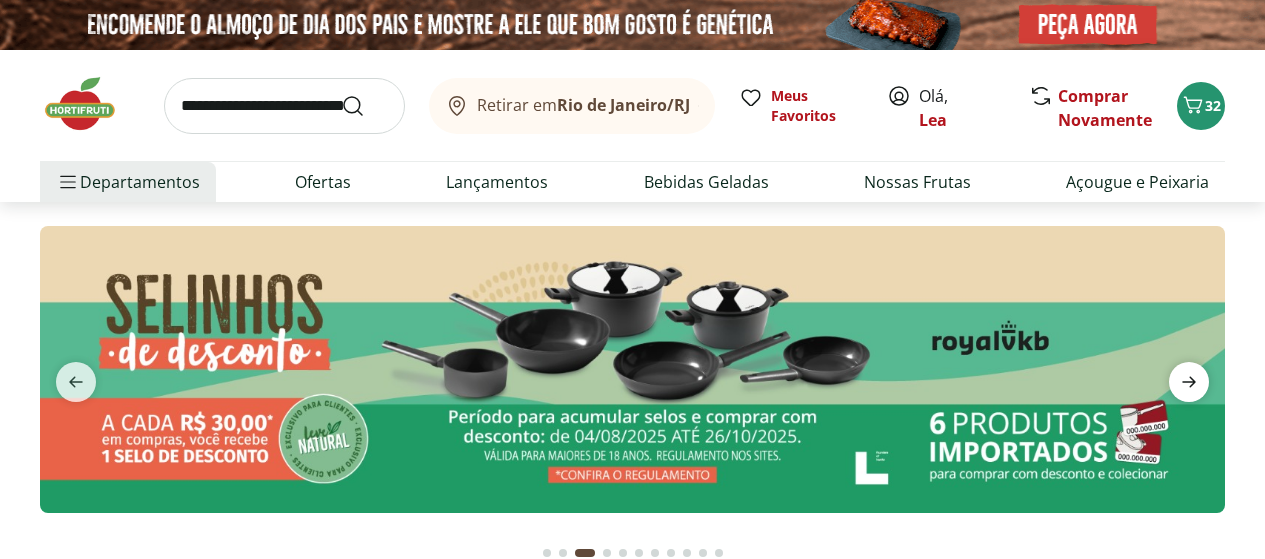 click 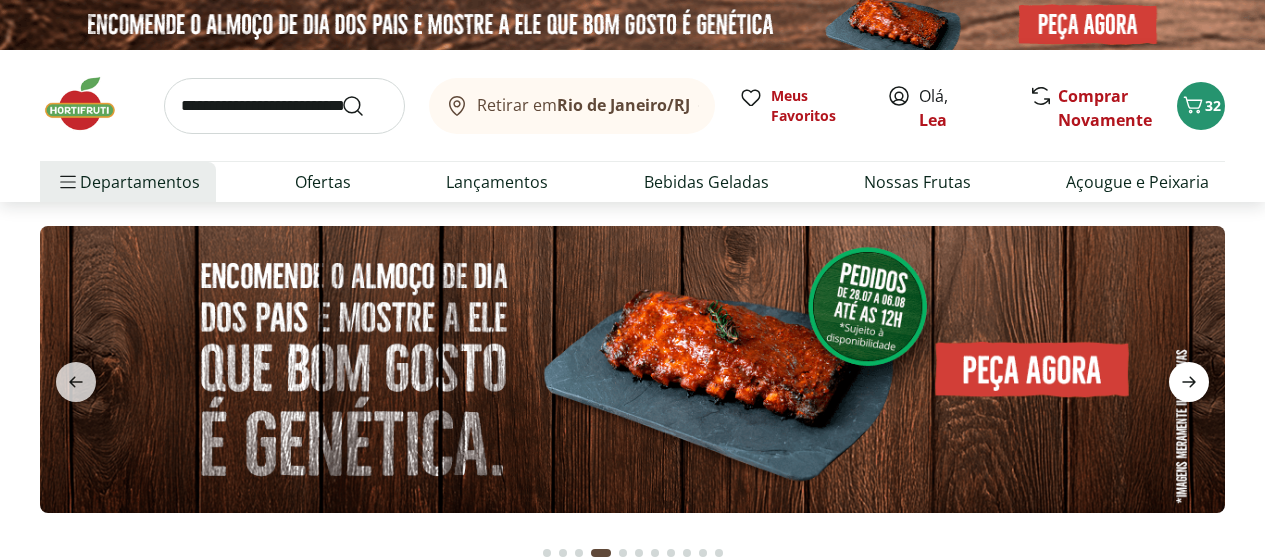 click 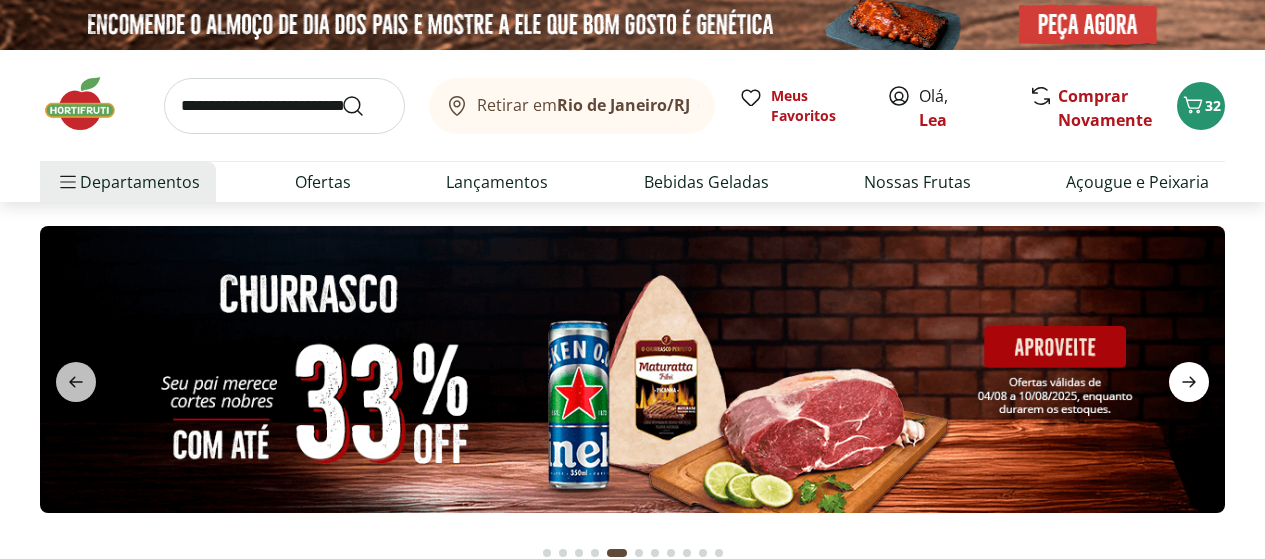 click 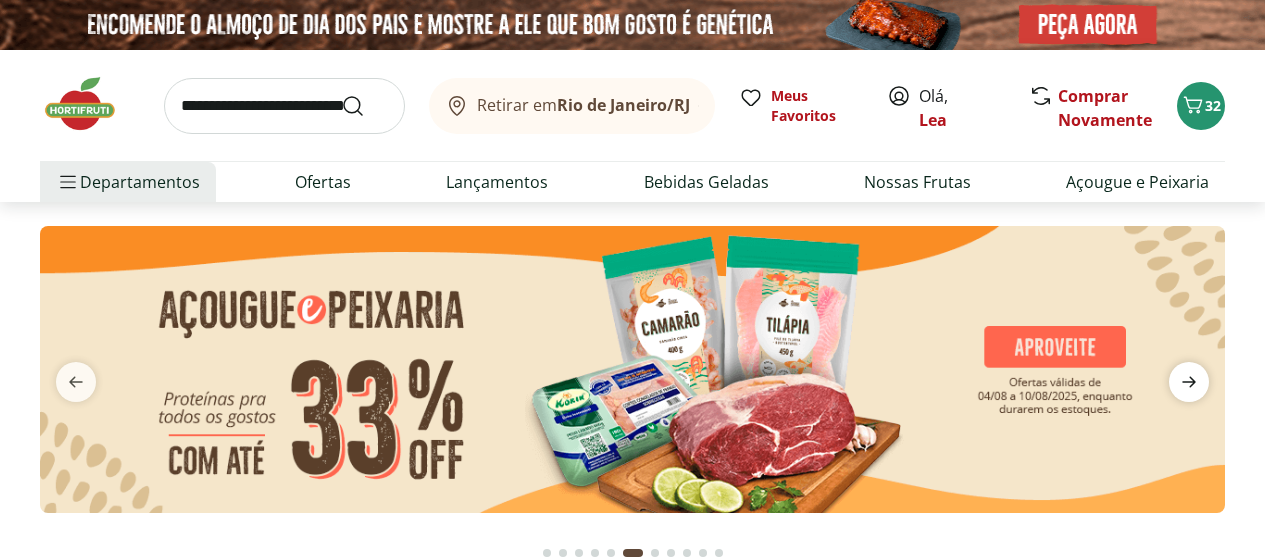 click 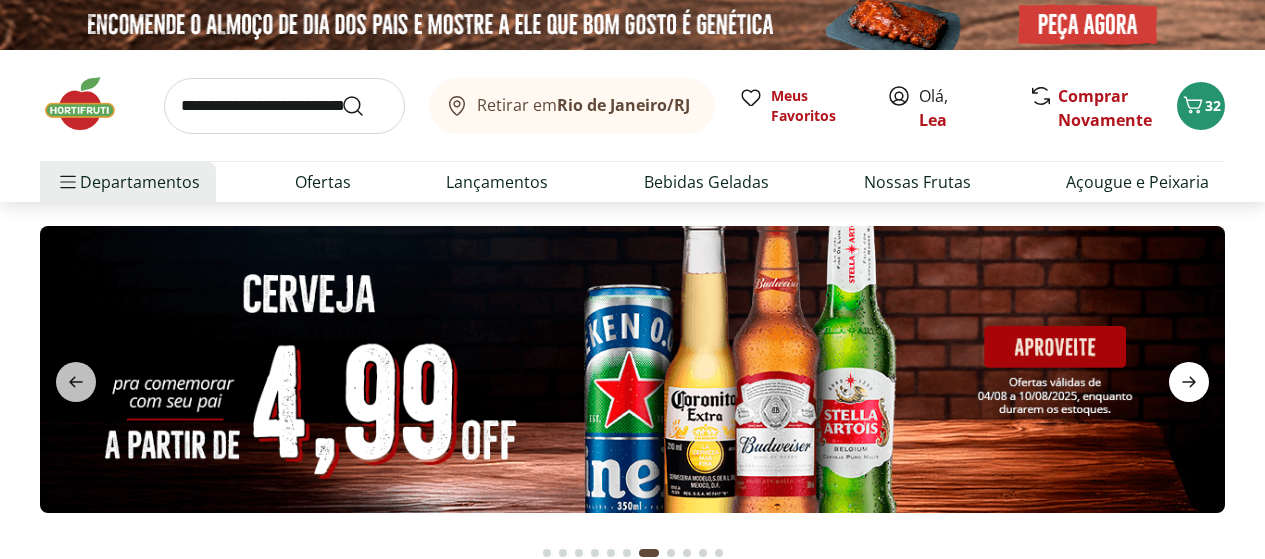 click 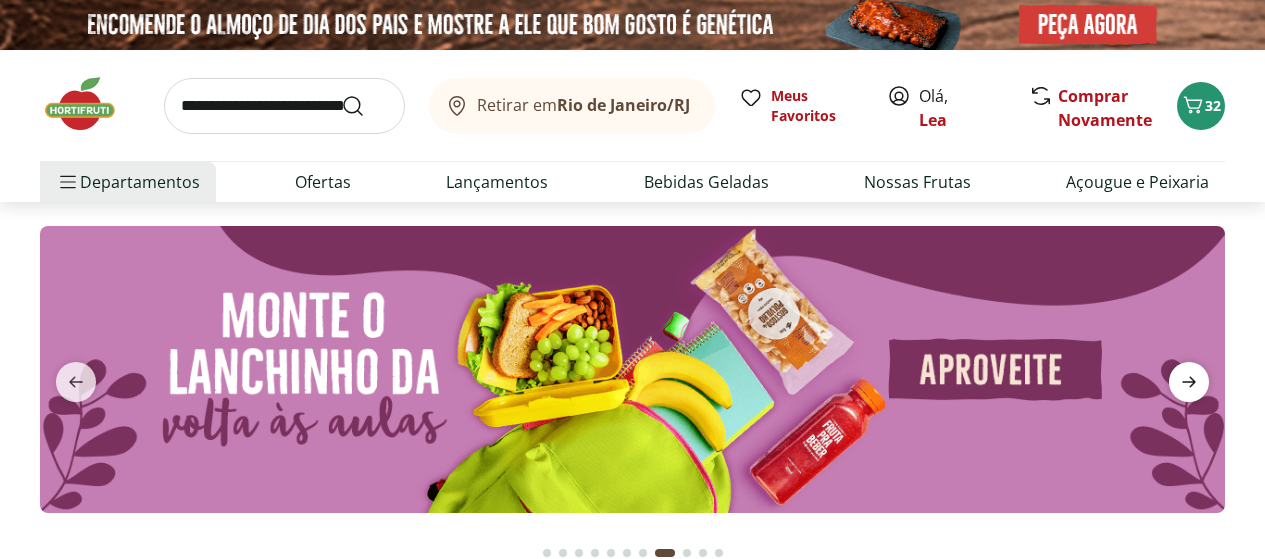 click 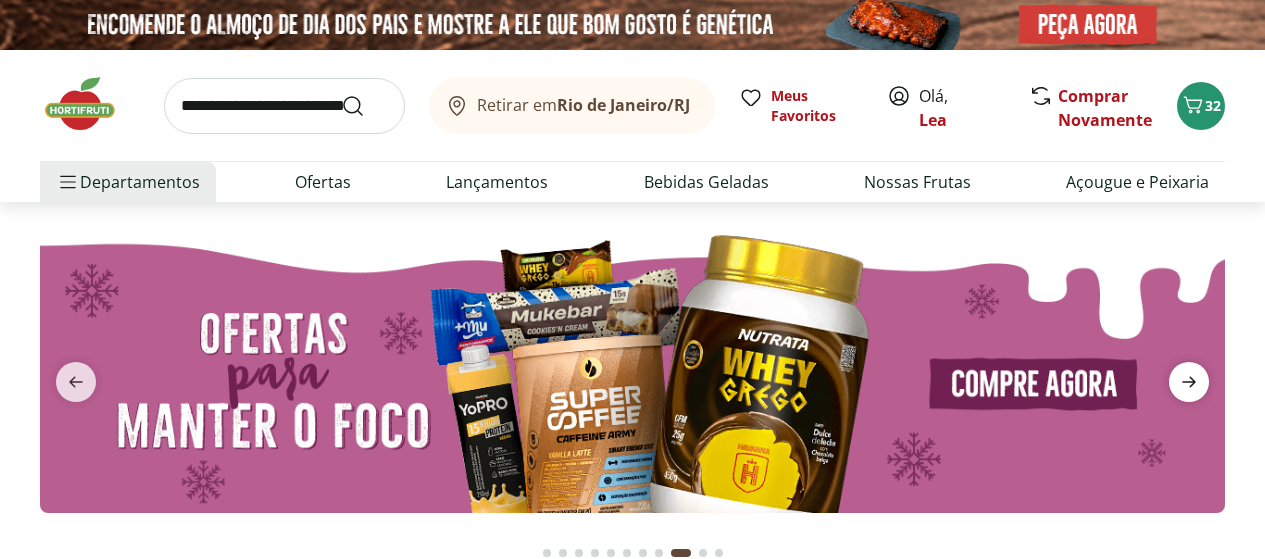 click 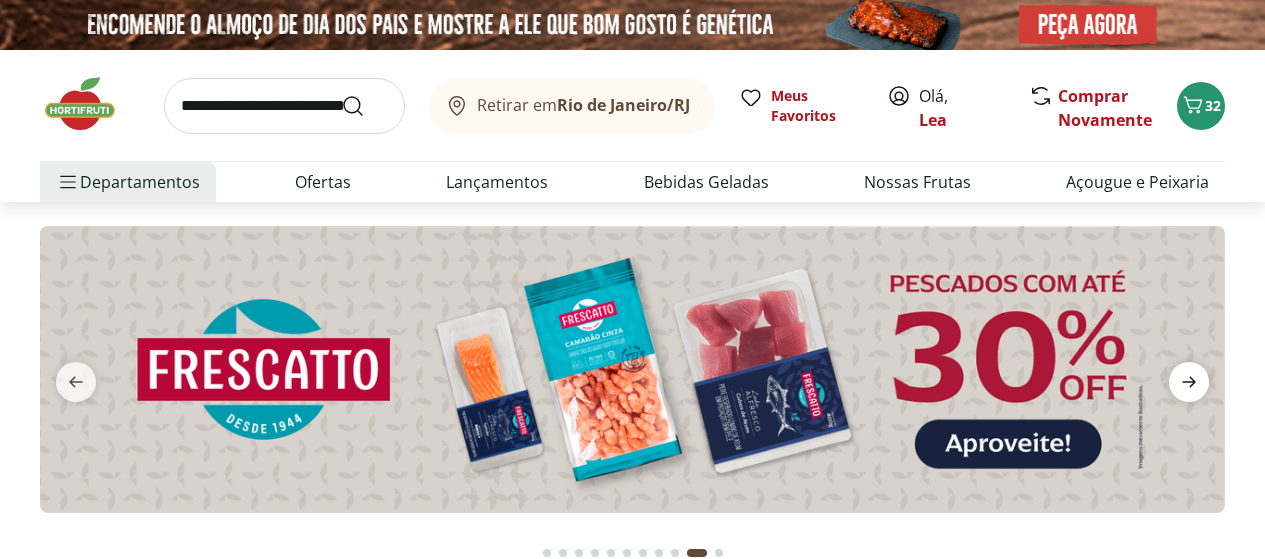 click 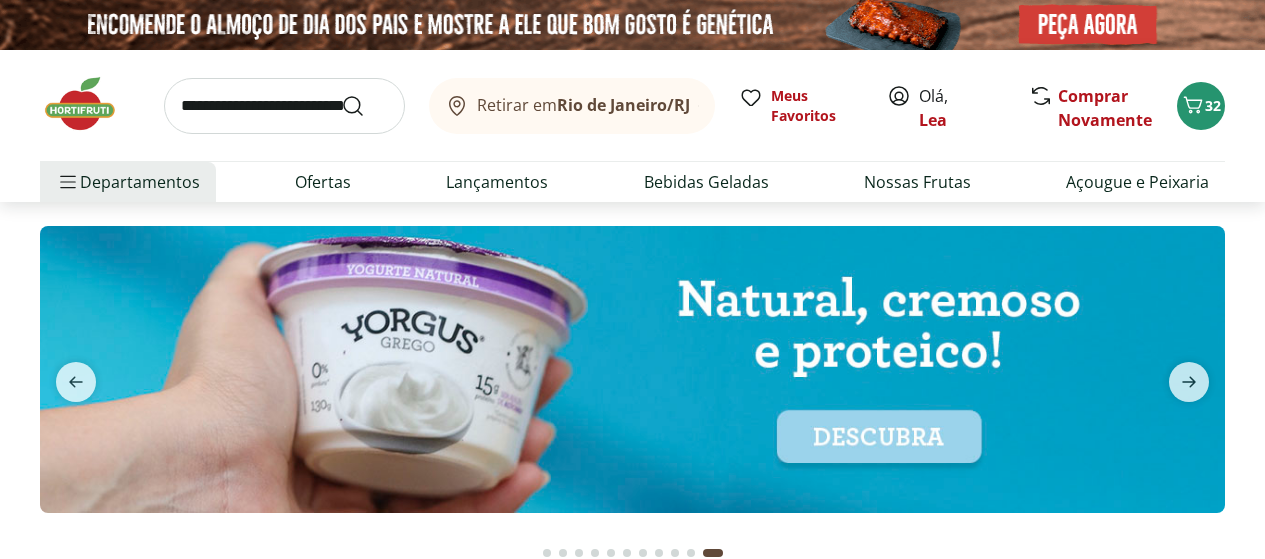 click at bounding box center [563, 553] 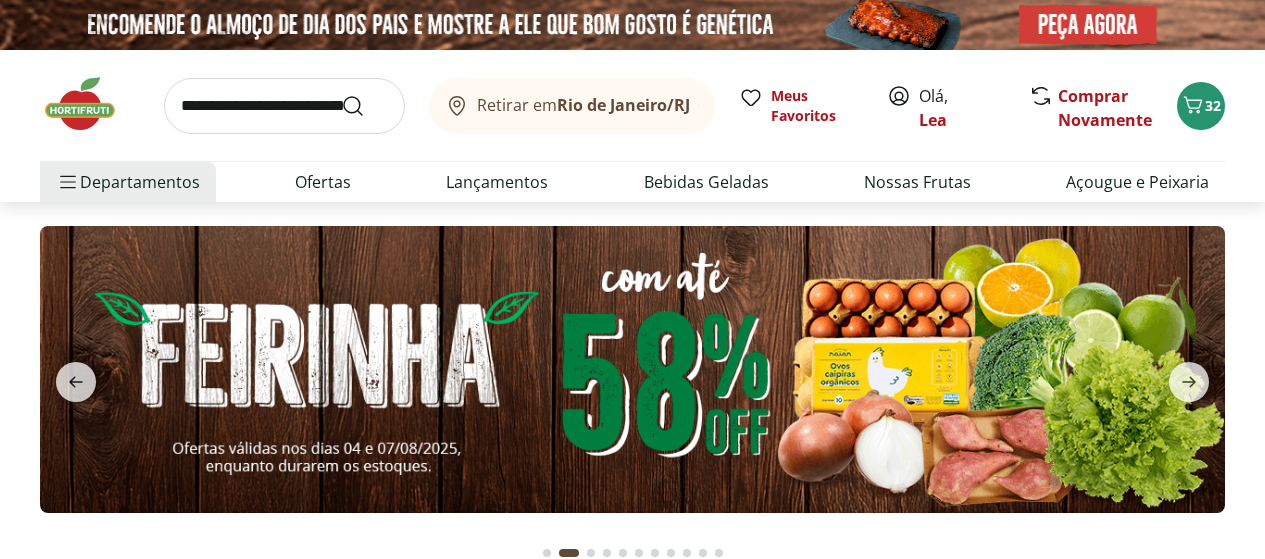 scroll, scrollTop: 18, scrollLeft: 0, axis: vertical 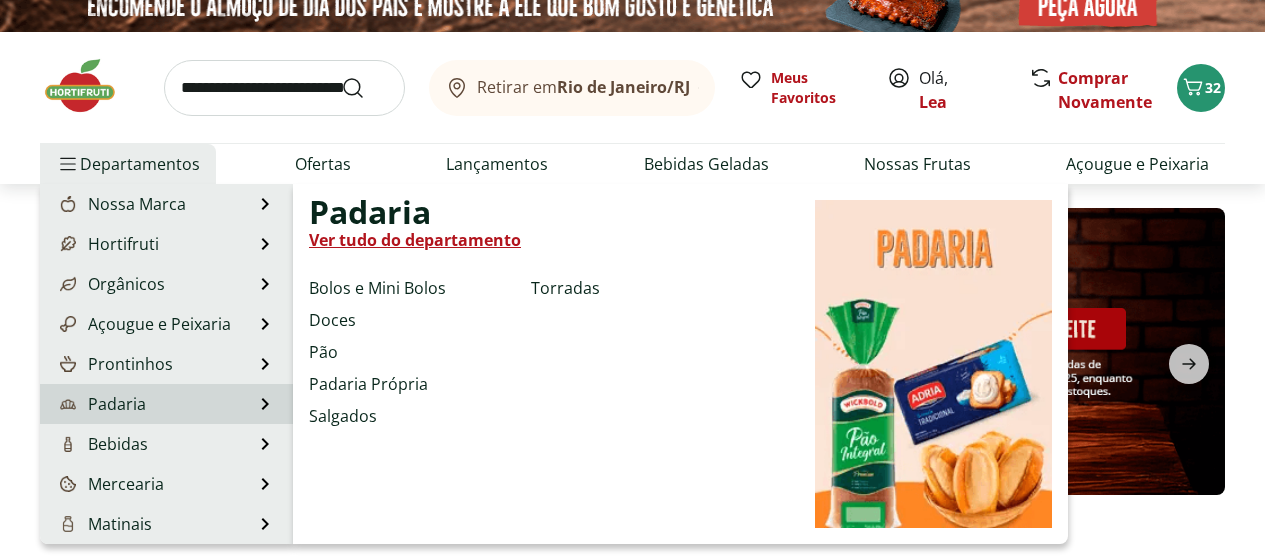 click on "Ver tudo do departamento" at bounding box center (415, 240) 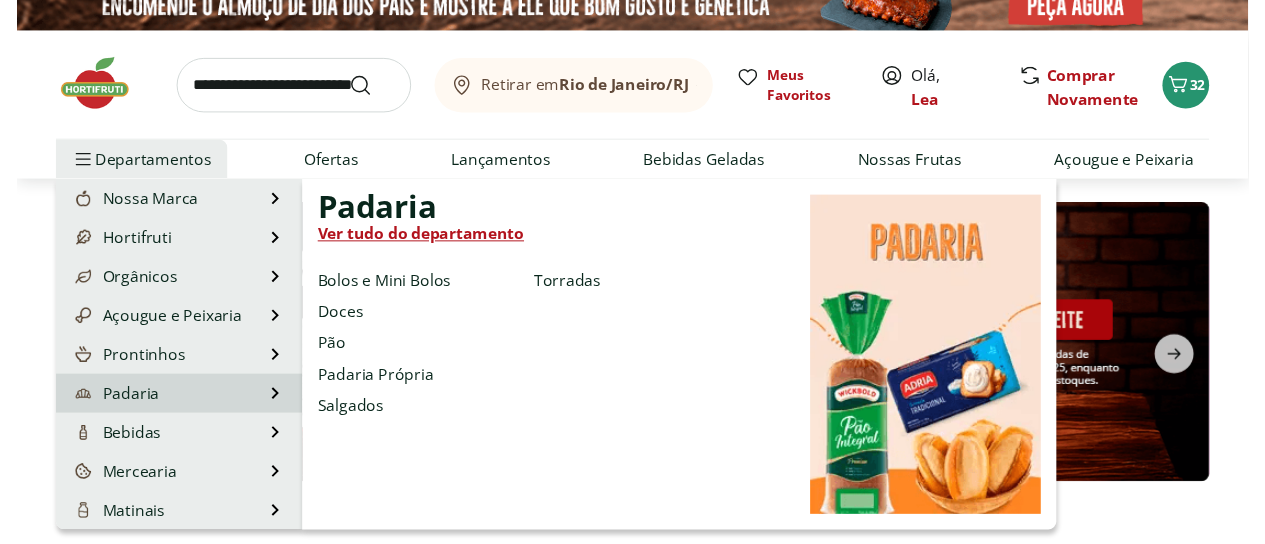 scroll, scrollTop: 0, scrollLeft: 0, axis: both 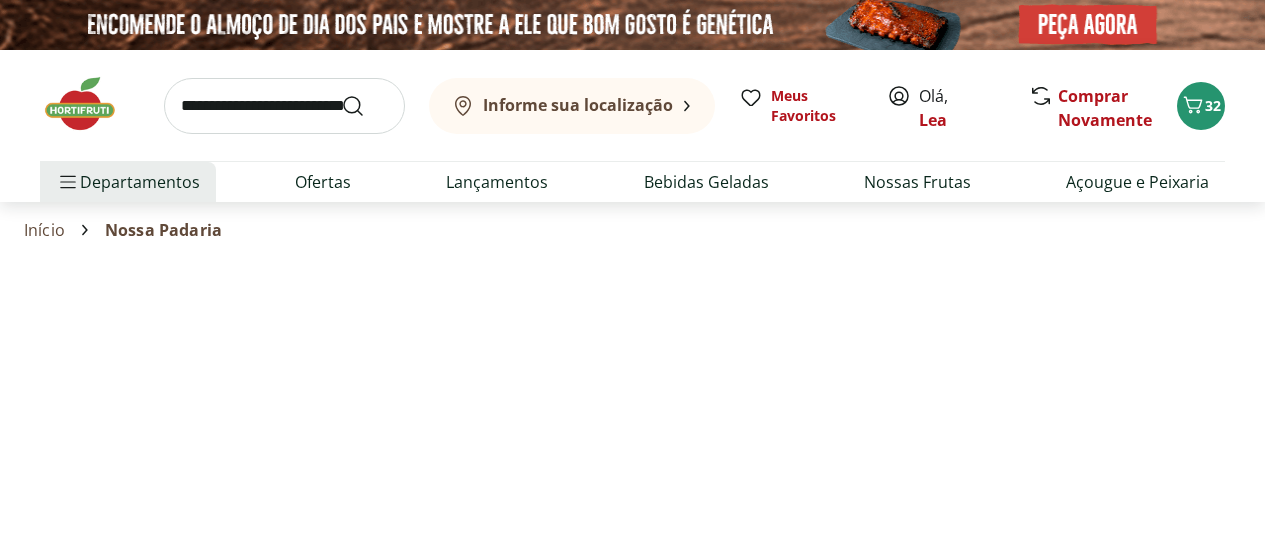 select on "**********" 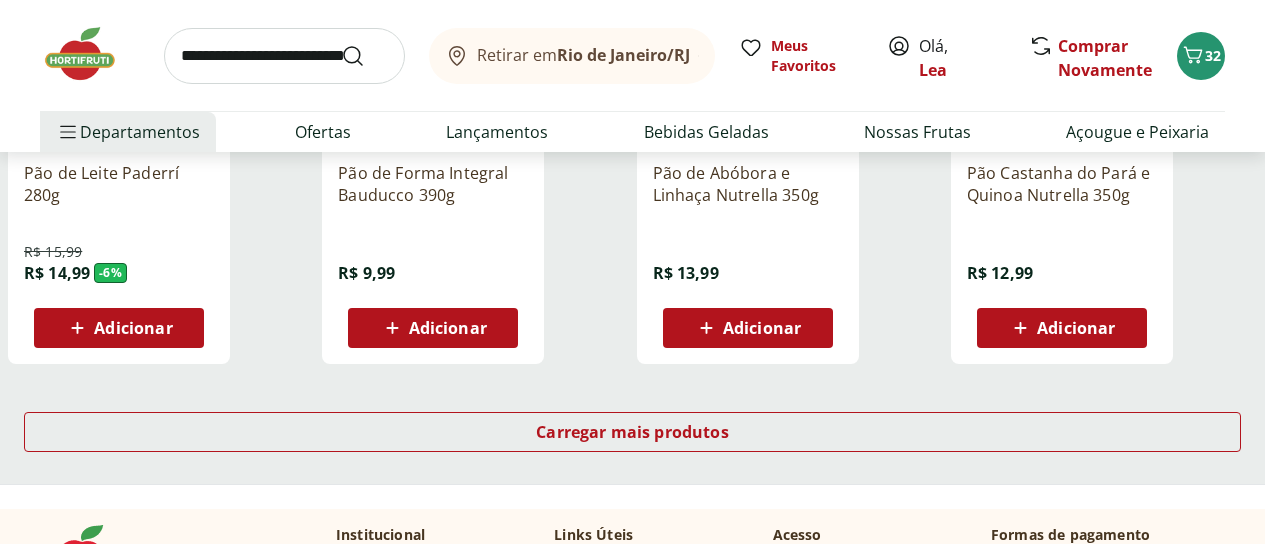 scroll, scrollTop: 1360, scrollLeft: 0, axis: vertical 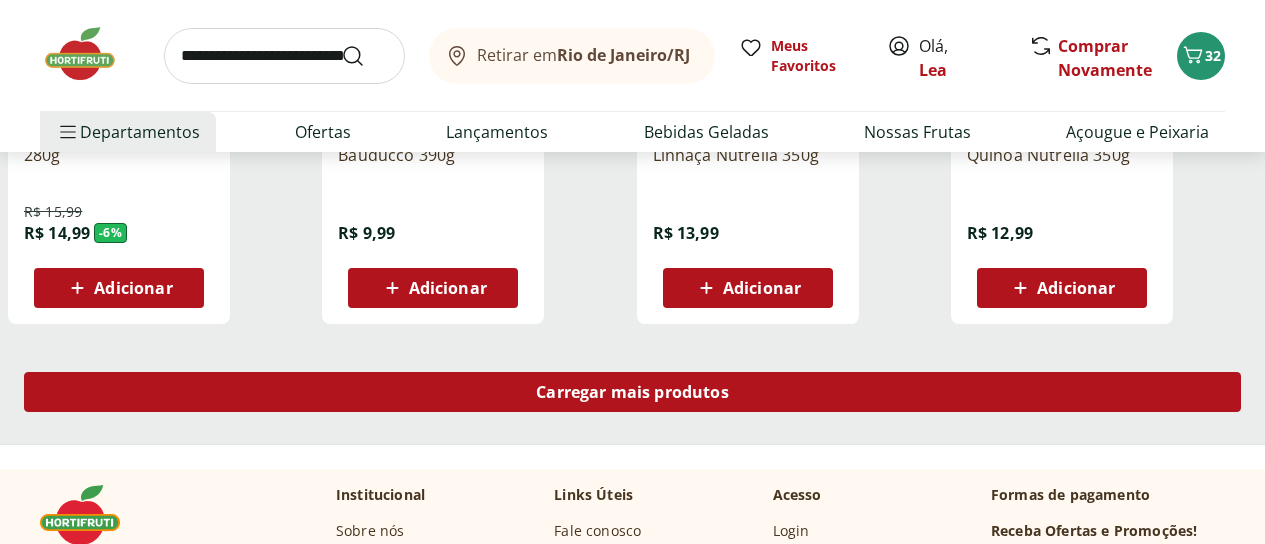 click on "Carregar mais produtos" at bounding box center (632, 392) 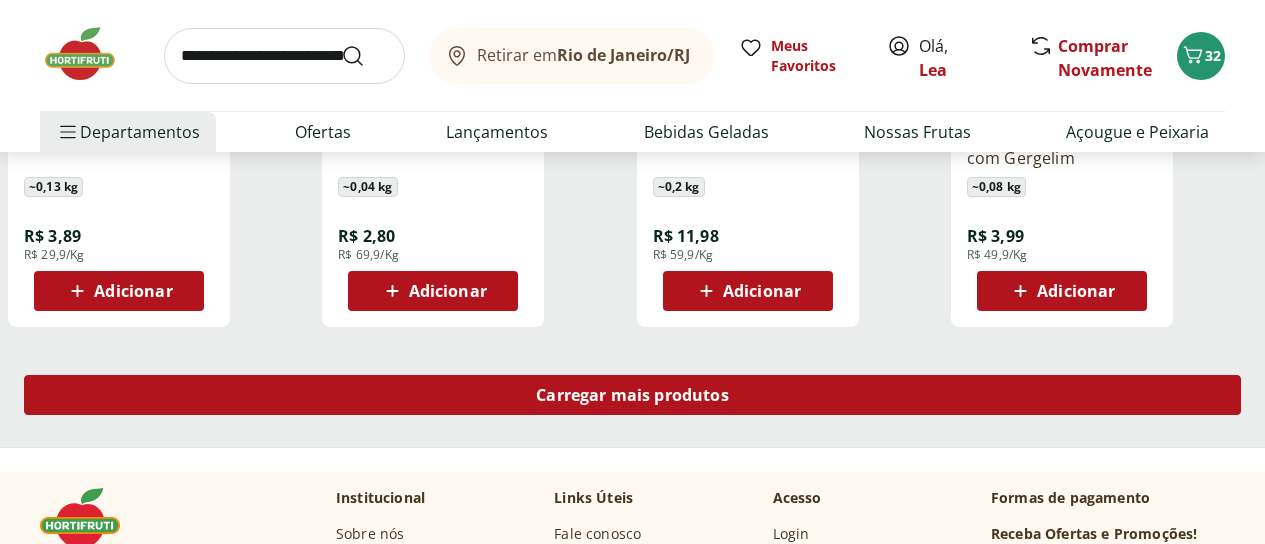 scroll, scrollTop: 2680, scrollLeft: 0, axis: vertical 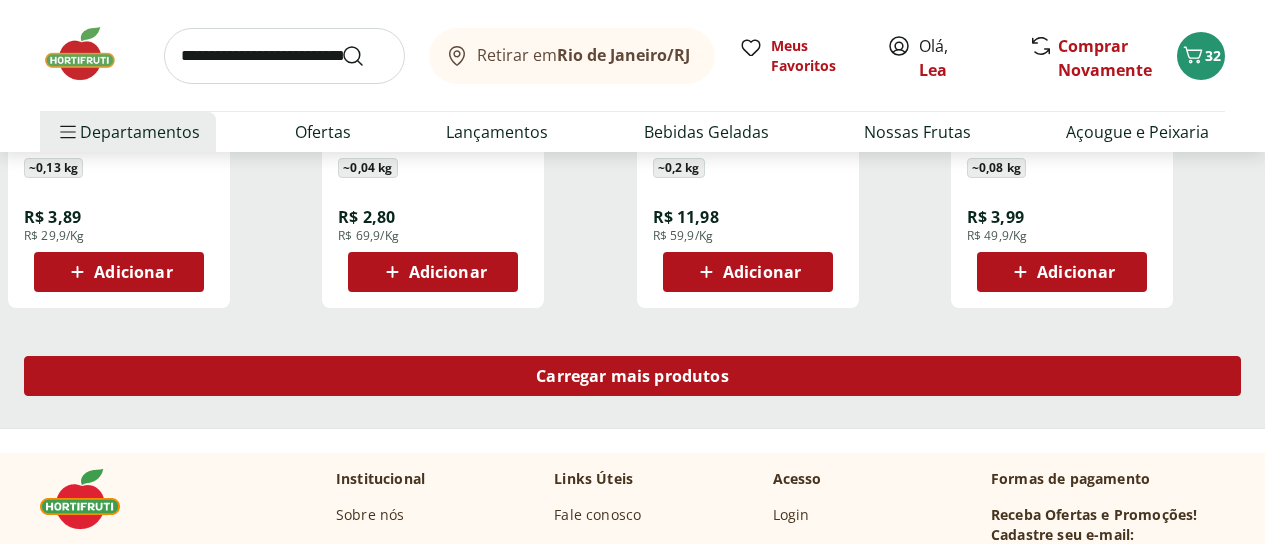 click on "Carregar mais produtos" at bounding box center (632, 376) 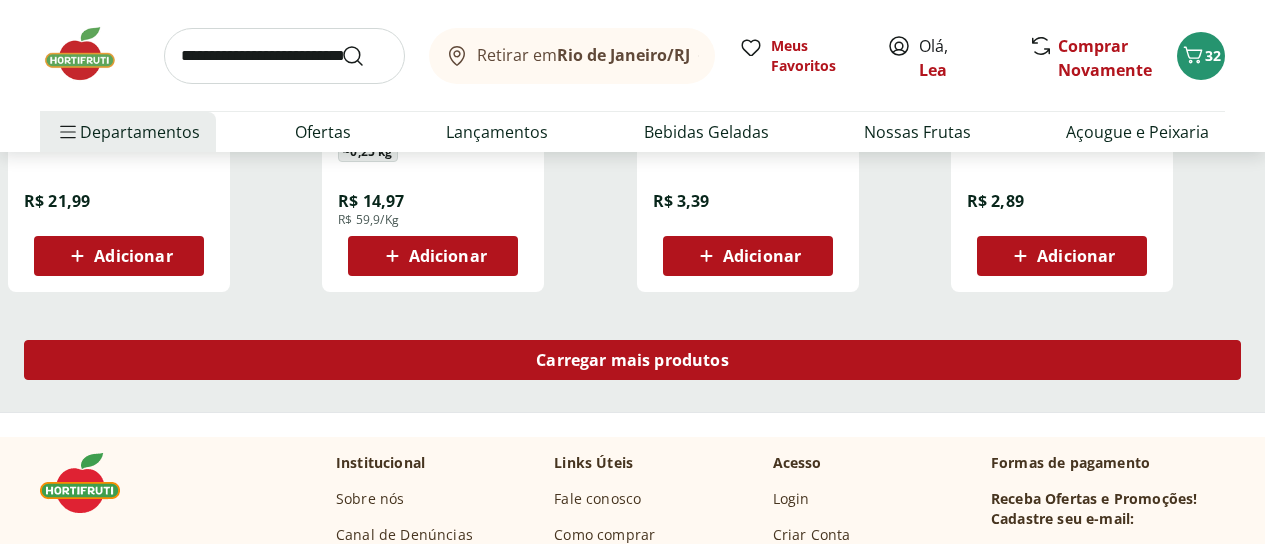 scroll, scrollTop: 3960, scrollLeft: 0, axis: vertical 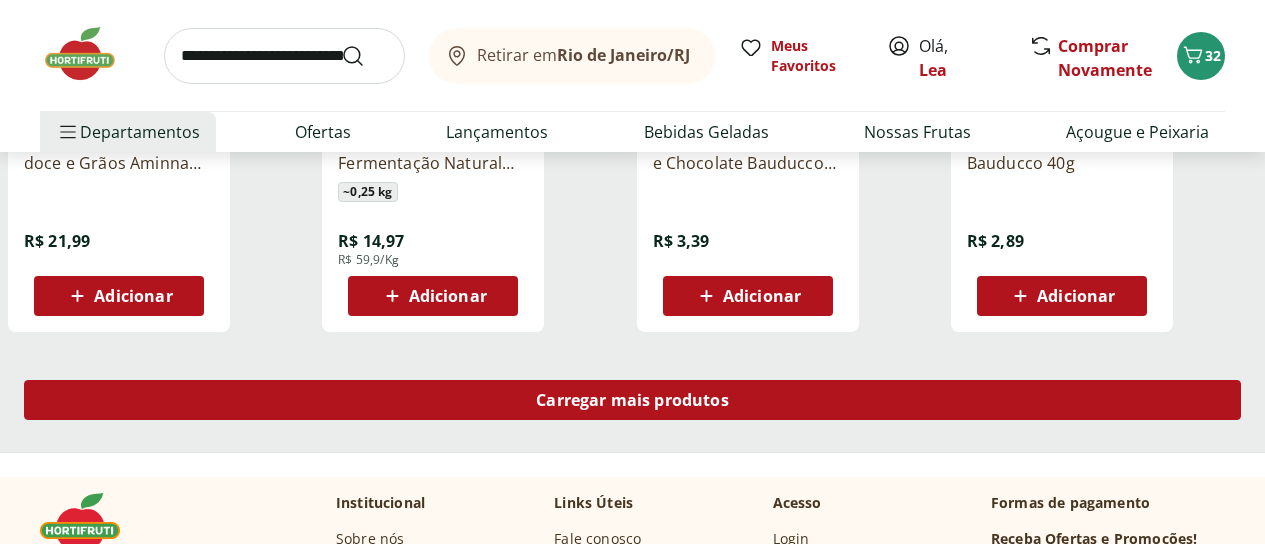 click on "Carregar mais produtos" at bounding box center (632, 400) 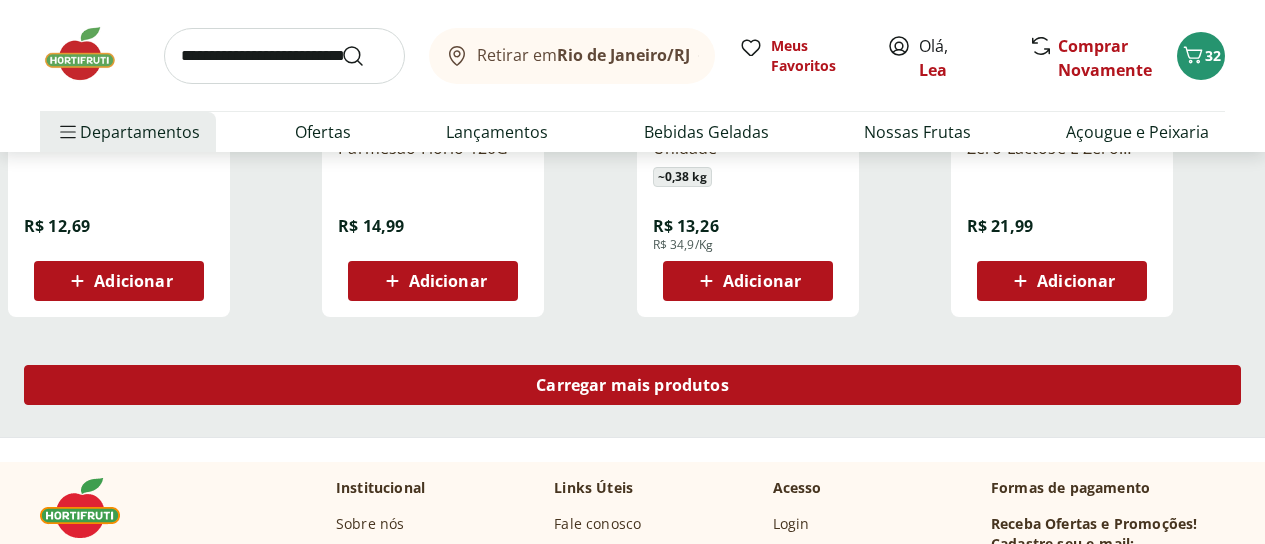 scroll, scrollTop: 5280, scrollLeft: 0, axis: vertical 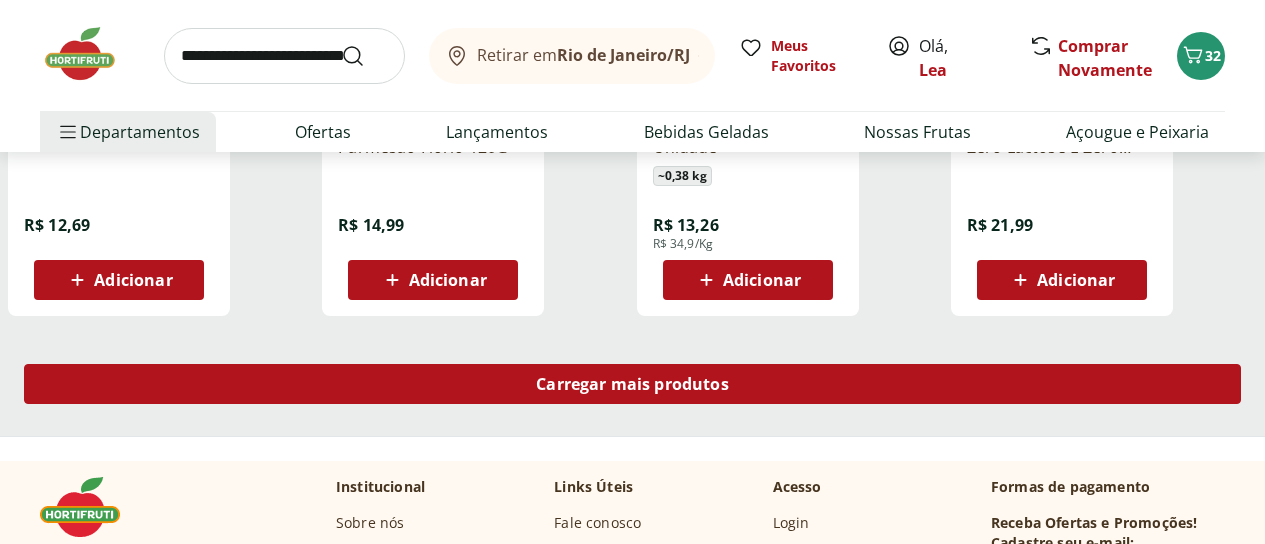 click on "Carregar mais produtos" at bounding box center (632, 384) 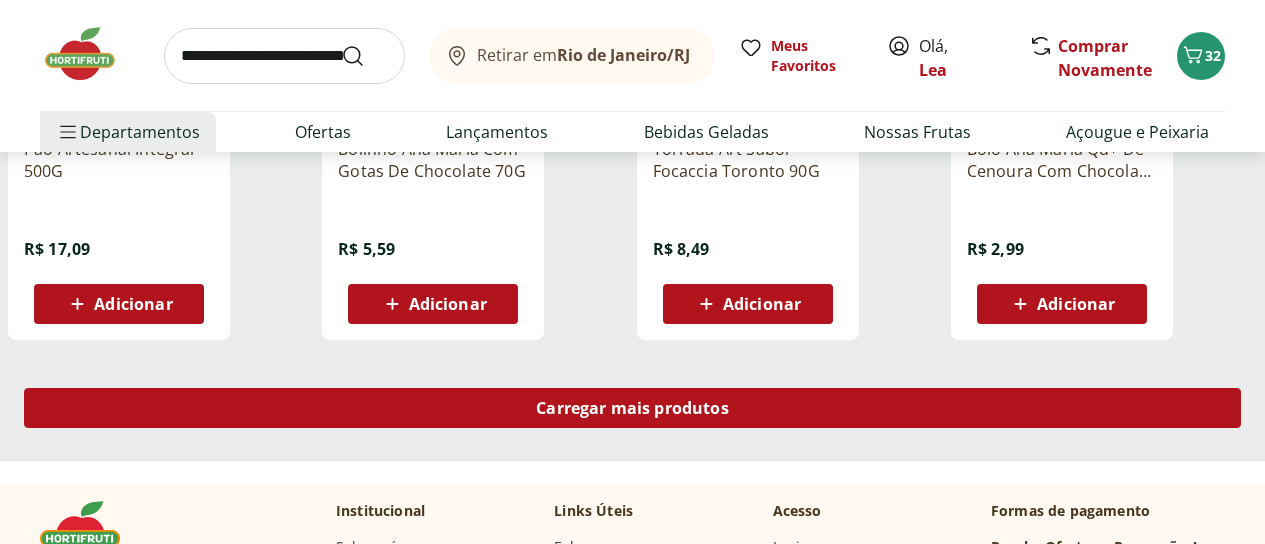 scroll, scrollTop: 6600, scrollLeft: 0, axis: vertical 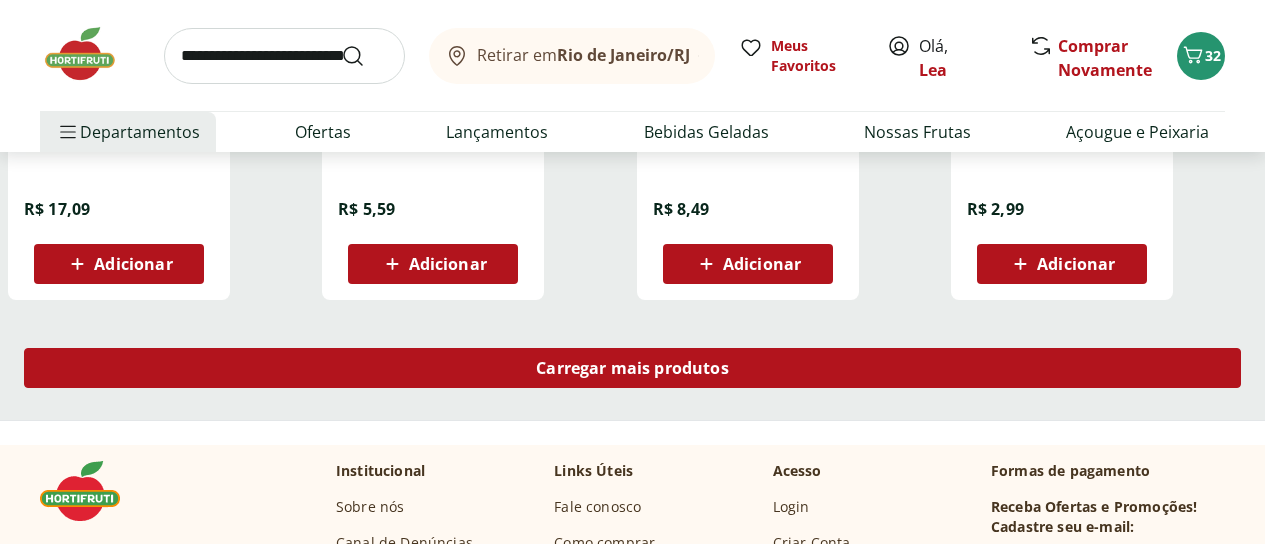 click on "Carregar mais produtos" at bounding box center (632, 368) 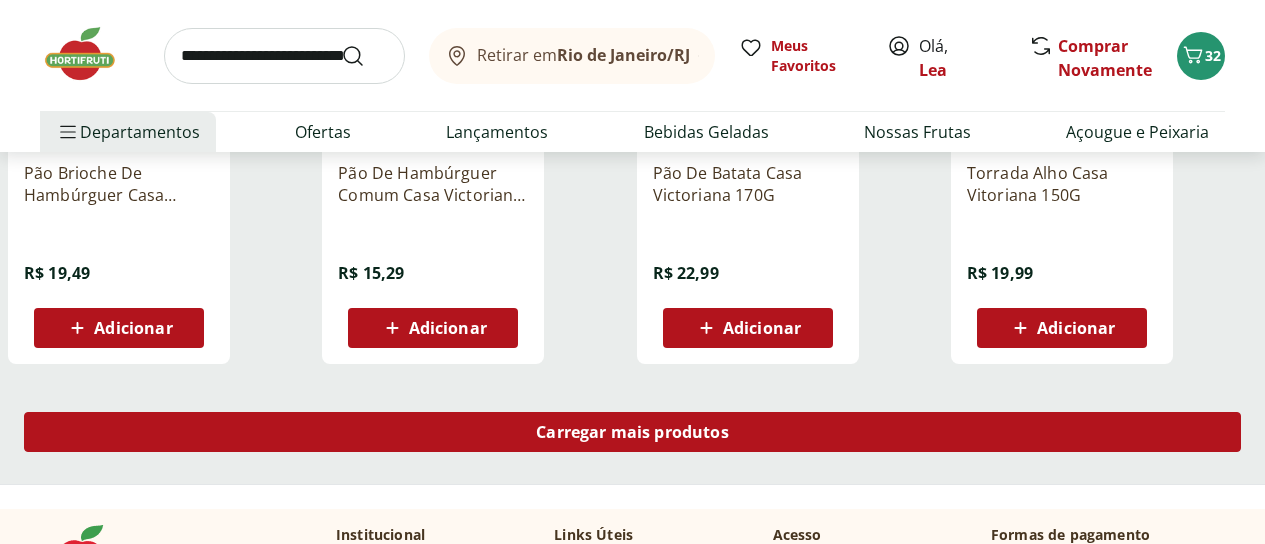 scroll, scrollTop: 7880, scrollLeft: 0, axis: vertical 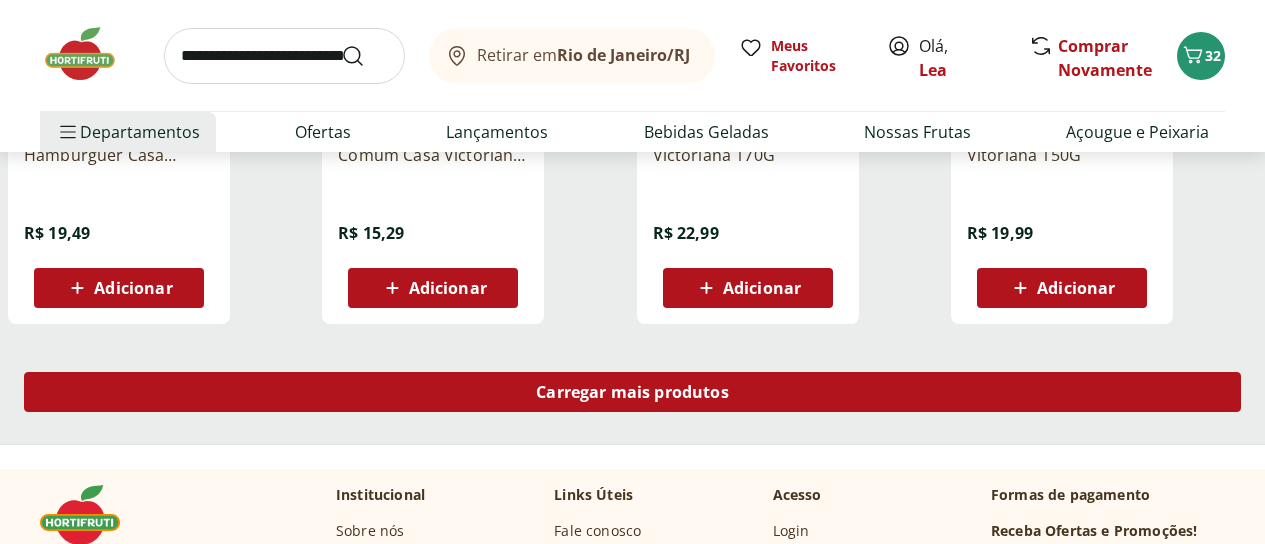 click on "Carregar mais produtos" at bounding box center (632, 392) 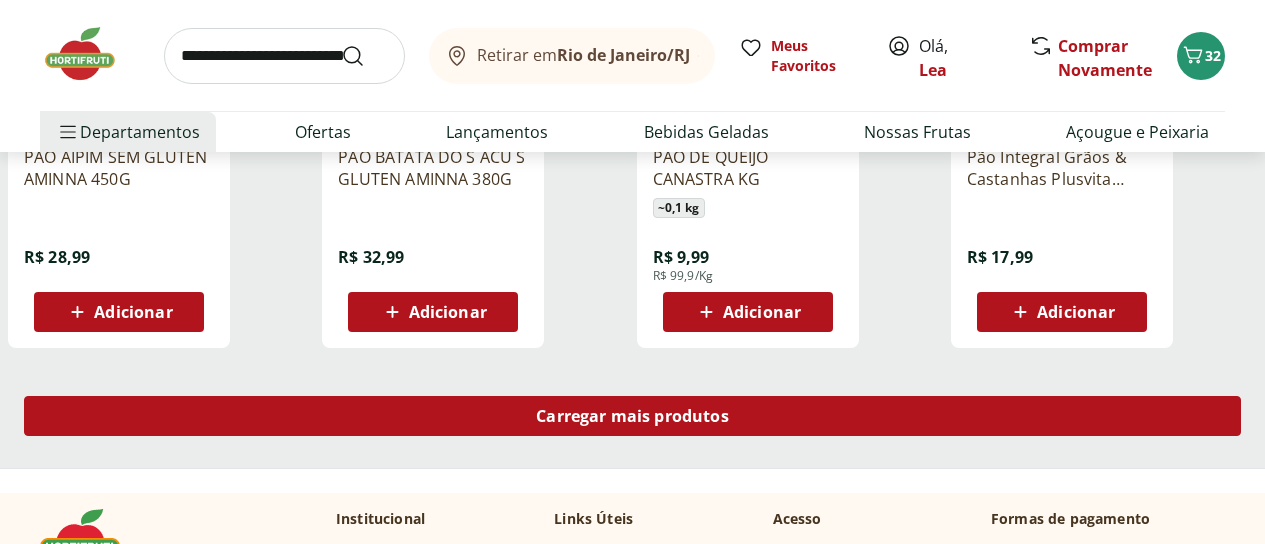 scroll, scrollTop: 9200, scrollLeft: 0, axis: vertical 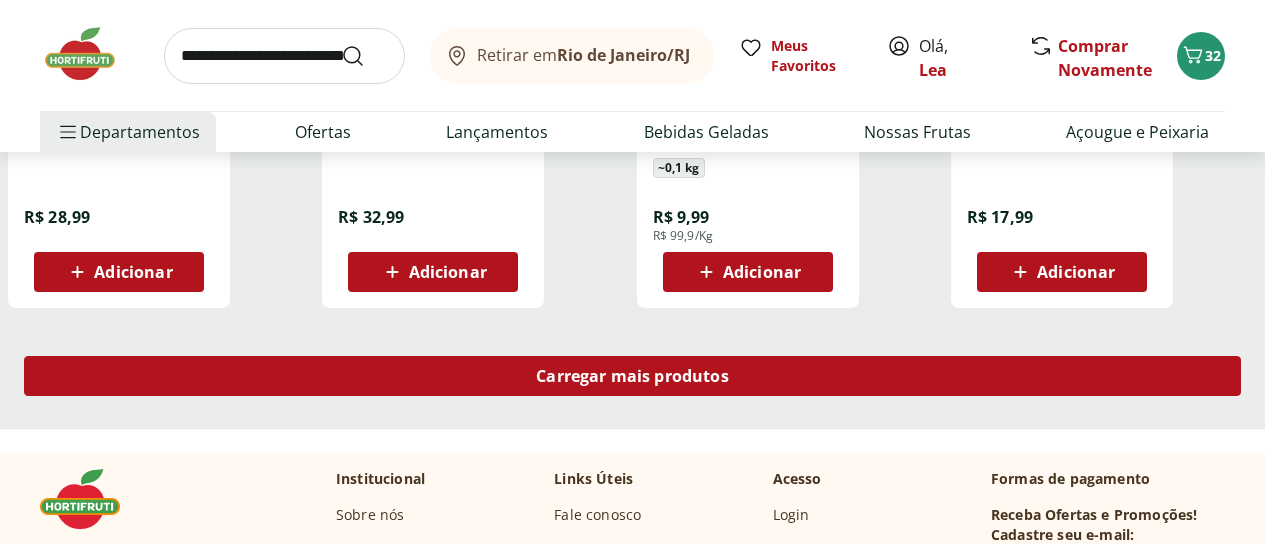 click on "Carregar mais produtos" at bounding box center [632, 376] 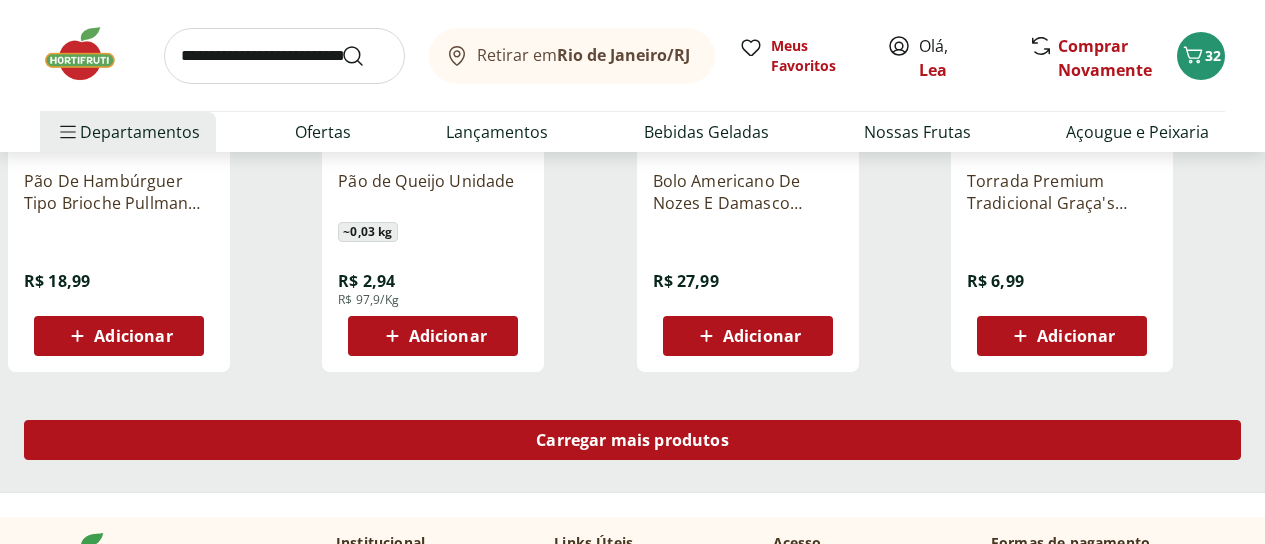 scroll, scrollTop: 10480, scrollLeft: 0, axis: vertical 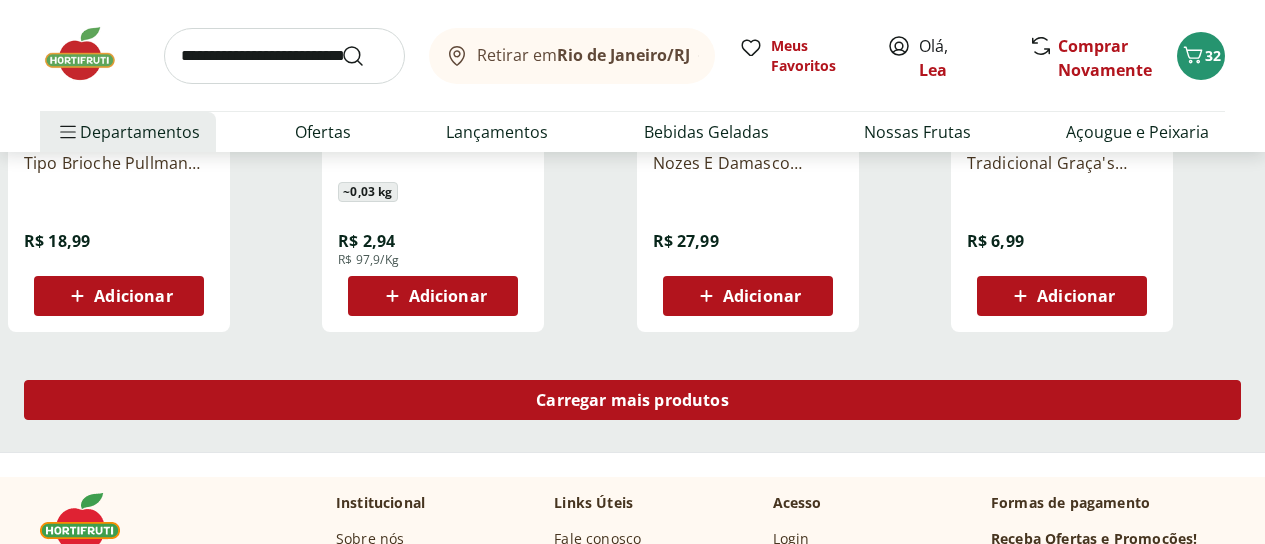 click on "Carregar mais produtos" at bounding box center (632, 400) 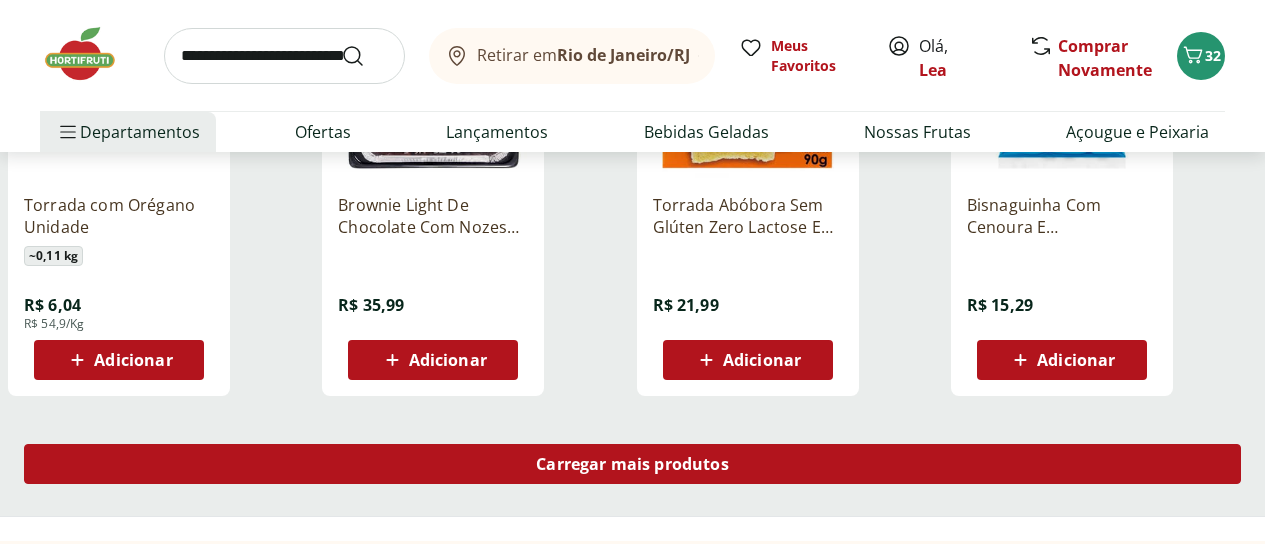 scroll, scrollTop: 11760, scrollLeft: 0, axis: vertical 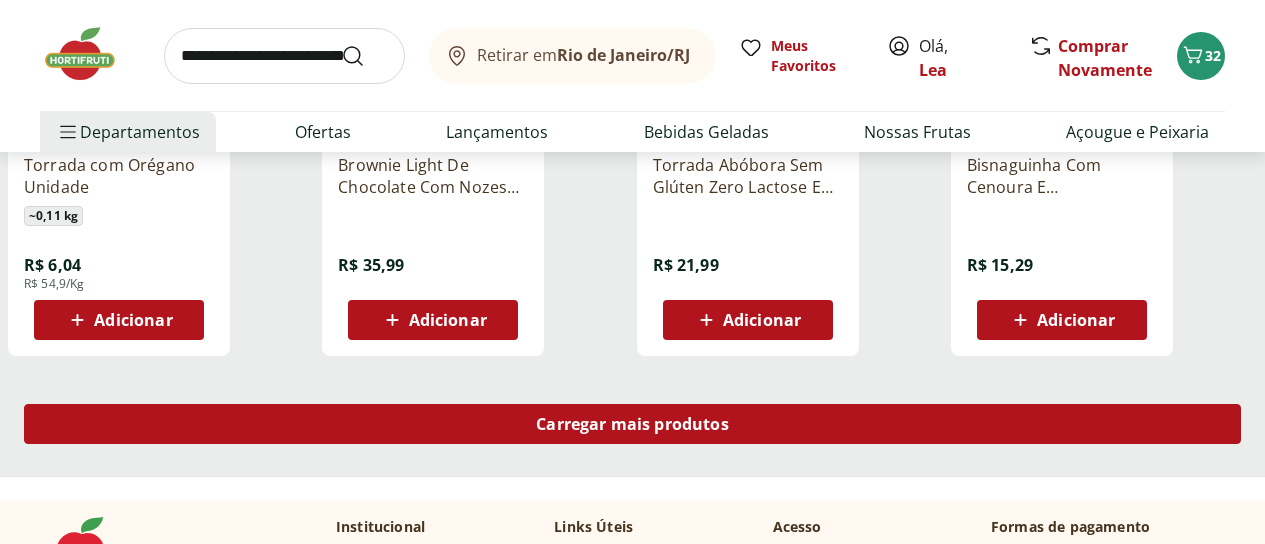 click on "Carregar mais produtos" at bounding box center (632, 424) 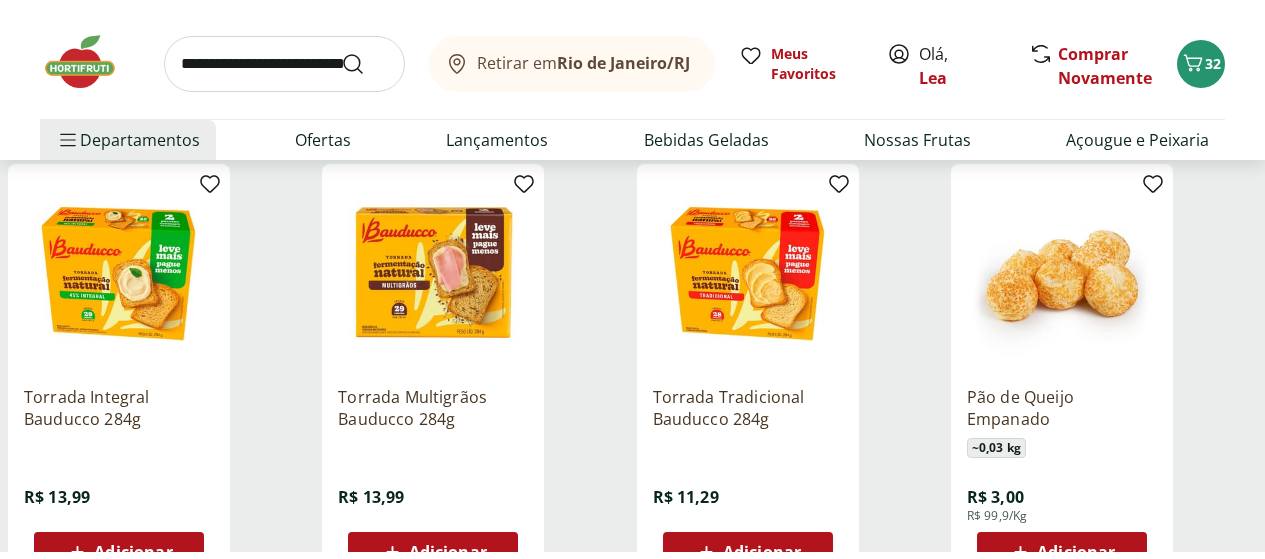 scroll, scrollTop: 12880, scrollLeft: 0, axis: vertical 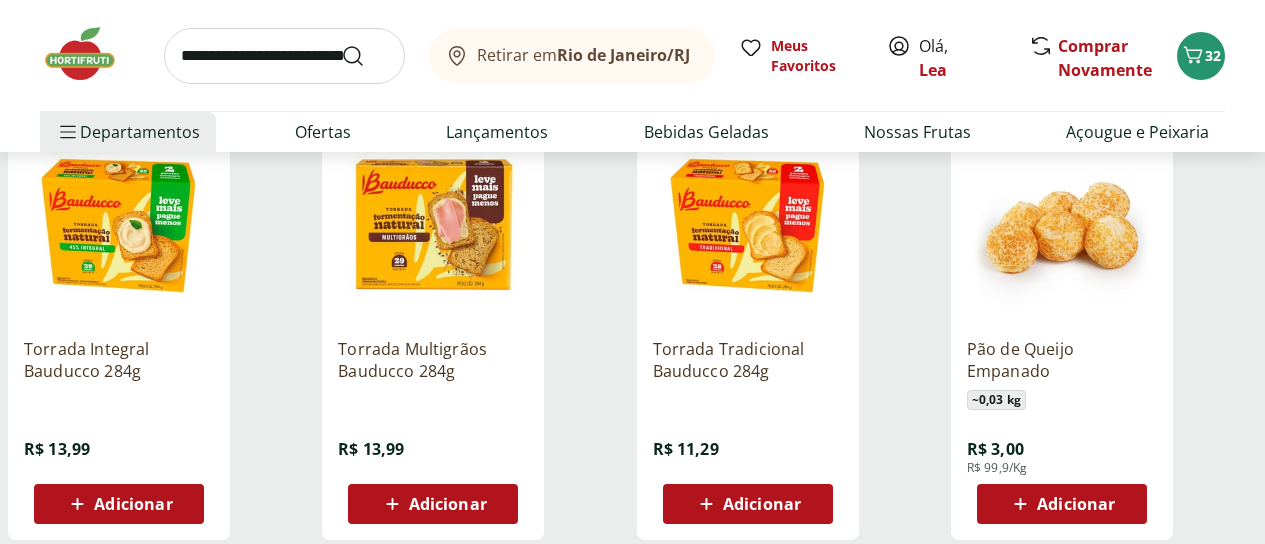 click on "Carregar mais produtos" at bounding box center [632, 612] 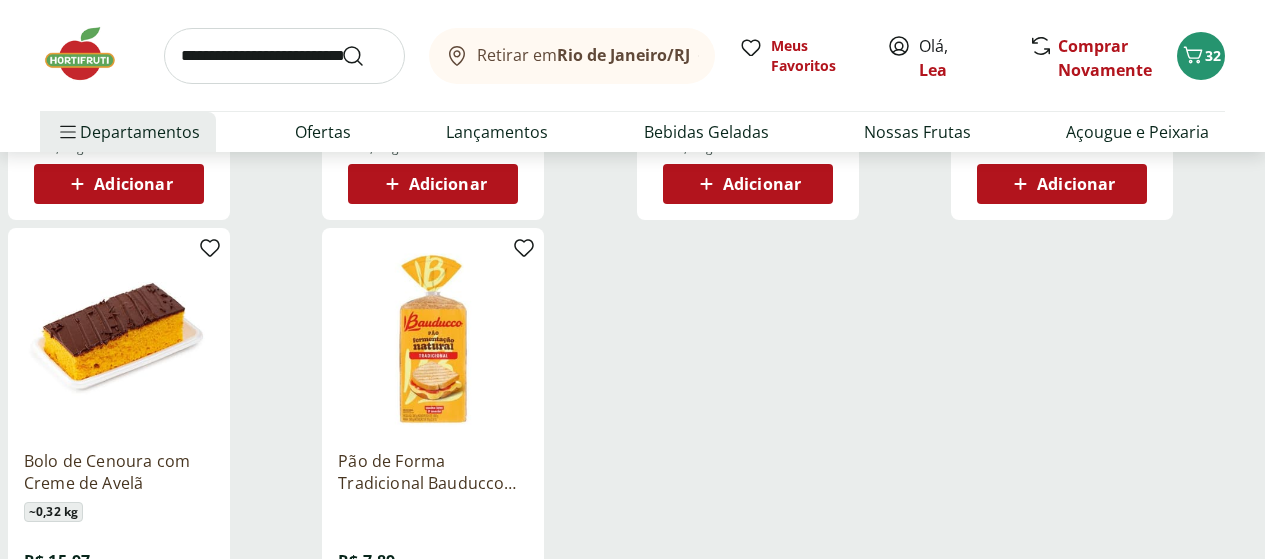 scroll, scrollTop: 13680, scrollLeft: 0, axis: vertical 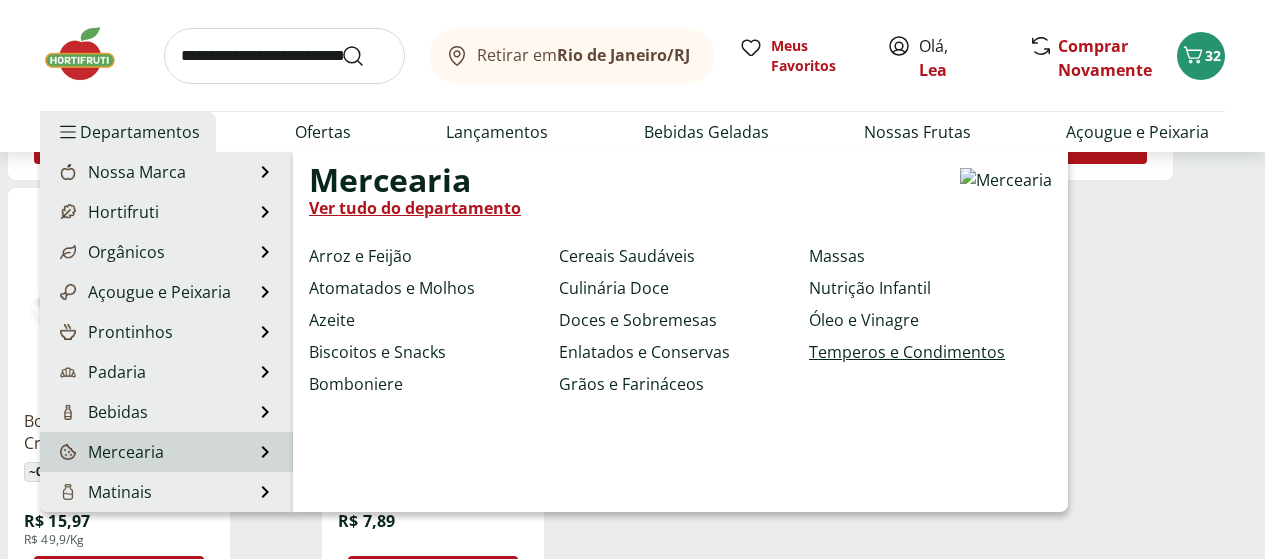 click on "Temperos e Condimentos" at bounding box center (907, 352) 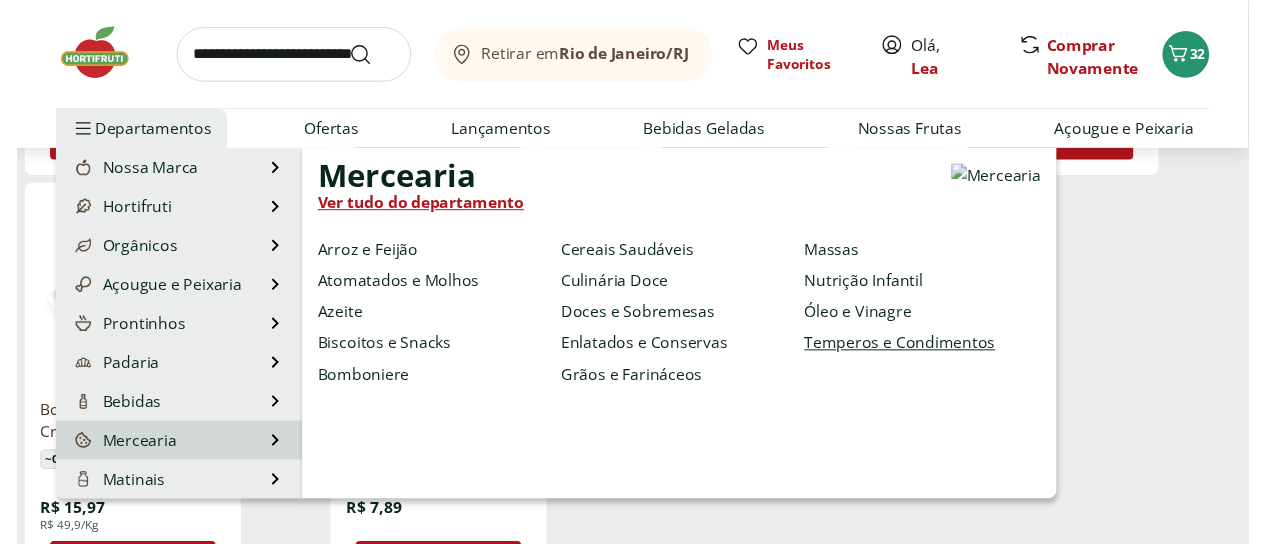 scroll, scrollTop: 0, scrollLeft: 0, axis: both 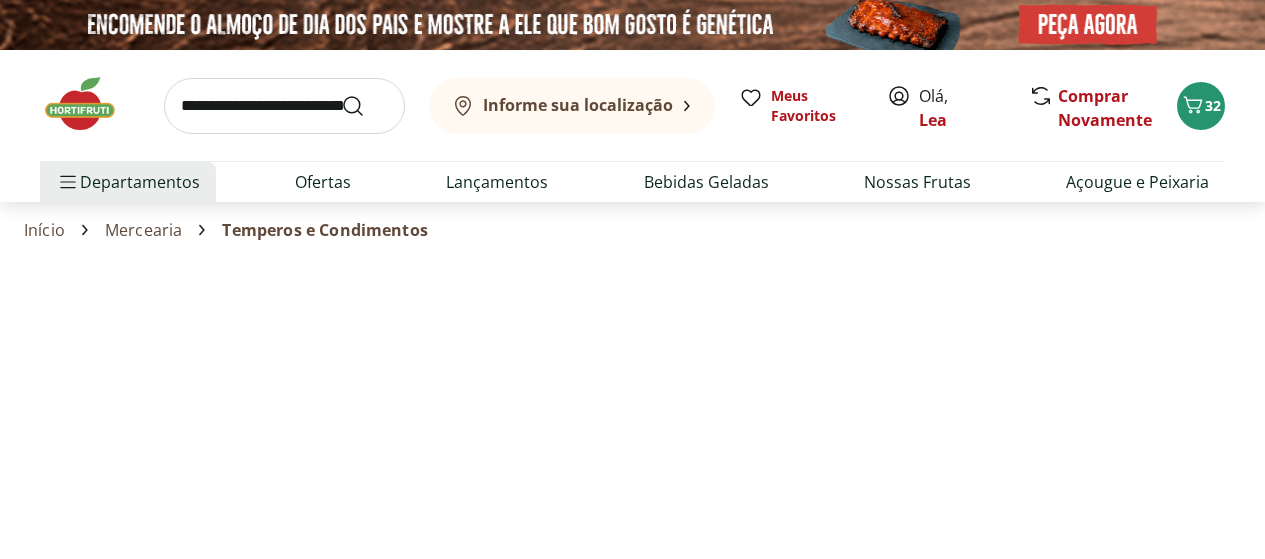 select on "**********" 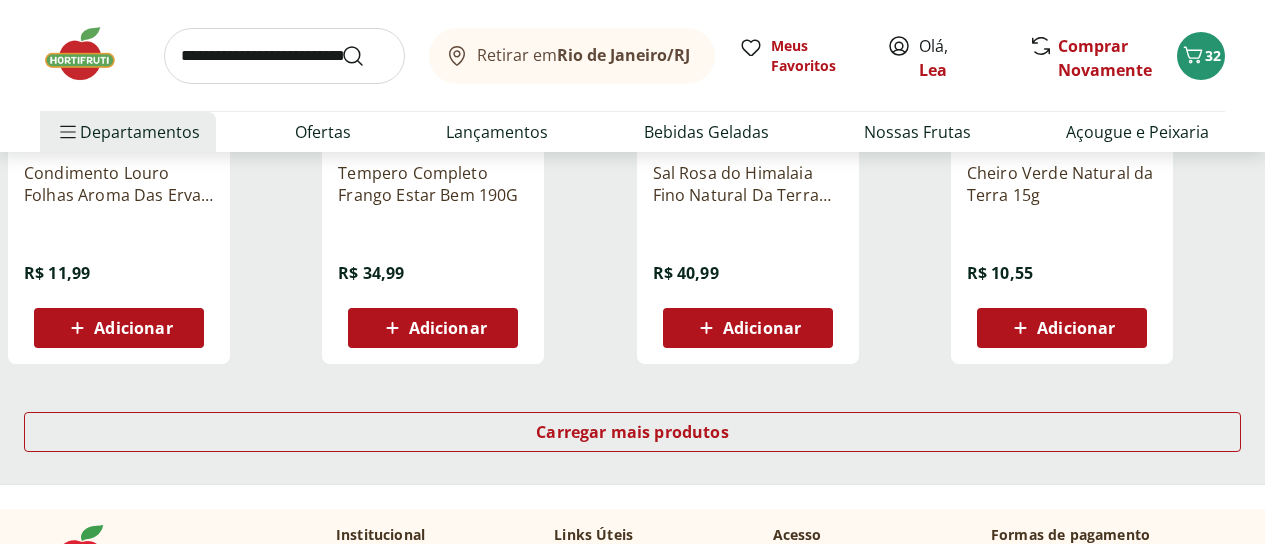 scroll, scrollTop: 1360, scrollLeft: 0, axis: vertical 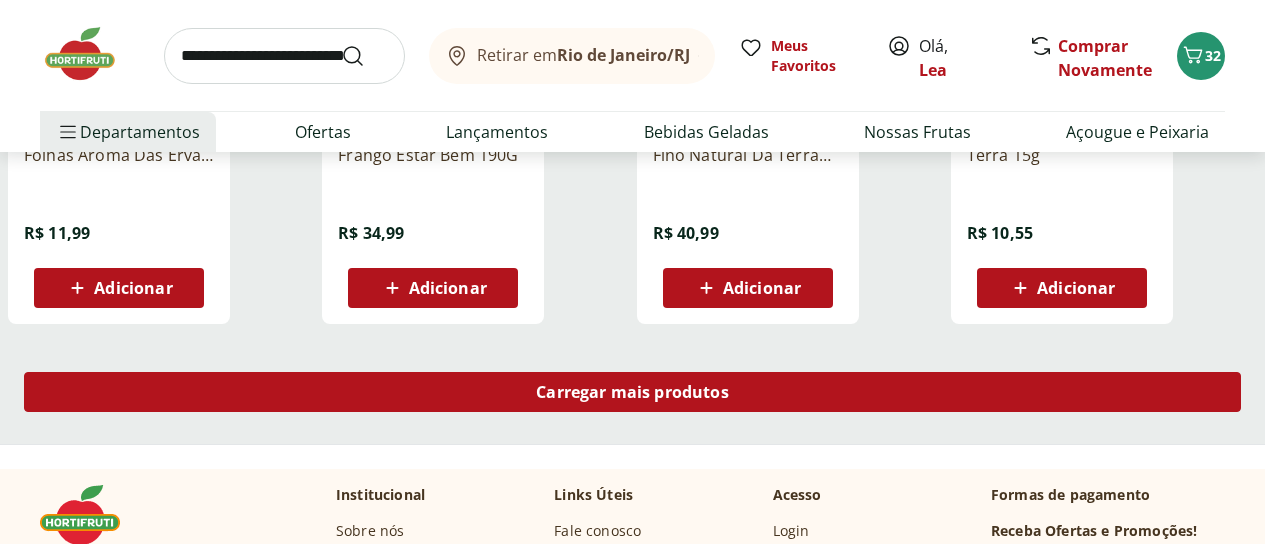 click on "Carregar mais produtos" at bounding box center [632, 392] 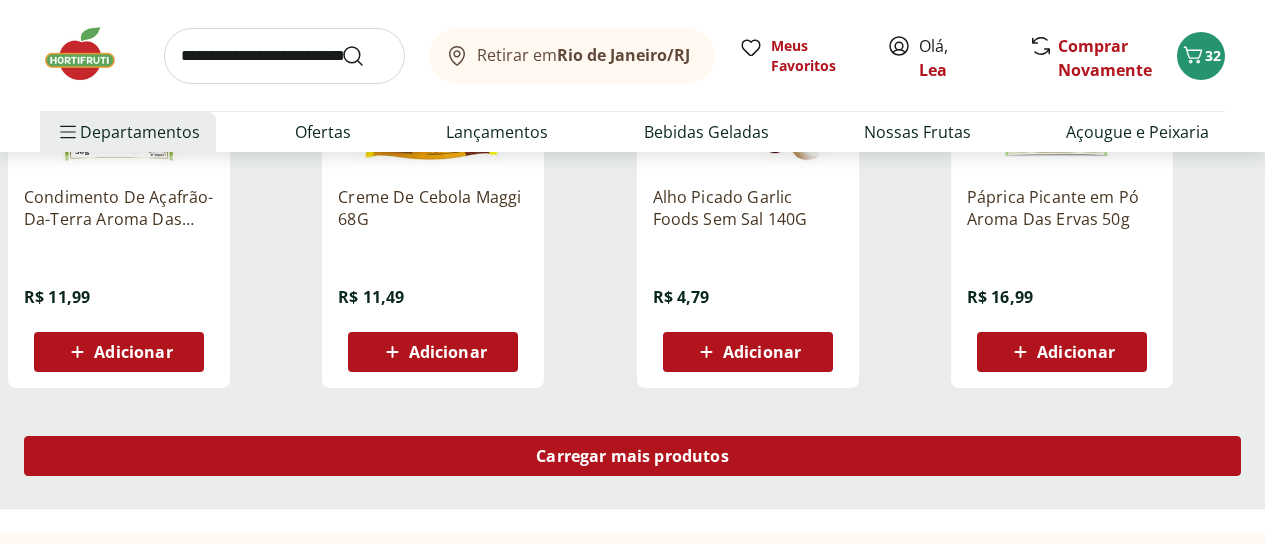 scroll, scrollTop: 2640, scrollLeft: 0, axis: vertical 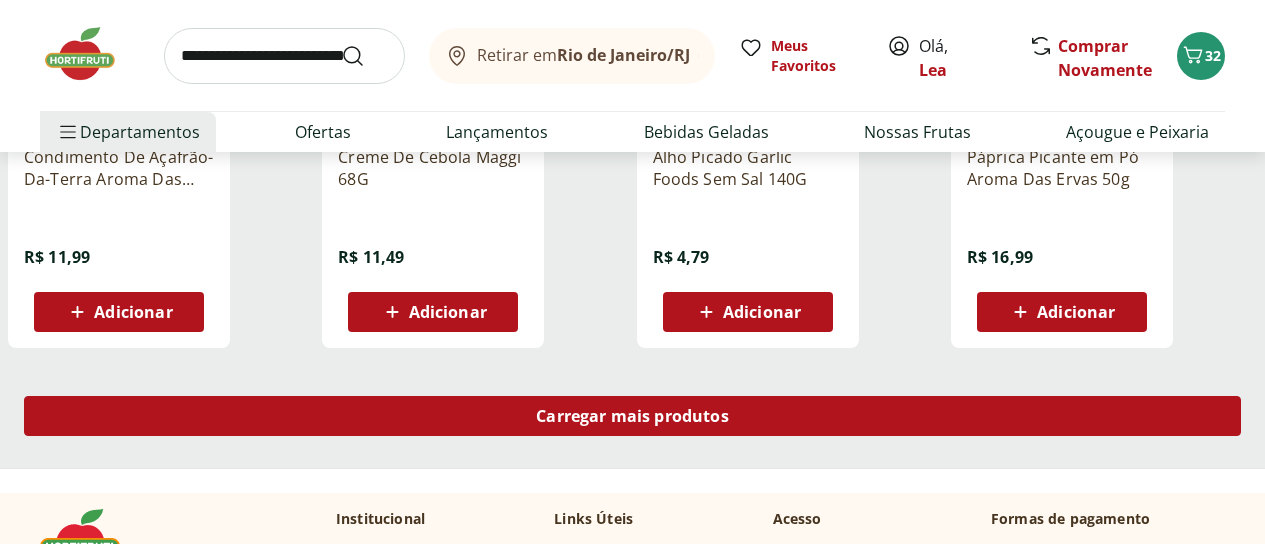 click on "Carregar mais produtos" at bounding box center (632, 416) 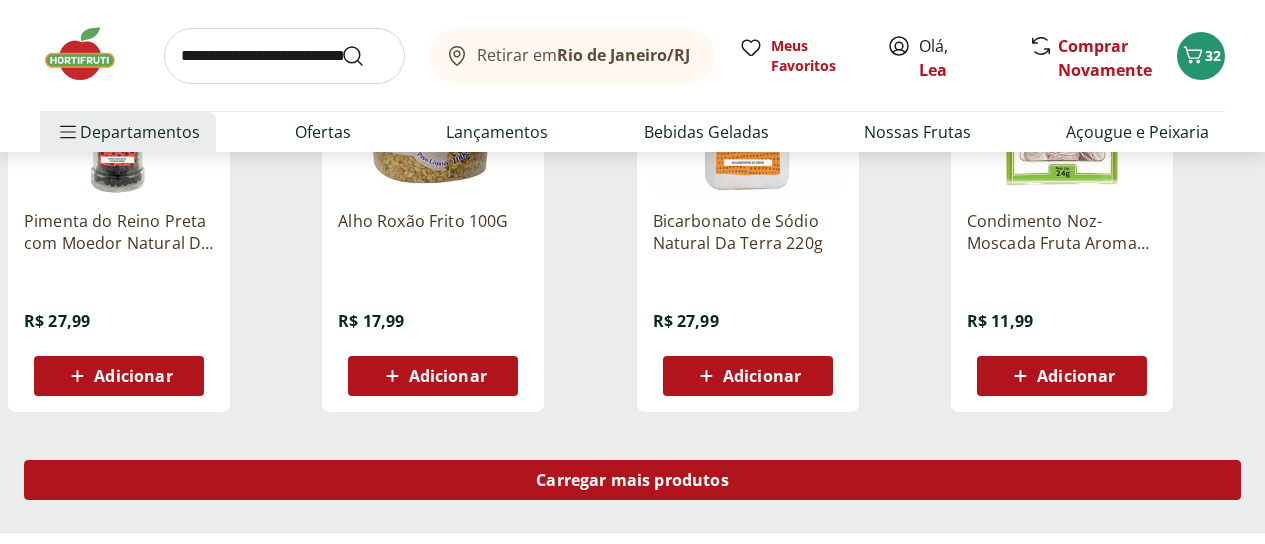 scroll, scrollTop: 3920, scrollLeft: 0, axis: vertical 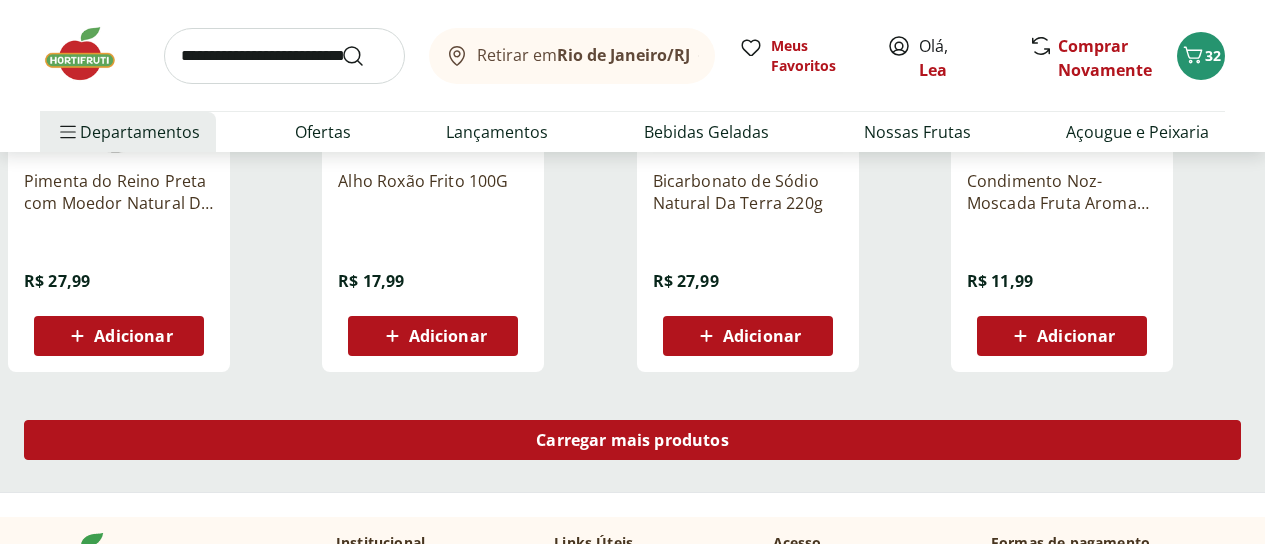 click on "Carregar mais produtos" at bounding box center (632, 440) 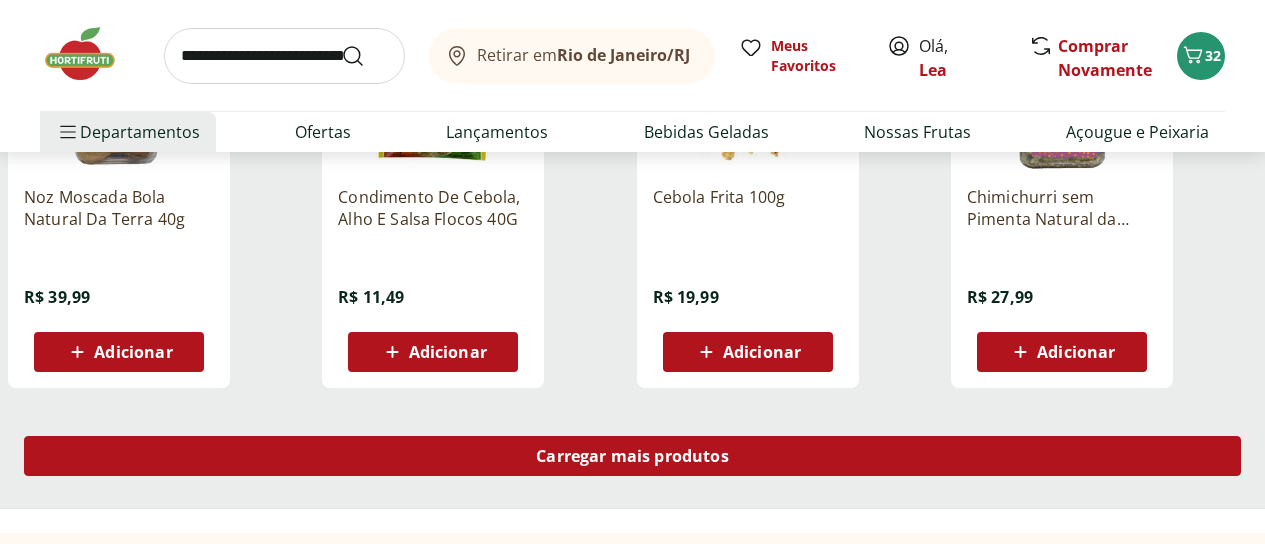 scroll, scrollTop: 5240, scrollLeft: 0, axis: vertical 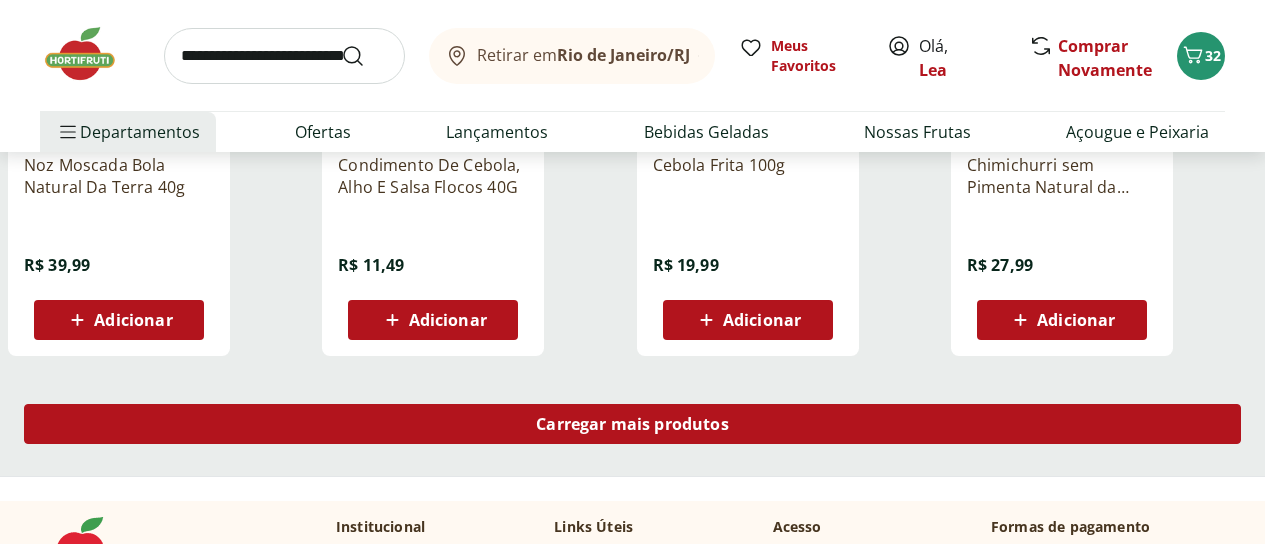 click on "Carregar mais produtos" at bounding box center [632, 424] 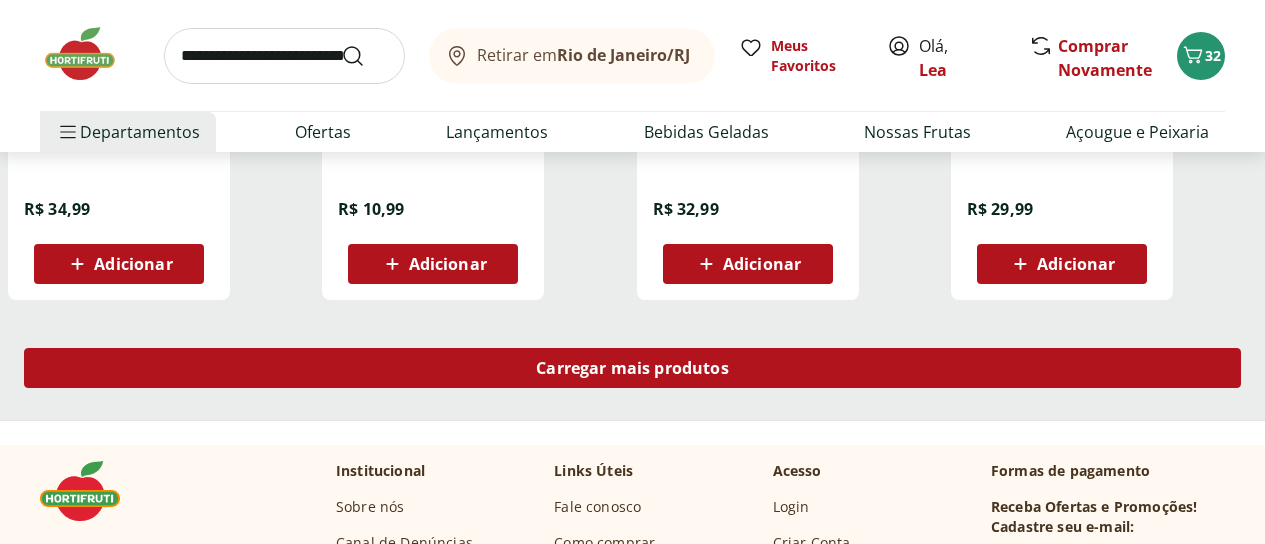 scroll, scrollTop: 6560, scrollLeft: 0, axis: vertical 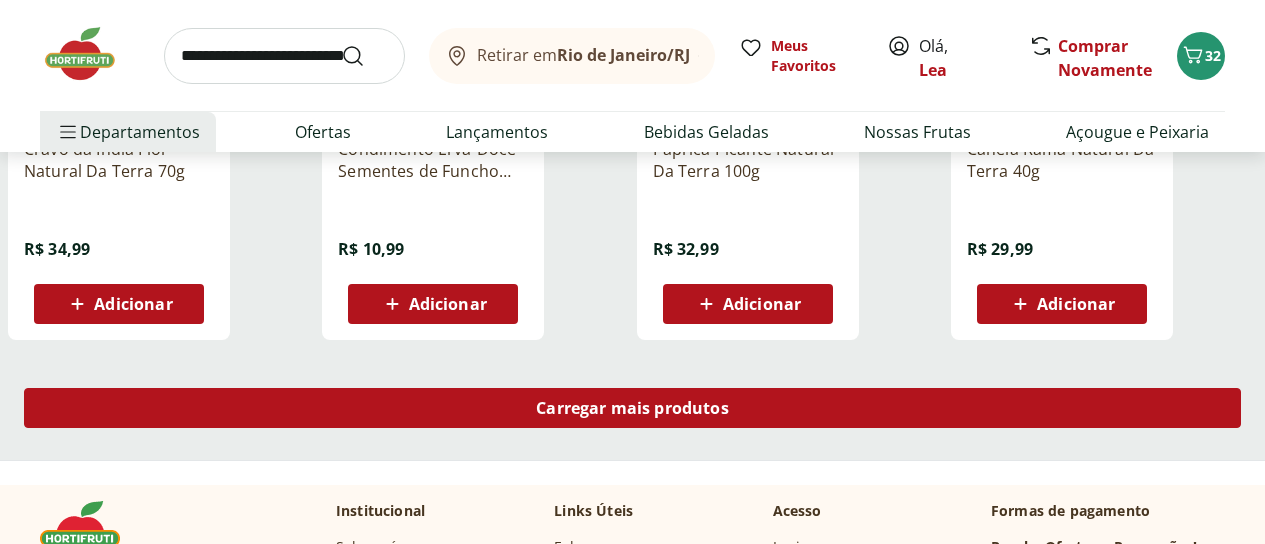 click on "Carregar mais produtos" at bounding box center (632, 408) 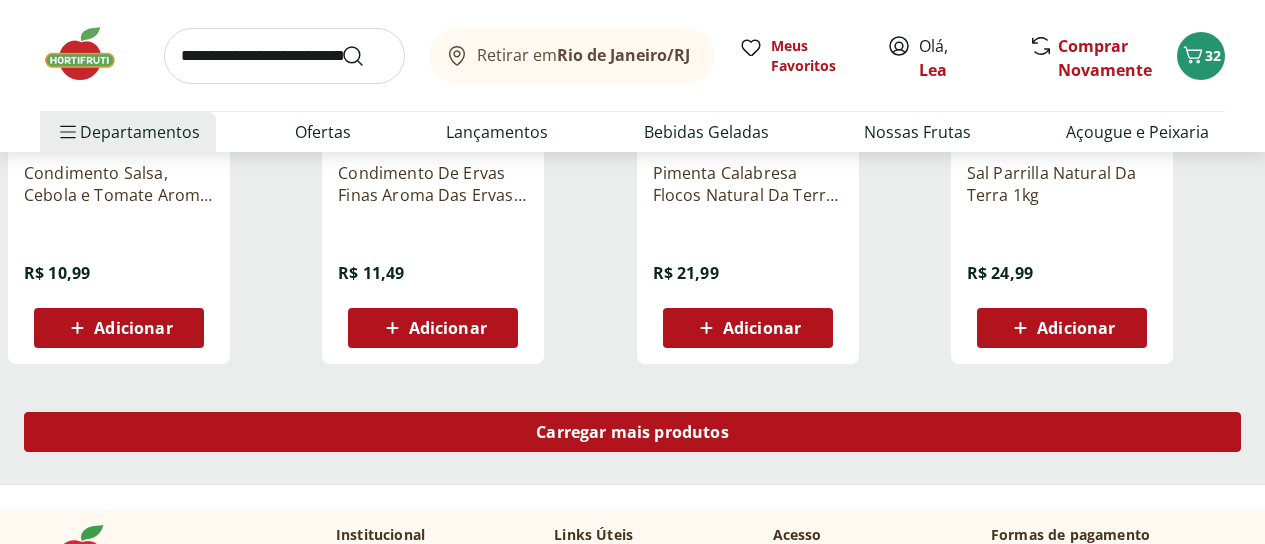 scroll, scrollTop: 7880, scrollLeft: 0, axis: vertical 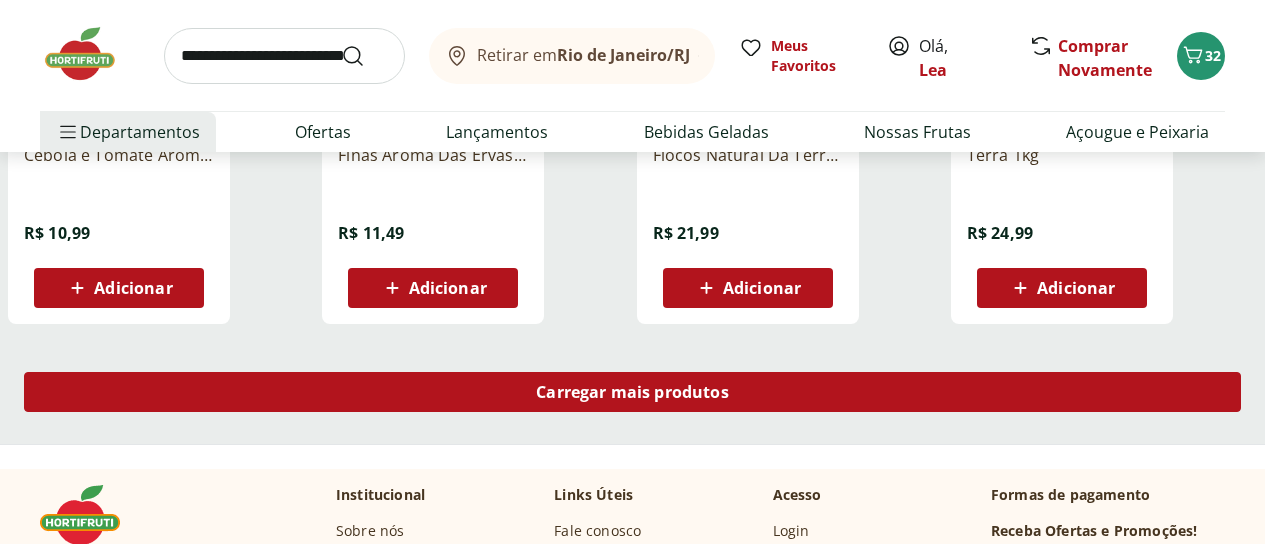 click on "Carregar mais produtos" at bounding box center [632, 392] 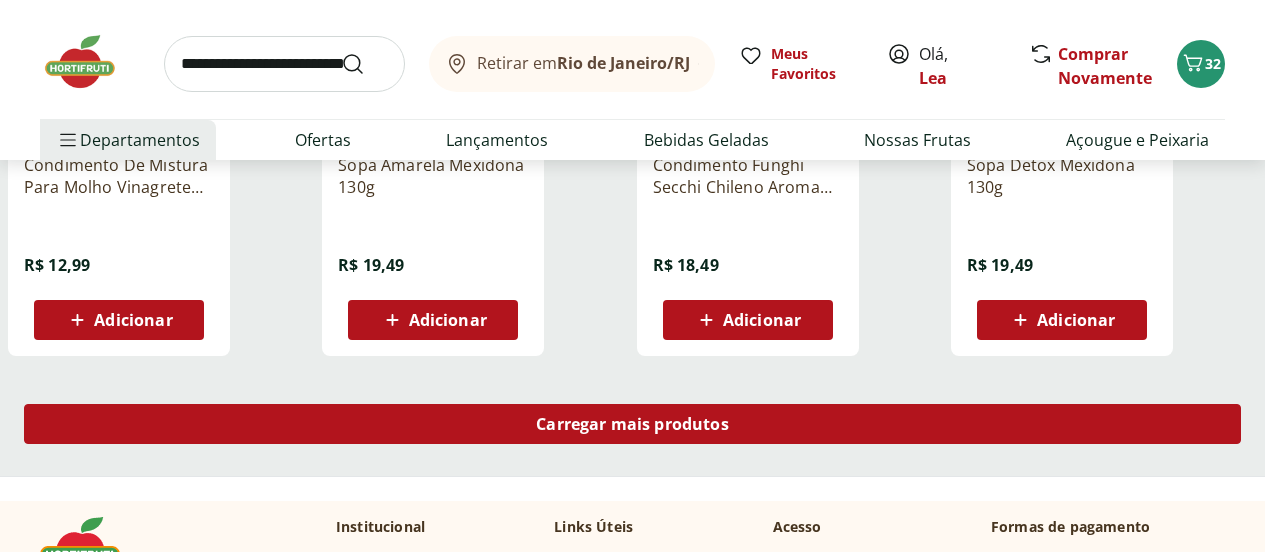 scroll, scrollTop: 9200, scrollLeft: 0, axis: vertical 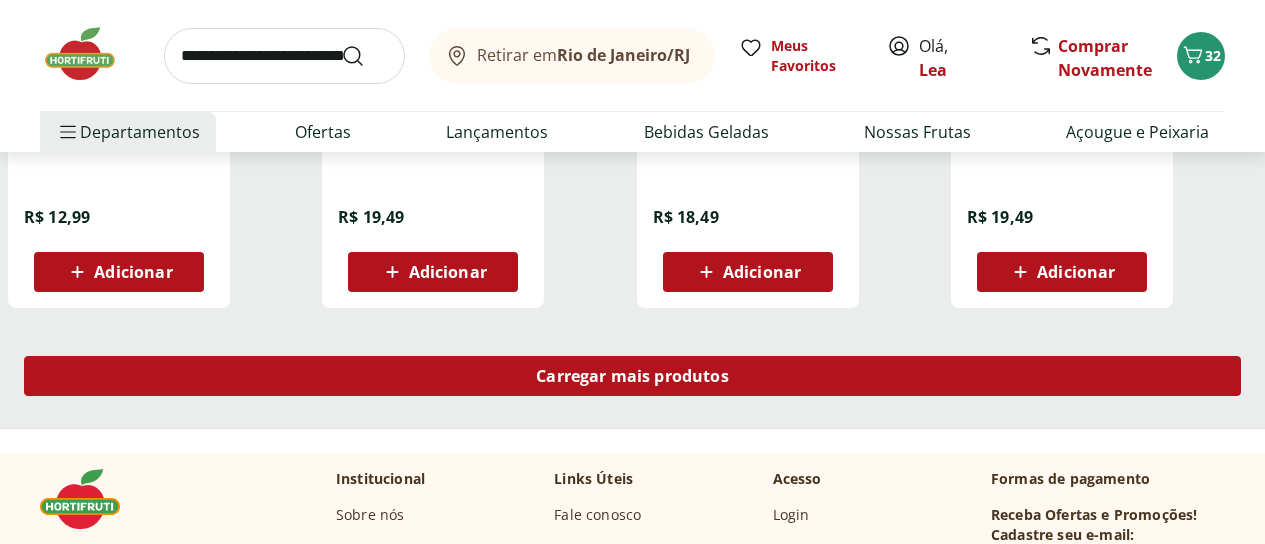 click on "Carregar mais produtos" at bounding box center [632, 376] 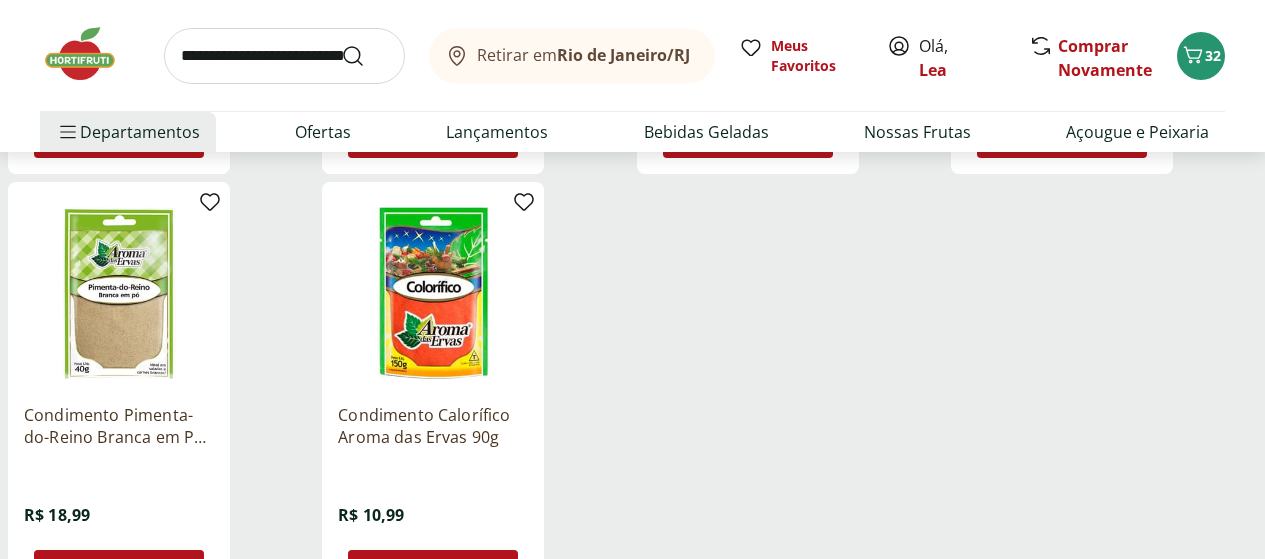 scroll, scrollTop: 10240, scrollLeft: 0, axis: vertical 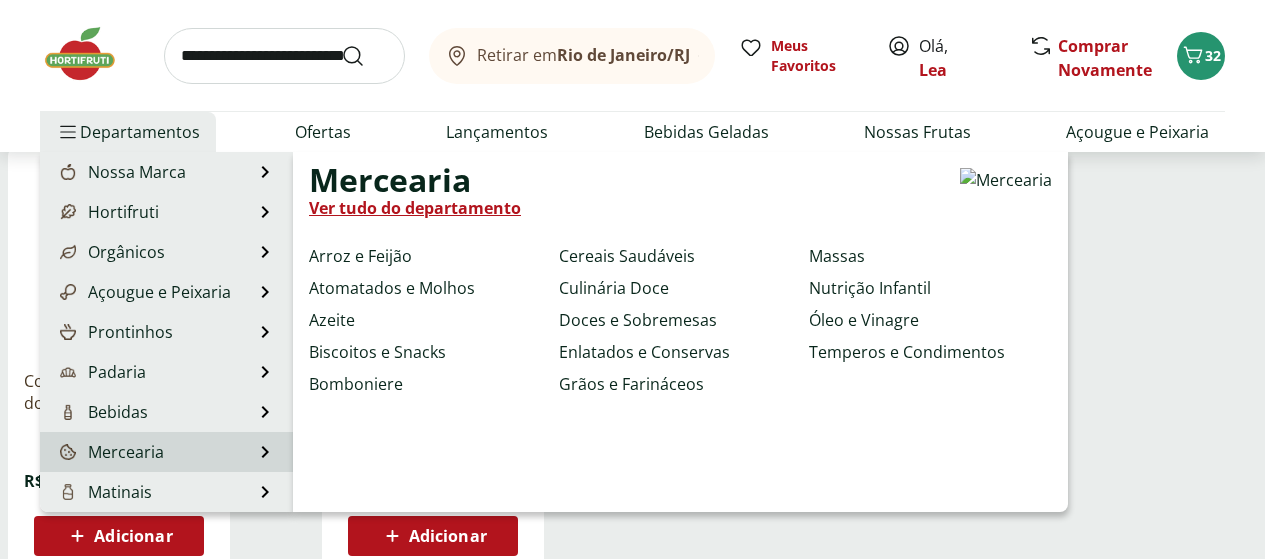 click on "Mercearia Mercearia Ver tudo do departamento Arroz e Feijão Atomatados e Molhos Azeite Biscoitos e Snacks Bomboniere Cereais Saudáveis Culinária Doce Doces e Sobremesas Enlatados e Conservas Grãos e Farináceos Massas Nutrição Infantil Óleo e Vinagre Temperos e Condimentos" at bounding box center (166, 452) 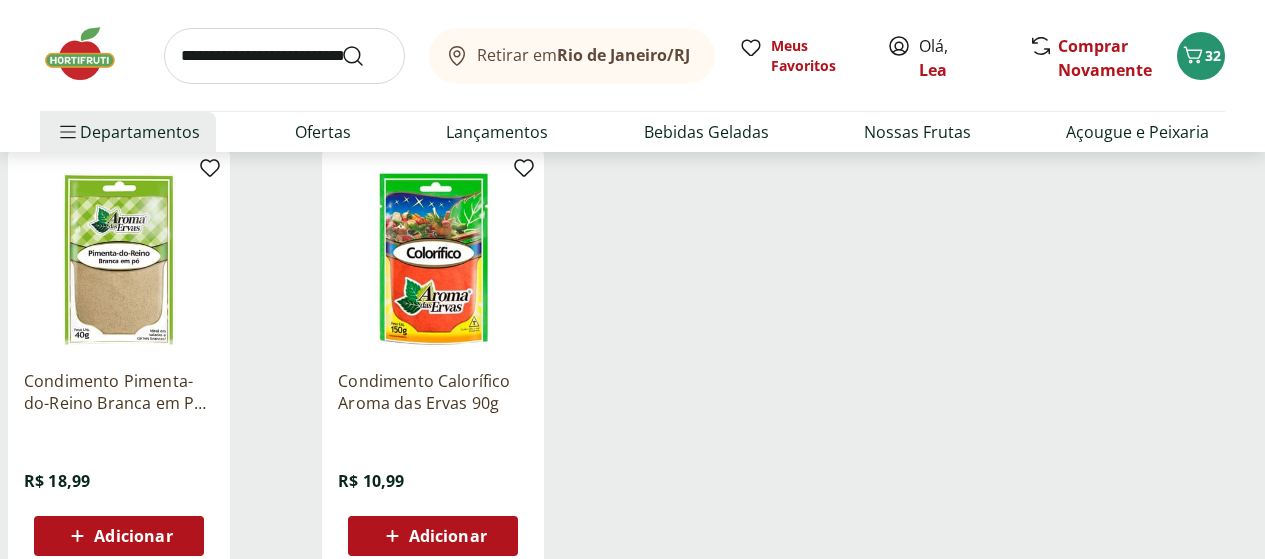 drag, startPoint x: 1233, startPoint y: 137, endPoint x: 1275, endPoint y: 119, distance: 45.694637 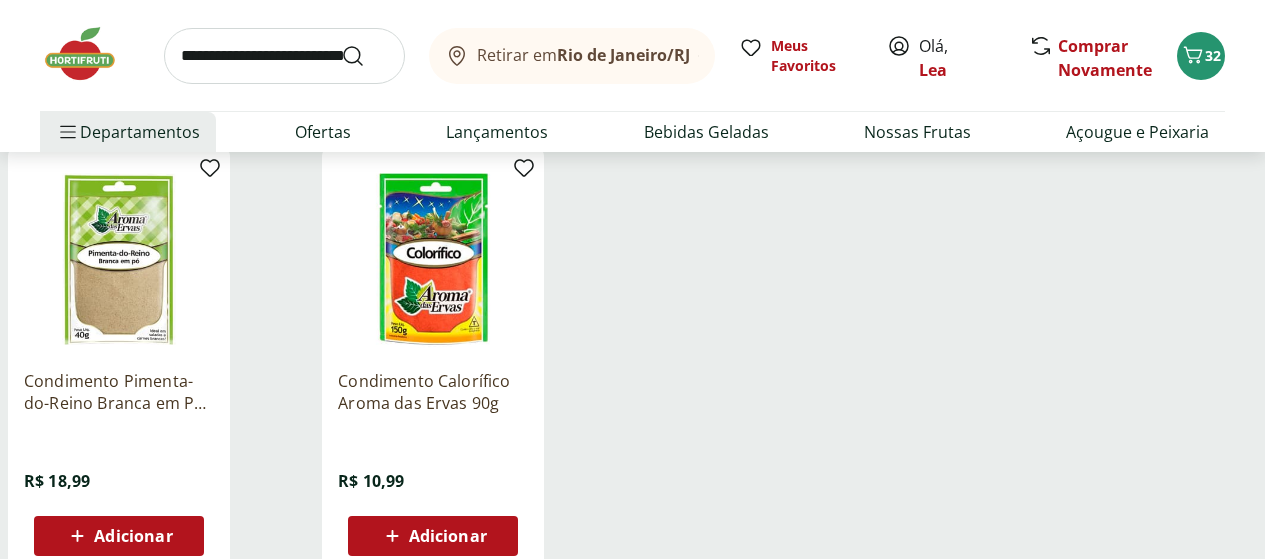 click on "Retirar em  Rio de Janeiro/RJ Olá,  Lea 32 Retirar em  Rio de Janeiro/RJ Meus Favoritos Olá,  Lea Comprar Novamente 32  Departamentos Nossa Marca Nossa Marca Ver tudo do departamento Açougue & Peixaria Congelados e Refrigerados Frutas, Legumes e Verduras Orgânicos Mercearia Sorvetes Hortifruti Hortifruti Ver tudo do departamento Cogumelos Frutas Legumes Ovos Temperos Frescos Verduras Orgânicos Orgânicos Ver tudo do departamento Bebidas Orgânicas Frutas Orgânicas Legumes Orgânicos Ovos Orgânicos Perecíveis Orgânicos Verduras Orgânicas Temperos Frescos Açougue e Peixaria Açougue e Peixaria Ver tudo do departamento Aves Bovinos Exóticos Frutos do Mar Linguiça e Salsicha Peixes Salgados e Defumados Suínos Prontinhos Prontinhos Ver tudo do departamento Frutas Cortadinhas Pré Preparados Prontos para Consumo Saladas Sucos e Água de Coco Padaria Padaria Ver tudo do departamento Bolos e Mini Bolos Doces Pão Padaria Própria Salgados Torradas Bebidas Bebidas Ver tudo do departamento Água Cerveja" at bounding box center [632, -4017] 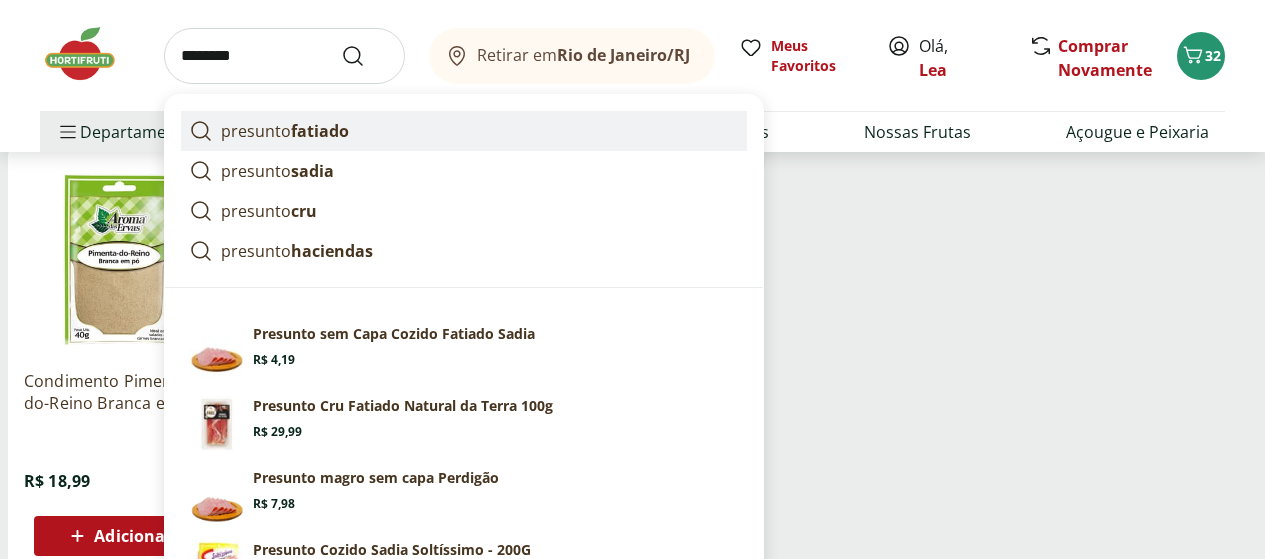 click on "fatiado" at bounding box center (320, 131) 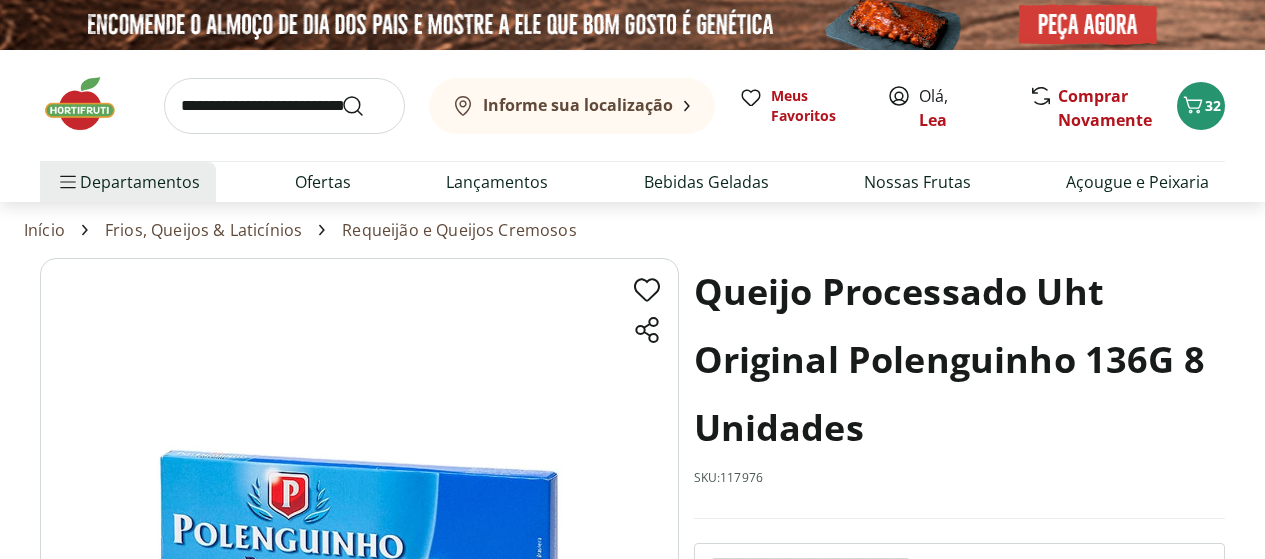 scroll, scrollTop: 0, scrollLeft: 0, axis: both 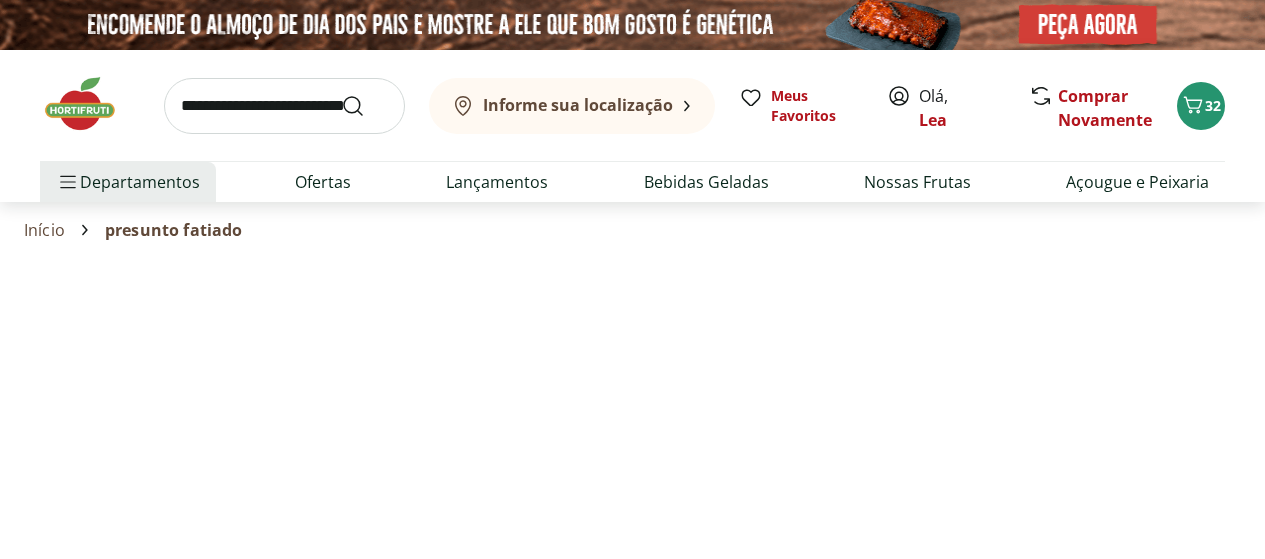select on "**********" 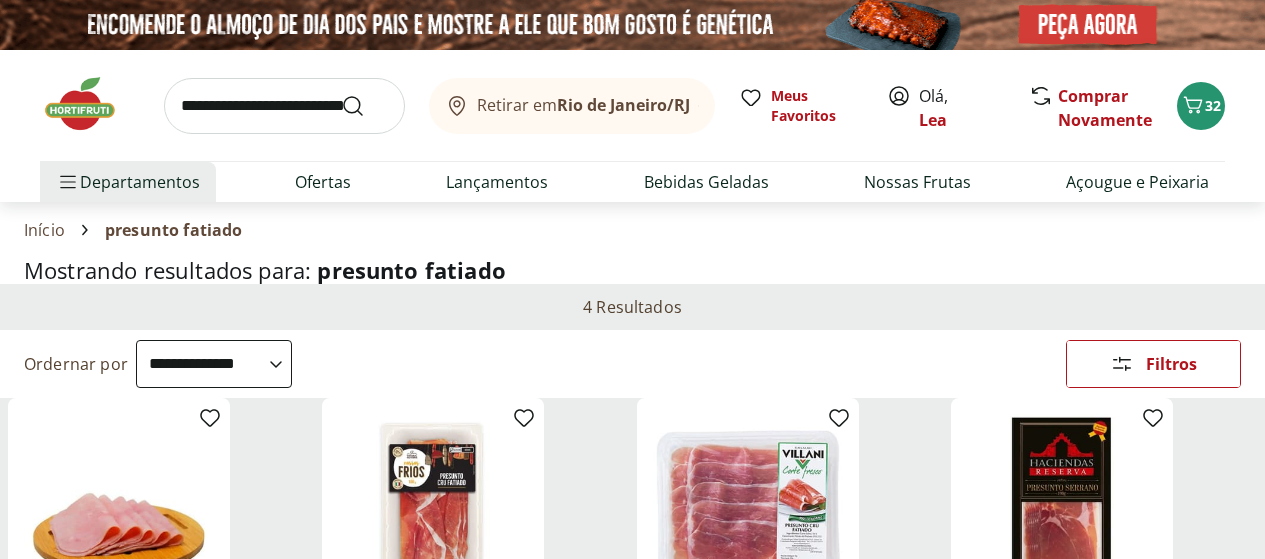 click on "Departamento" at bounding box center [0, 0] 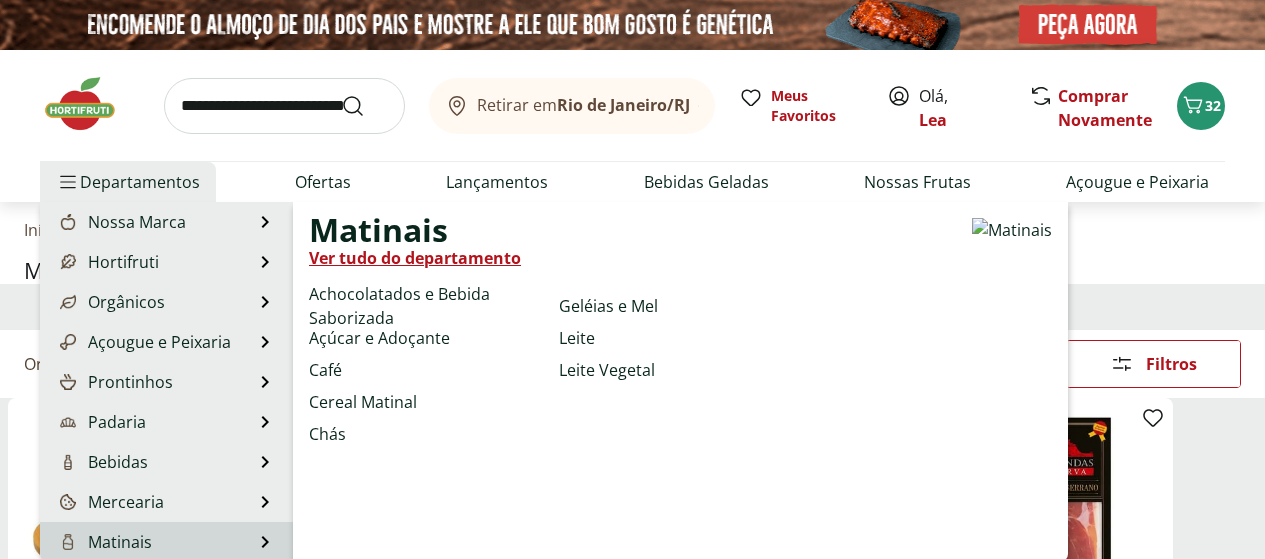 type 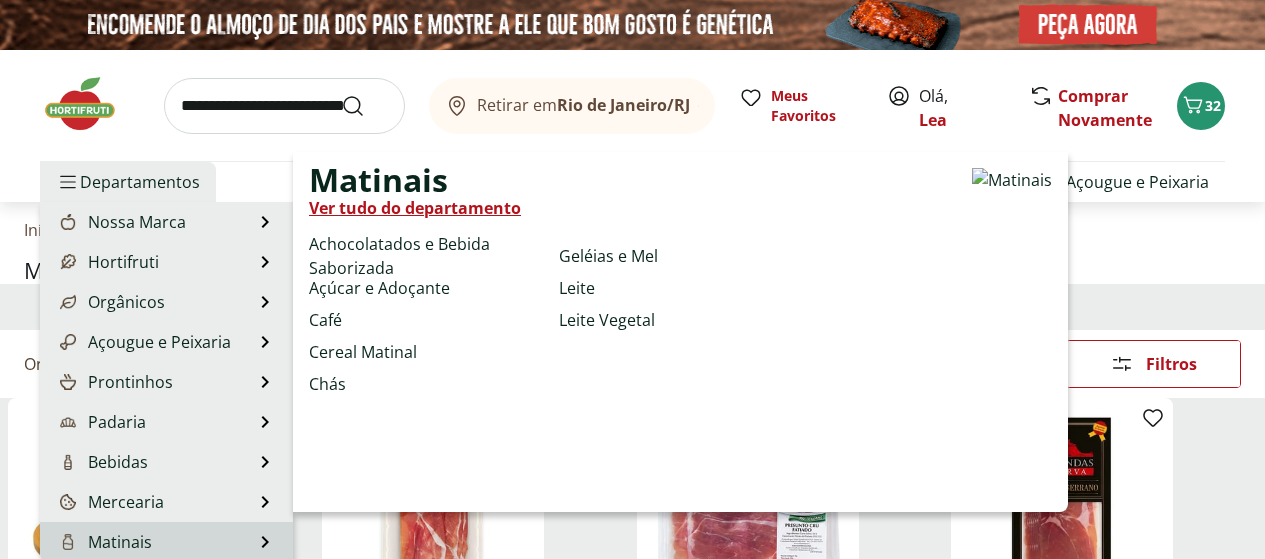 scroll, scrollTop: 350, scrollLeft: 0, axis: vertical 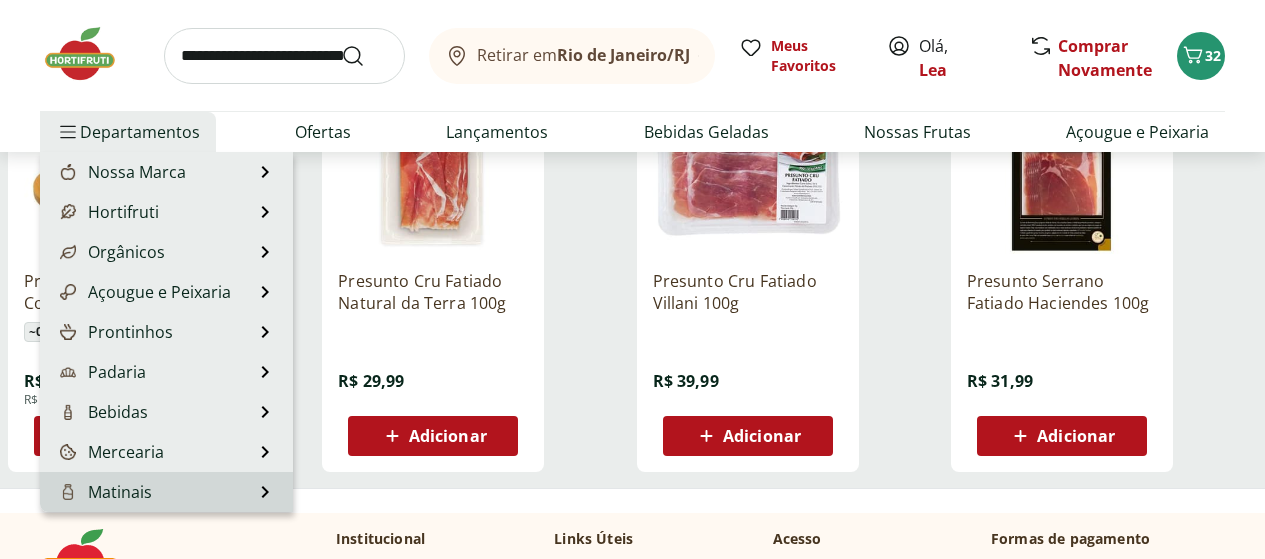 type 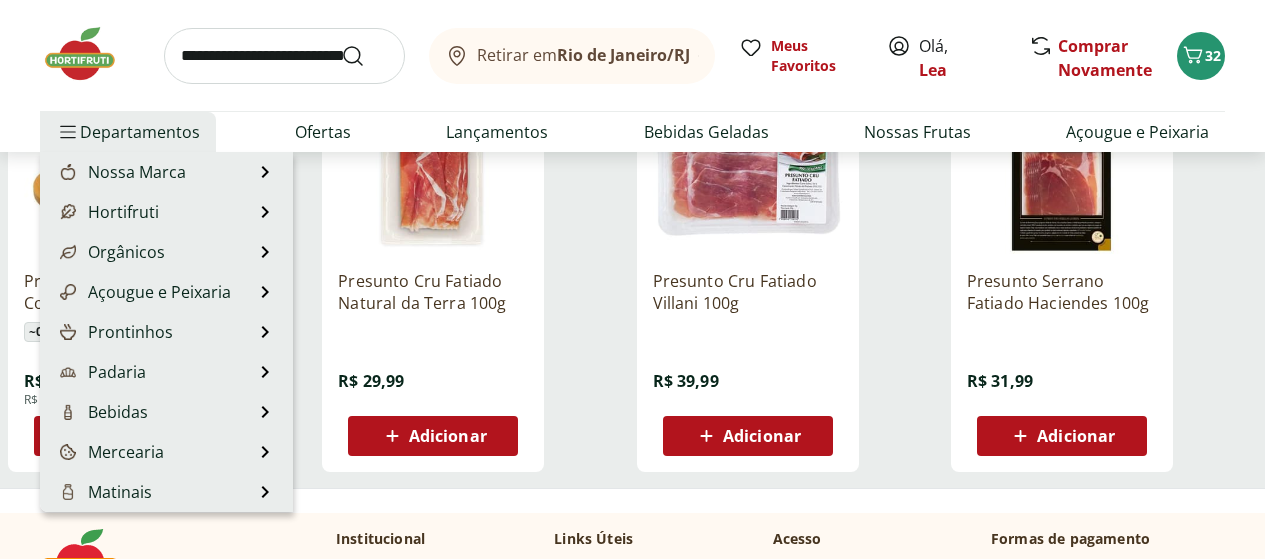 scroll, scrollTop: 200, scrollLeft: 0, axis: vertical 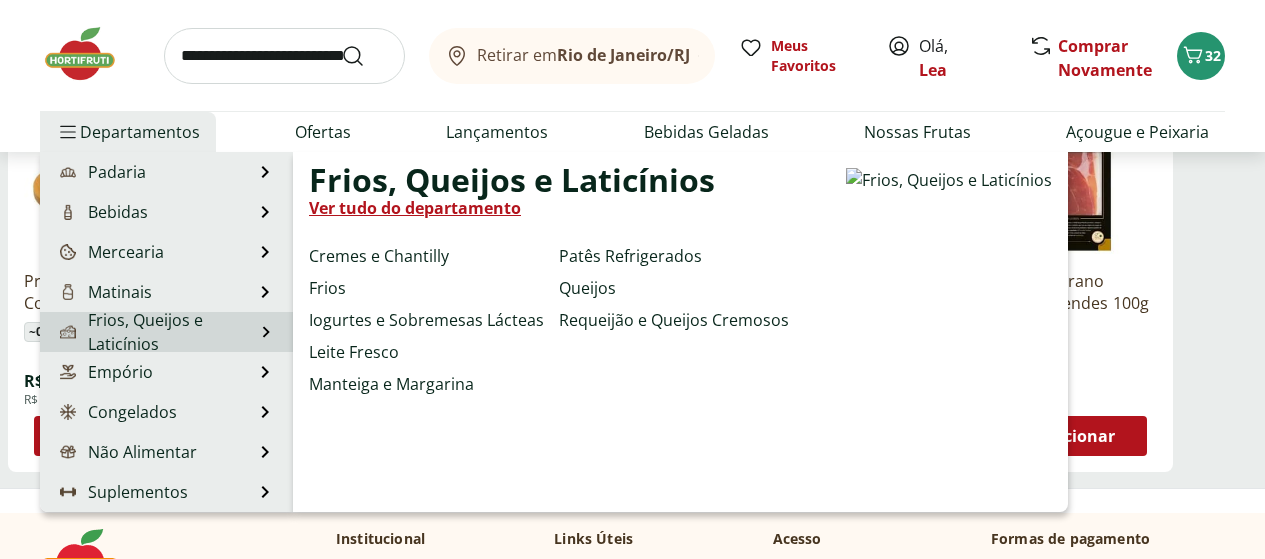 click on "Ver tudo do departamento" at bounding box center [415, 208] 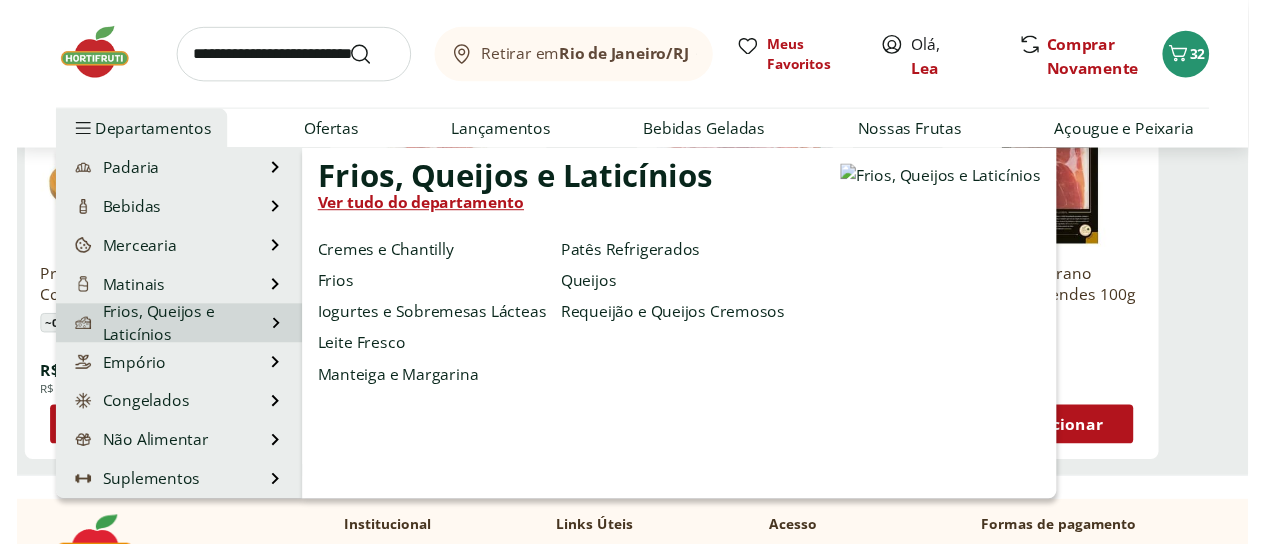 scroll, scrollTop: 0, scrollLeft: 0, axis: both 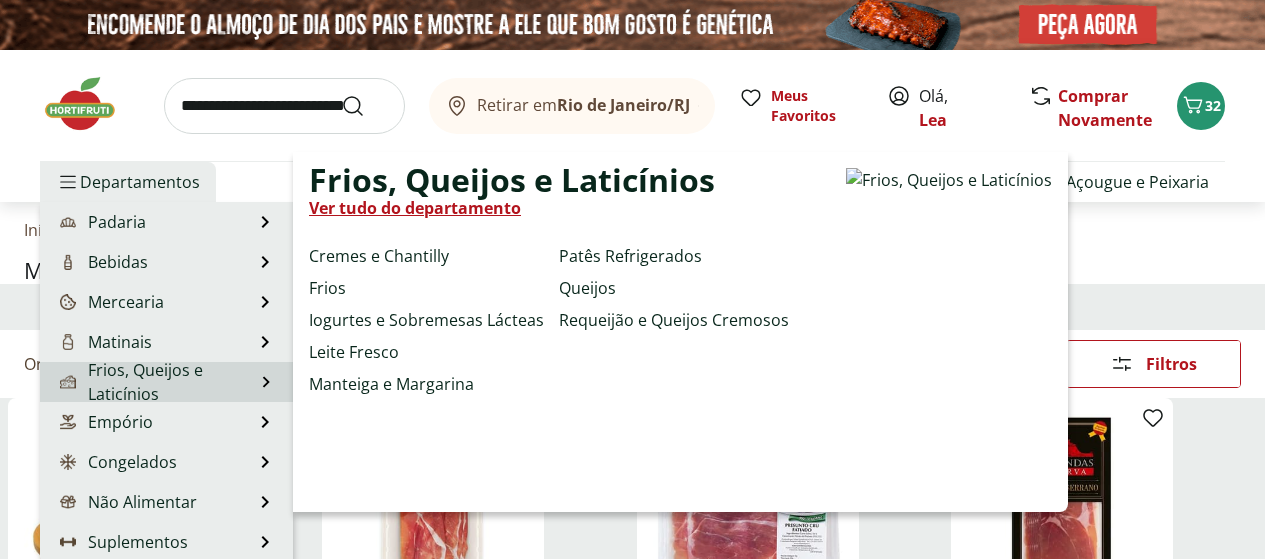 select on "**********" 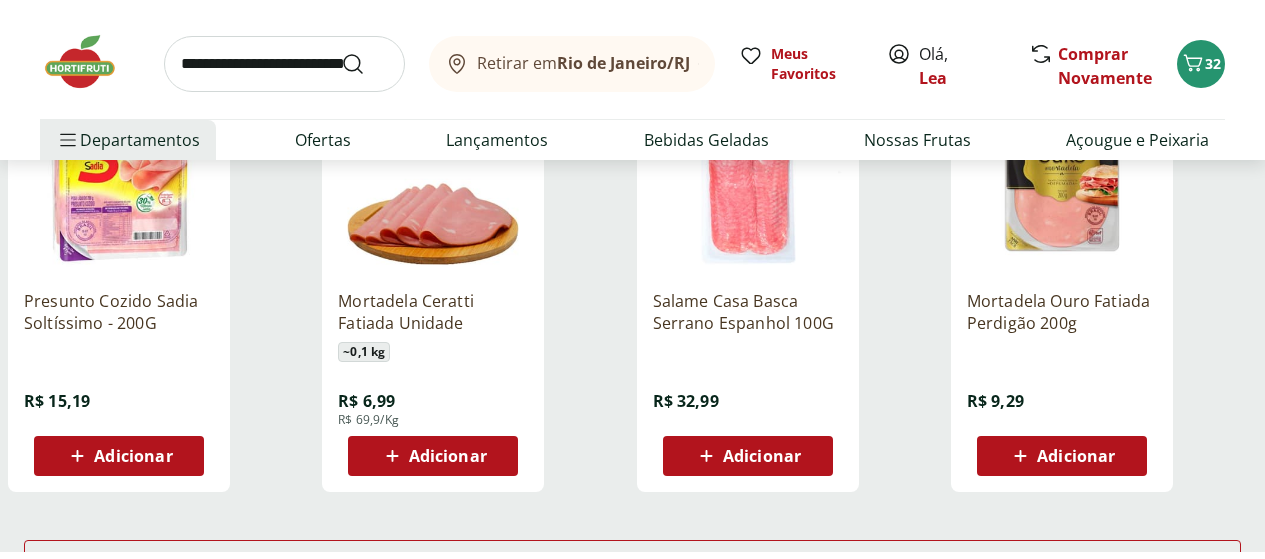 scroll, scrollTop: 1160, scrollLeft: 0, axis: vertical 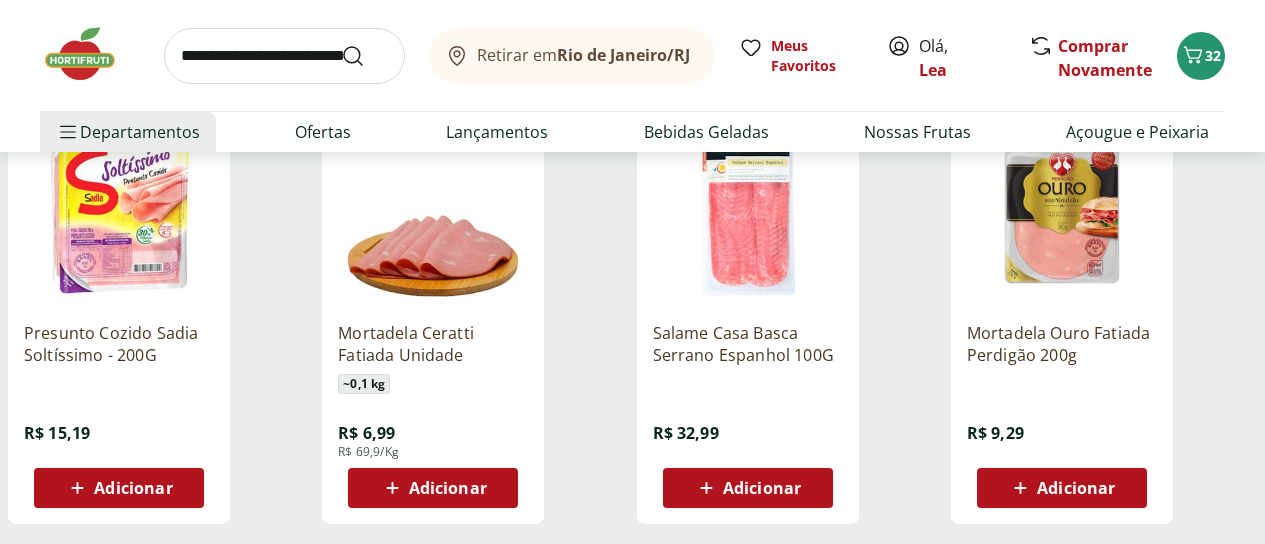 click on "Carregar mais produtos" at bounding box center [632, 592] 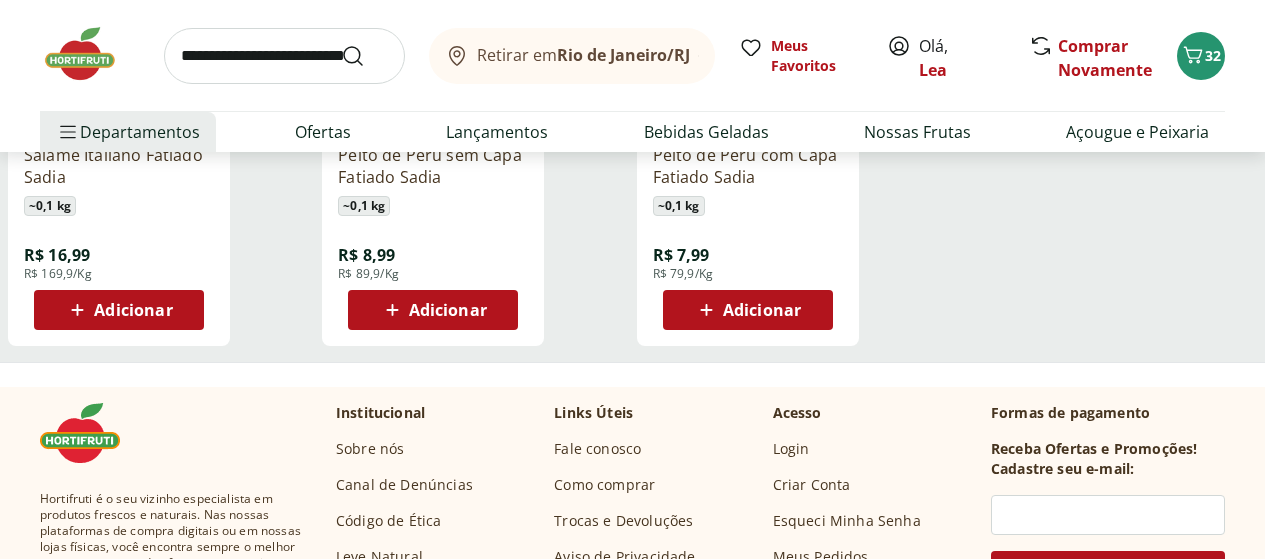 scroll, scrollTop: 2240, scrollLeft: 0, axis: vertical 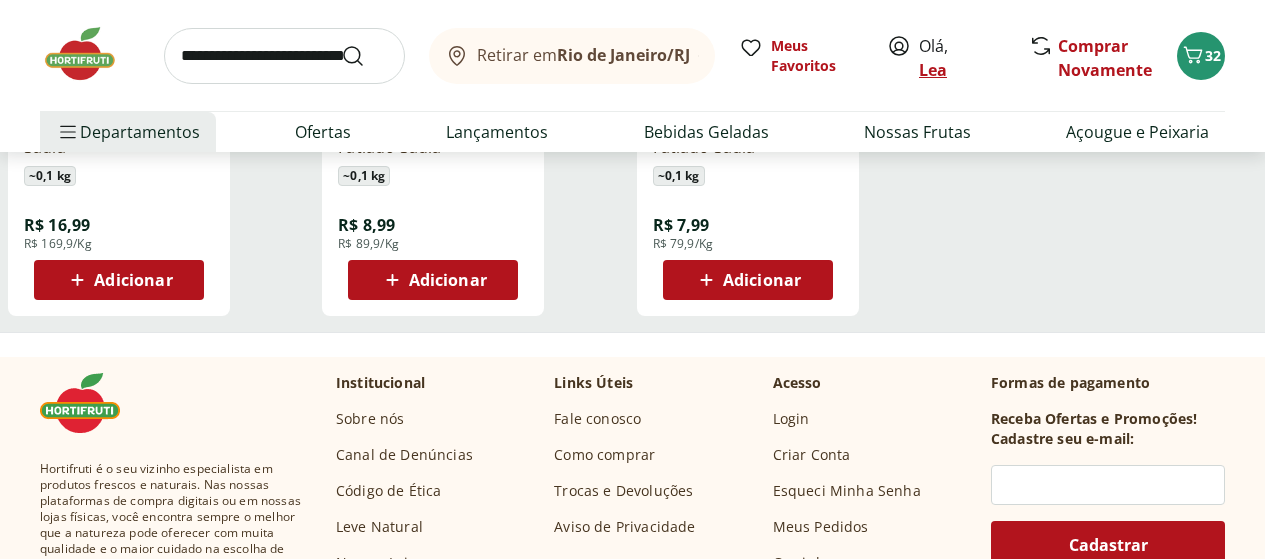 click on "Lea" at bounding box center (933, 70) 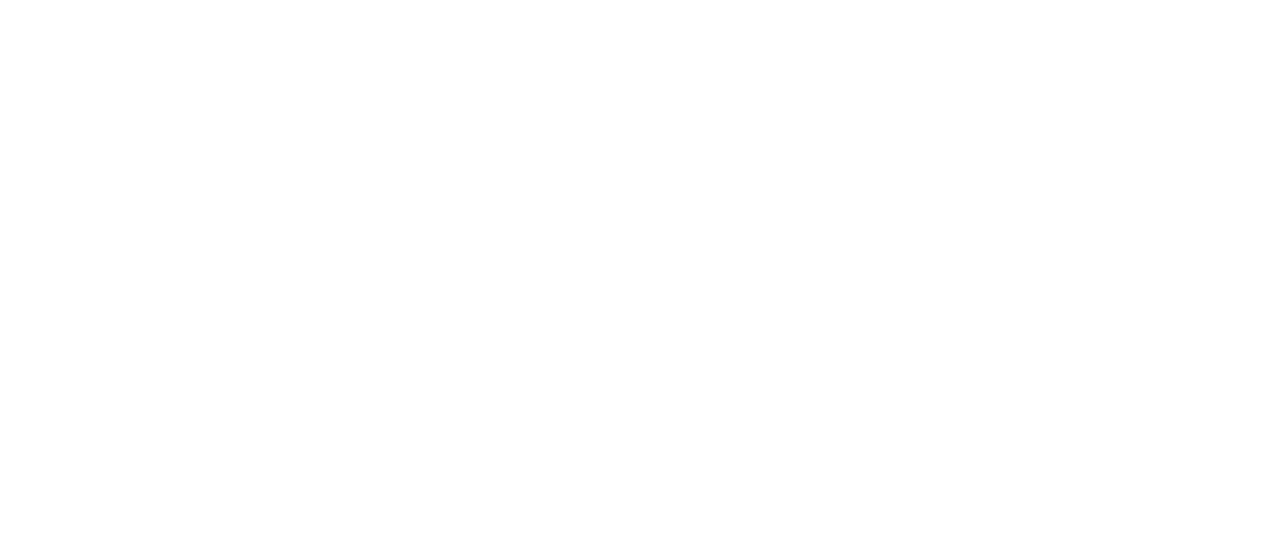 scroll, scrollTop: 0, scrollLeft: 0, axis: both 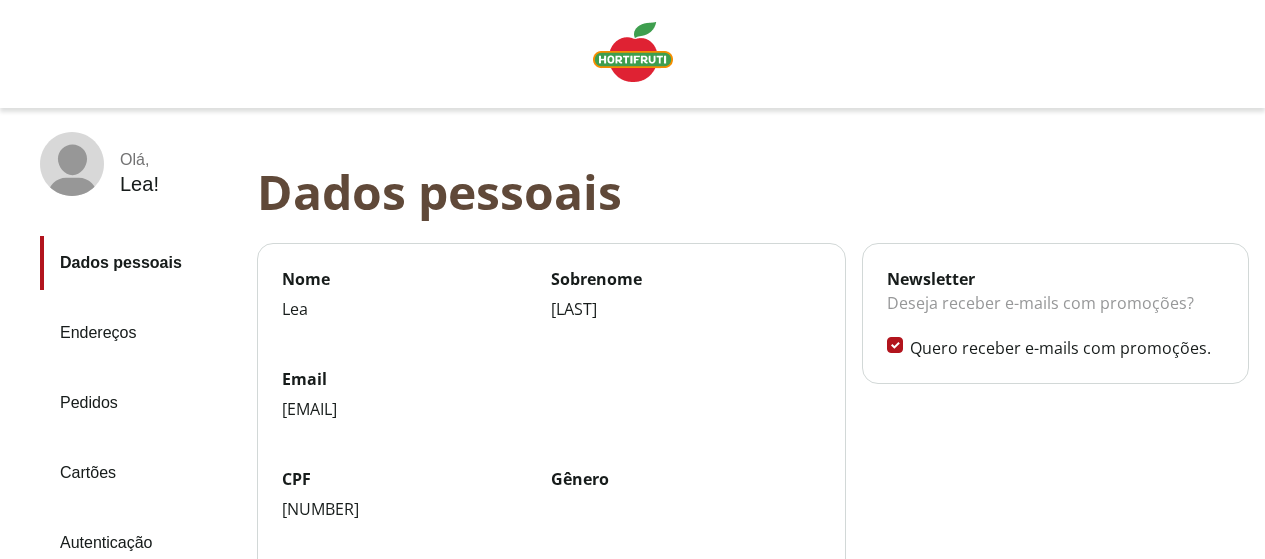 click on "Pedidos" at bounding box center [140, 403] 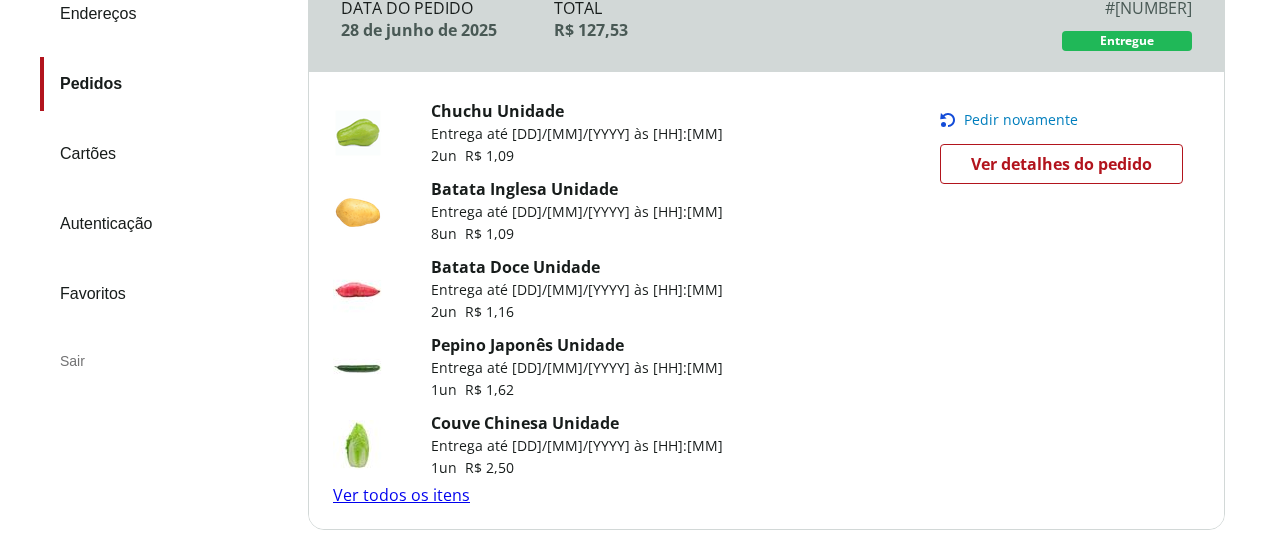 scroll, scrollTop: 320, scrollLeft: 0, axis: vertical 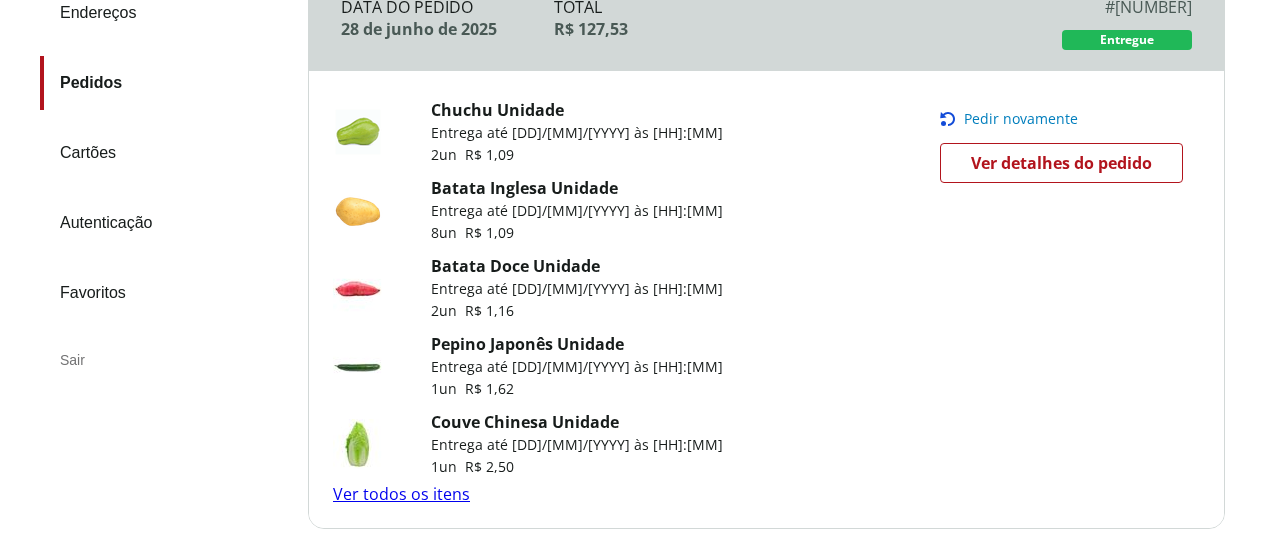 click on "Ver todos os itens" at bounding box center [401, 494] 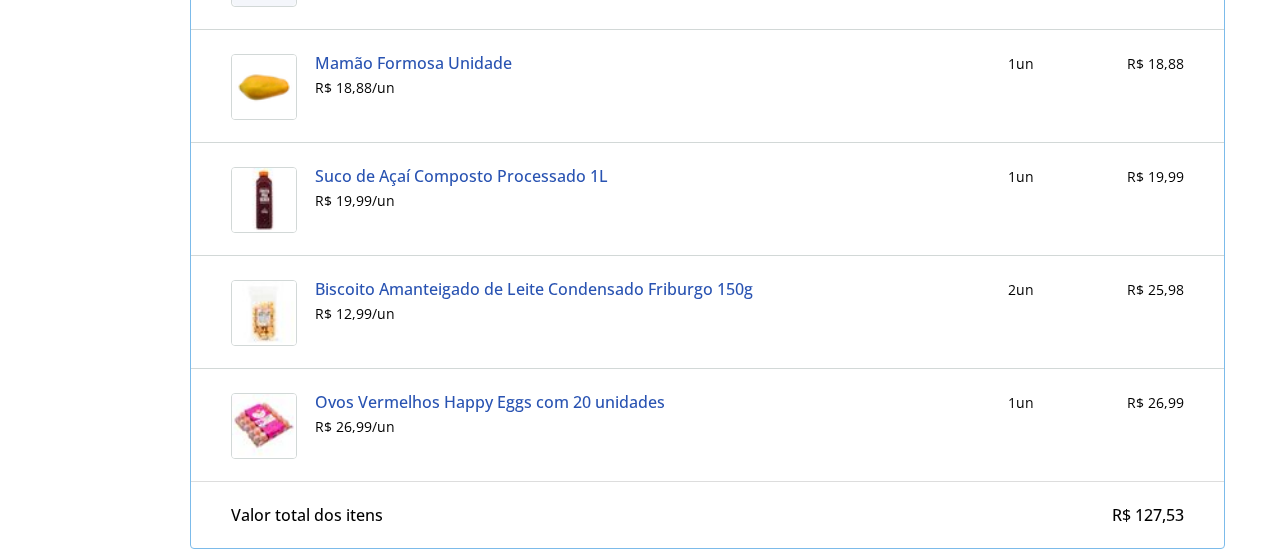 scroll, scrollTop: 1880, scrollLeft: 0, axis: vertical 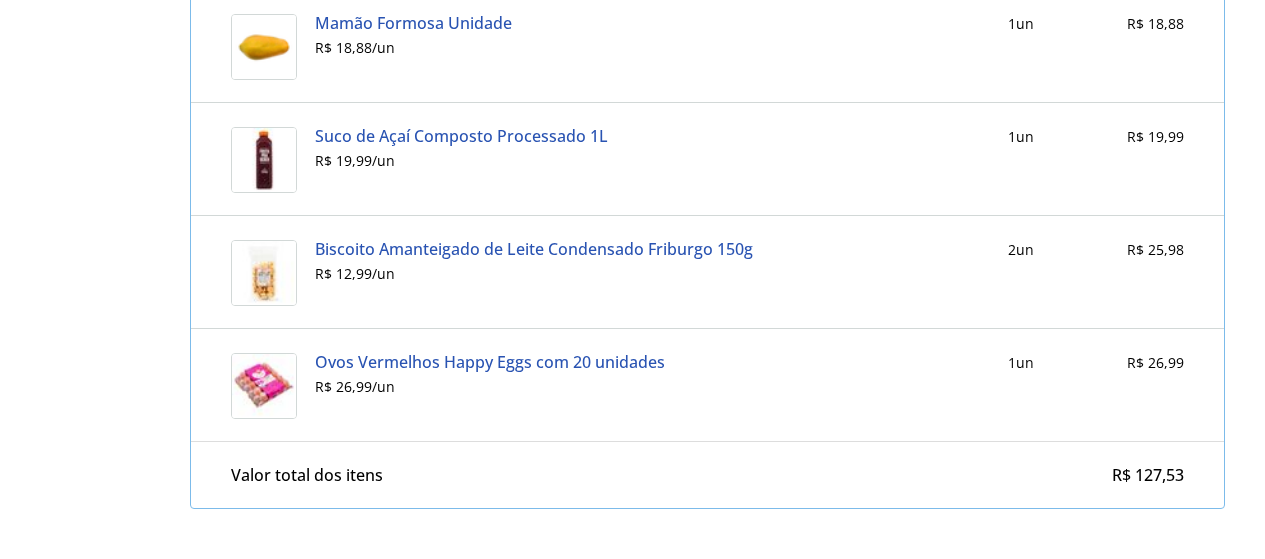 click on "Biscoito Amanteigado de Leite Condensado Friburgo 150g" at bounding box center (534, 249) 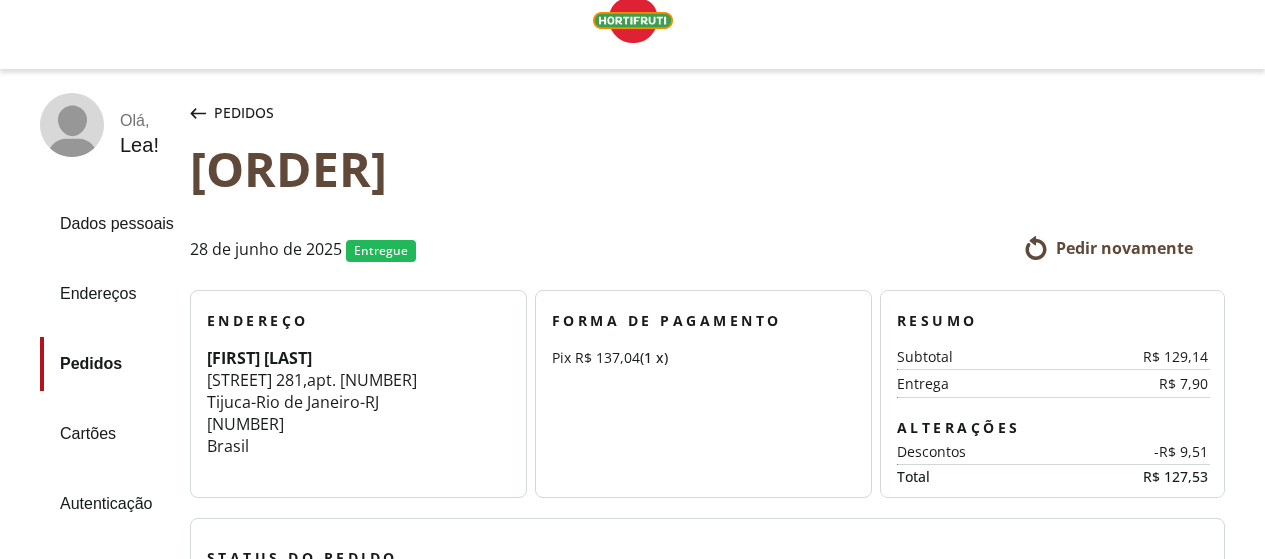 scroll, scrollTop: 0, scrollLeft: 0, axis: both 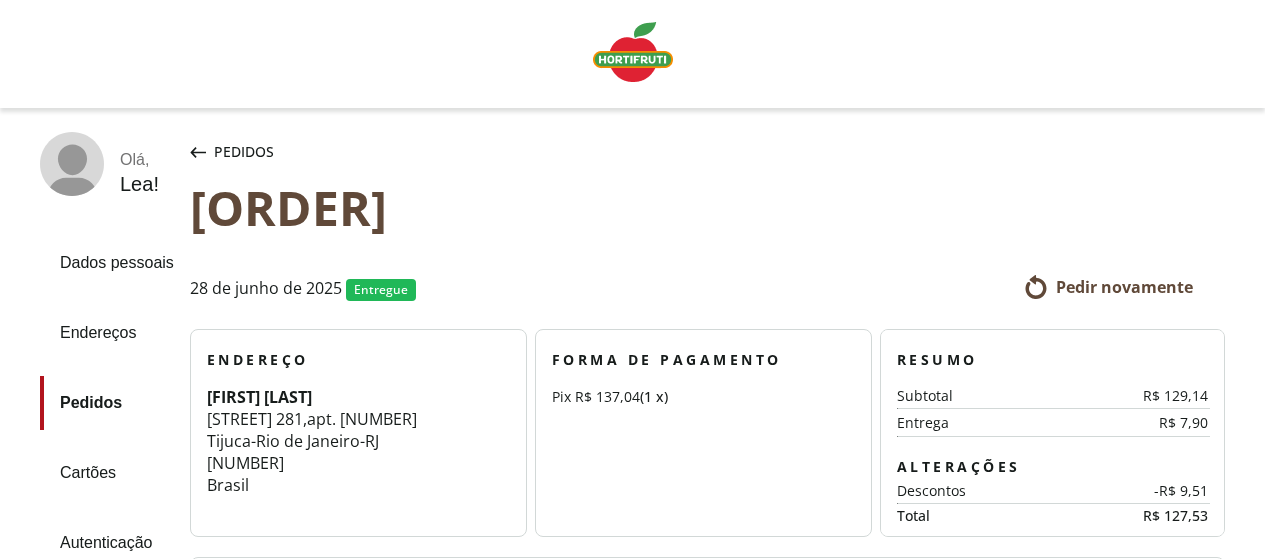 click at bounding box center [633, 52] 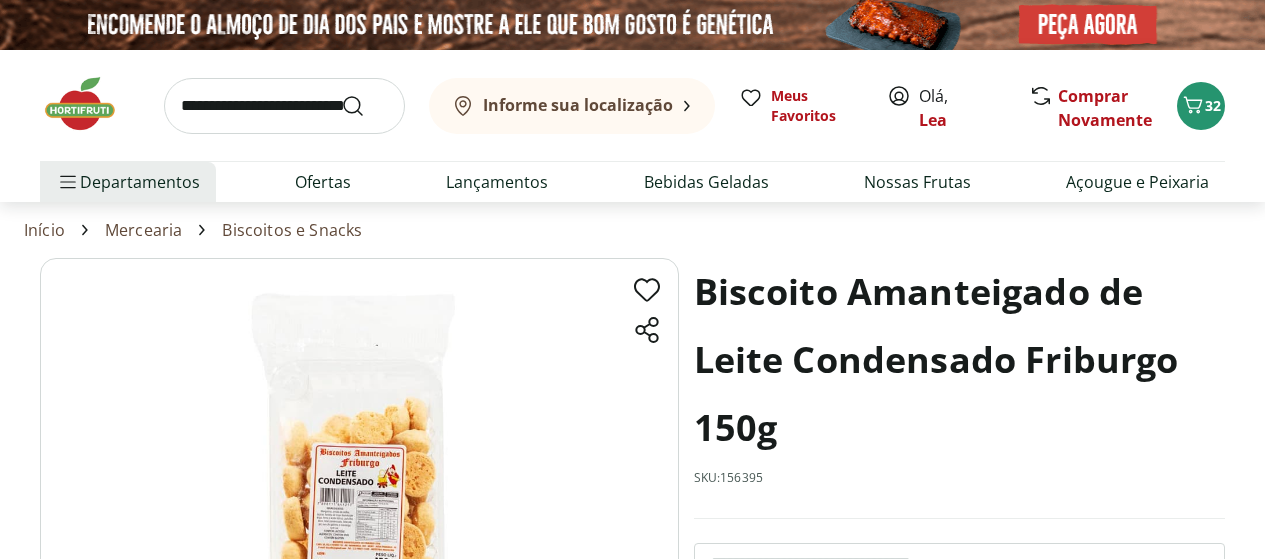 scroll, scrollTop: 0, scrollLeft: 0, axis: both 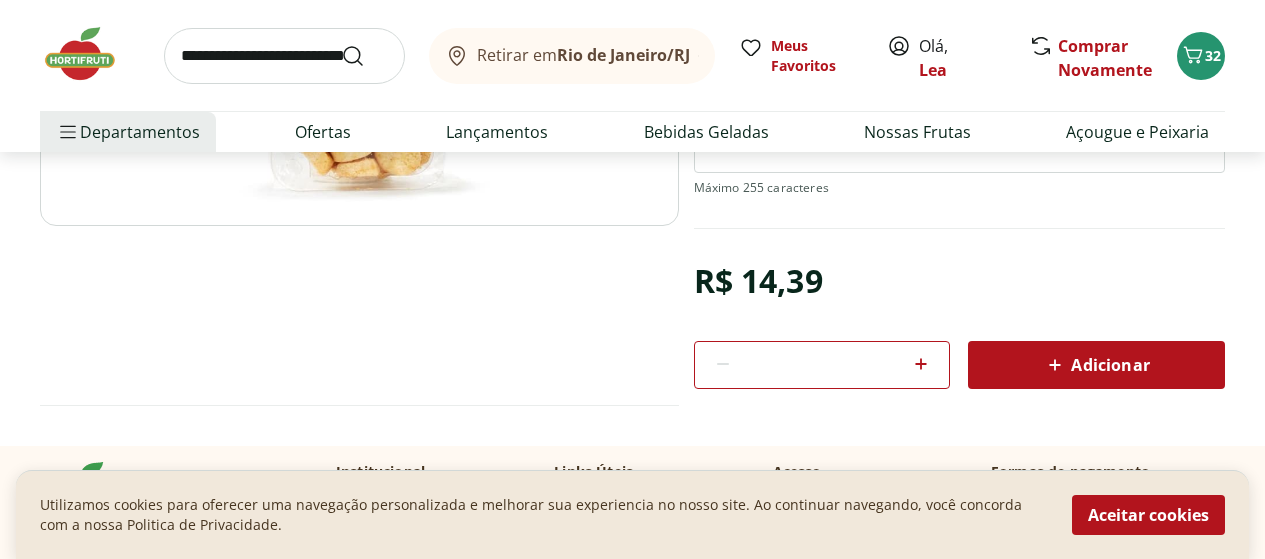 click on "Adicionar" at bounding box center [1096, 365] 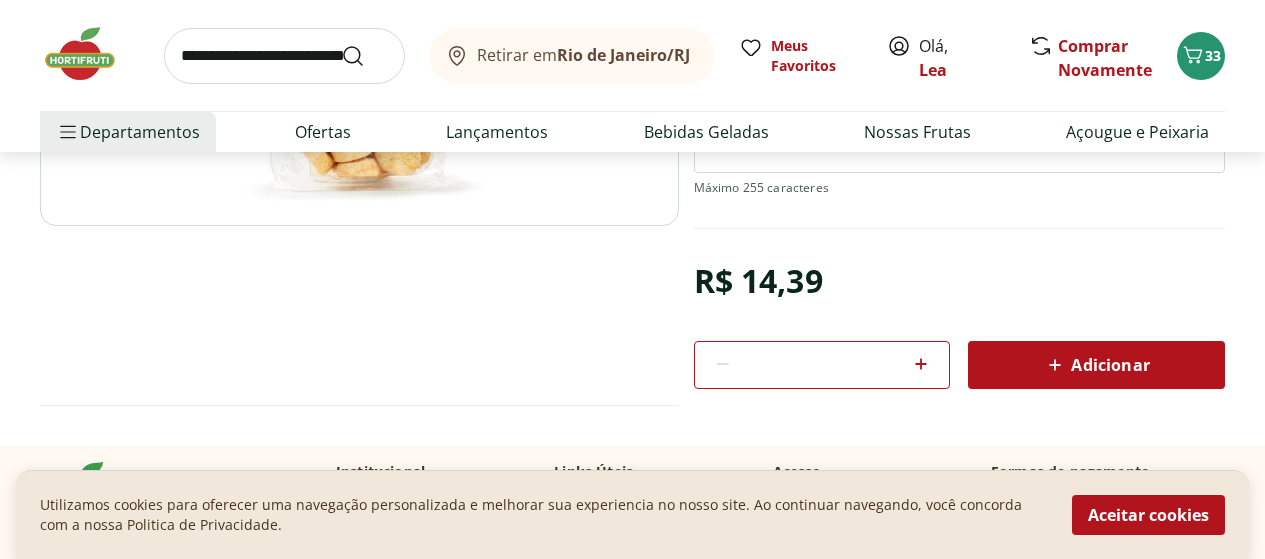 click on "Adicionar" at bounding box center [1096, 365] 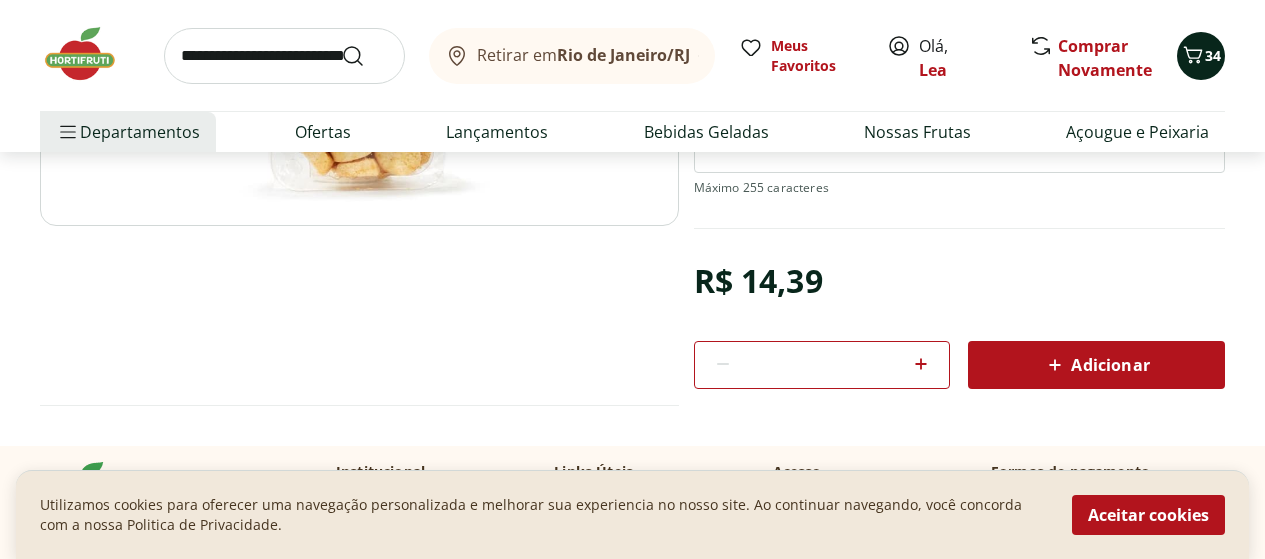 click 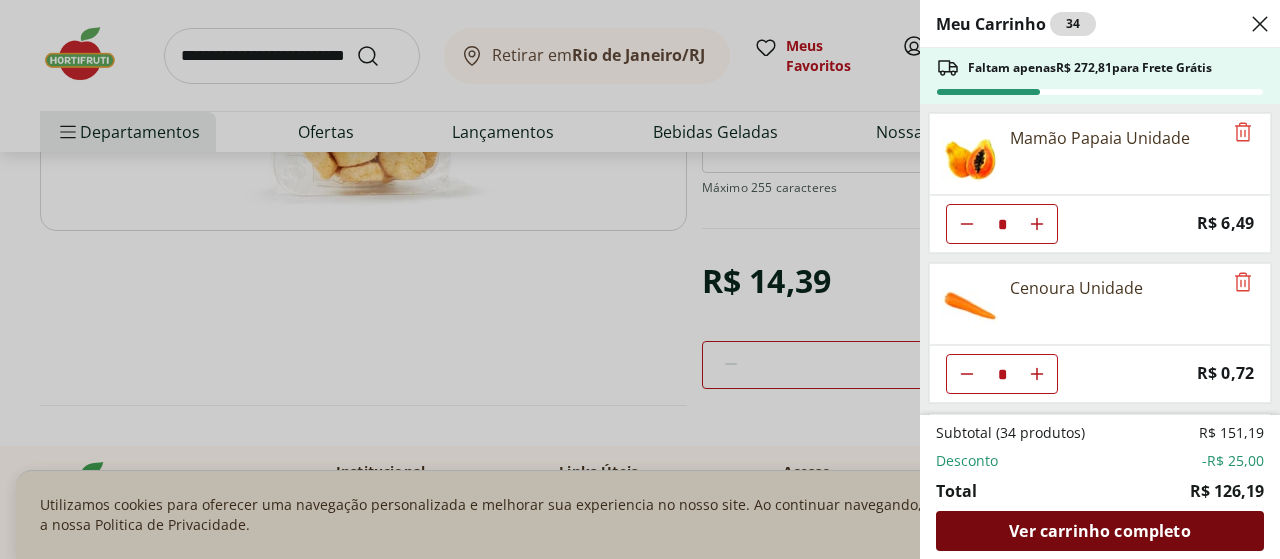 click on "Ver carrinho completo" at bounding box center (1100, 531) 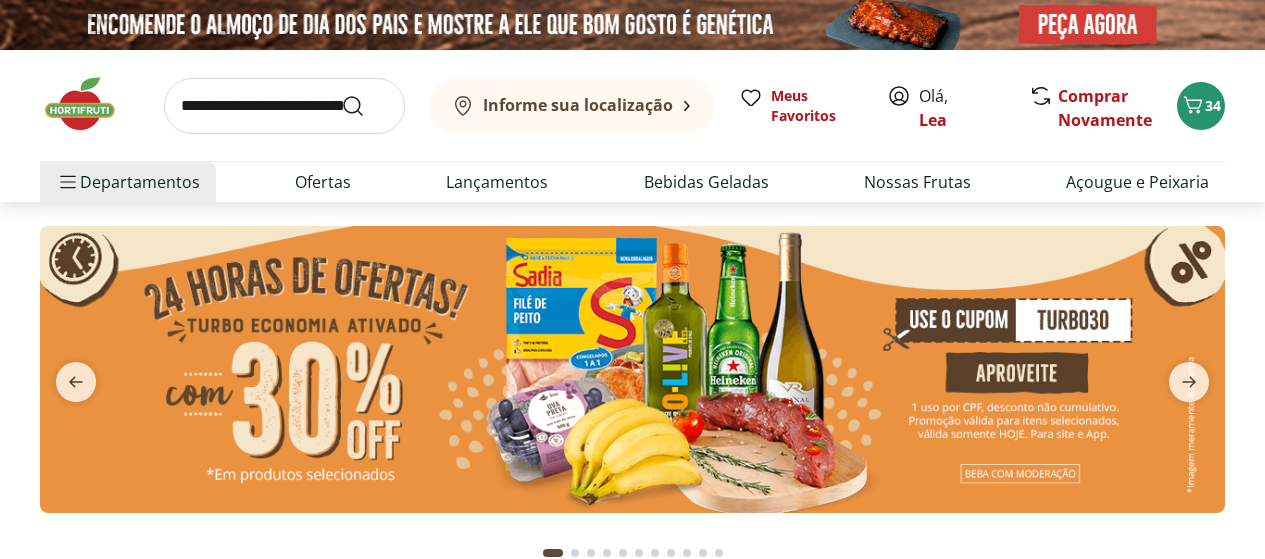 scroll, scrollTop: 0, scrollLeft: 0, axis: both 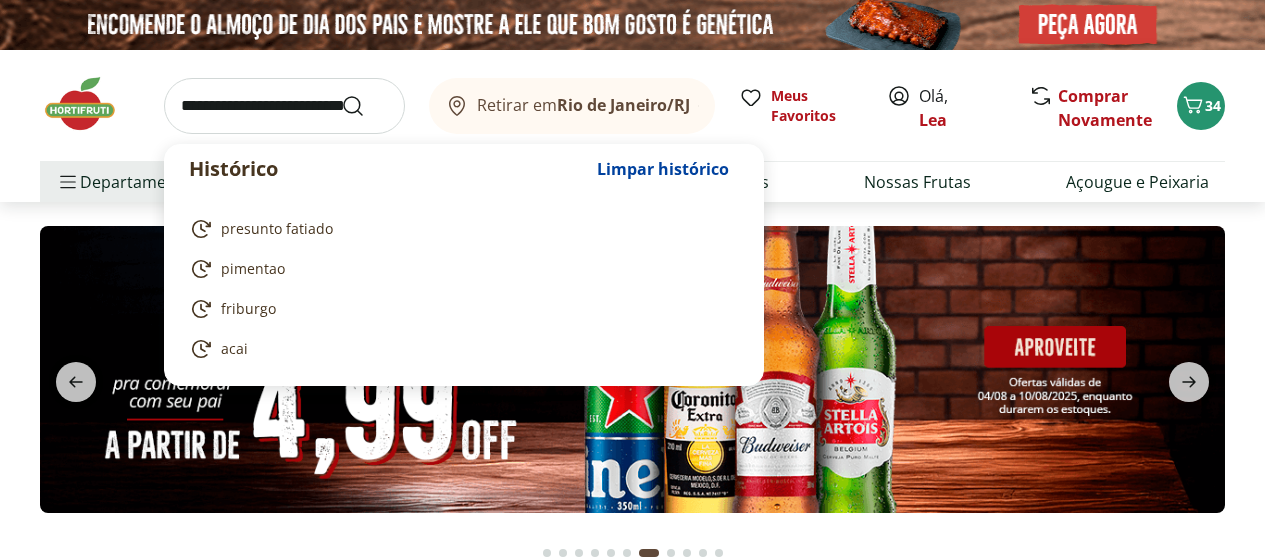 click at bounding box center (284, 106) 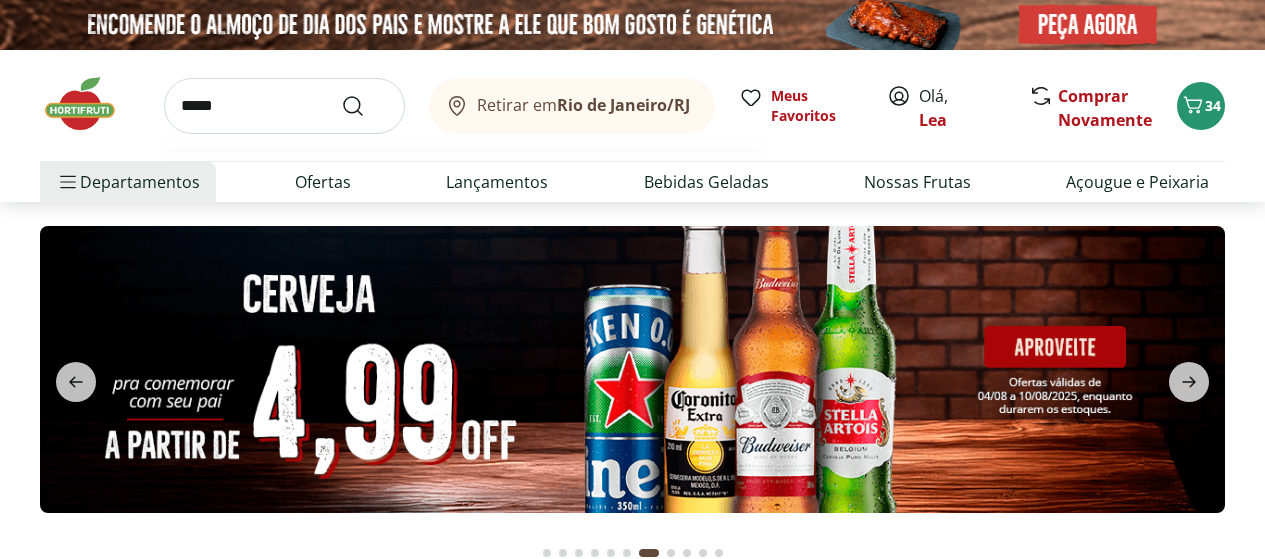 type on "*****" 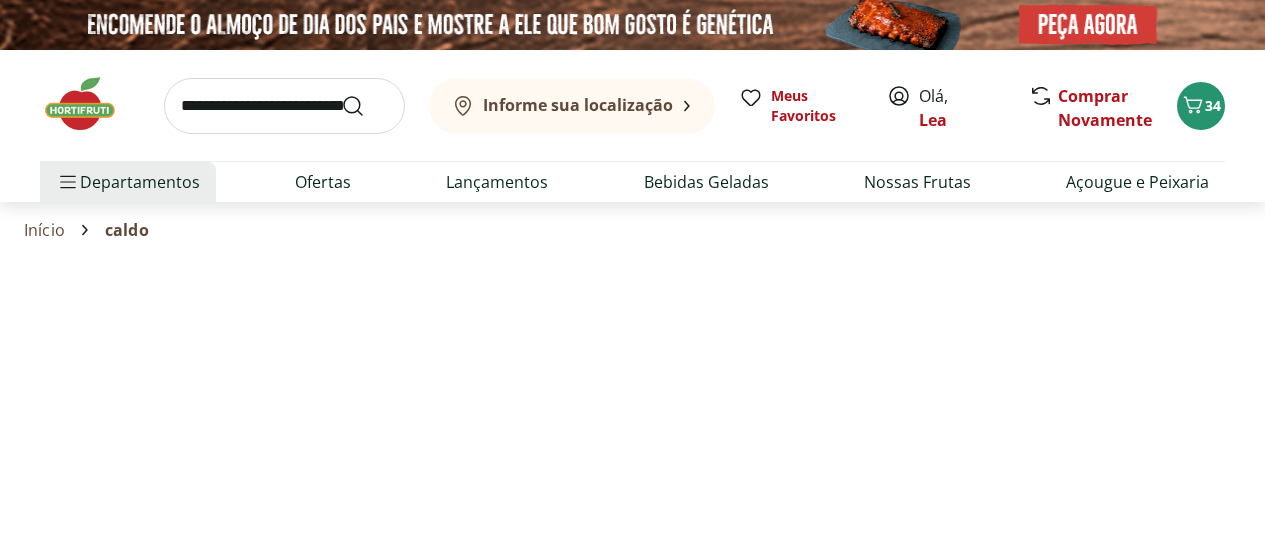 select on "**********" 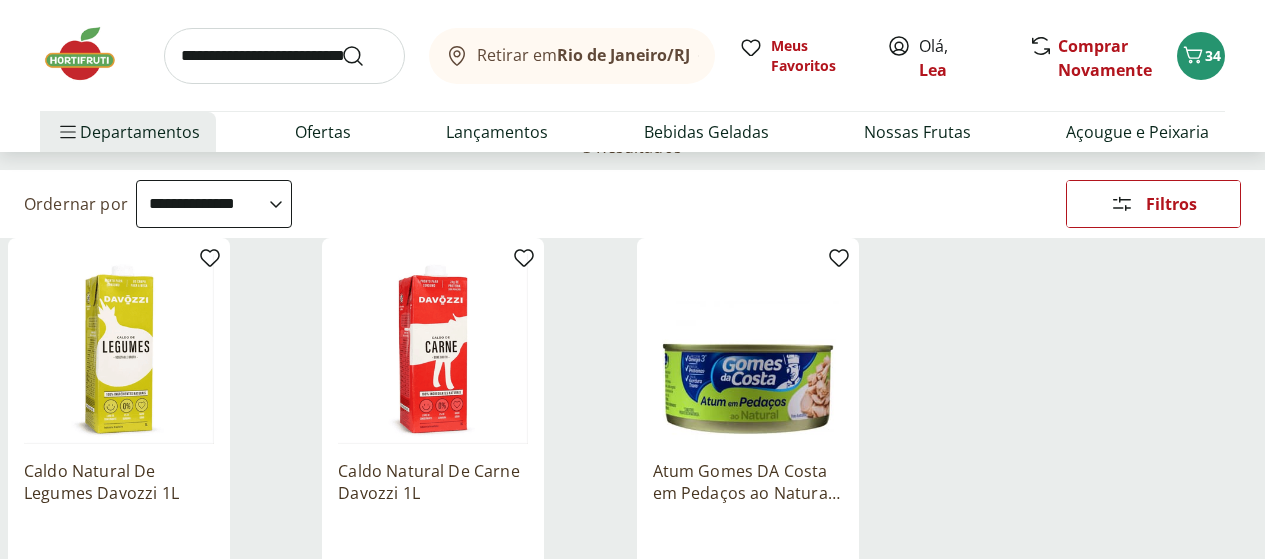 scroll, scrollTop: 200, scrollLeft: 0, axis: vertical 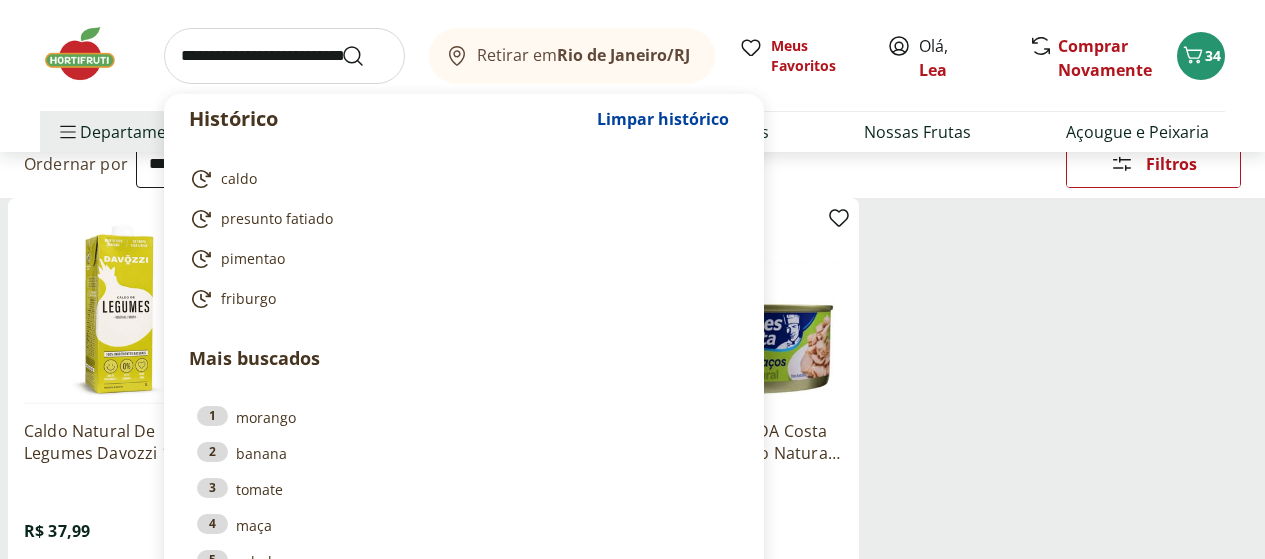 click at bounding box center (284, 56) 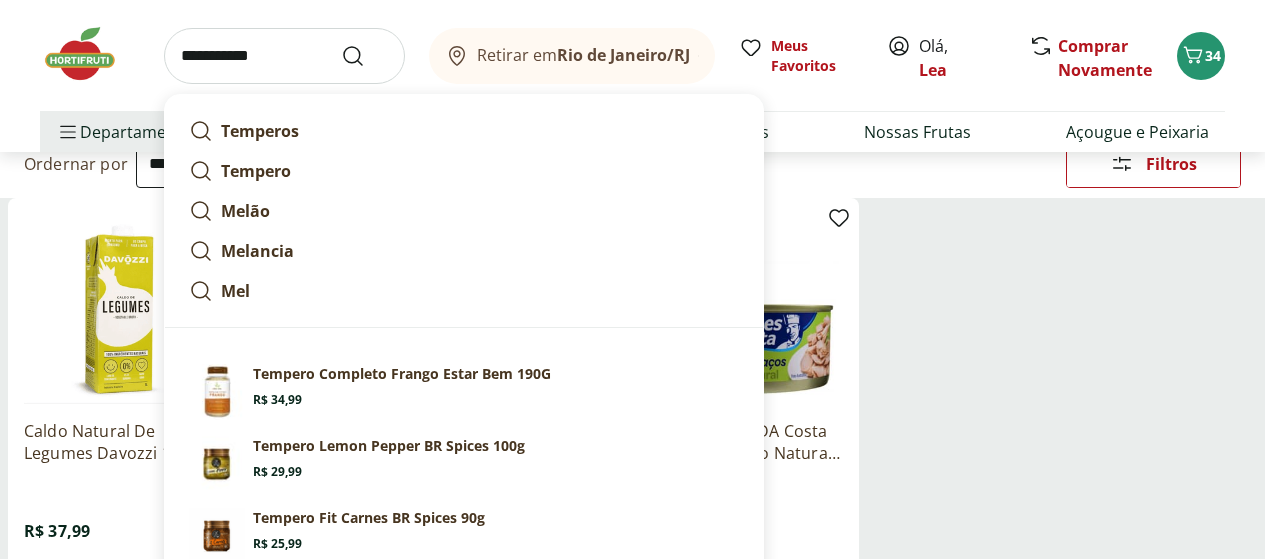type on "**********" 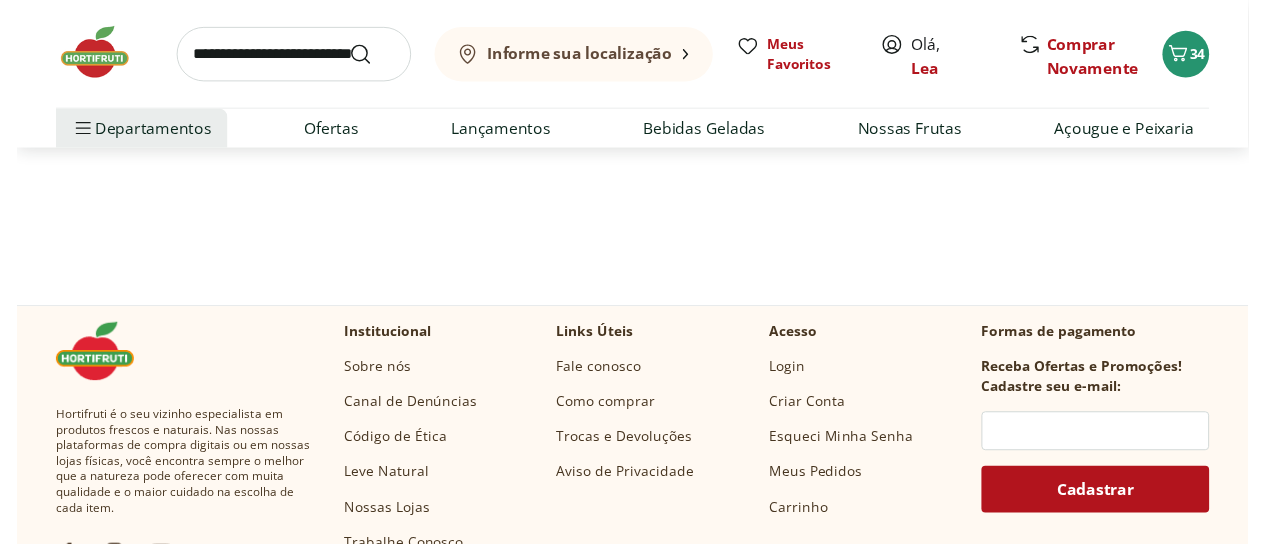 scroll, scrollTop: 0, scrollLeft: 0, axis: both 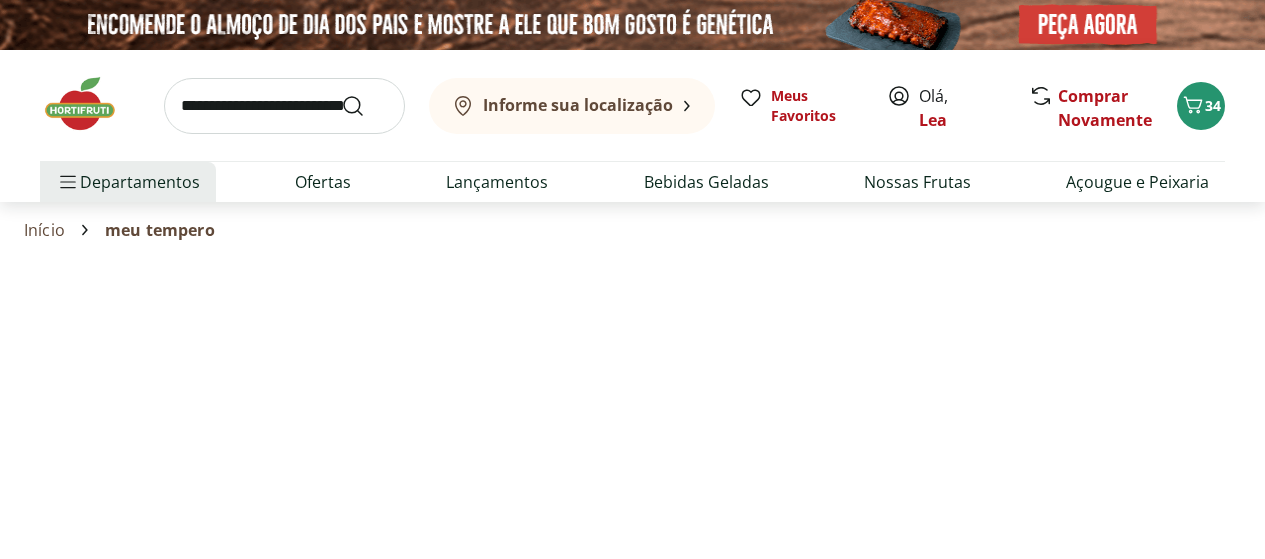 select on "**********" 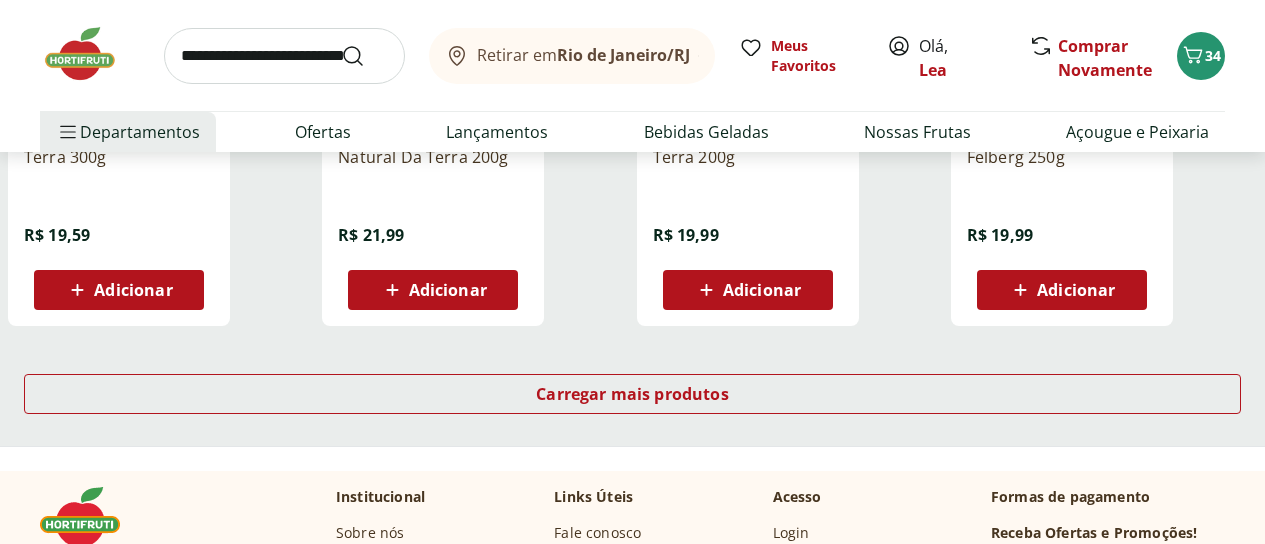 scroll, scrollTop: 1400, scrollLeft: 0, axis: vertical 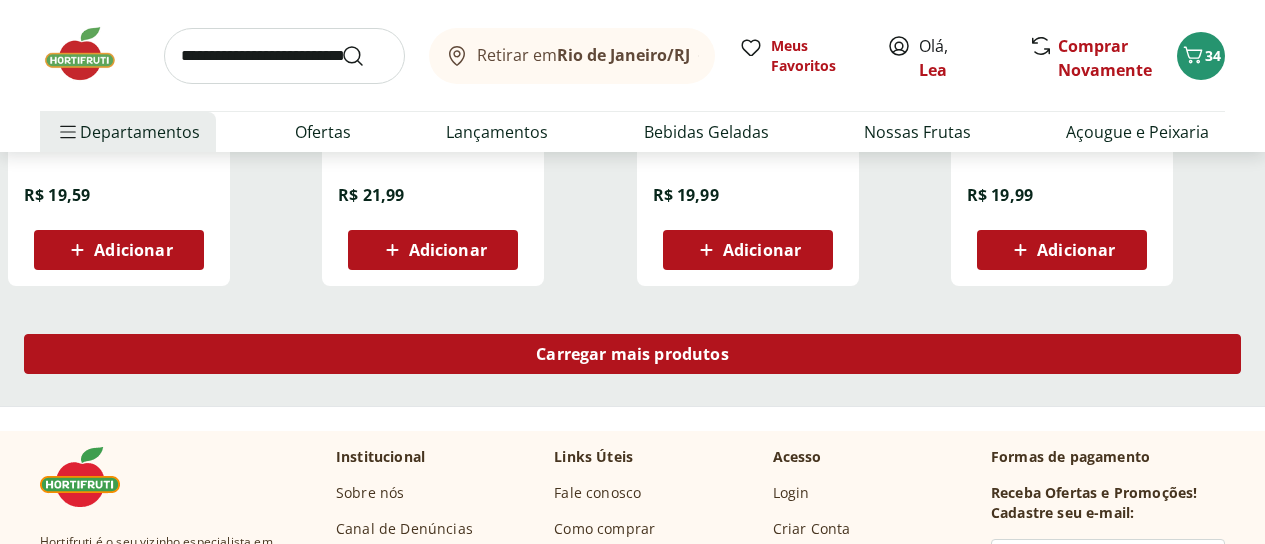 click on "Carregar mais produtos" at bounding box center [632, 354] 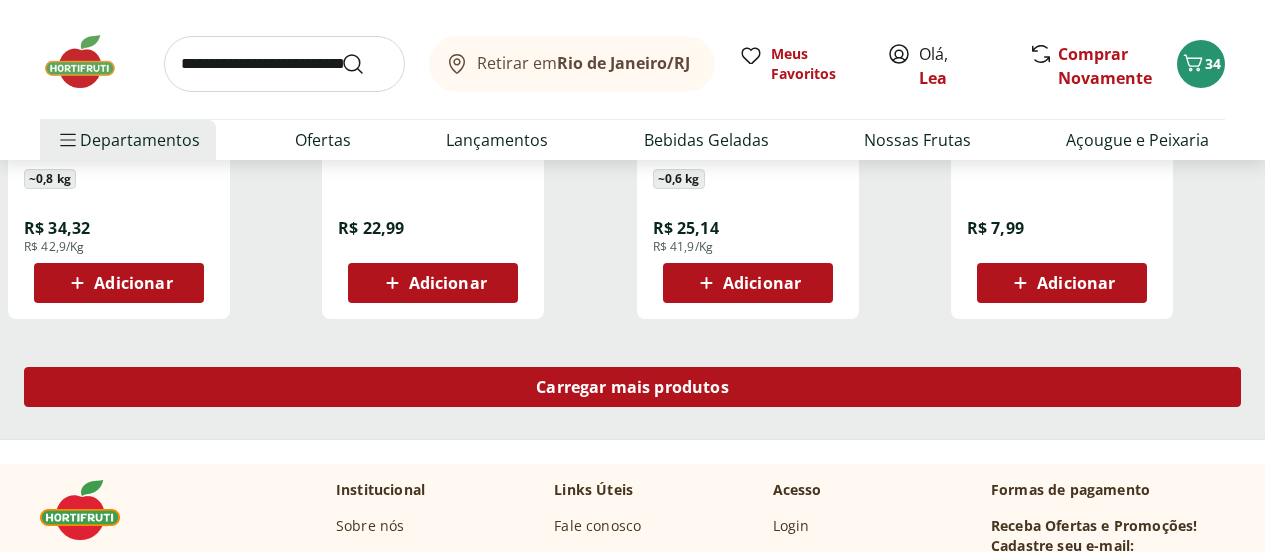 scroll, scrollTop: 2680, scrollLeft: 0, axis: vertical 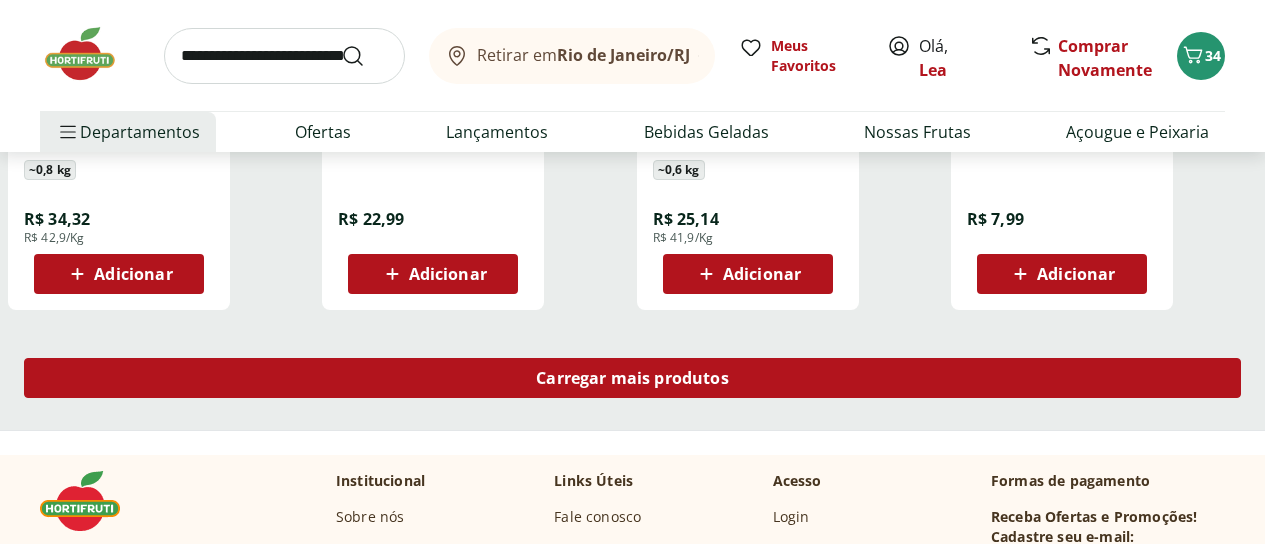 click on "Carregar mais produtos" at bounding box center (632, 378) 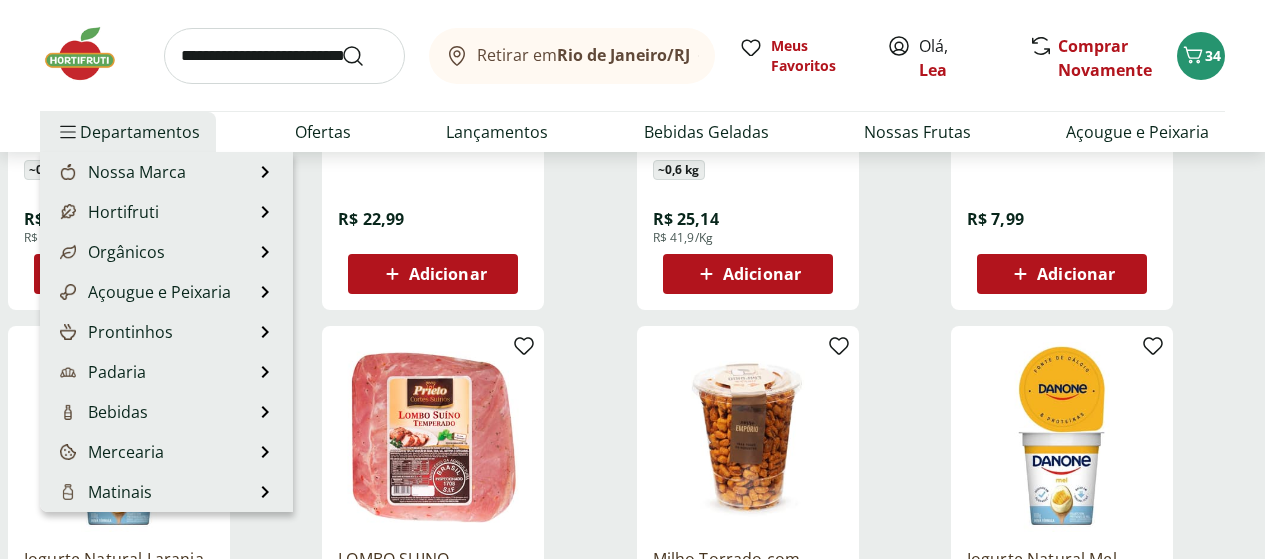 scroll, scrollTop: 200, scrollLeft: 0, axis: vertical 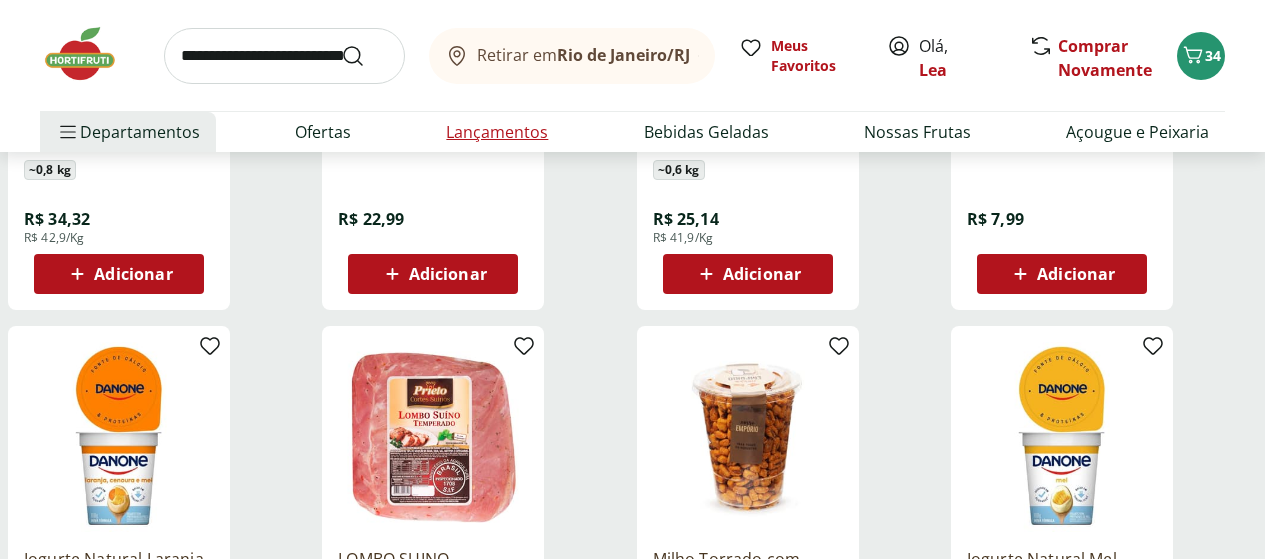click on "Lançamentos" at bounding box center (497, 132) 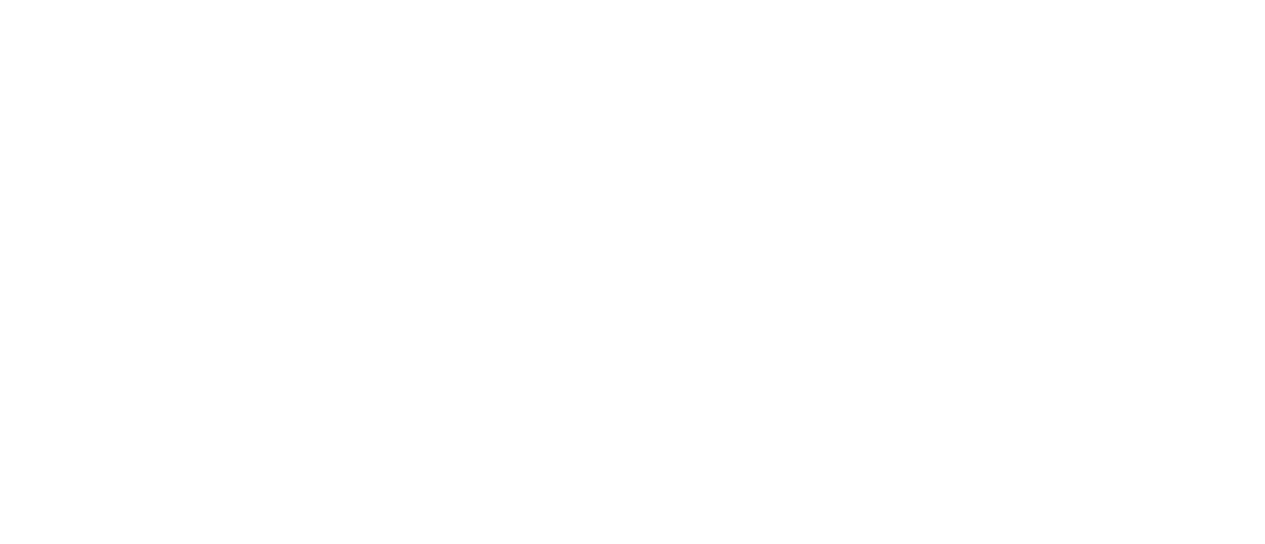 scroll, scrollTop: 0, scrollLeft: 0, axis: both 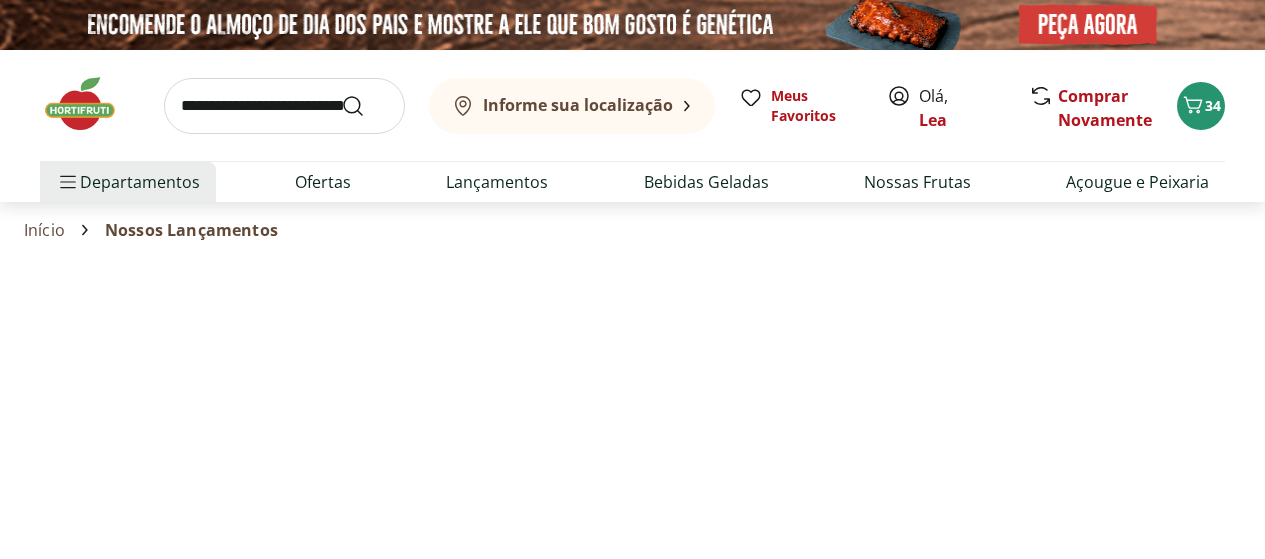 select on "**********" 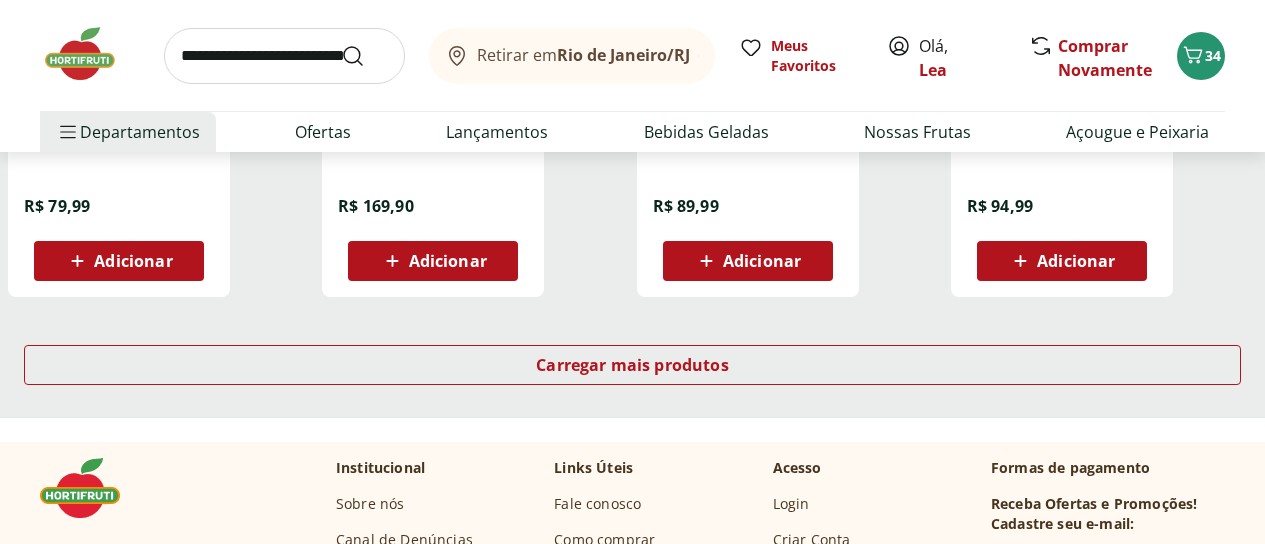 scroll, scrollTop: 1400, scrollLeft: 0, axis: vertical 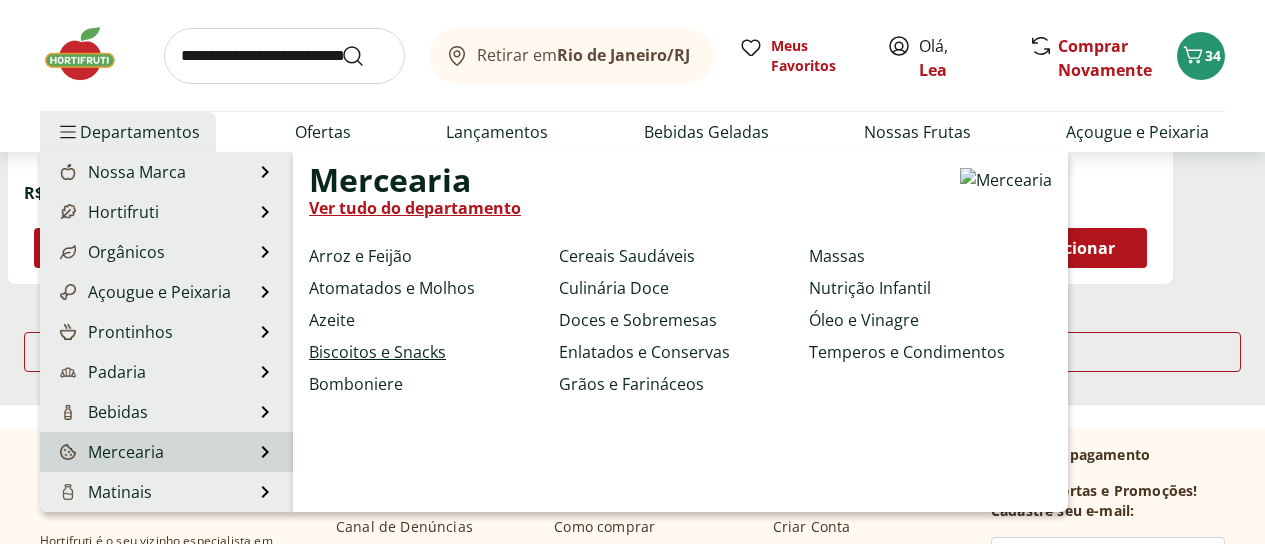 click on "Biscoitos e Snacks" at bounding box center [377, 352] 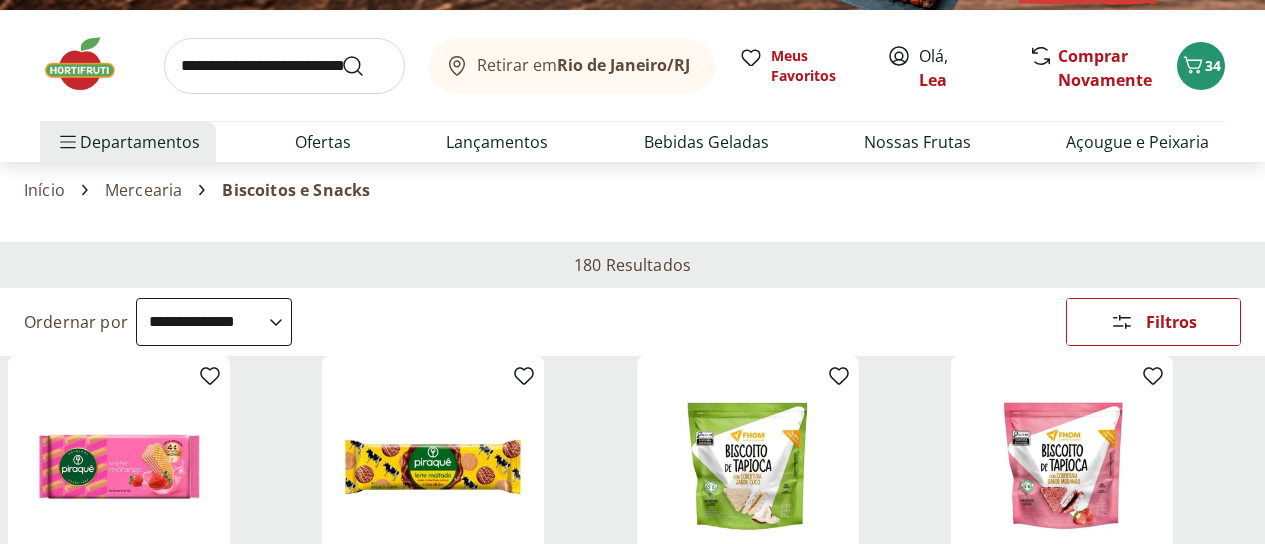 scroll, scrollTop: 80, scrollLeft: 0, axis: vertical 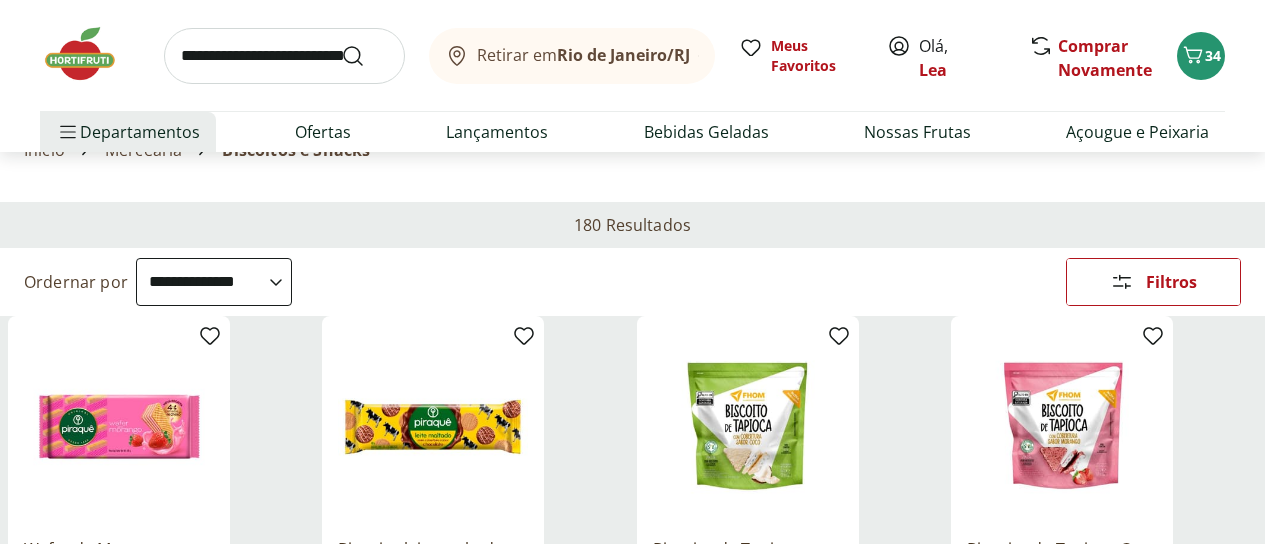 click on "**********" at bounding box center (214, 282) 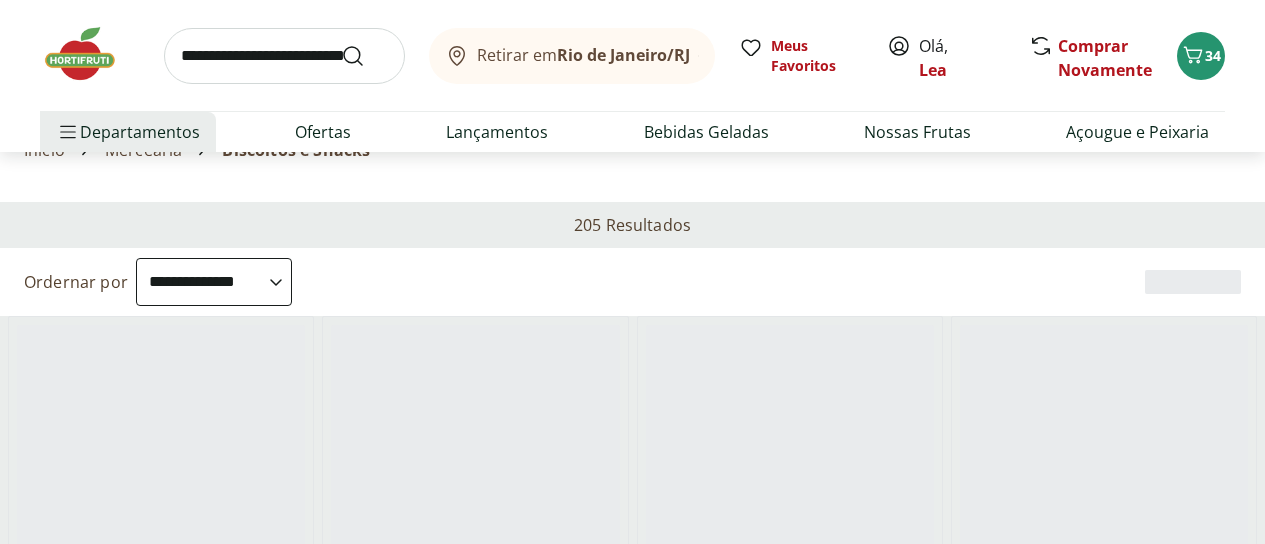 scroll, scrollTop: 0, scrollLeft: 0, axis: both 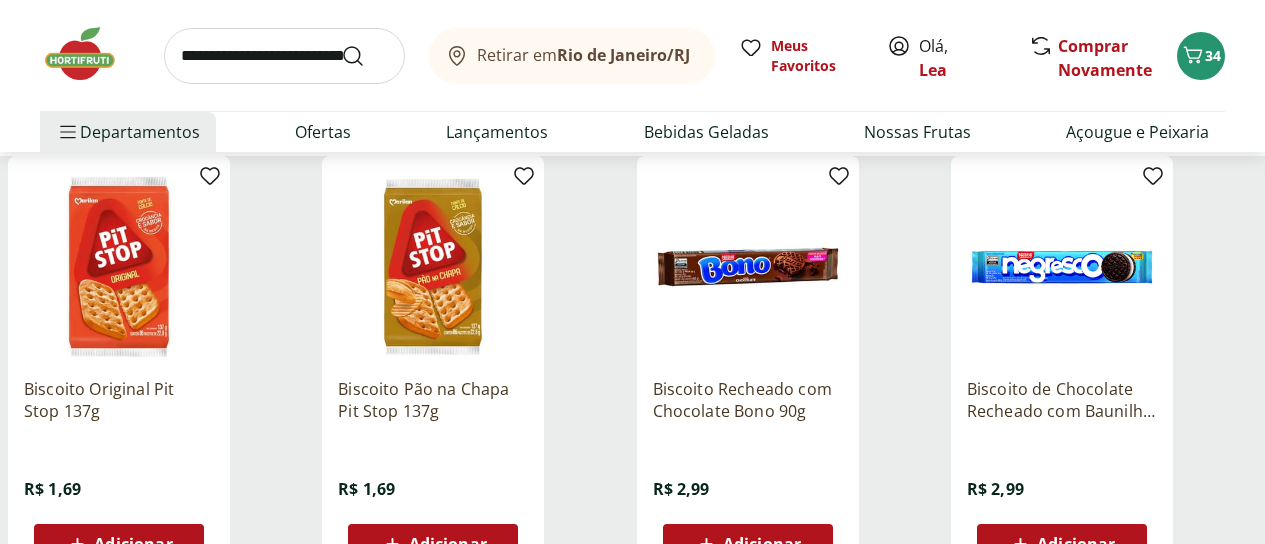 click on "Biscoito Original Pit Stop 137g R$ 1,69 Adicionar Biscoito Pão na Chapa Pit Stop 137g R$ 1,69 Adicionar Biscoito Recheado com Chocolate Bono 90g R$ 2,99 Adicionar Biscoito de Chocolate Recheado com Baunilha Negresco 90g R$ 2,99 Adicionar Biscoito Recheado sabor Chocolate Trakinas 126g R$ 3,19 Adicionar Biscoito Passatempo De Chocolate 130G R$ 3,19 Adicionar Biscoito Recheado De Morango Trakinas 126G R$ 3,19 Adicionar Biscoito Maizena Piraque 175g R$ 3,29 Adicionar Biscoito Maizena Integral Piraque 175g R$ 3,29 Adicionar Biscoito Maizena Light Piraque 175g R$ 3,29 Adicionar Wafer de Morango Piraque 100g R$ 3,29 Adicionar Biscoito Wafer Limão Piraque 100g R$ 3,49 Adicionar" at bounding box center (632, 808) 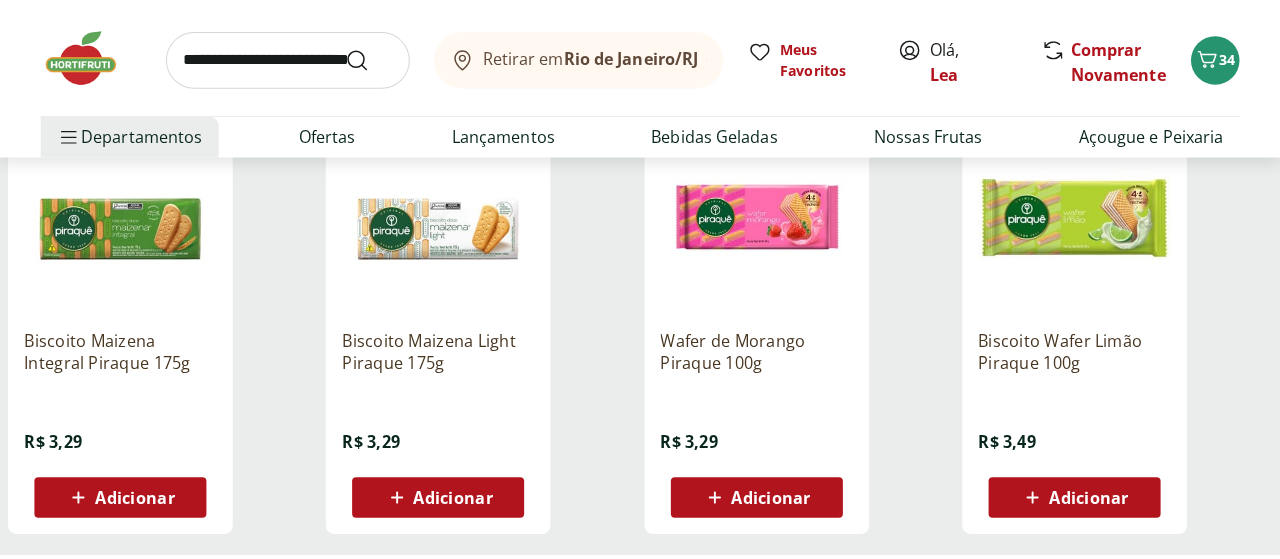 scroll, scrollTop: 1200, scrollLeft: 0, axis: vertical 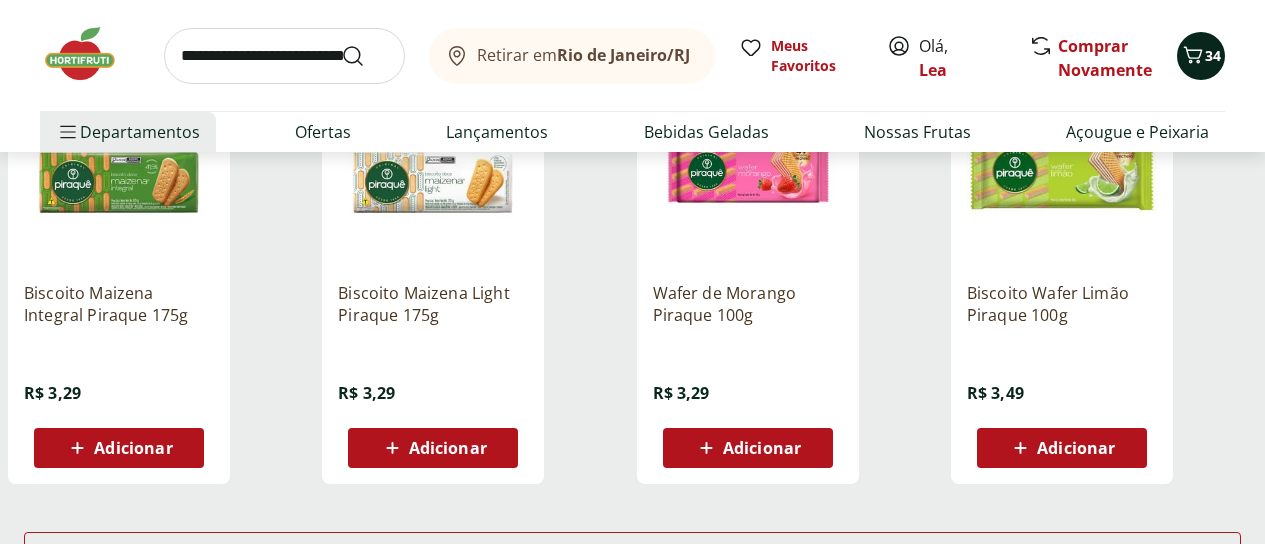 click at bounding box center [1193, 56] 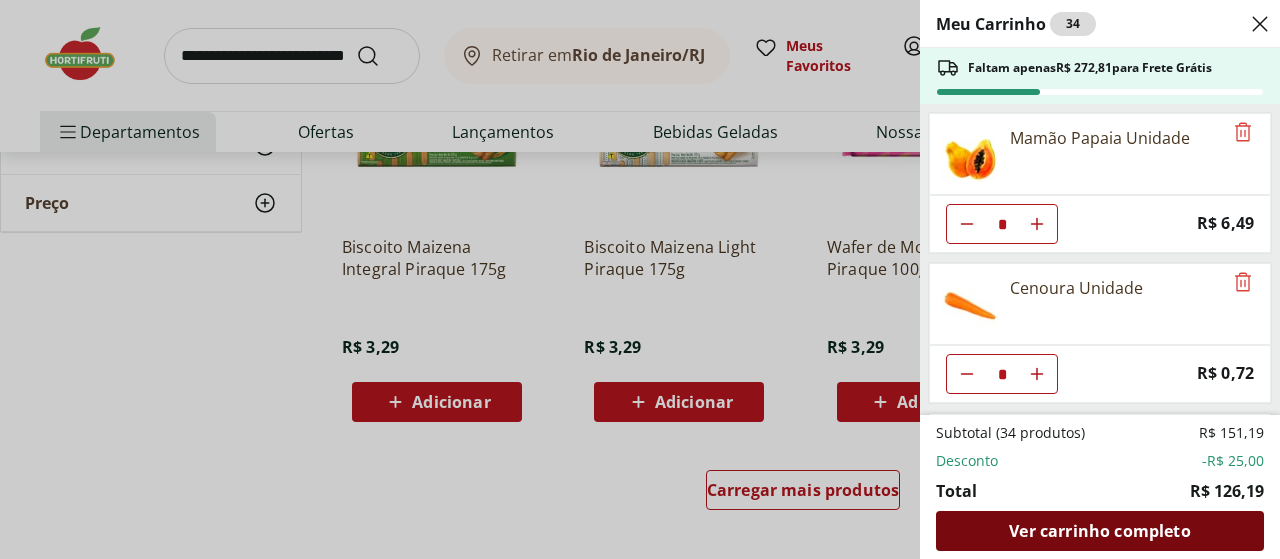 click on "Ver carrinho completo" at bounding box center (1099, 531) 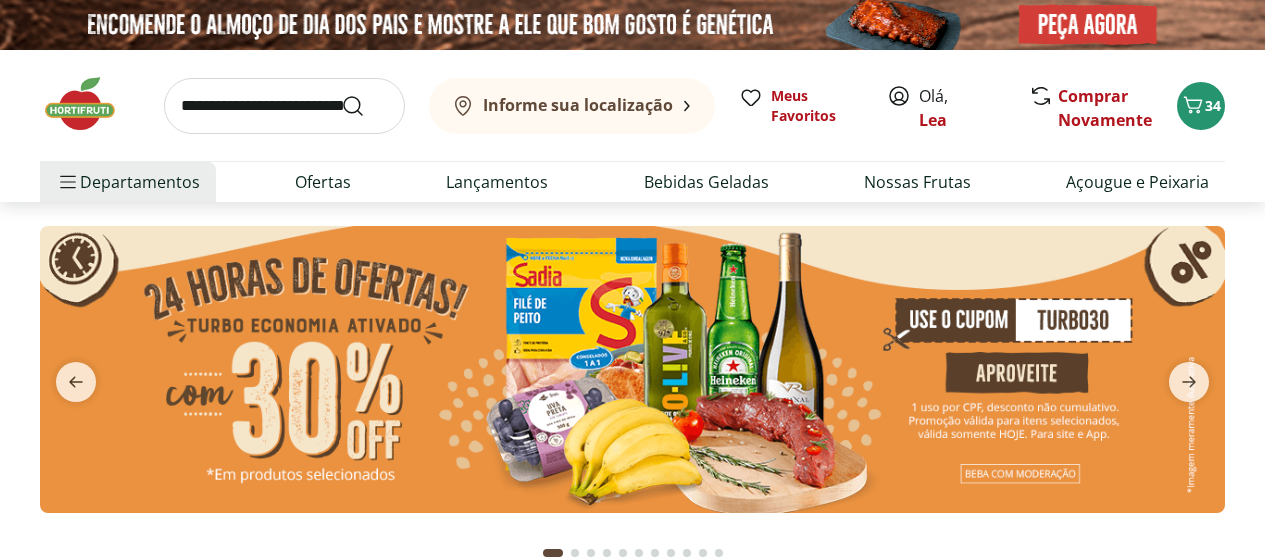 scroll, scrollTop: 0, scrollLeft: 0, axis: both 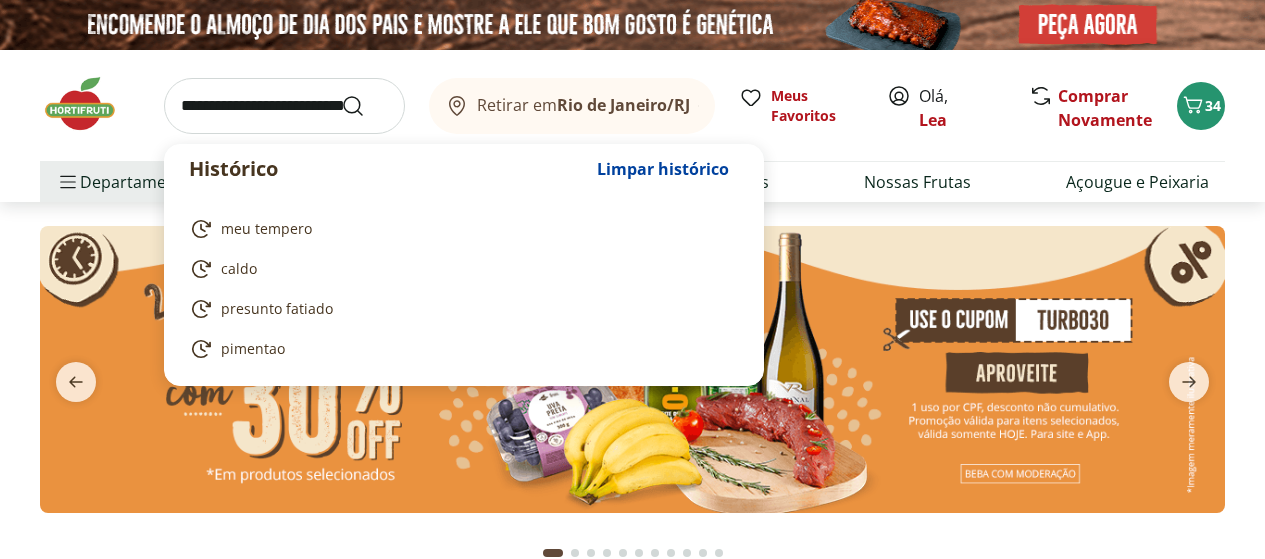 click at bounding box center [284, 106] 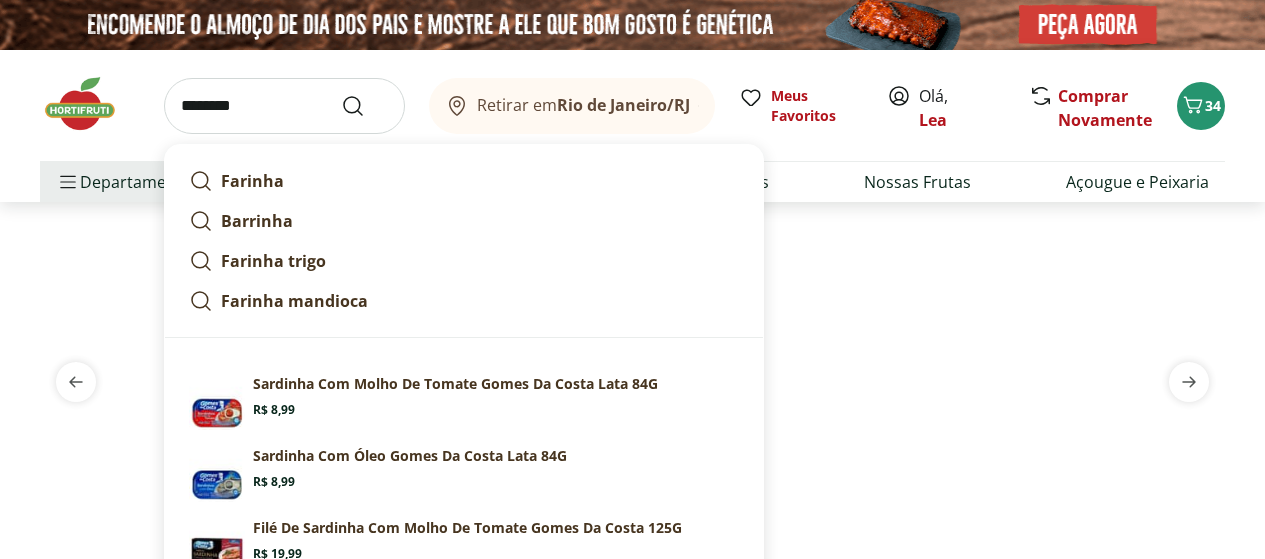 type on "********" 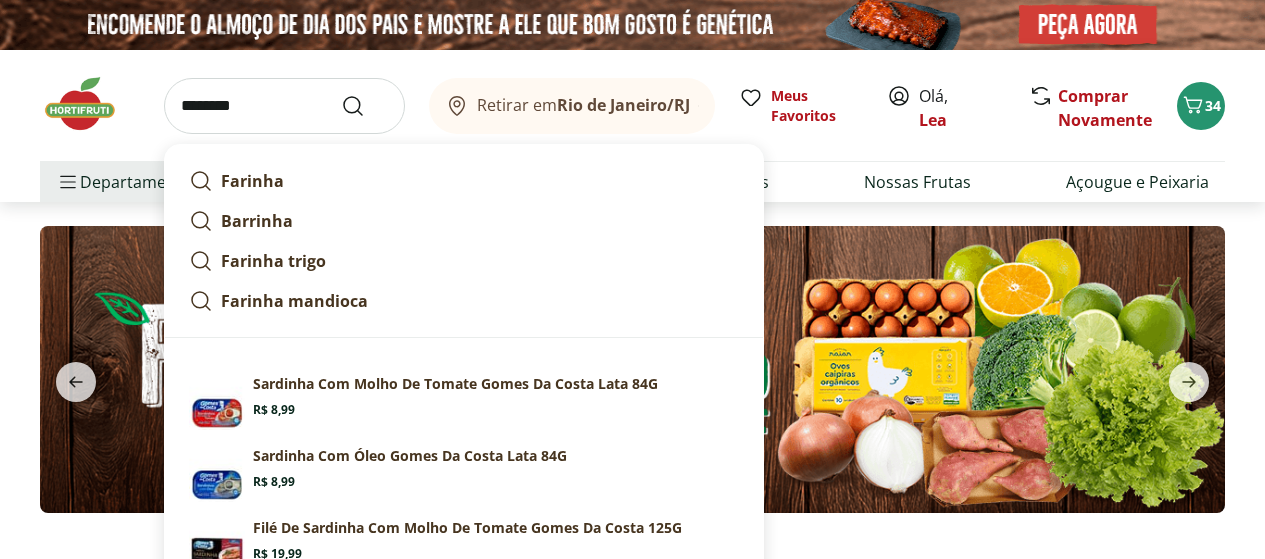 click at bounding box center [365, 106] 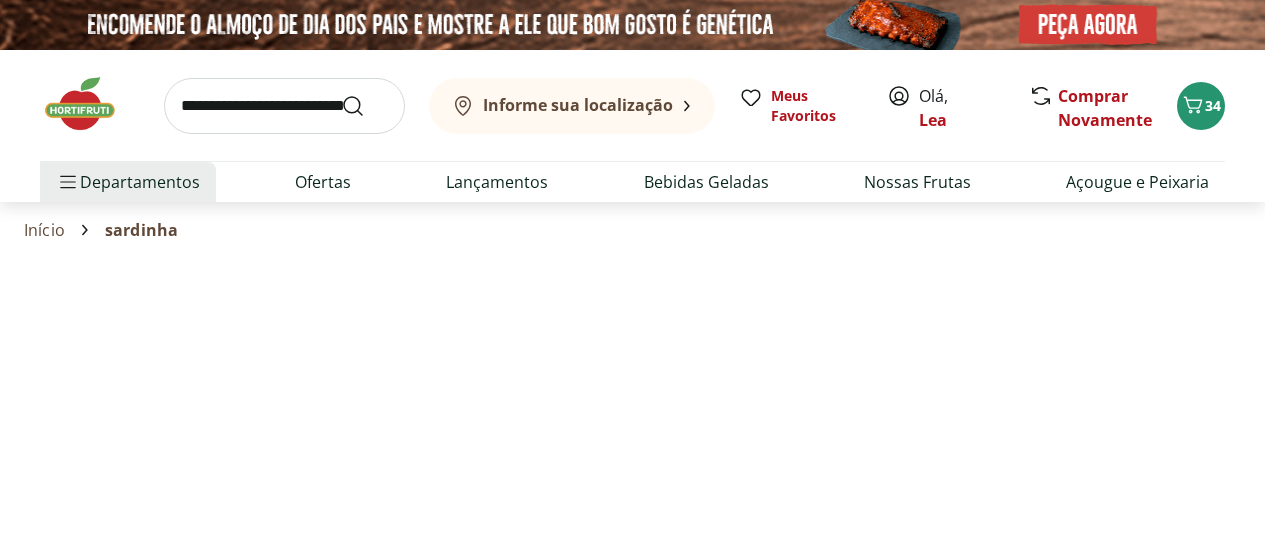 select on "**********" 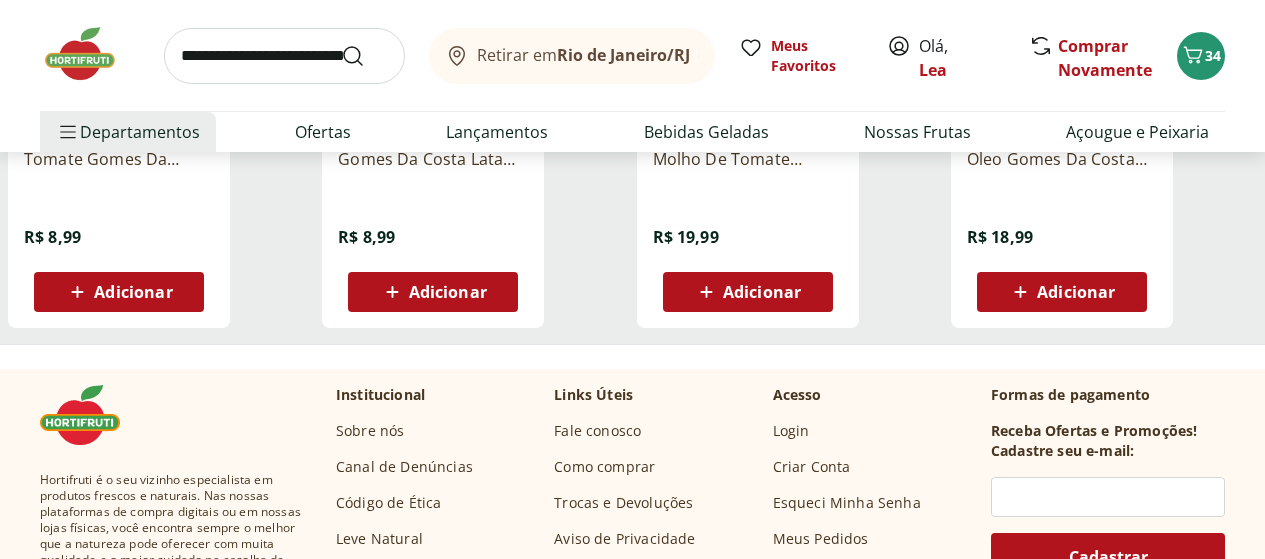 scroll, scrollTop: 520, scrollLeft: 0, axis: vertical 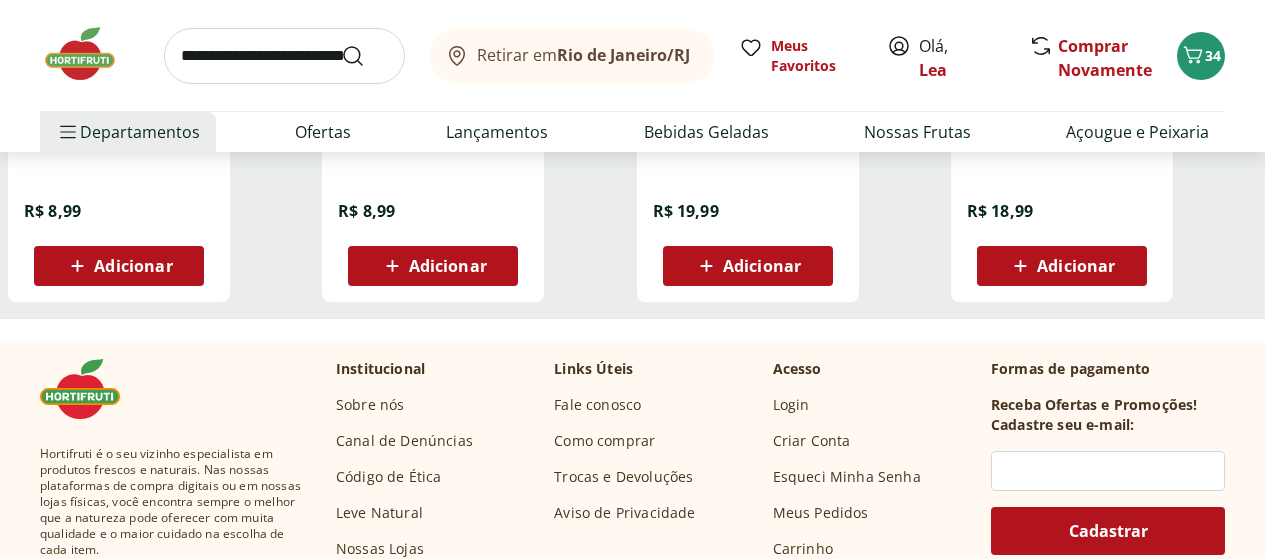 click at bounding box center (284, 56) 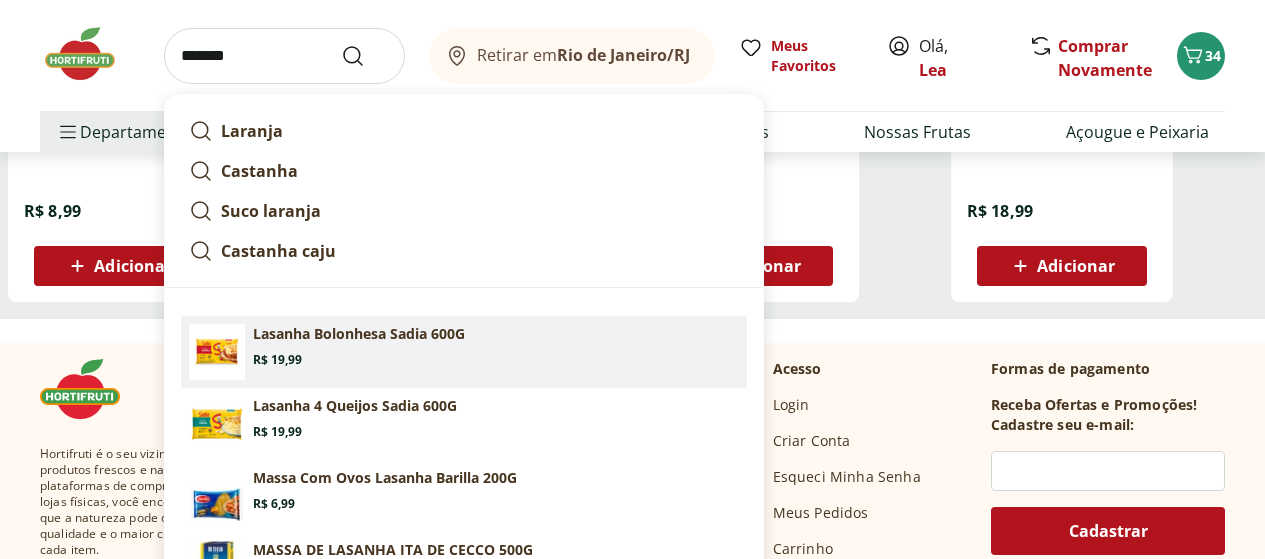 click on "Price: R$ 19,99" at bounding box center [277, 360] 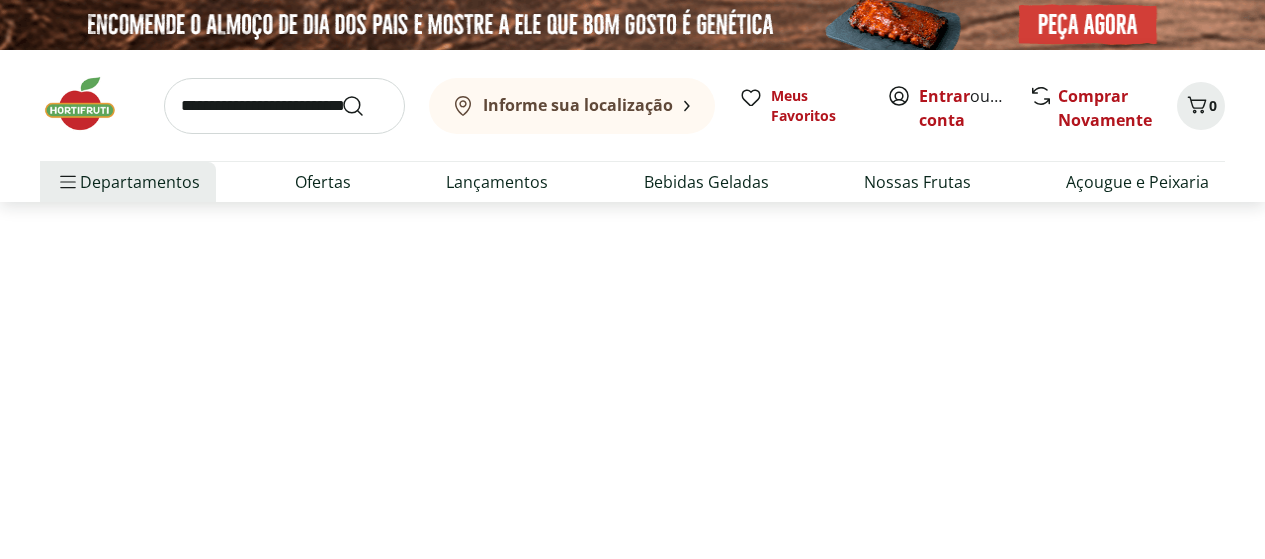 scroll, scrollTop: 0, scrollLeft: 0, axis: both 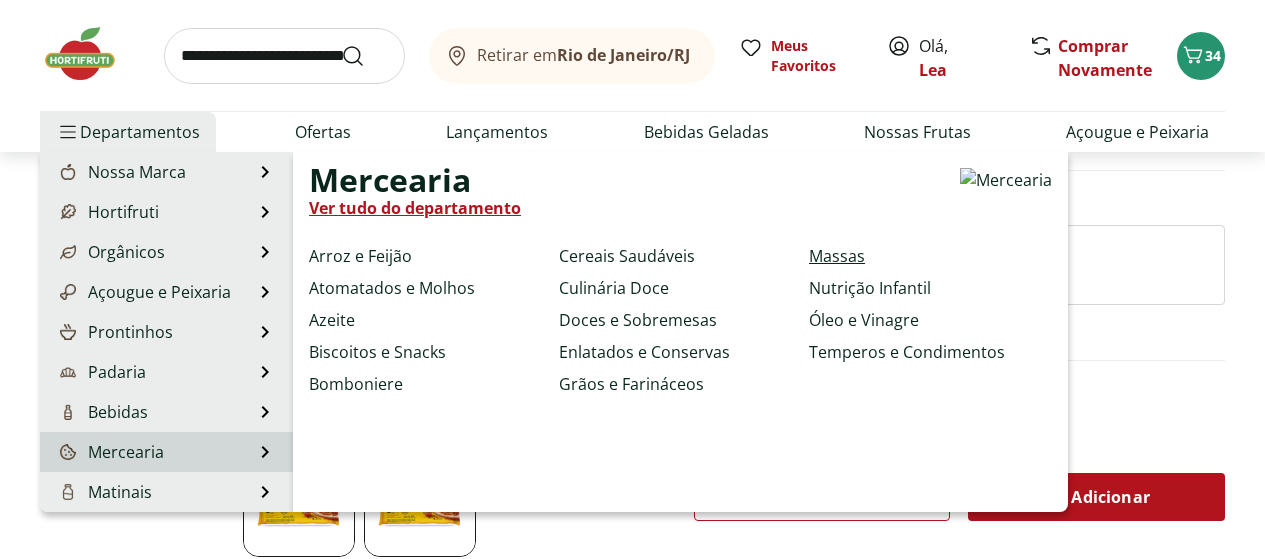 click on "Massas" at bounding box center (837, 256) 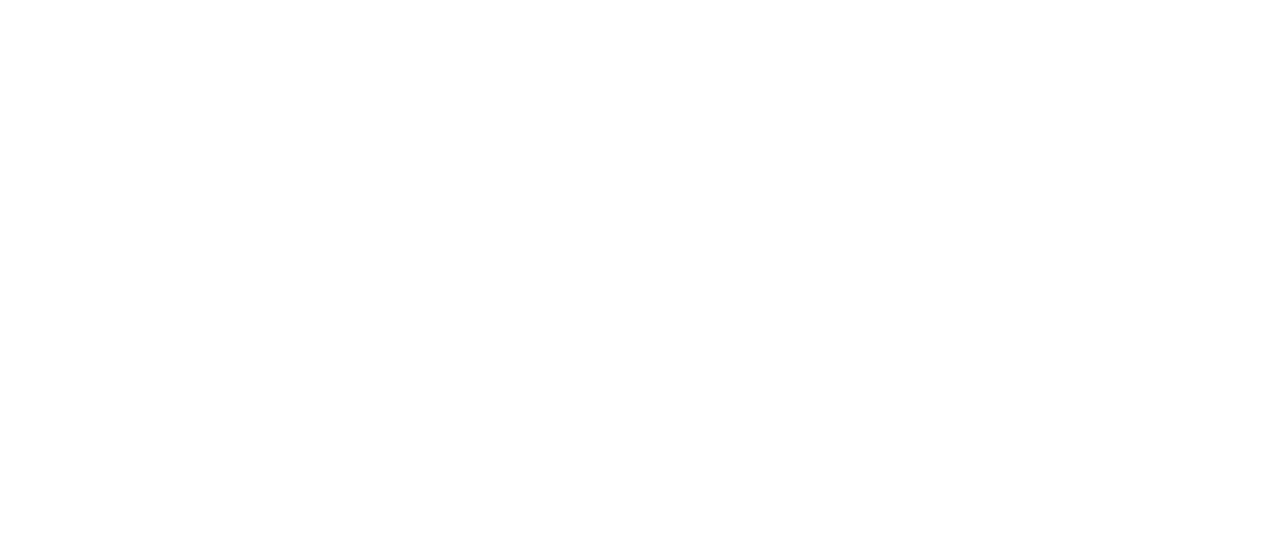scroll, scrollTop: 0, scrollLeft: 0, axis: both 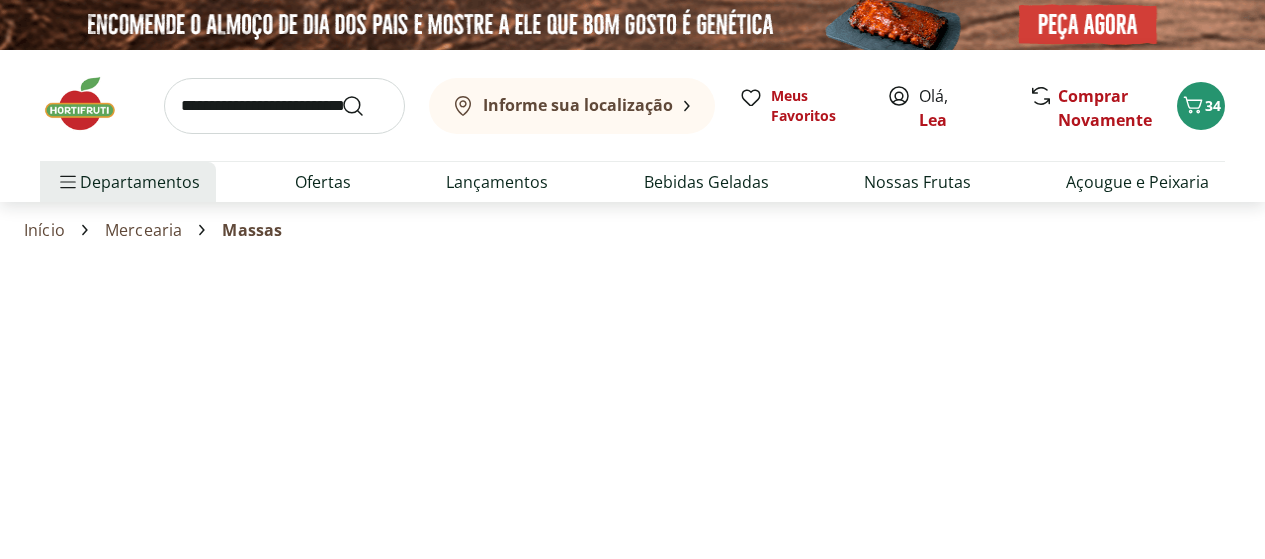 select on "**********" 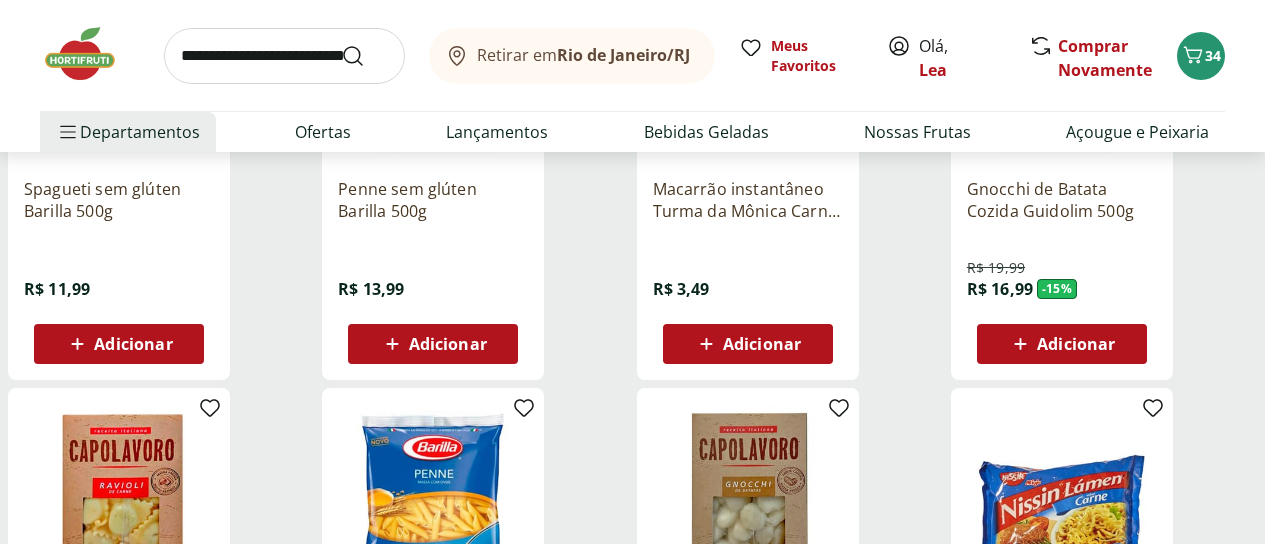 scroll, scrollTop: 400, scrollLeft: 0, axis: vertical 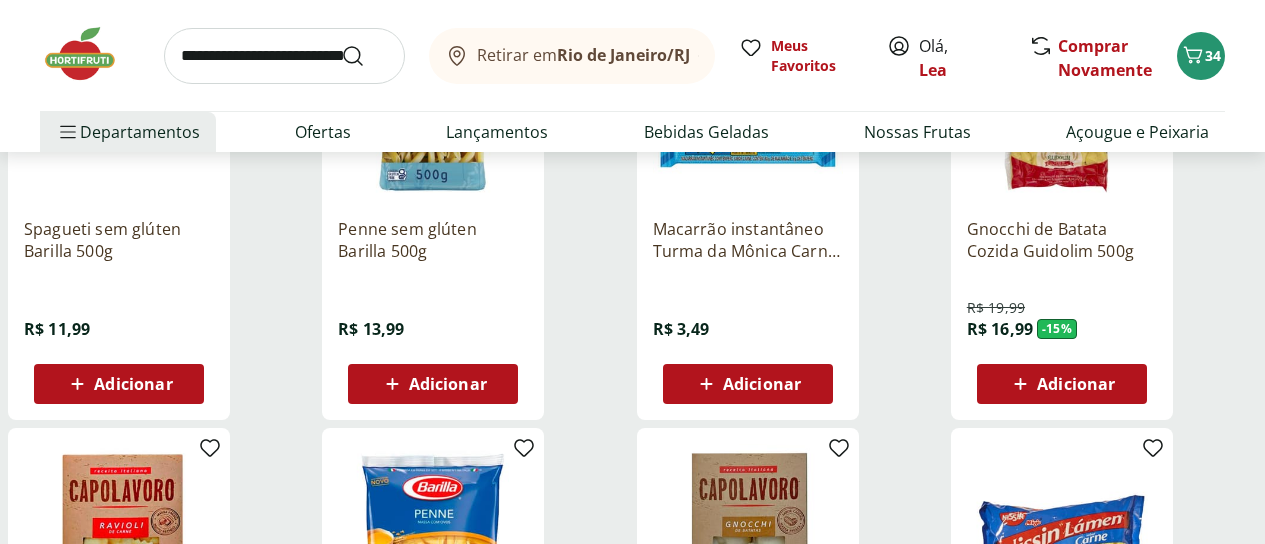 click on "Adicionar" at bounding box center (433, 384) 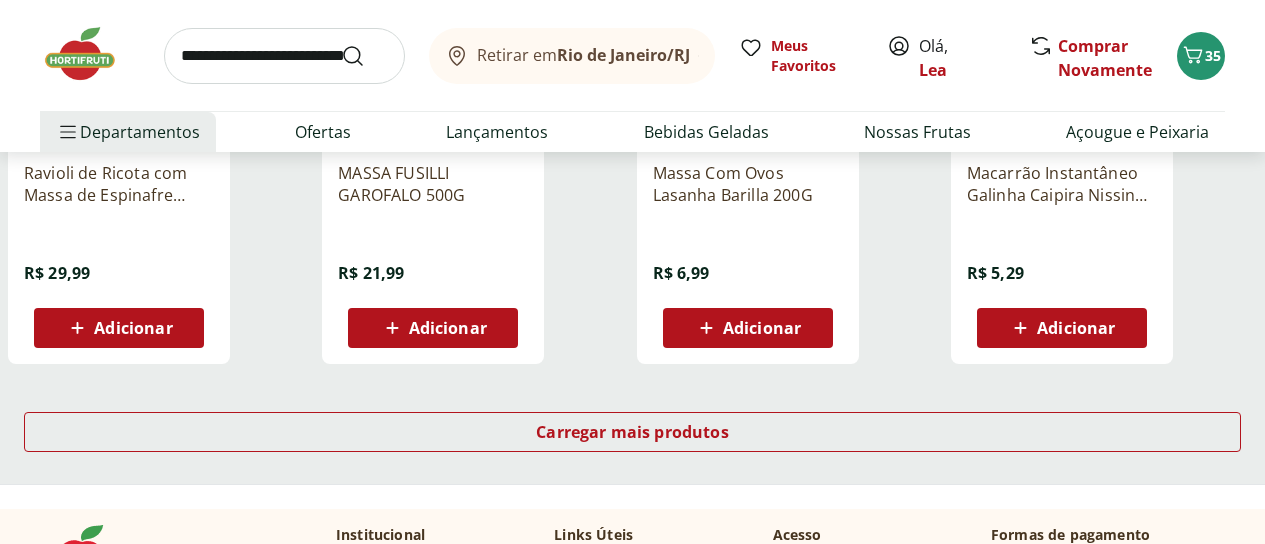 scroll, scrollTop: 1360, scrollLeft: 0, axis: vertical 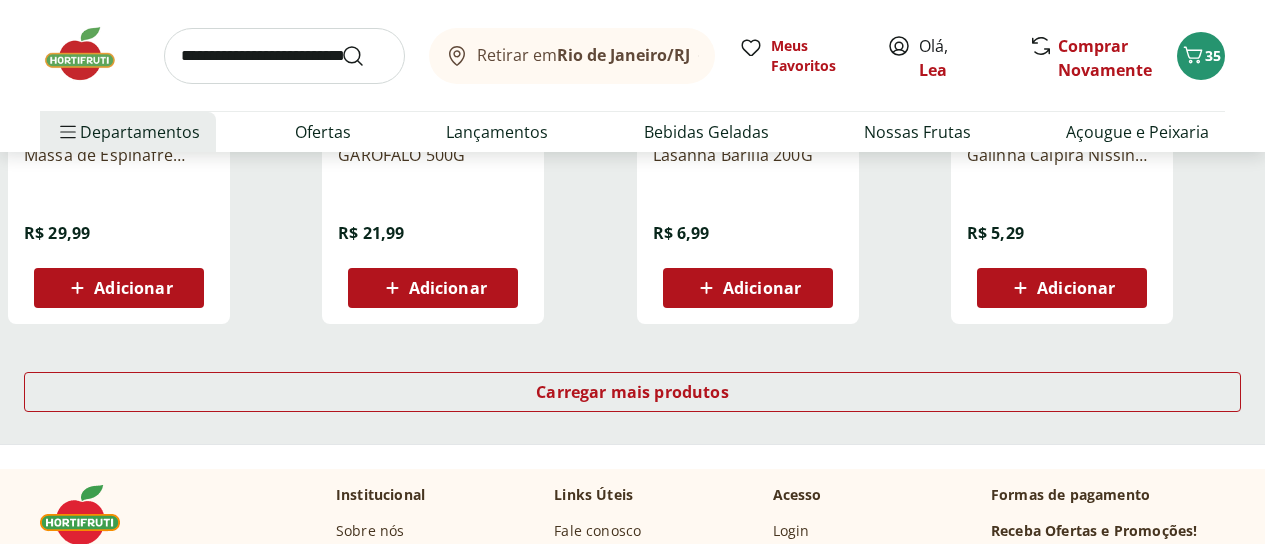 click on "Carregar mais produtos" at bounding box center [632, 396] 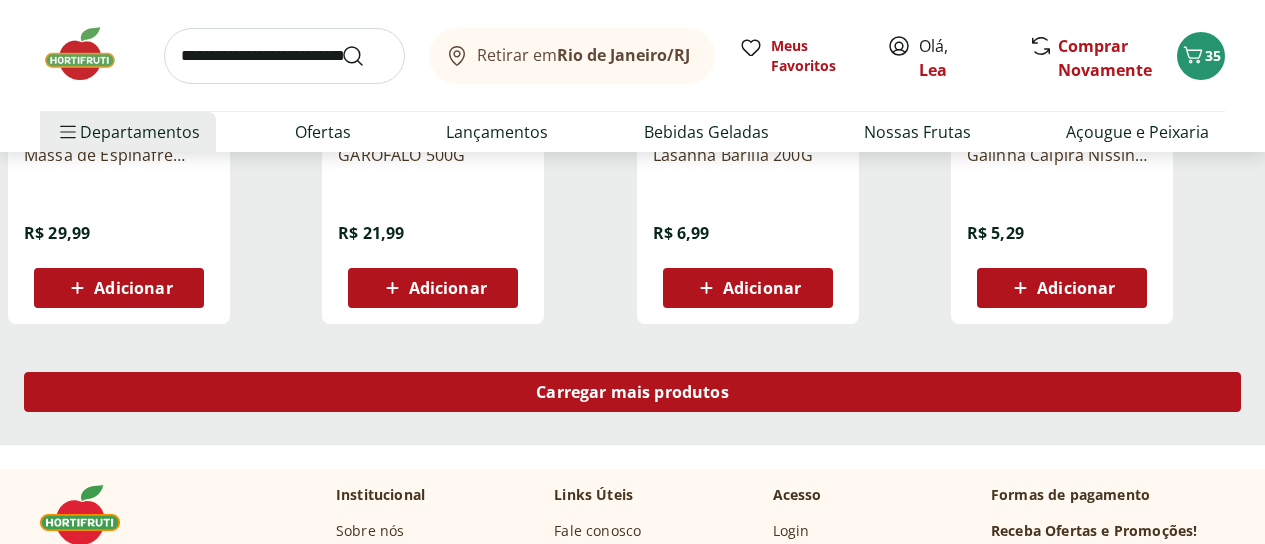 click on "Carregar mais produtos" at bounding box center [632, 392] 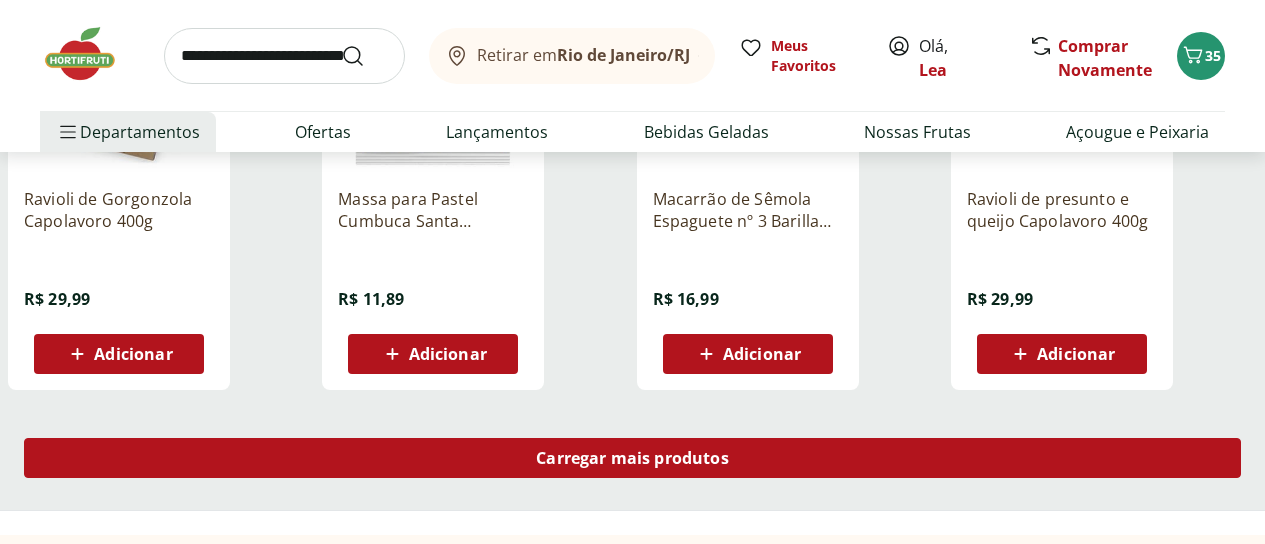 scroll, scrollTop: 2640, scrollLeft: 0, axis: vertical 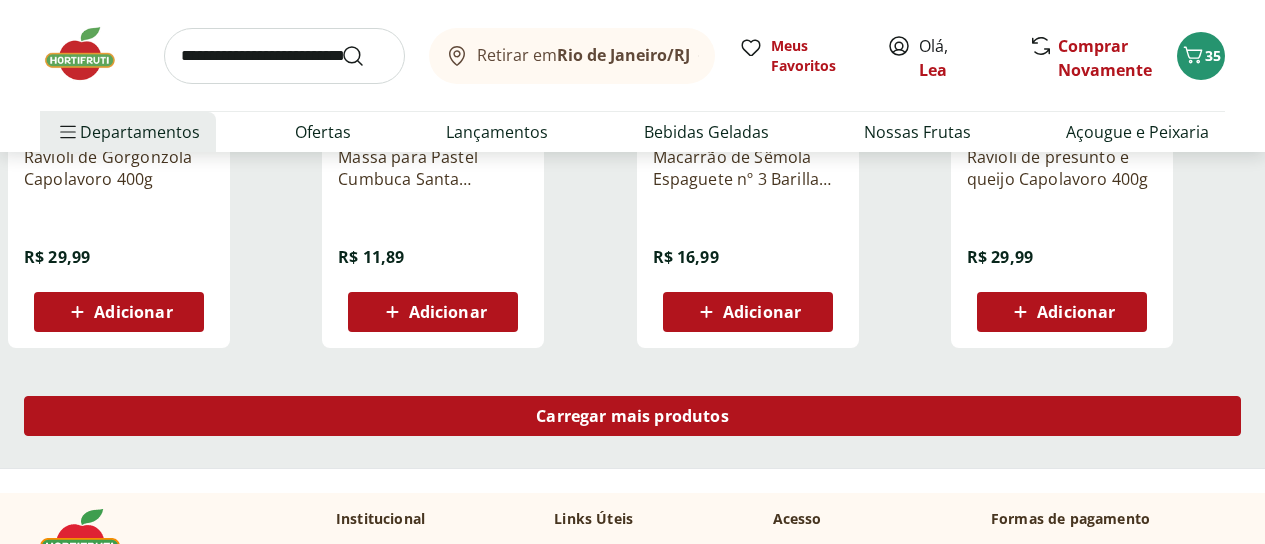 click on "Carregar mais produtos" at bounding box center (632, 416) 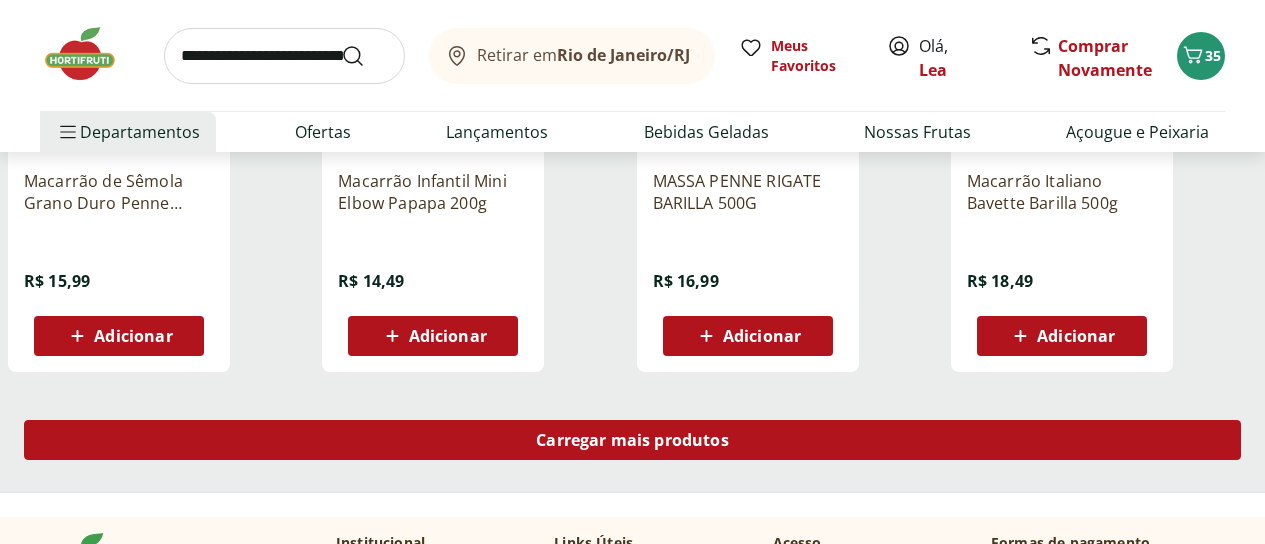 scroll, scrollTop: 3960, scrollLeft: 0, axis: vertical 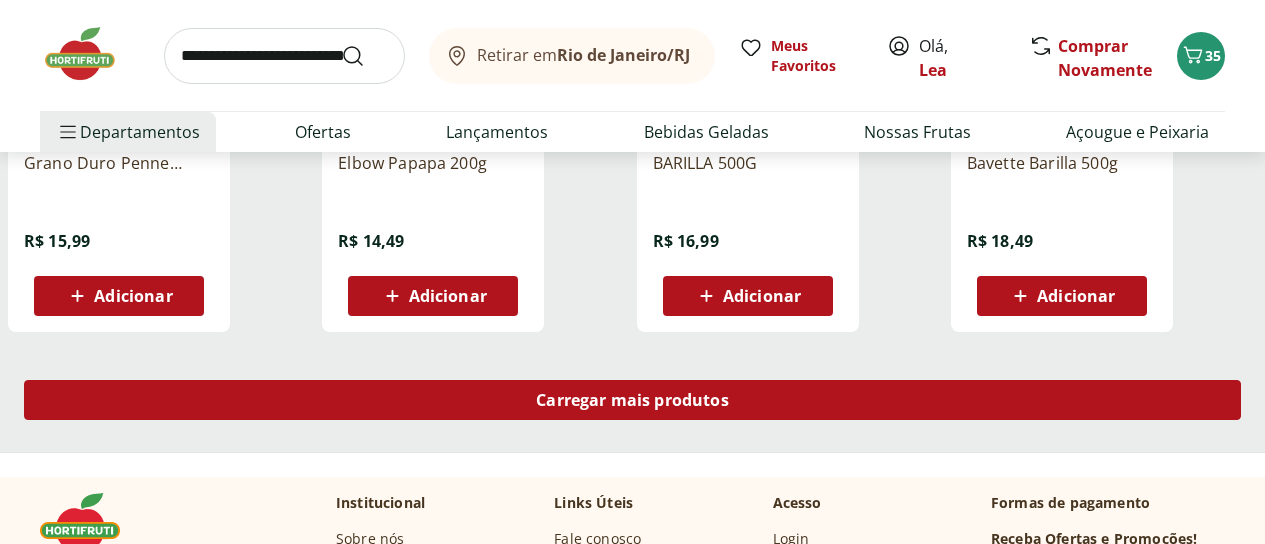 click on "Carregar mais produtos" at bounding box center (632, 400) 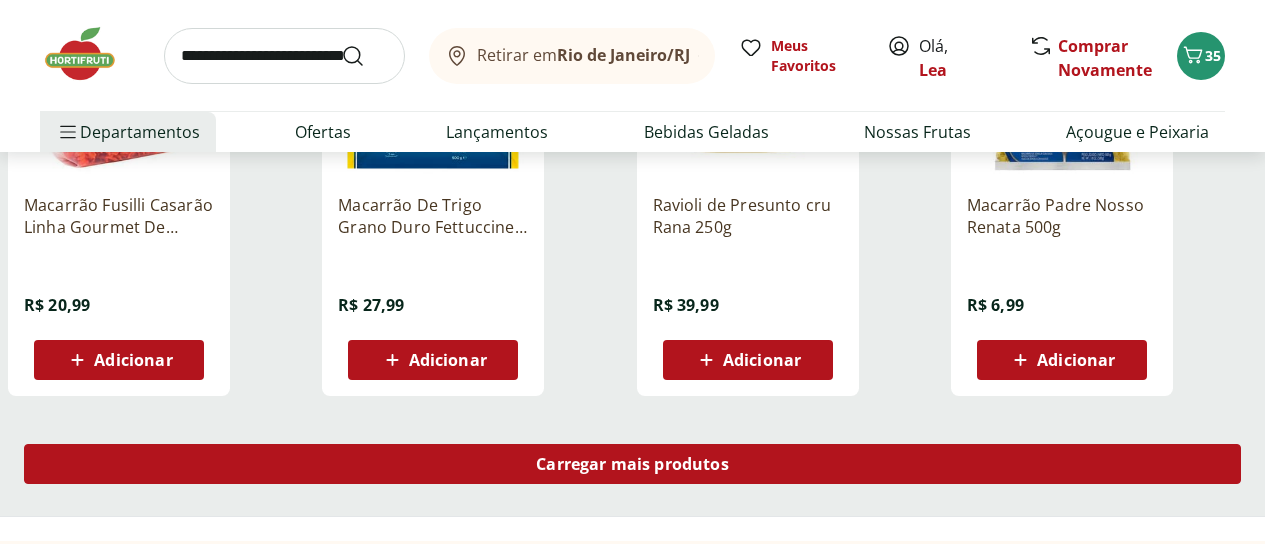 scroll, scrollTop: 5240, scrollLeft: 0, axis: vertical 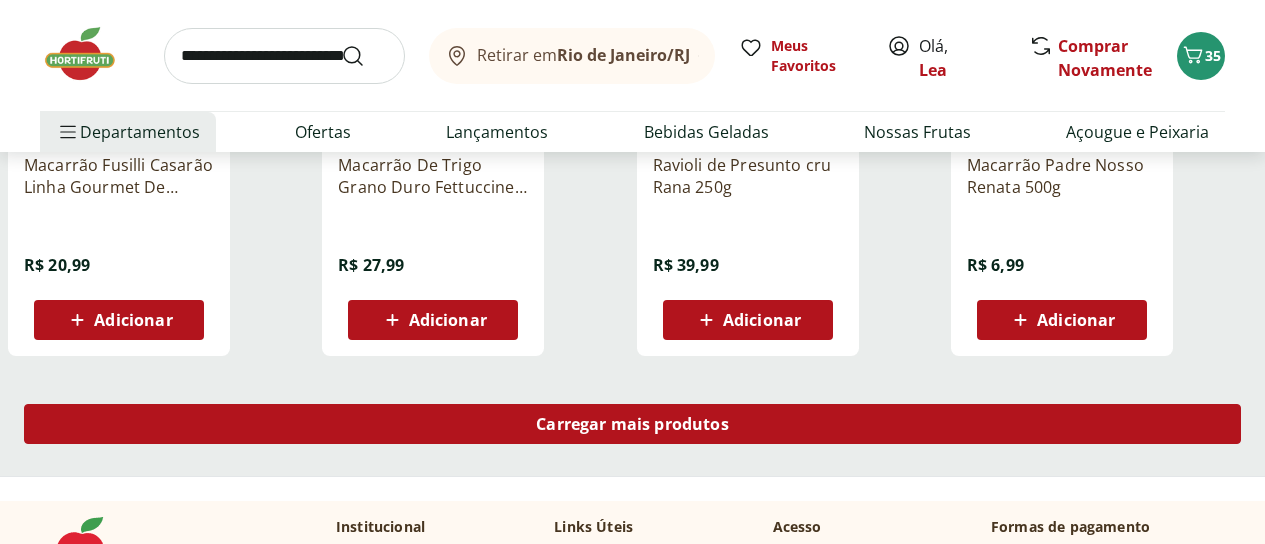click on "Carregar mais produtos" at bounding box center (632, 424) 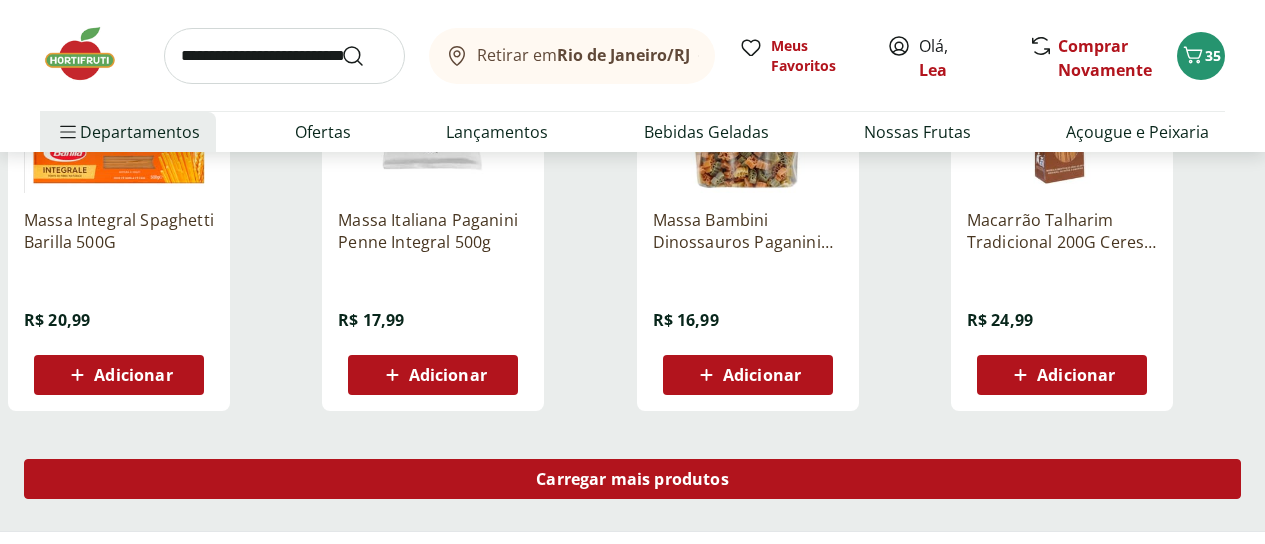 scroll, scrollTop: 6520, scrollLeft: 0, axis: vertical 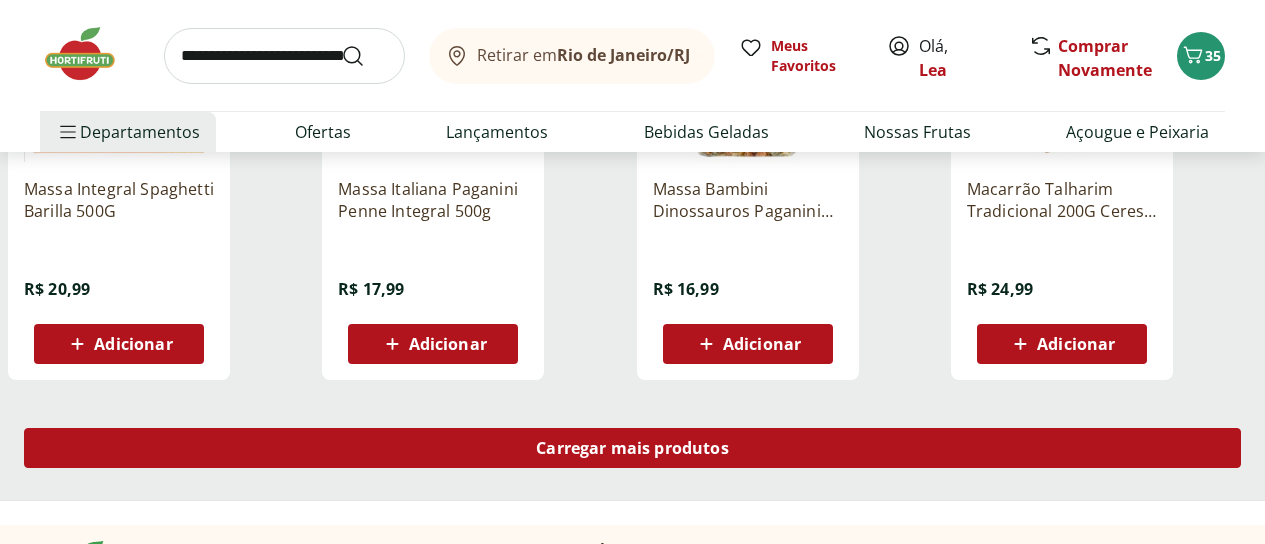 click on "Carregar mais produtos" at bounding box center [632, 448] 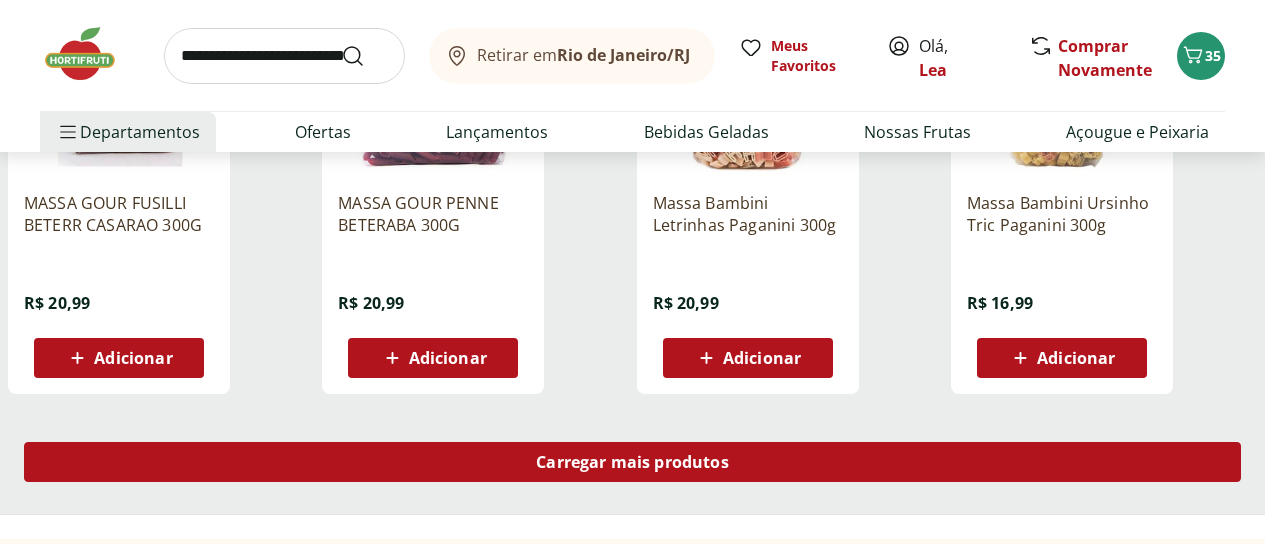 scroll, scrollTop: 7840, scrollLeft: 0, axis: vertical 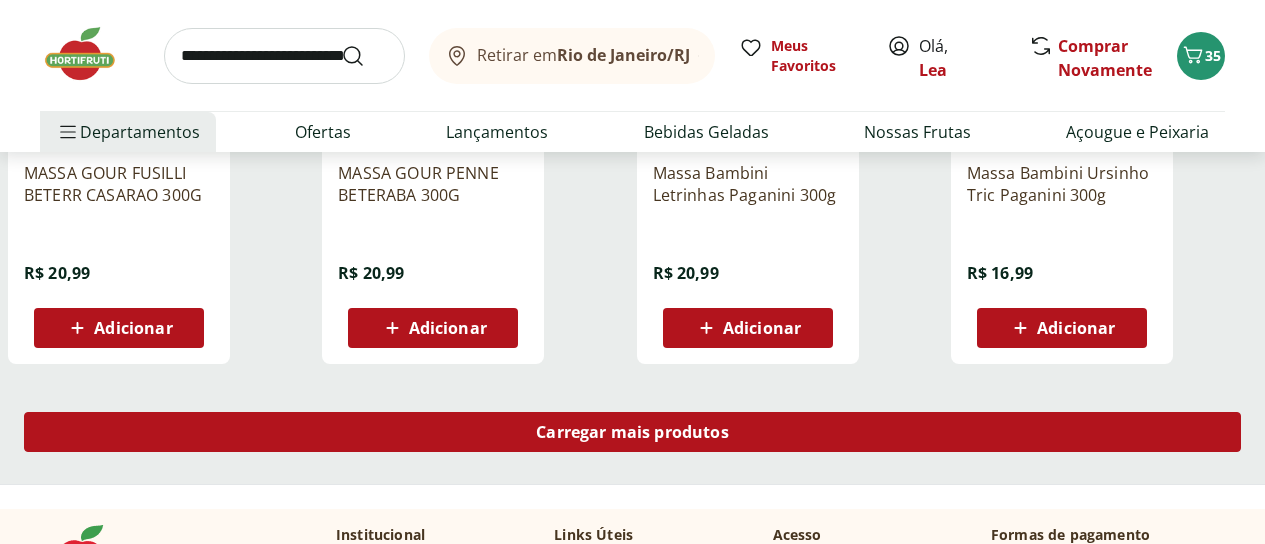 click on "Carregar mais produtos" at bounding box center (632, 432) 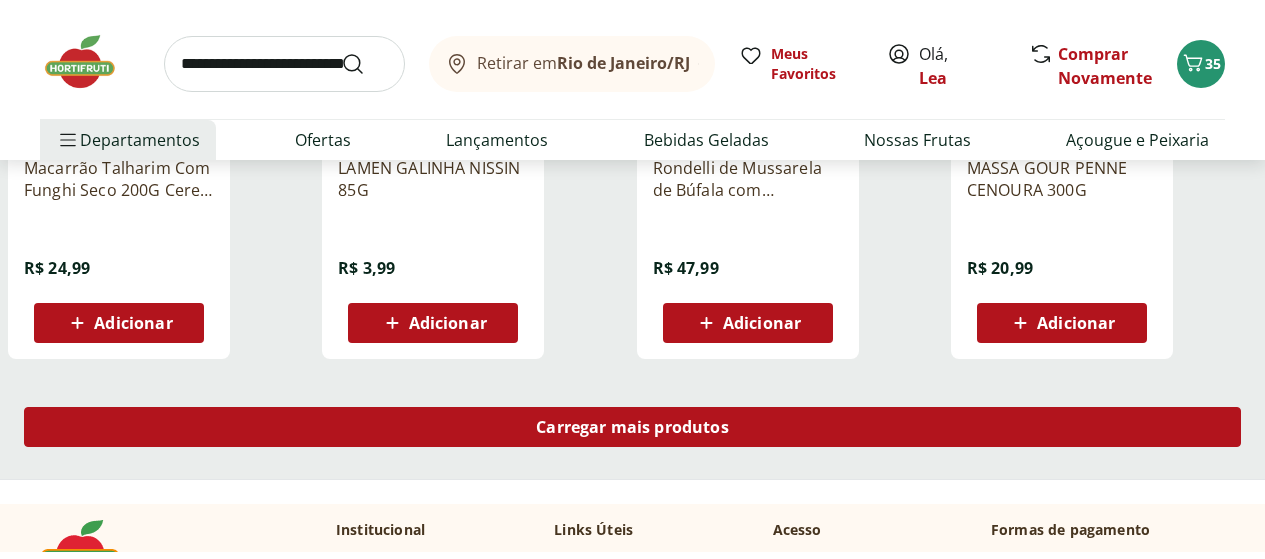 scroll, scrollTop: 9160, scrollLeft: 0, axis: vertical 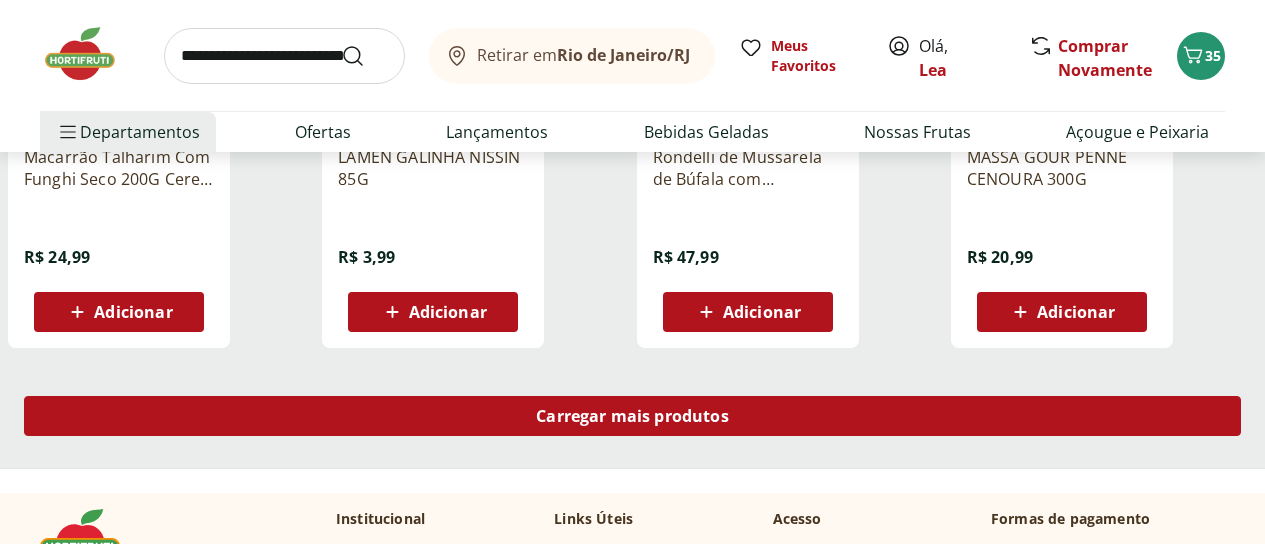 click on "Carregar mais produtos" at bounding box center [632, 416] 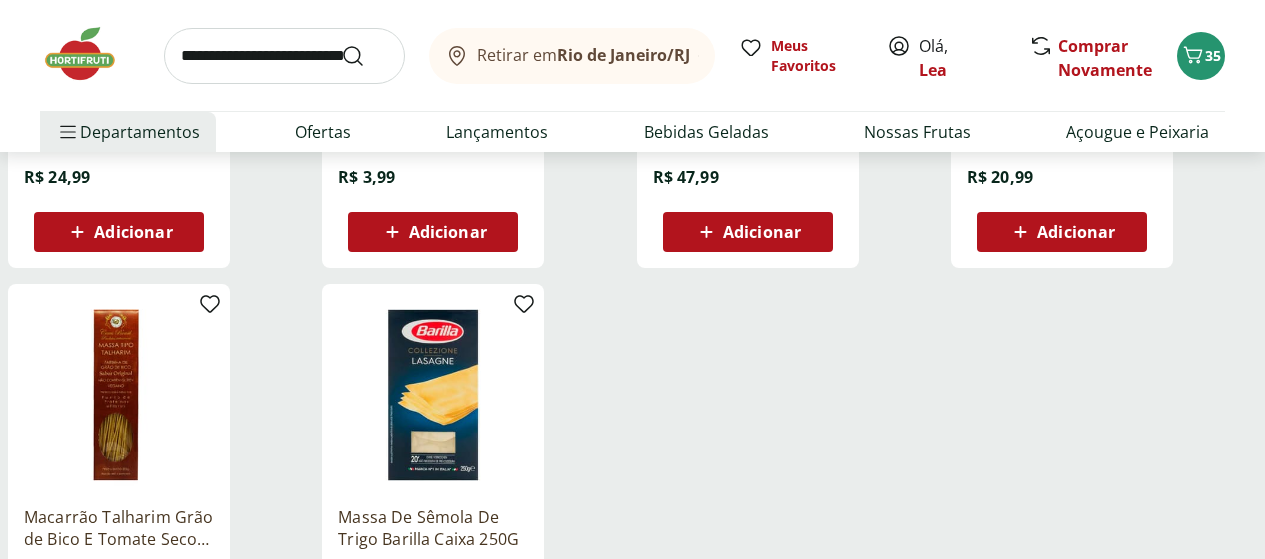 scroll, scrollTop: 9280, scrollLeft: 0, axis: vertical 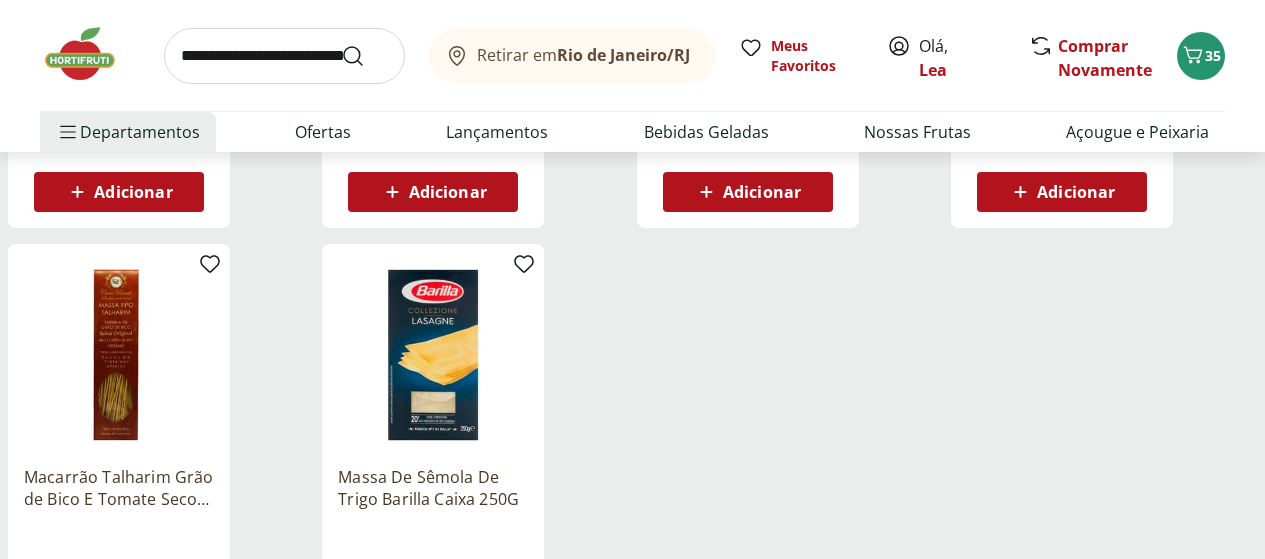 click at bounding box center (284, 56) 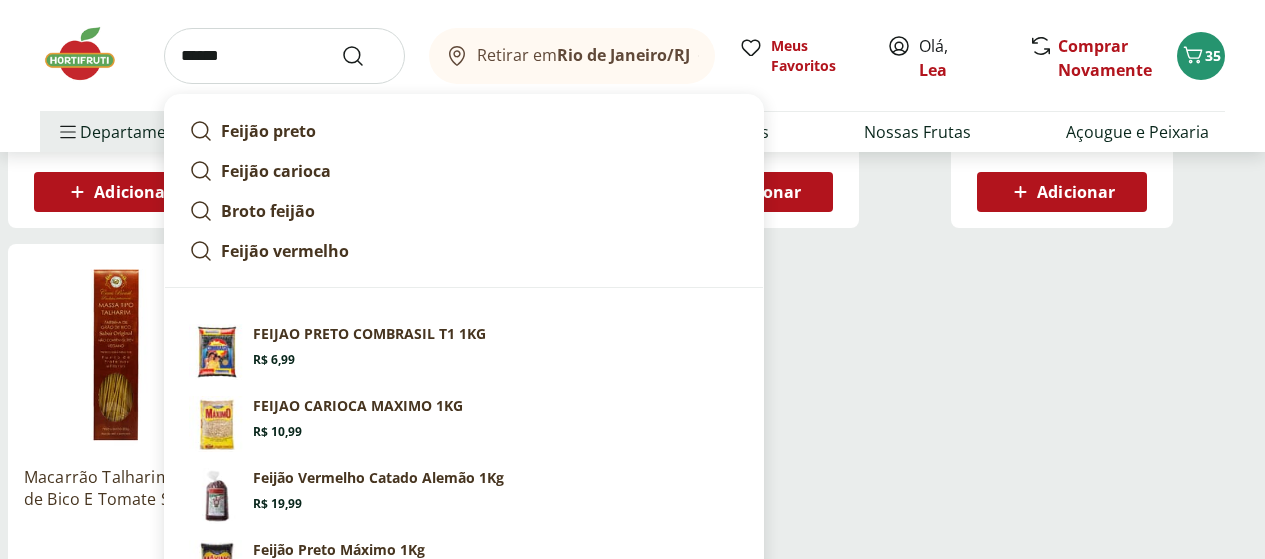 type on "******" 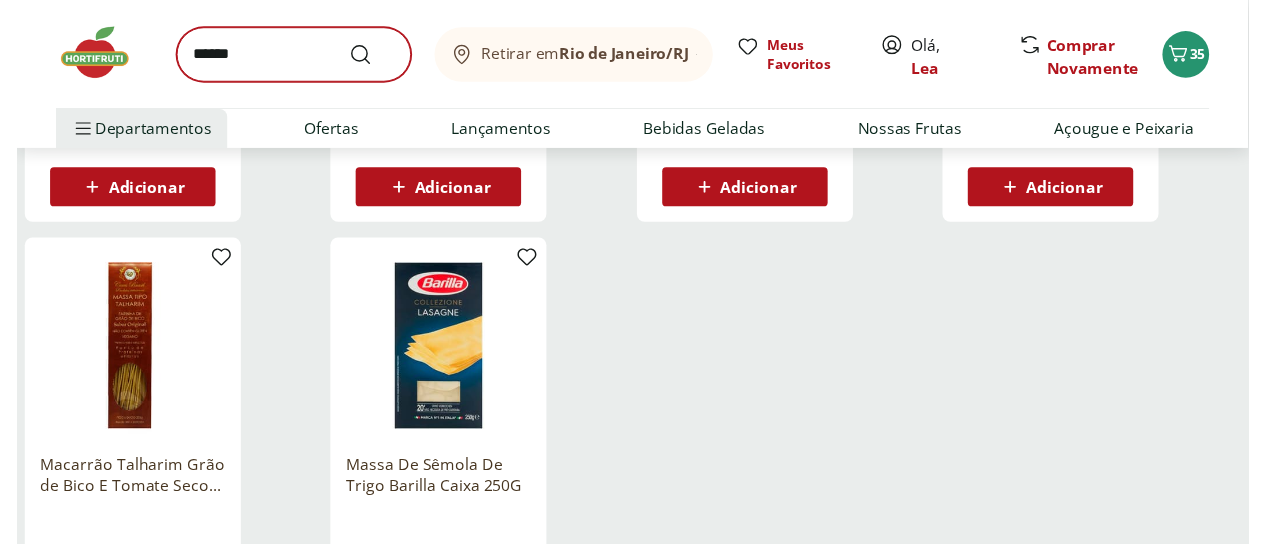 scroll, scrollTop: 0, scrollLeft: 0, axis: both 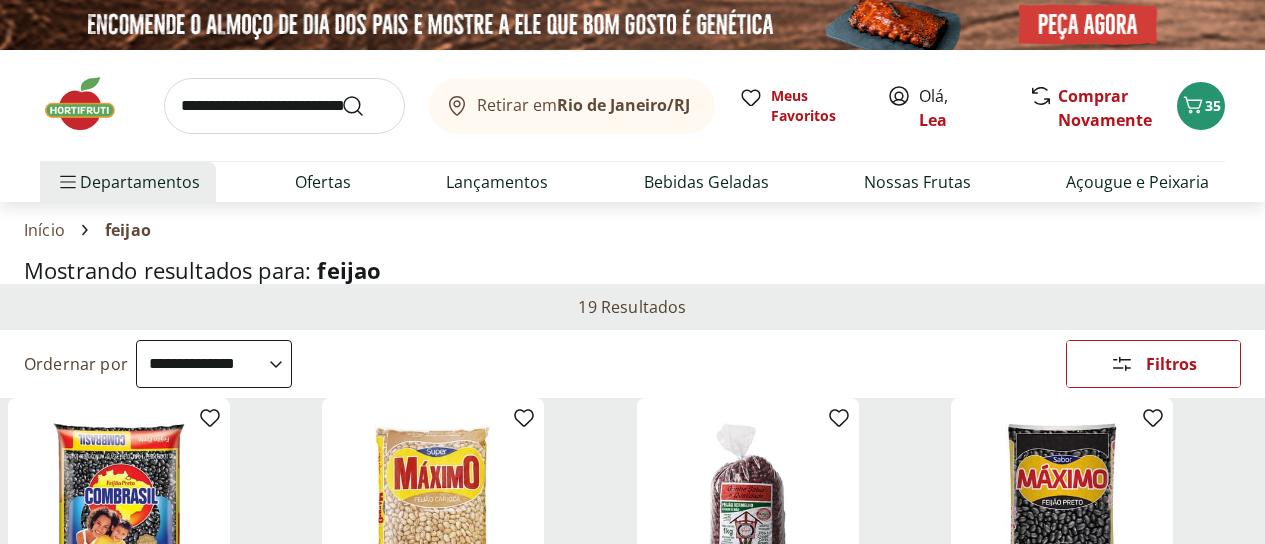 click on "**********" at bounding box center (214, 364) 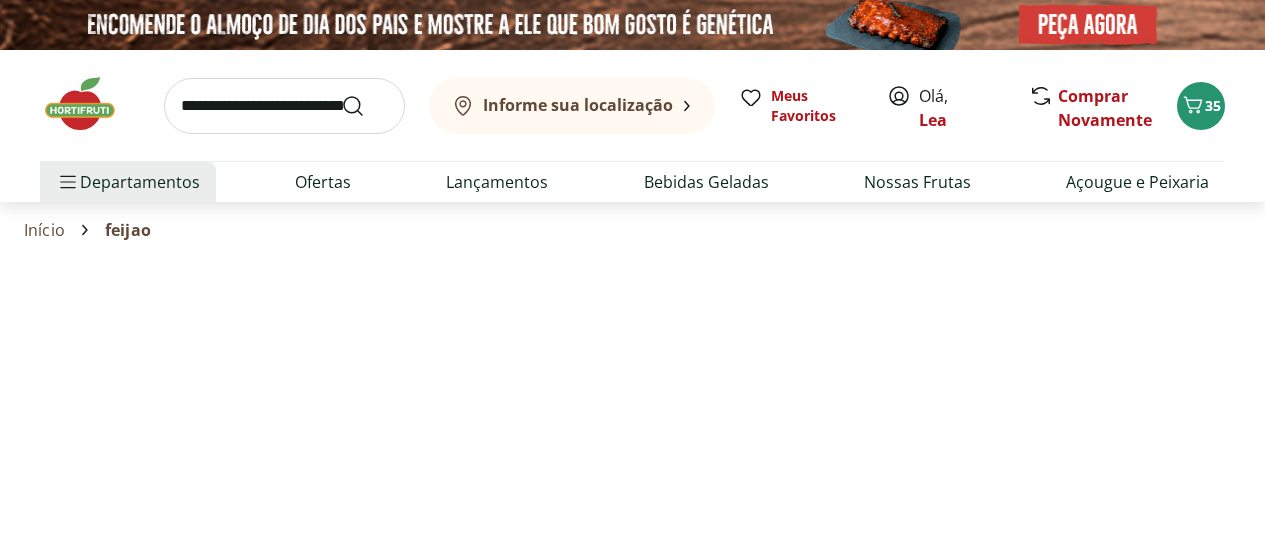 select on "*********" 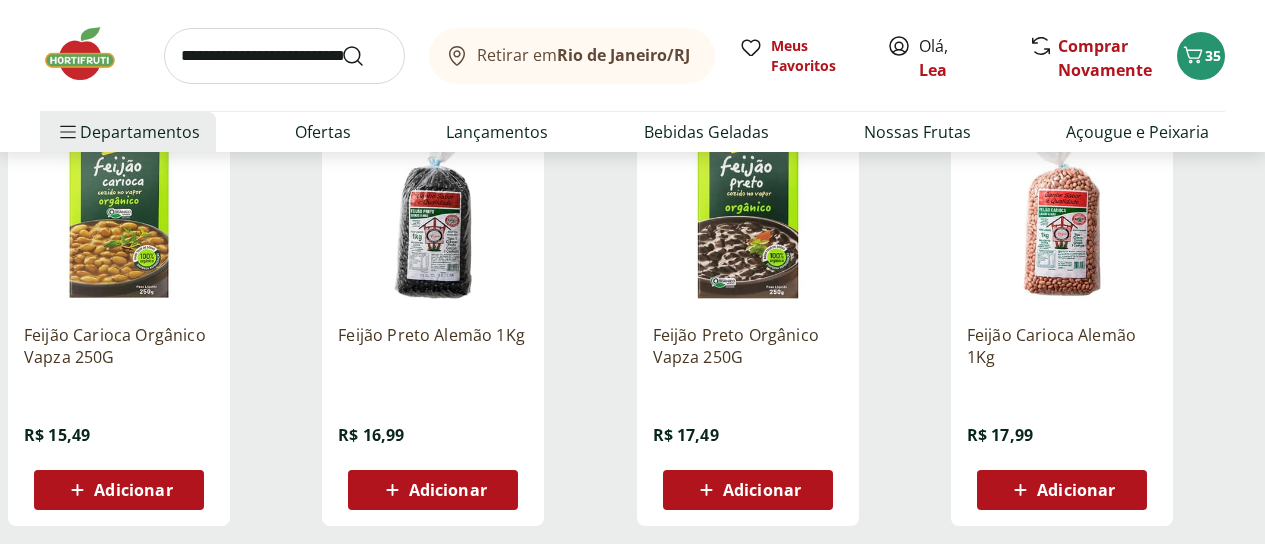 scroll, scrollTop: 1200, scrollLeft: 0, axis: vertical 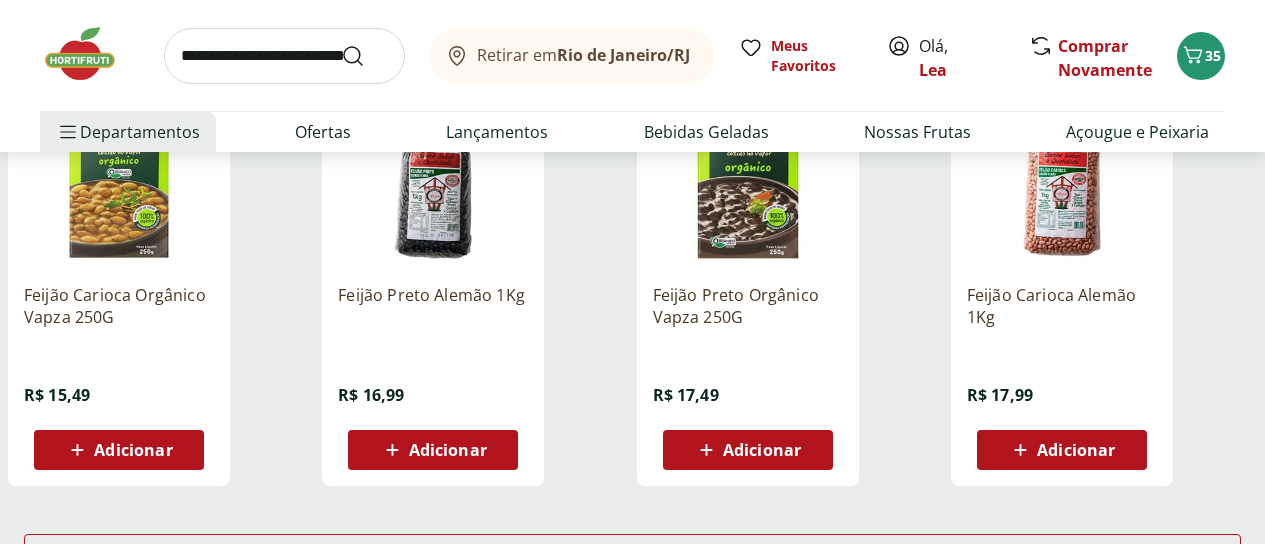 click on "Adicionar" at bounding box center [448, 450] 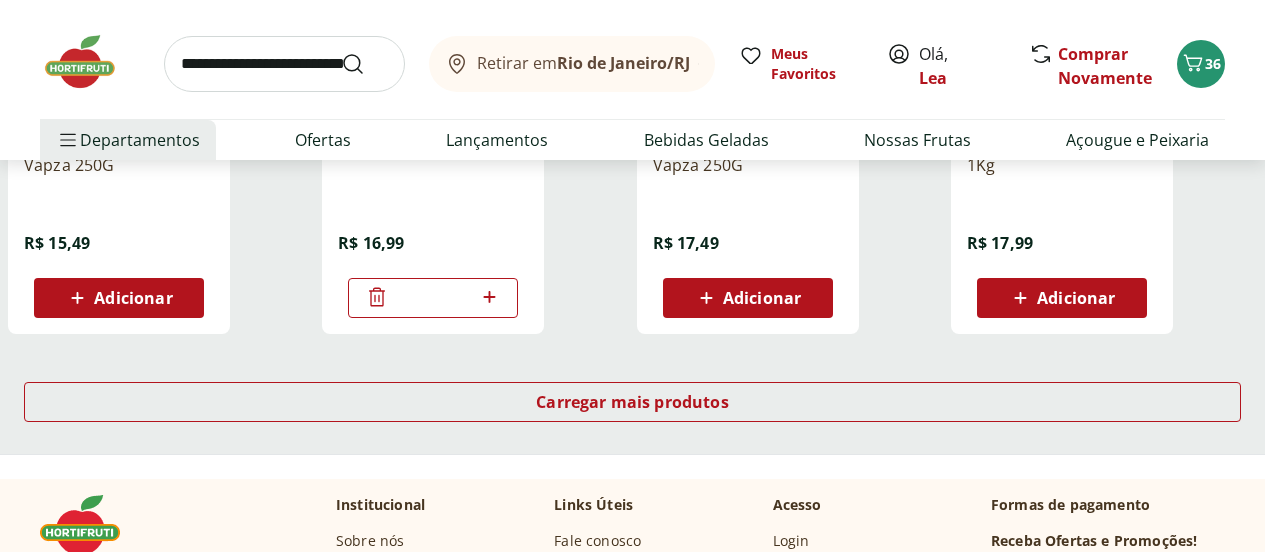scroll, scrollTop: 1320, scrollLeft: 0, axis: vertical 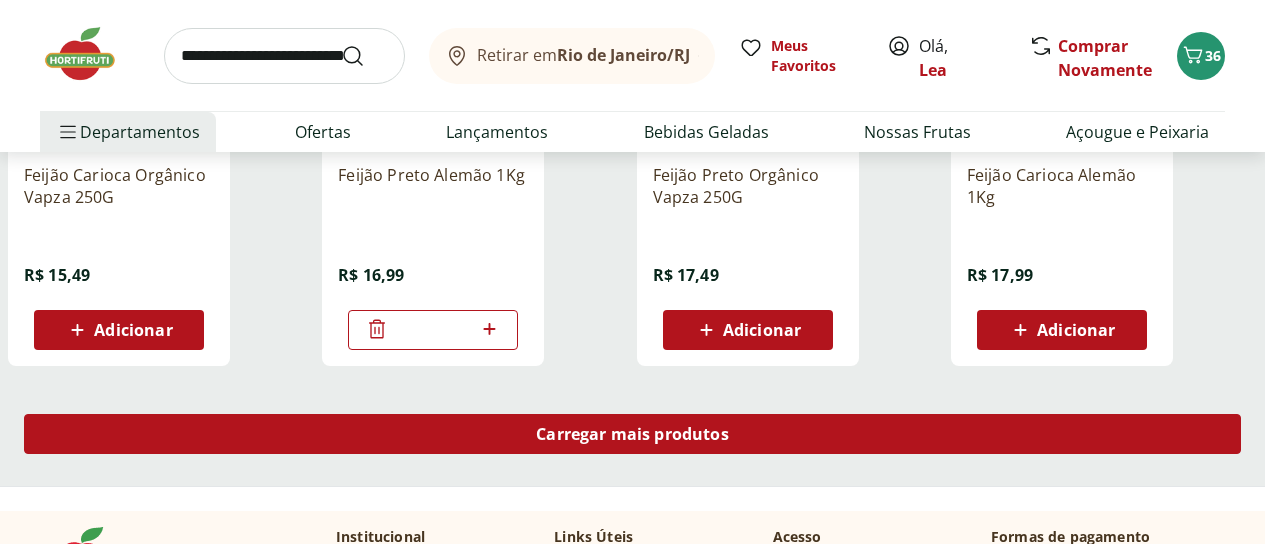 click on "Carregar mais produtos" at bounding box center (632, 434) 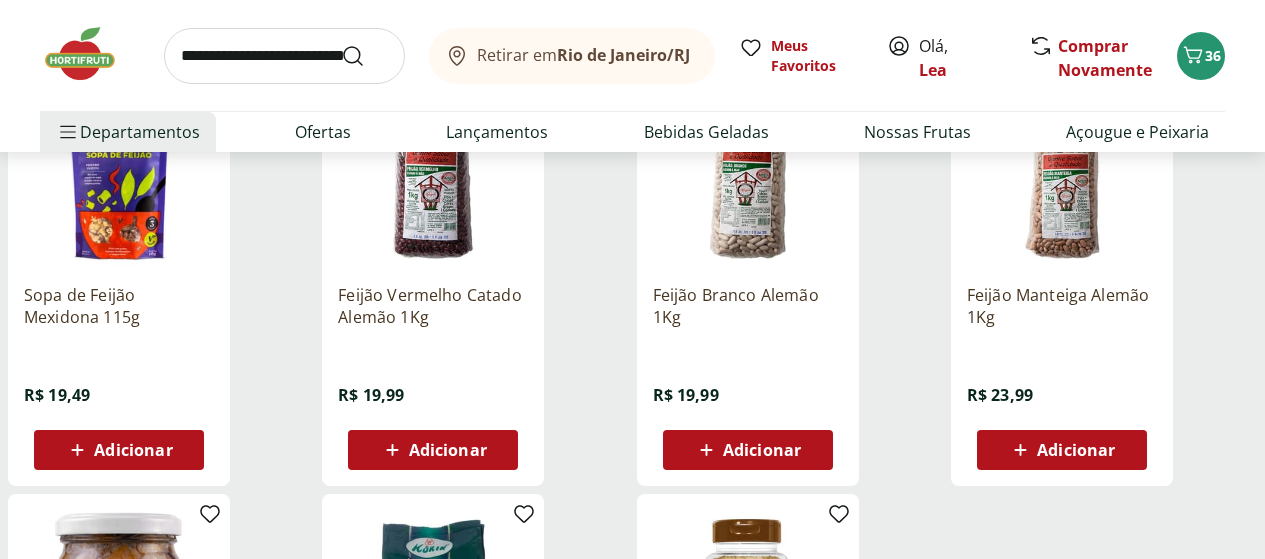 scroll, scrollTop: 1600, scrollLeft: 0, axis: vertical 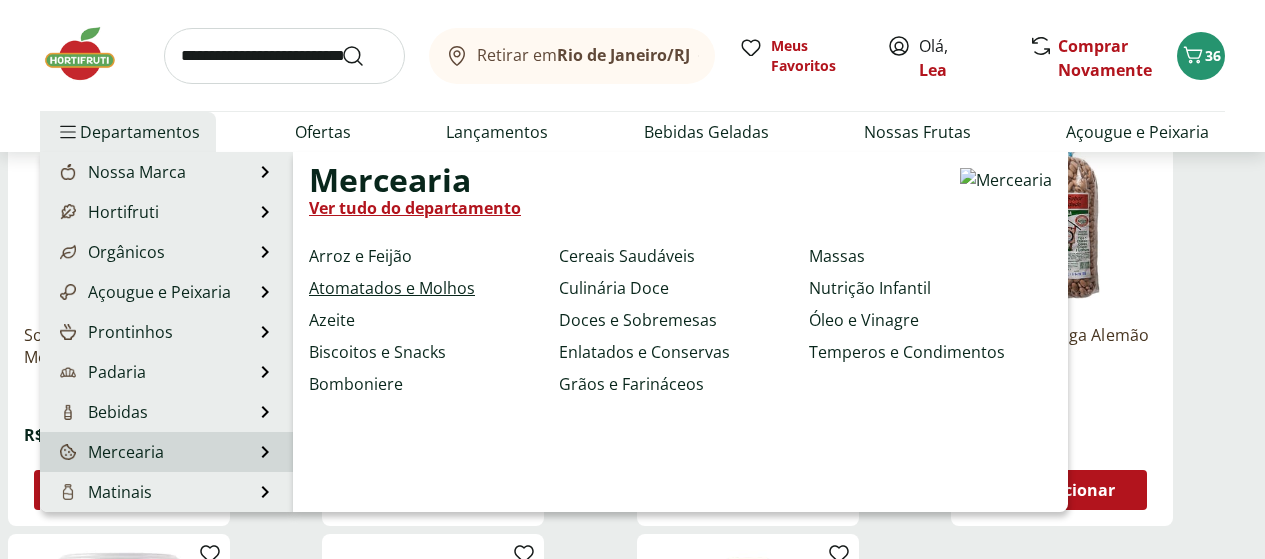 click on "Atomatados e Molhos" at bounding box center [392, 288] 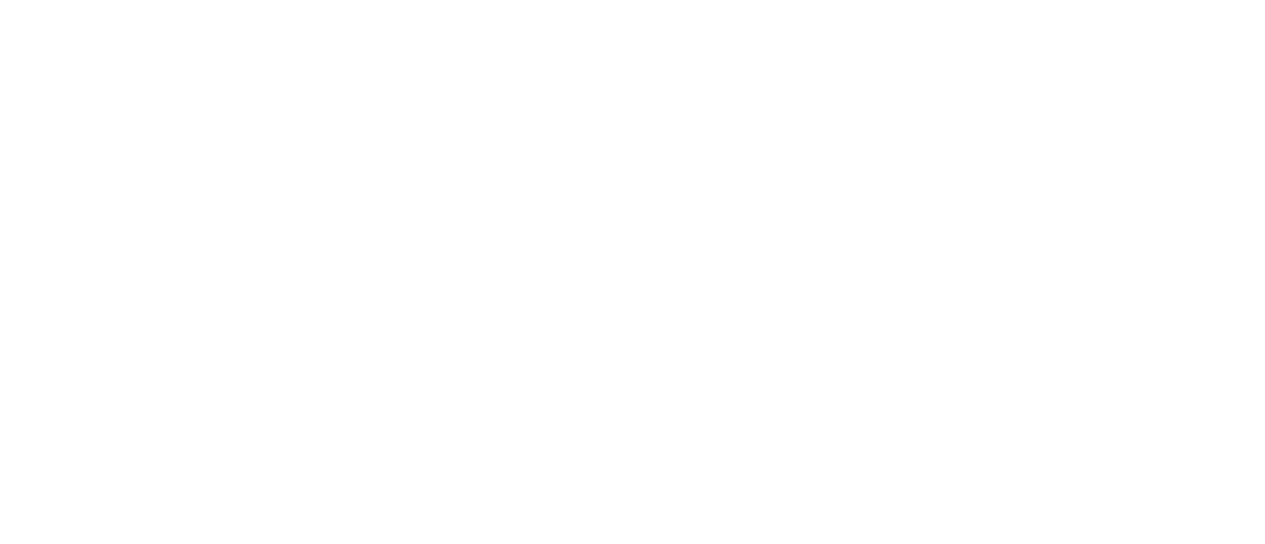 scroll, scrollTop: 0, scrollLeft: 0, axis: both 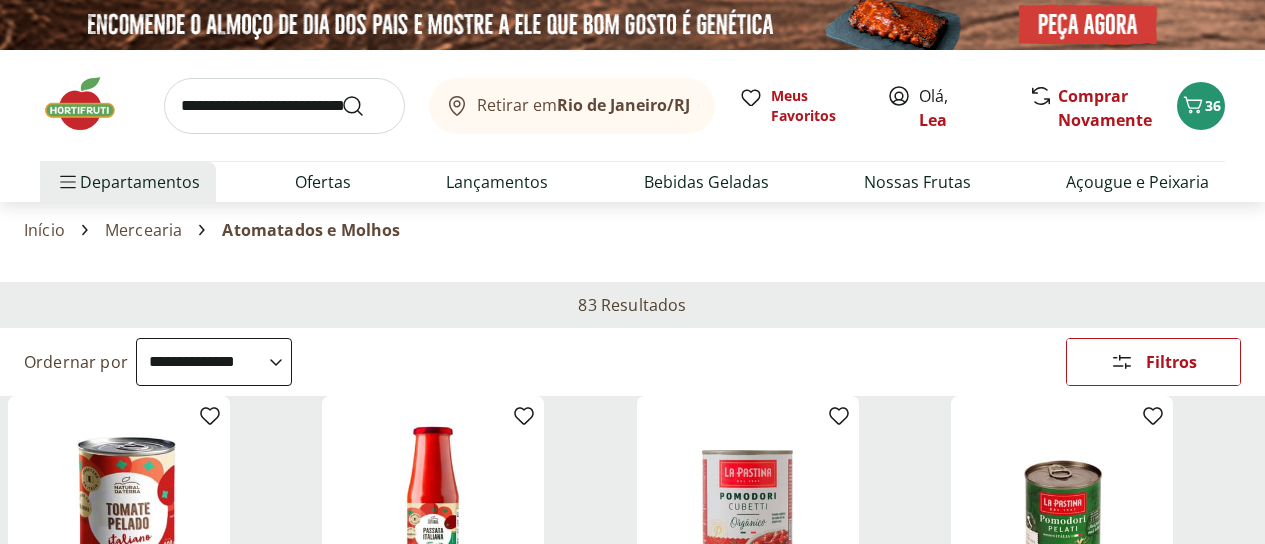 click on "**********" at bounding box center (214, 362) 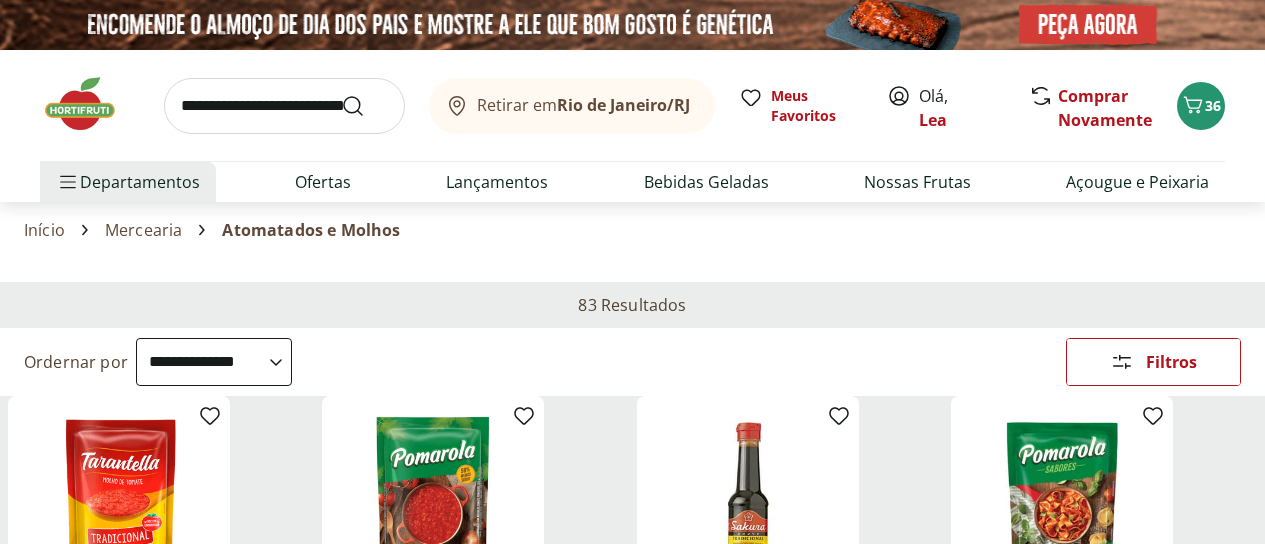 click on "Molho De Tomate Tradicional Tarantella 300g R$ 3,29 Adicionar Molho de Tomate Tradicional Pomarola Sache 300g R$ 5,29 Adicionar Molho Shoyu Tradicional Sakura - 150Ml R$ 6,79 Adicionar Molho De Tomate Manjericão Pomarola Sabores Sachê 300G R$ 6,89 Adicionar Ketchup Hellman's 380G R$ 6,99 Adicionar Molho De Tomate Tradicional Pomarola Caixa 520G R$ 7,49 Adicionar Molho de Tomate Bolonhesa Pomarola 300g R$ 7,69 Adicionar Molho Para Salada Iogurte Kenko 236Ml R$ 8,49 Adicionar Molho de Tomate Passata Pomarola 300g R$ 8,59 Adicionar Tomate Pelado Italiano Natural da Terra 400g R$ 8,99 Adicionar Batata Palha Yoki 105g R$ 10,49 Adicionar Maionese Hellmann's Pote 250G R$ 10,49 Adicionar" at bounding box center [632, 1048] 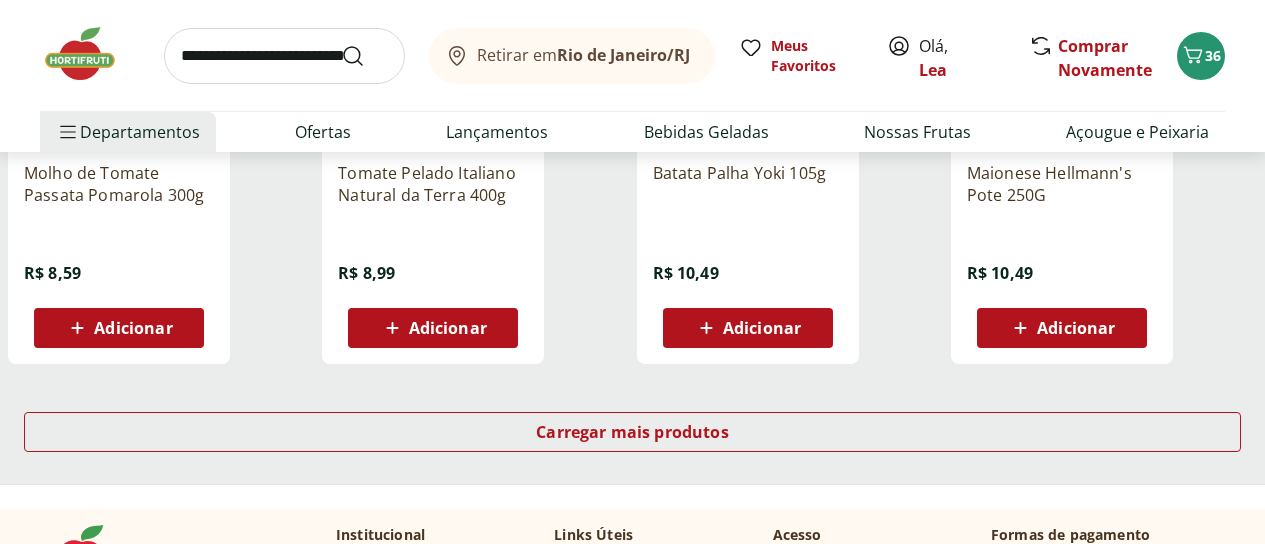 scroll, scrollTop: 1280, scrollLeft: 0, axis: vertical 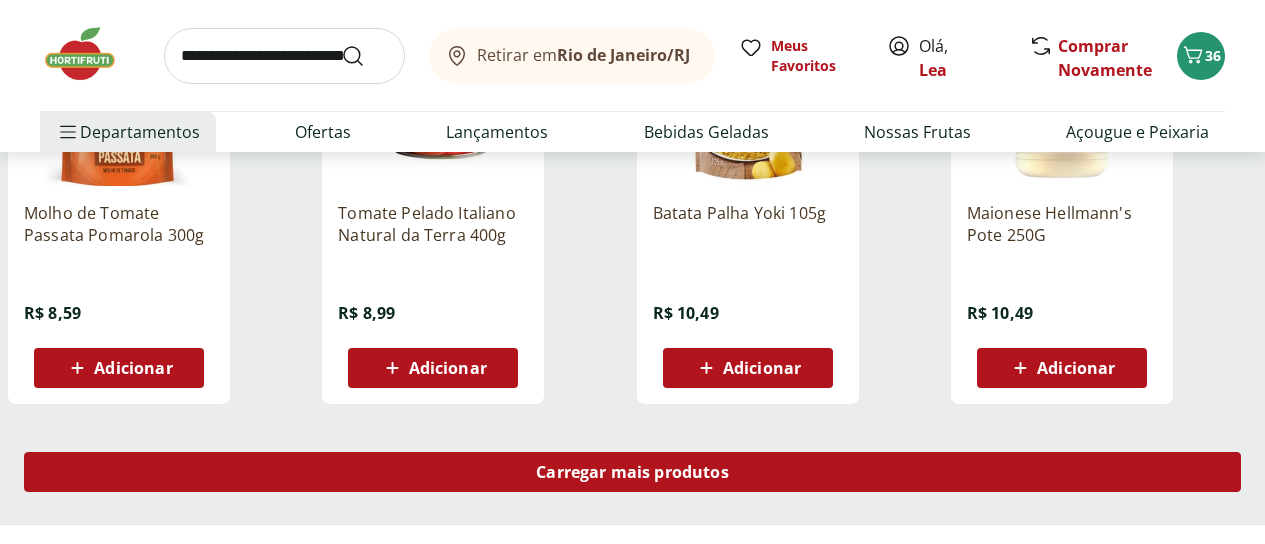 click on "Carregar mais produtos" at bounding box center (632, 472) 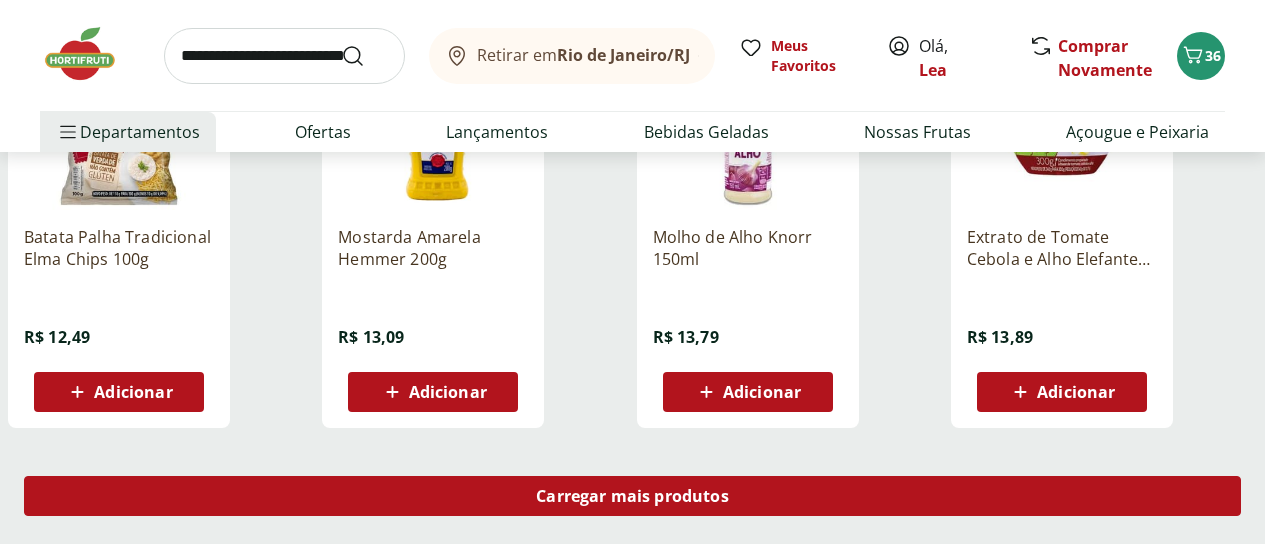 scroll, scrollTop: 2600, scrollLeft: 0, axis: vertical 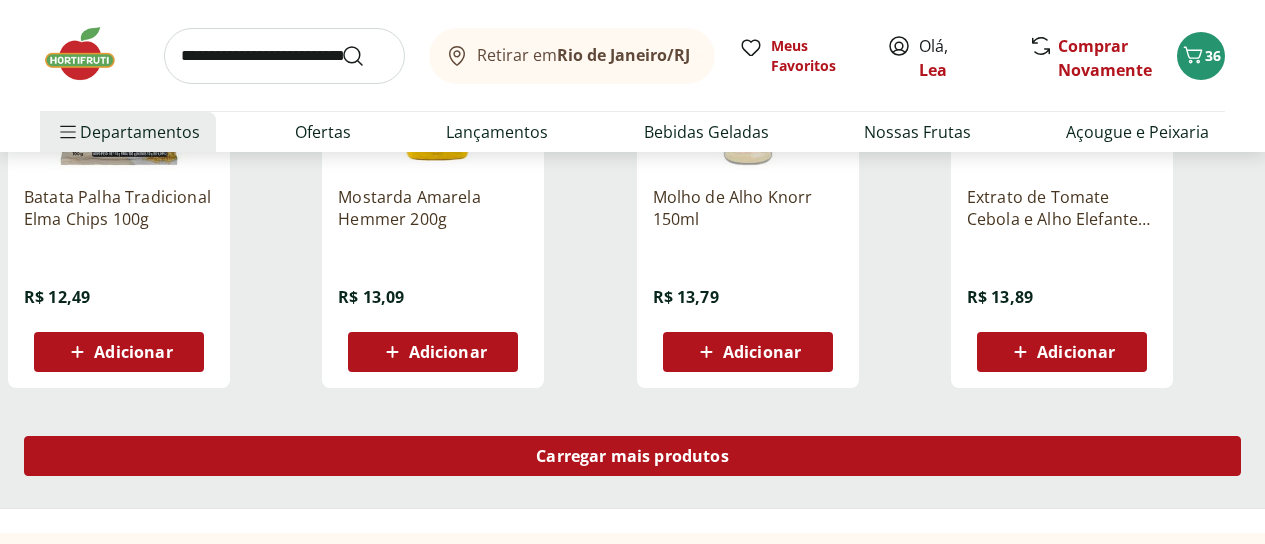 click on "Carregar mais produtos" at bounding box center [632, 456] 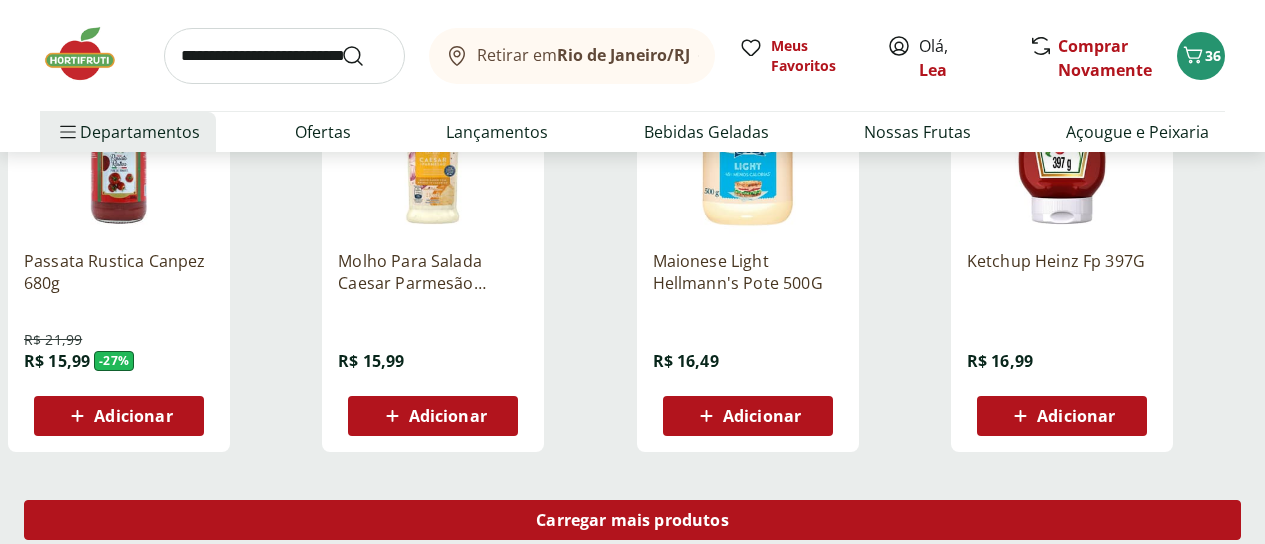 scroll, scrollTop: 3880, scrollLeft: 0, axis: vertical 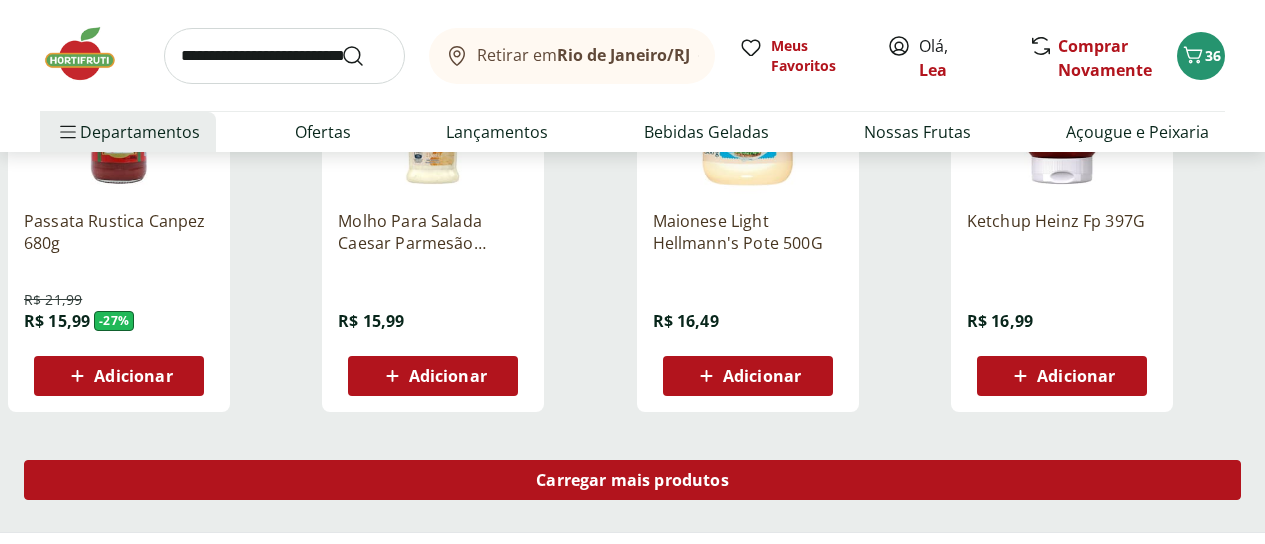 click on "Carregar mais produtos" at bounding box center [632, 480] 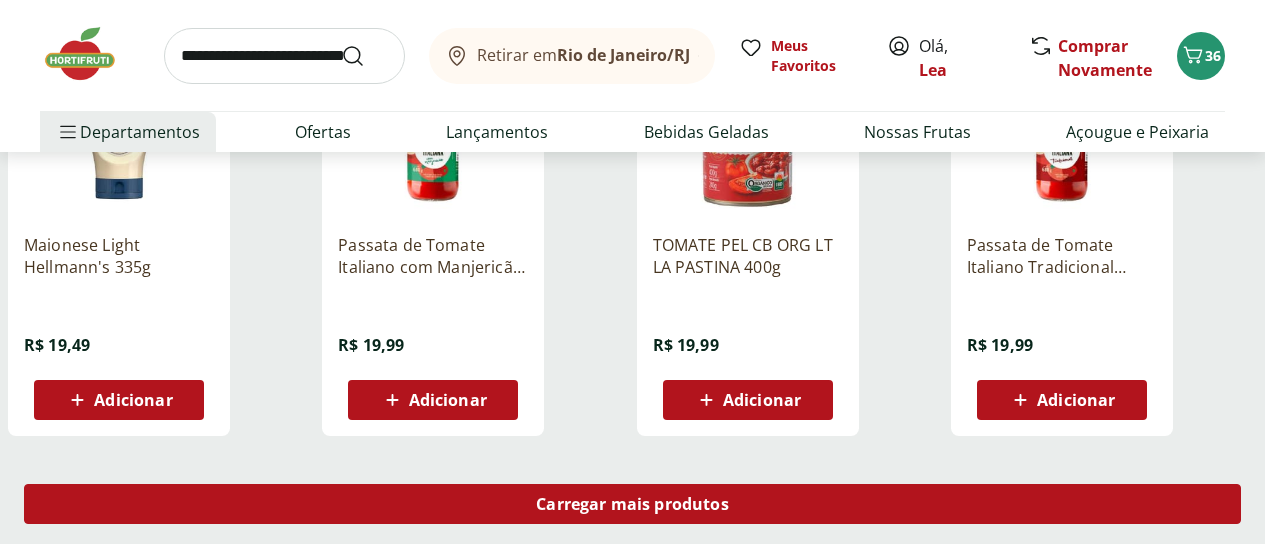 scroll, scrollTop: 5200, scrollLeft: 0, axis: vertical 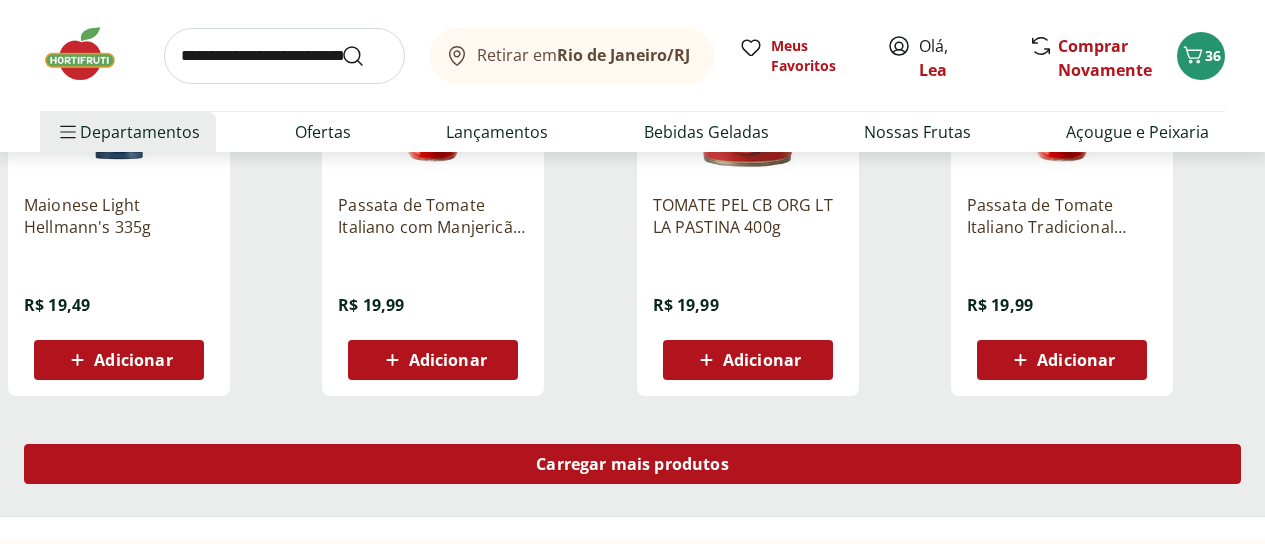 click on "Carregar mais produtos" at bounding box center [632, 464] 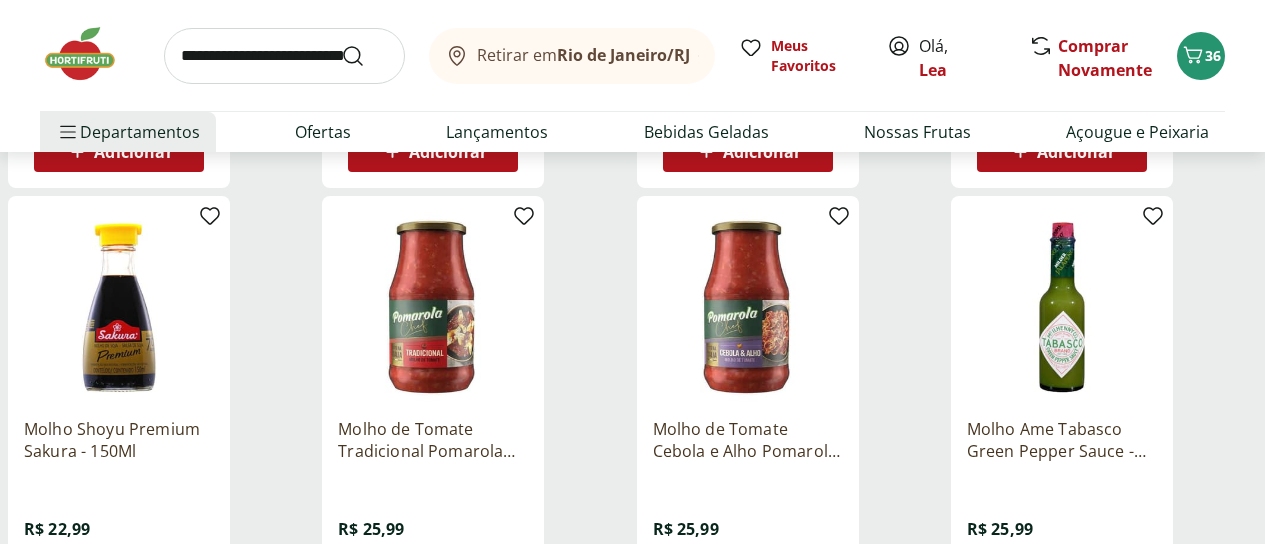 scroll, scrollTop: 6320, scrollLeft: 0, axis: vertical 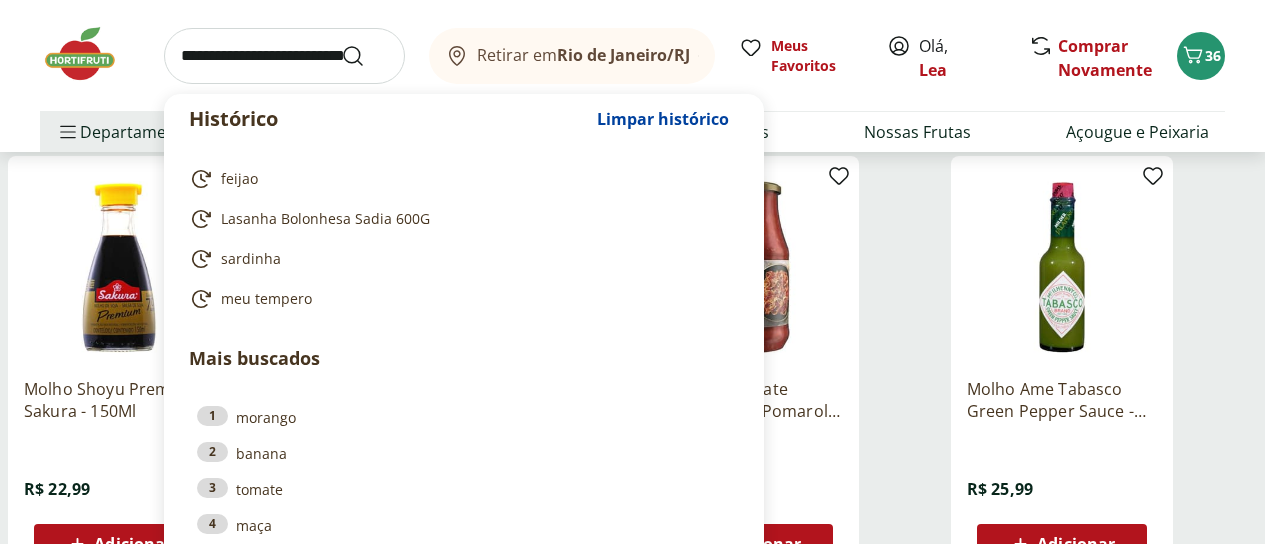 click at bounding box center (284, 56) 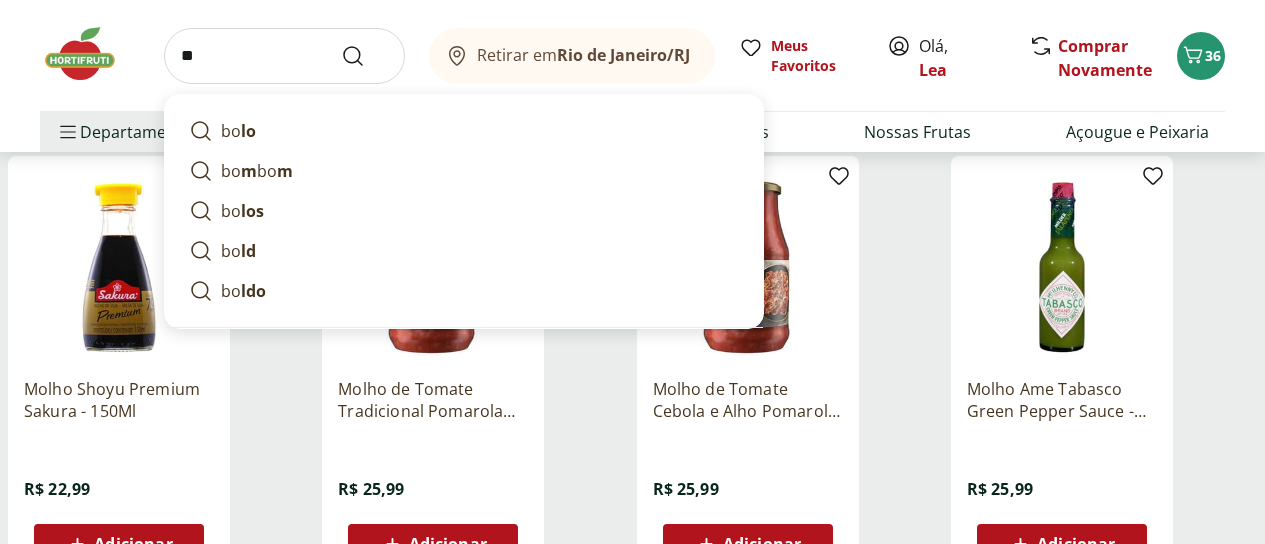 type on "*" 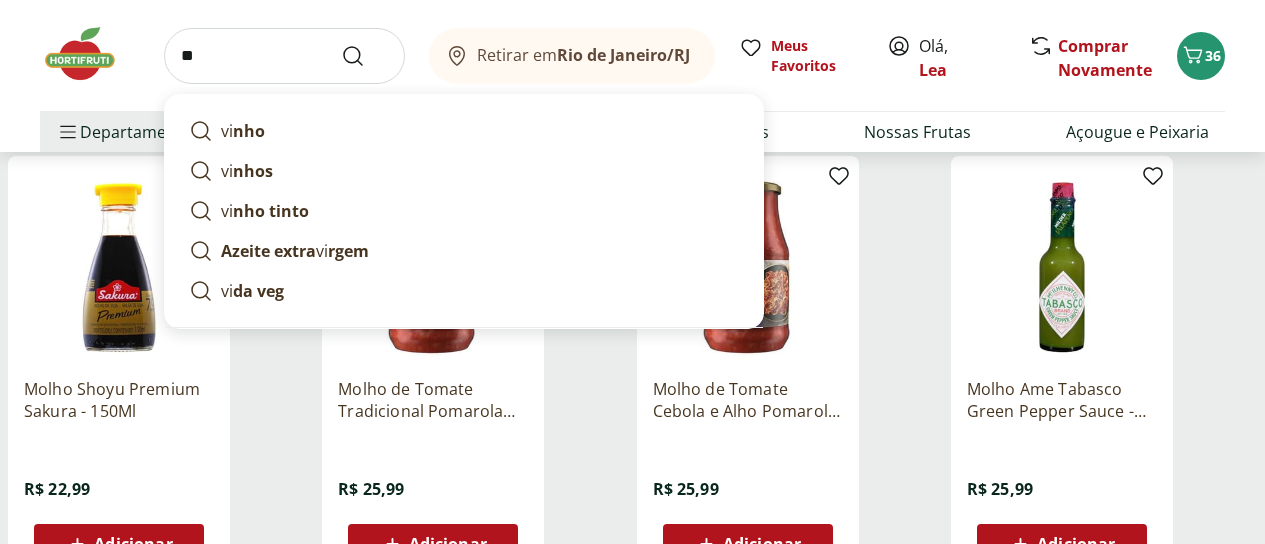 type on "*" 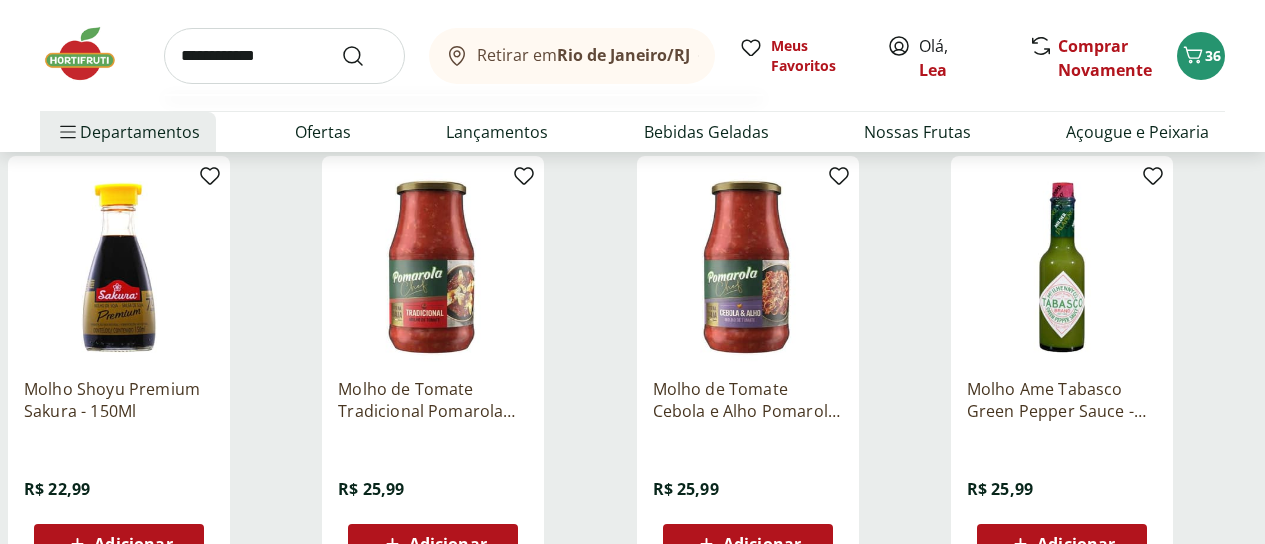 type on "**********" 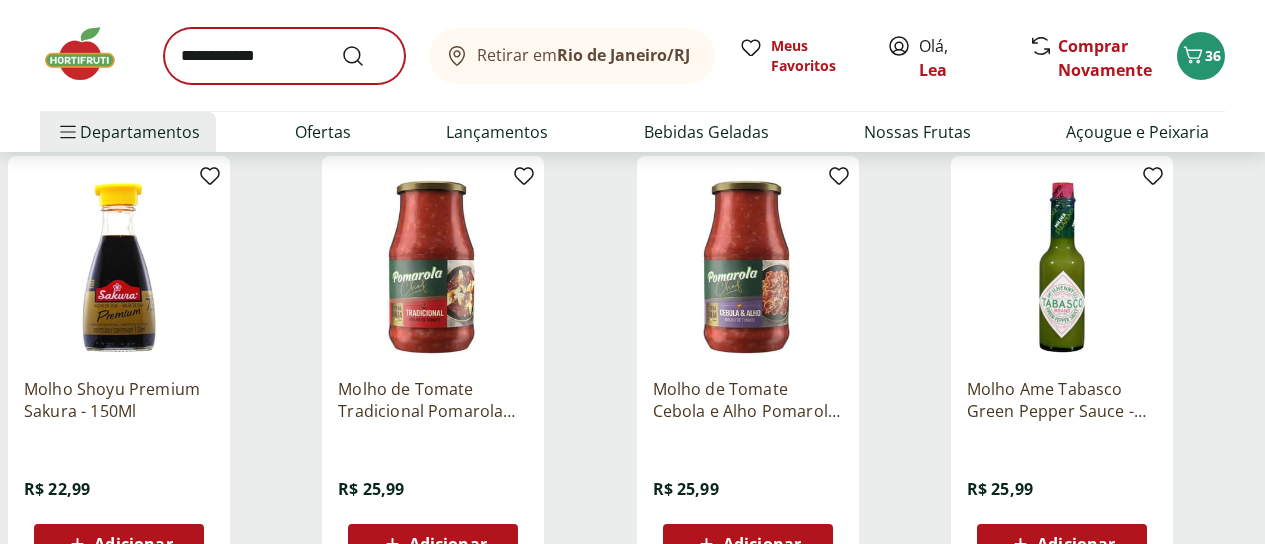 scroll, scrollTop: 0, scrollLeft: 0, axis: both 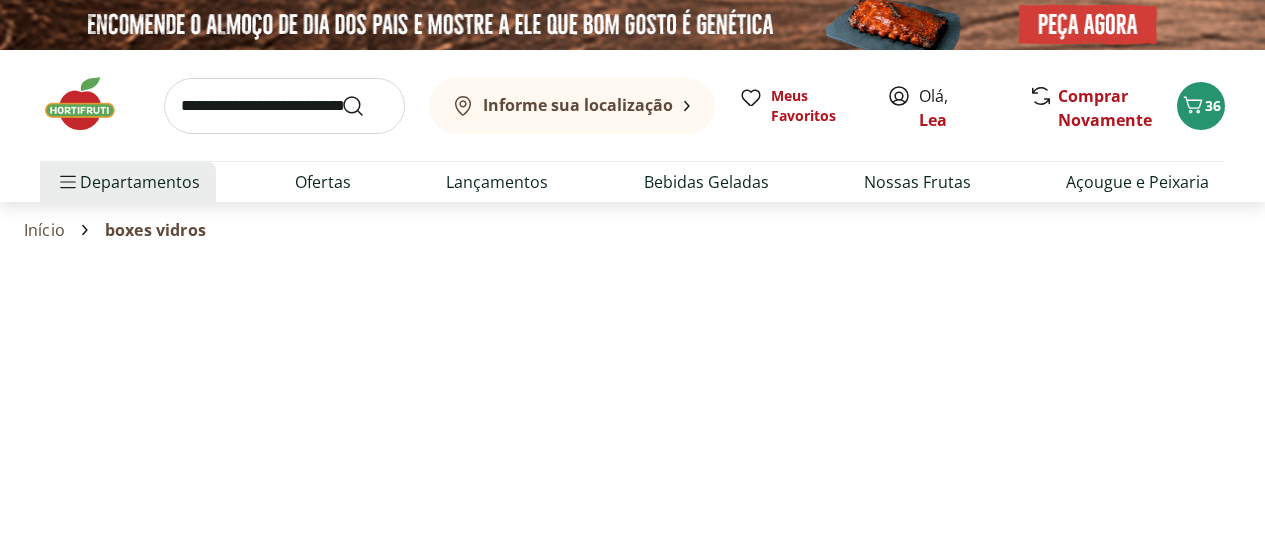 select on "**********" 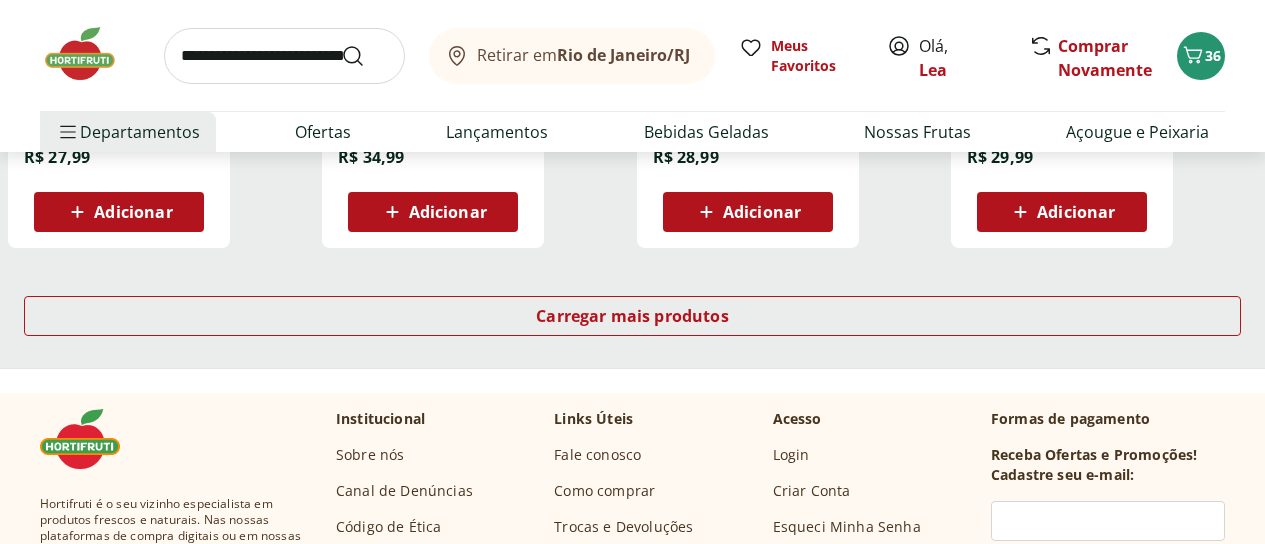 scroll, scrollTop: 1440, scrollLeft: 0, axis: vertical 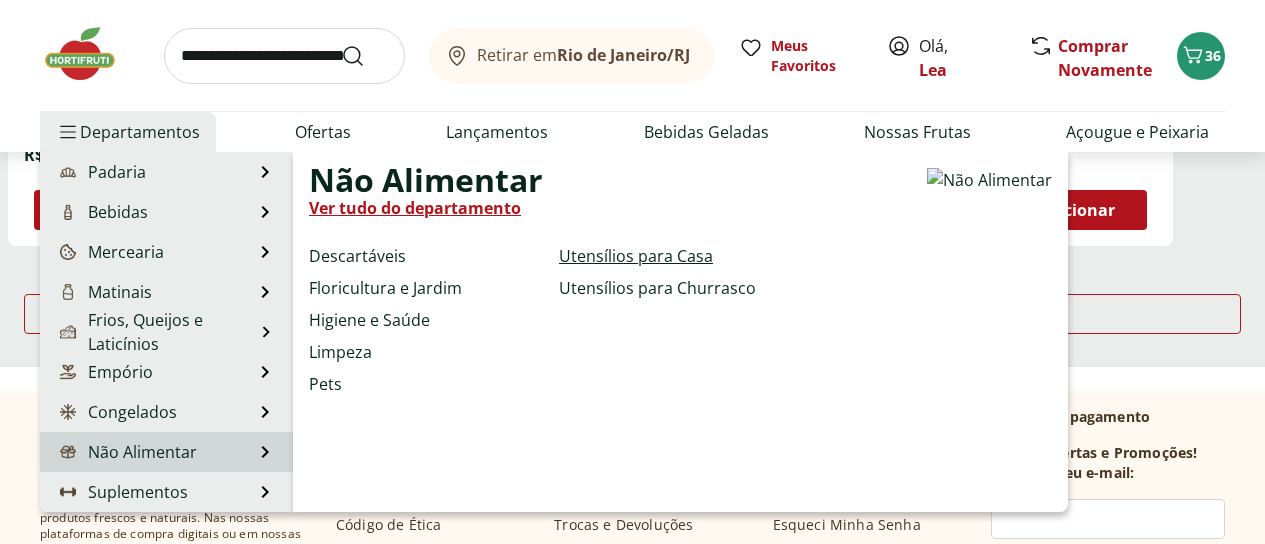 click on "Utensílios para Casa" at bounding box center [636, 256] 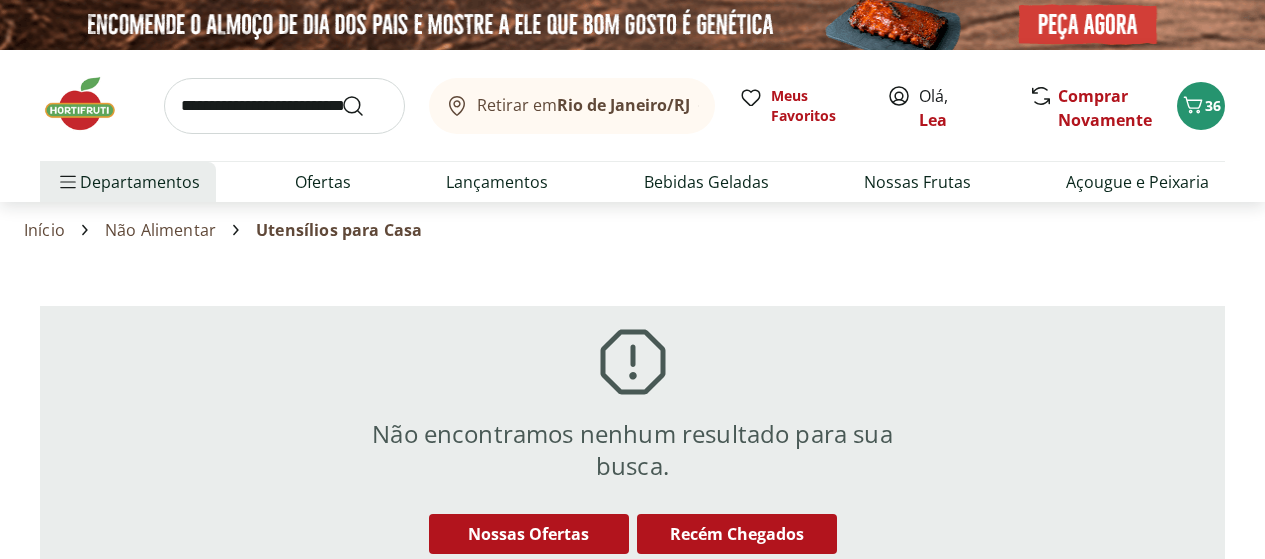 click on "Não Alimentar" at bounding box center [160, 230] 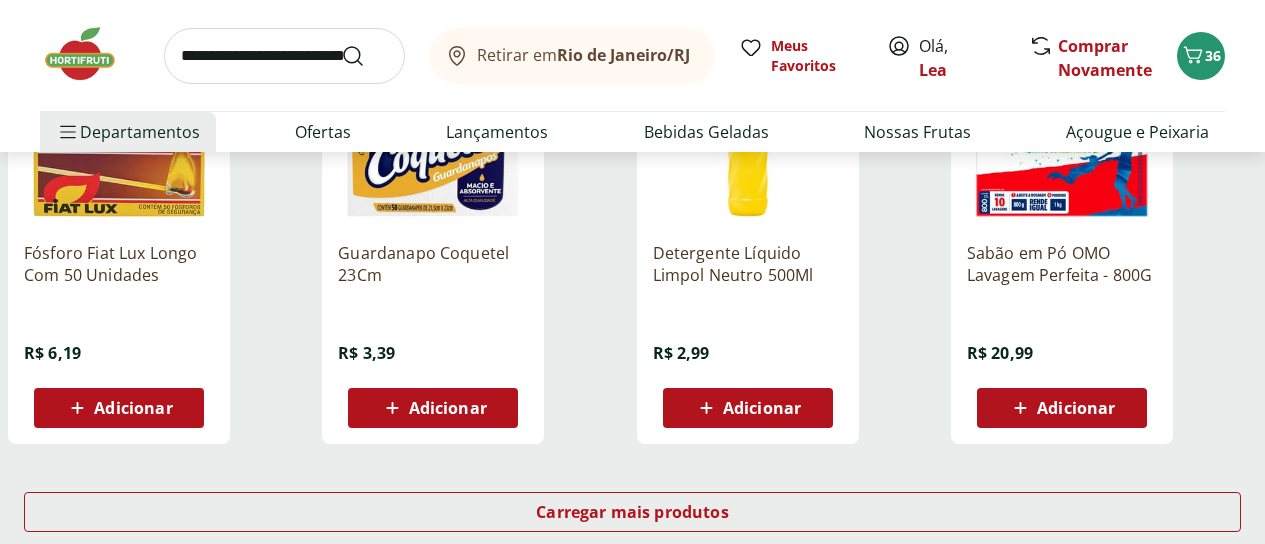 scroll, scrollTop: 1280, scrollLeft: 0, axis: vertical 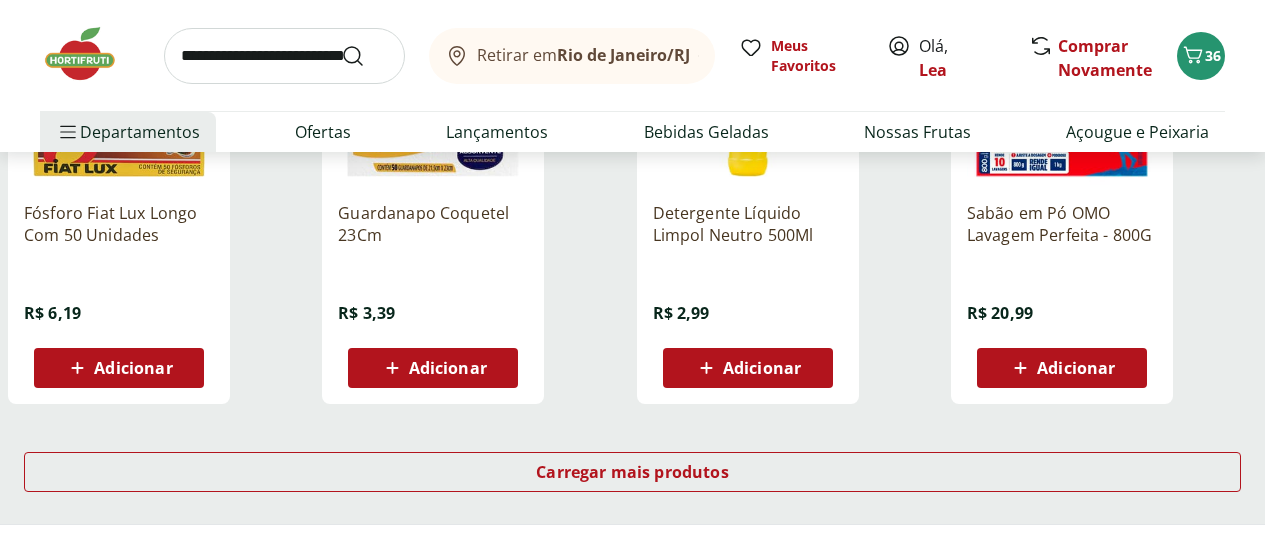 click on "Retirar em  Rio de Janeiro/RJ Meus Favoritos Olá,  Lea Comprar Novamente 36" at bounding box center [632, 55] 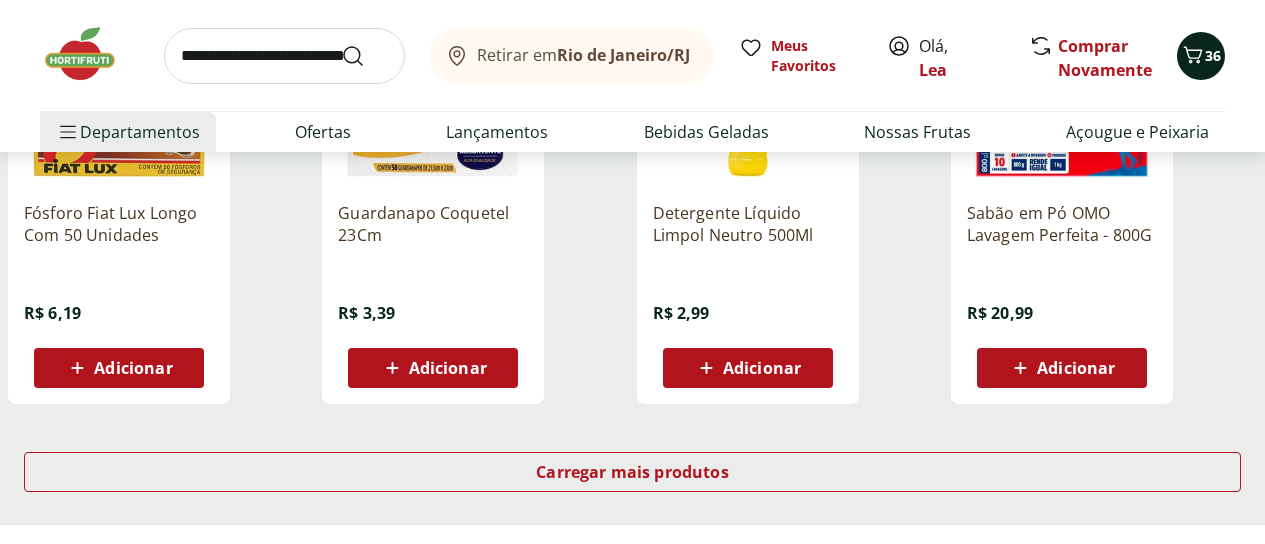 click 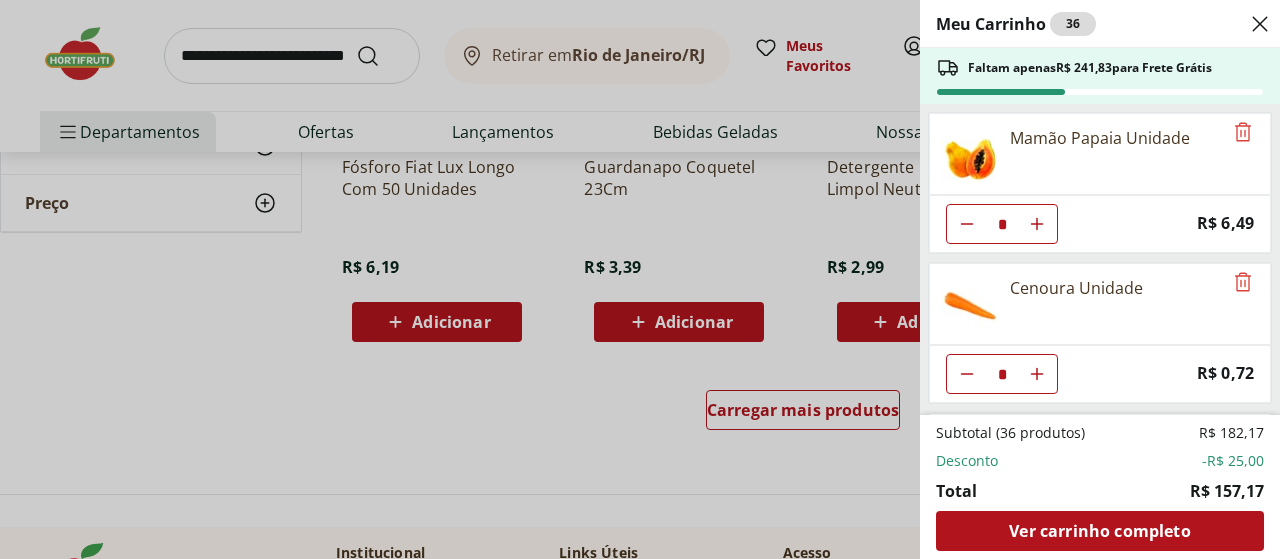 click on "Meu Carrinho 36 Faltam apenas  R$ 241,83  para Frete Grátis Mamão Papaia Unidade * Price: R$ 6,49 Cenoura Unidade * Price: R$ 0,72 Batata Doce Unidade * Price: R$ 1,53 Limão Tahity Unidade * Price: R$ 0,55 Cebola Roxa Unidade * Price: R$ 1,40 Espinafre Unidade * Price: R$ 3,99 Brócolis Ninja Unidade * Original price: R$ 11,99 Price: R$ 4,99 Batata Inglesa Unidade * Price: R$ 0,80 Cheiro Verde Unidade * Price: R$ 1,99 Chuchu Unidade * Price: R$ 1,09 Suco de Açaí Composto Processado 1L * Price: R$ 19,99 Pimentão Verde Unidade * Price: R$ 2,10 Batata Pringles Creme de Cebola 109g * Original price: R$ 15,99 Price: R$ 9,99 Batata Pringles Churrasco 109g * Original price: R$ 15,99 Price: R$ 9,99 Batata Pringles Original 104g * Original price: R$ 15,99 Price: R$ 9,99 Biscoito Amanteigado de Leite Condensado Friburgo 150g * Price: R$ 14,39 Penne sem glúten Barilla 500g * Price: R$ 13,99 Feijão Preto Alemão 1Kg * Price: R$ 16,99 Subtotal (36 produtos) R$ 182,17 Desconto -R$ 25,00" at bounding box center [640, 279] 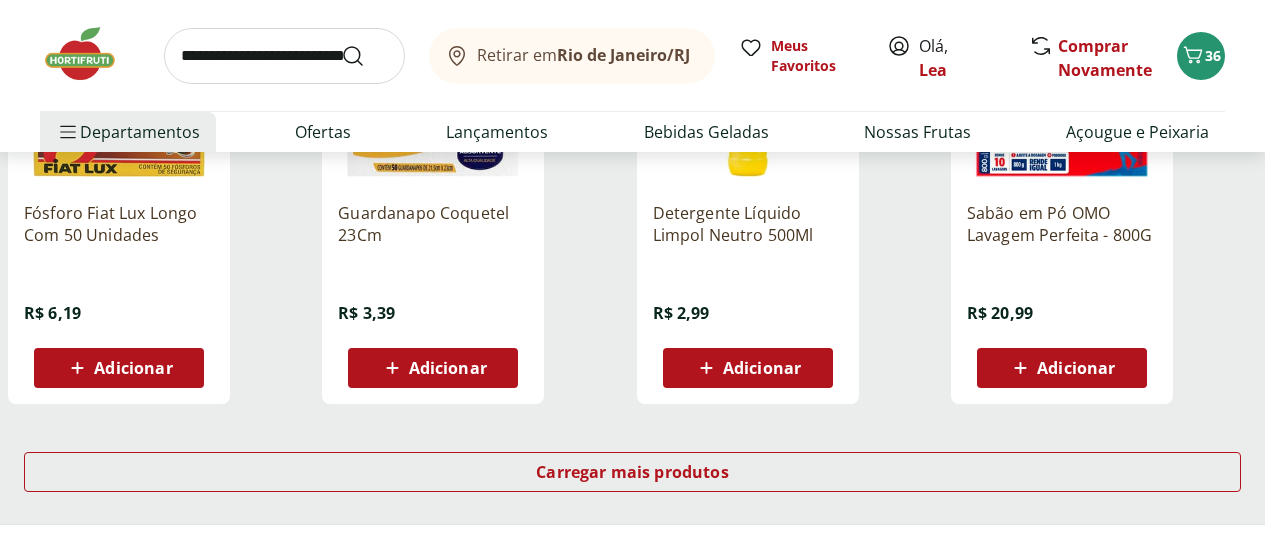 click on "Departamentos" at bounding box center [128, 132] 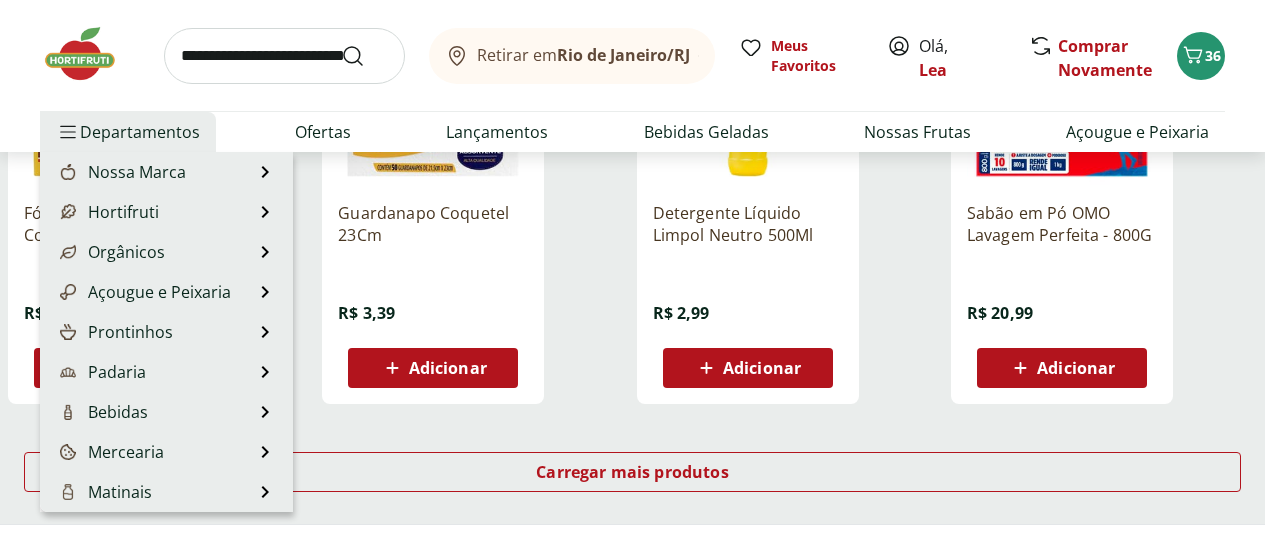 scroll, scrollTop: 200, scrollLeft: 0, axis: vertical 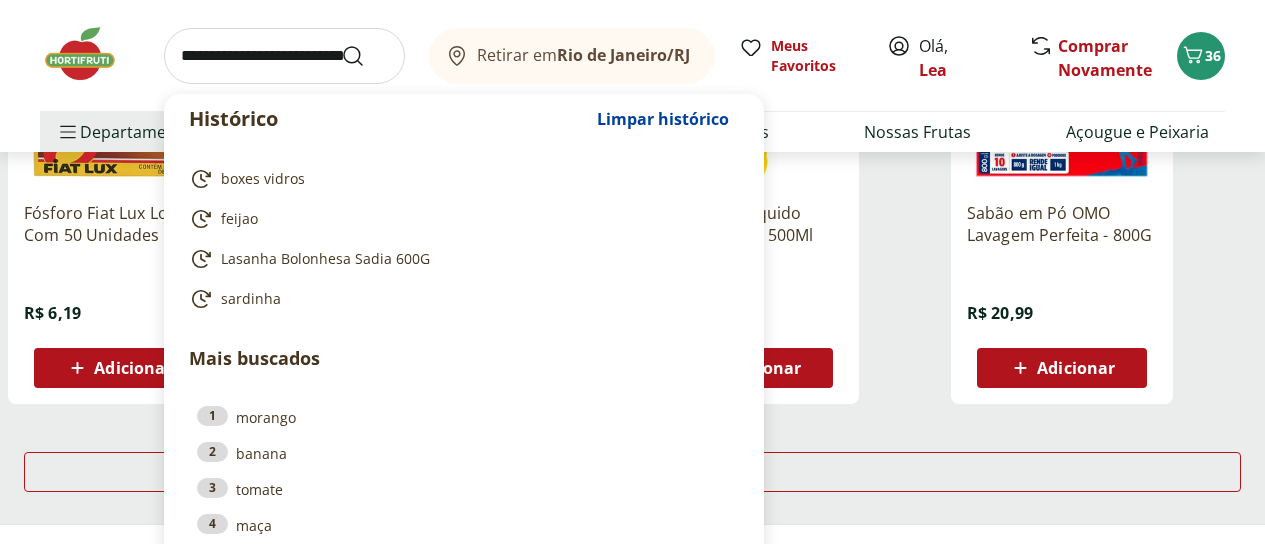 click at bounding box center (284, 56) 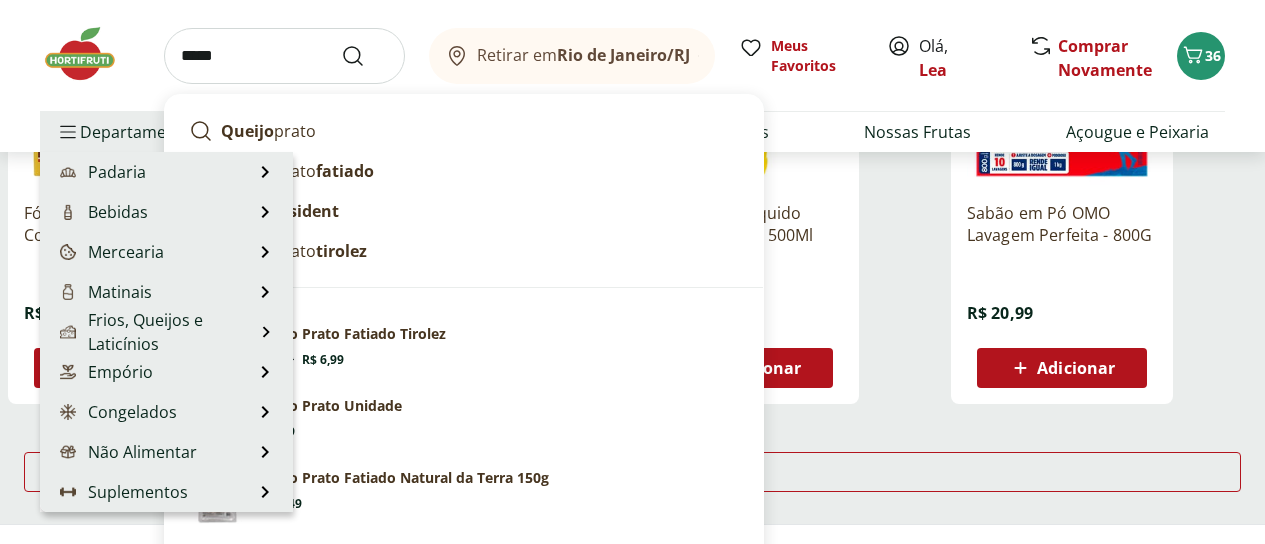 scroll, scrollTop: 0, scrollLeft: 0, axis: both 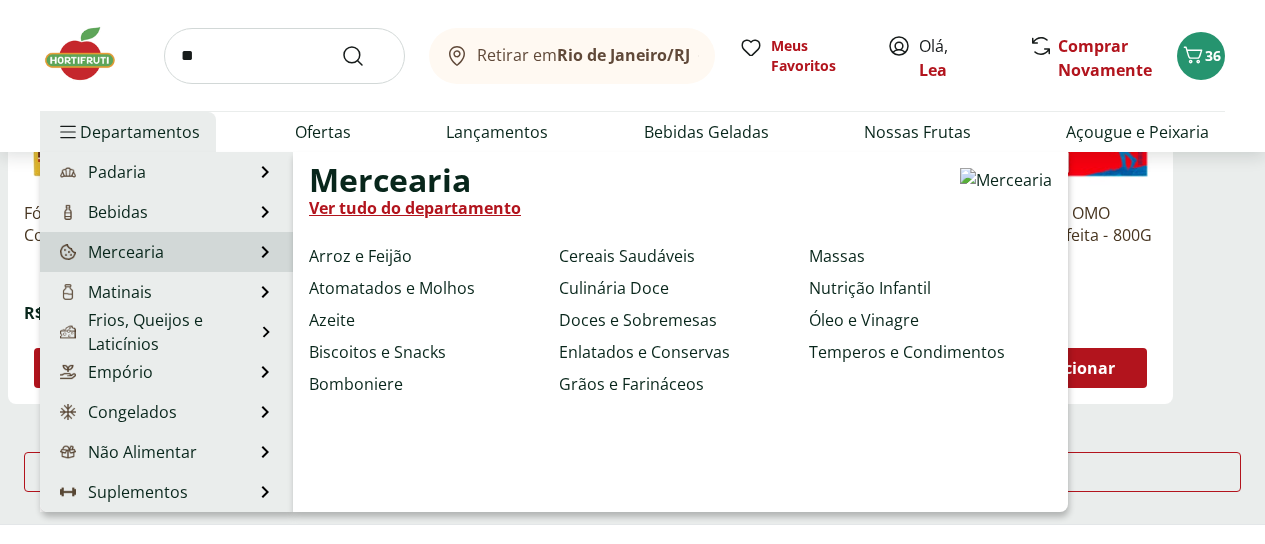 type on "*" 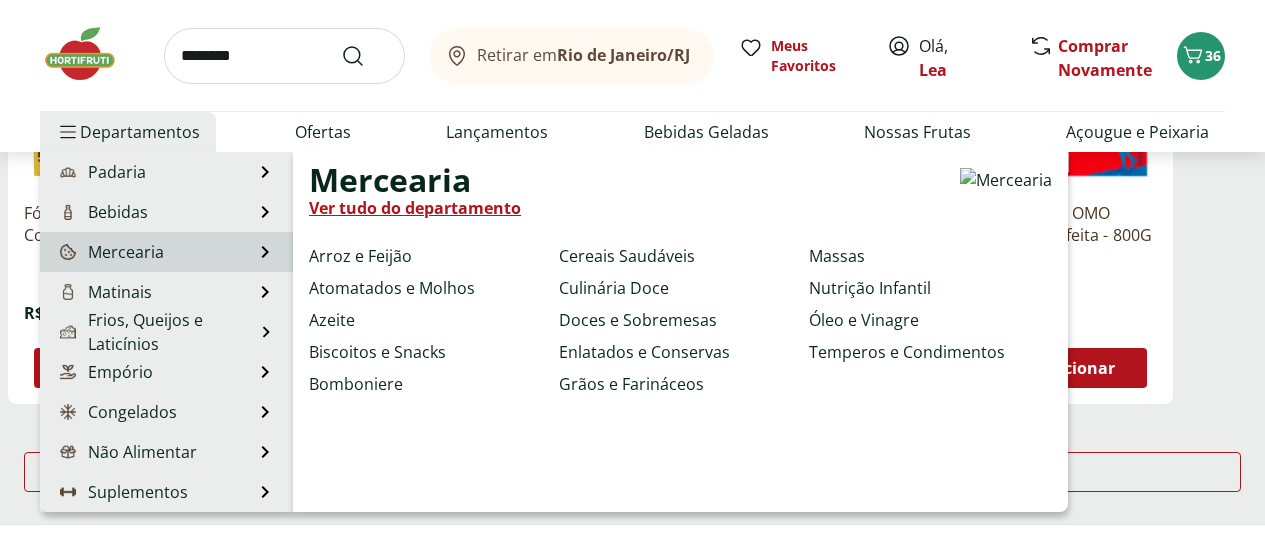type on "********" 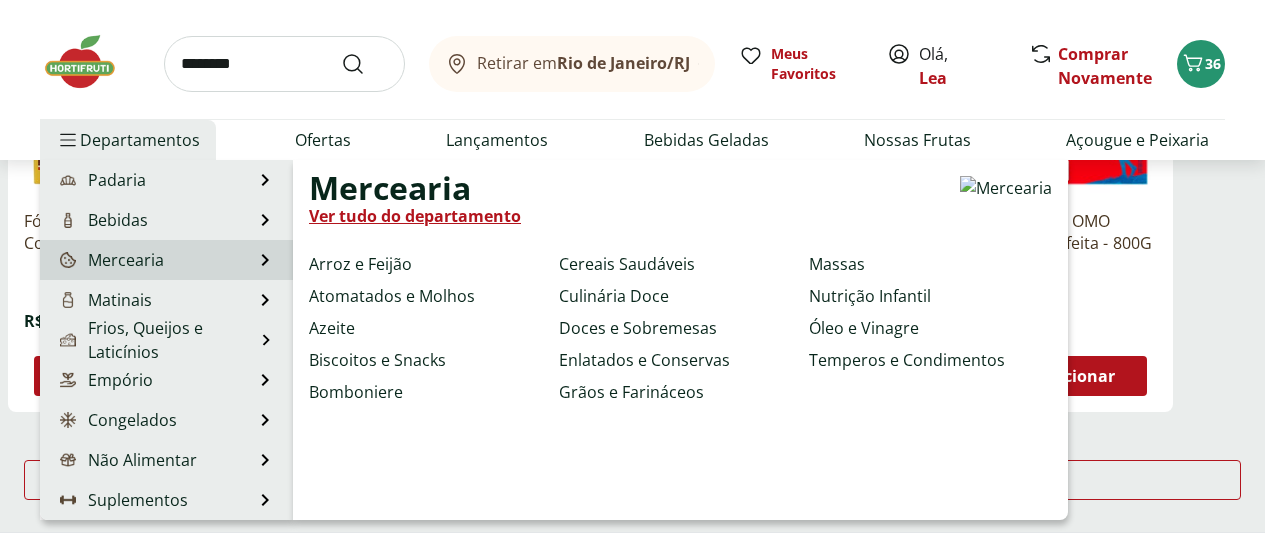 scroll, scrollTop: 0, scrollLeft: 0, axis: both 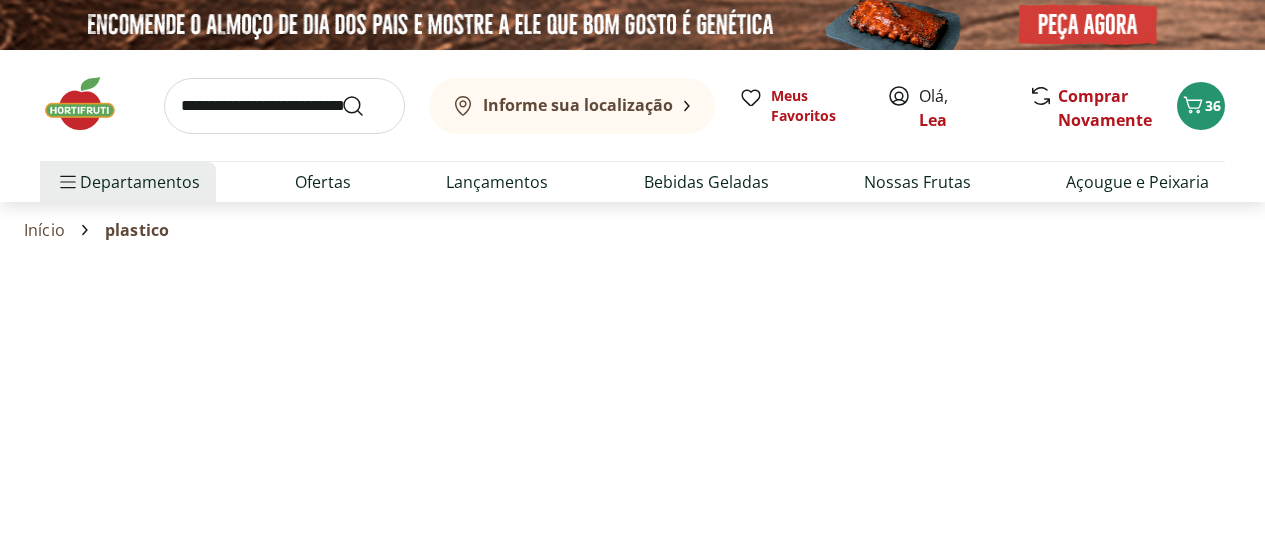 select on "**********" 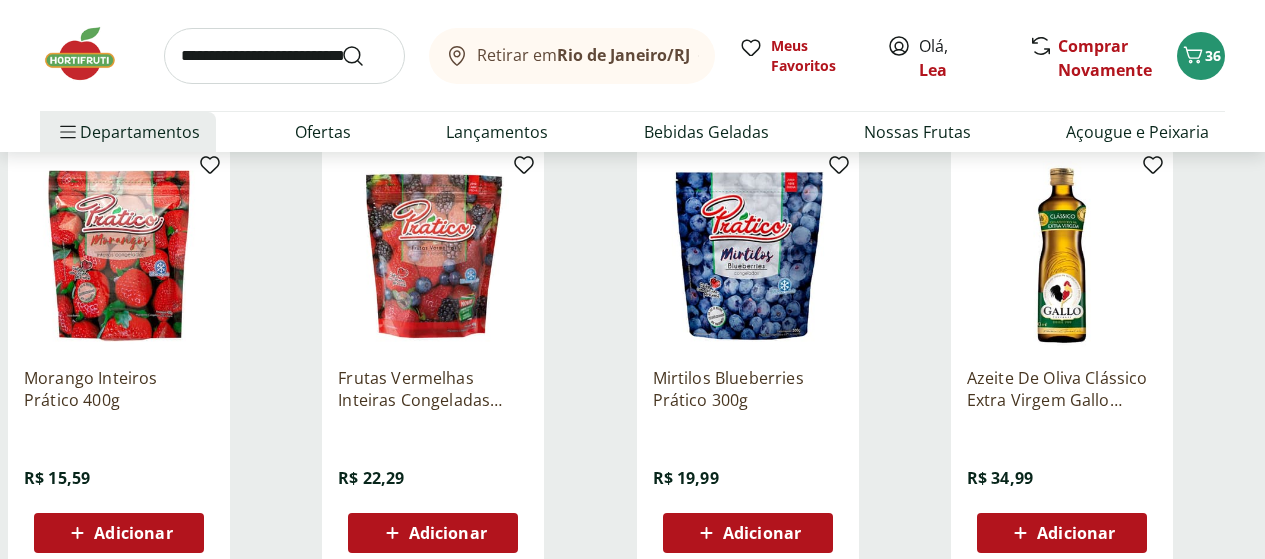 scroll, scrollTop: 280, scrollLeft: 0, axis: vertical 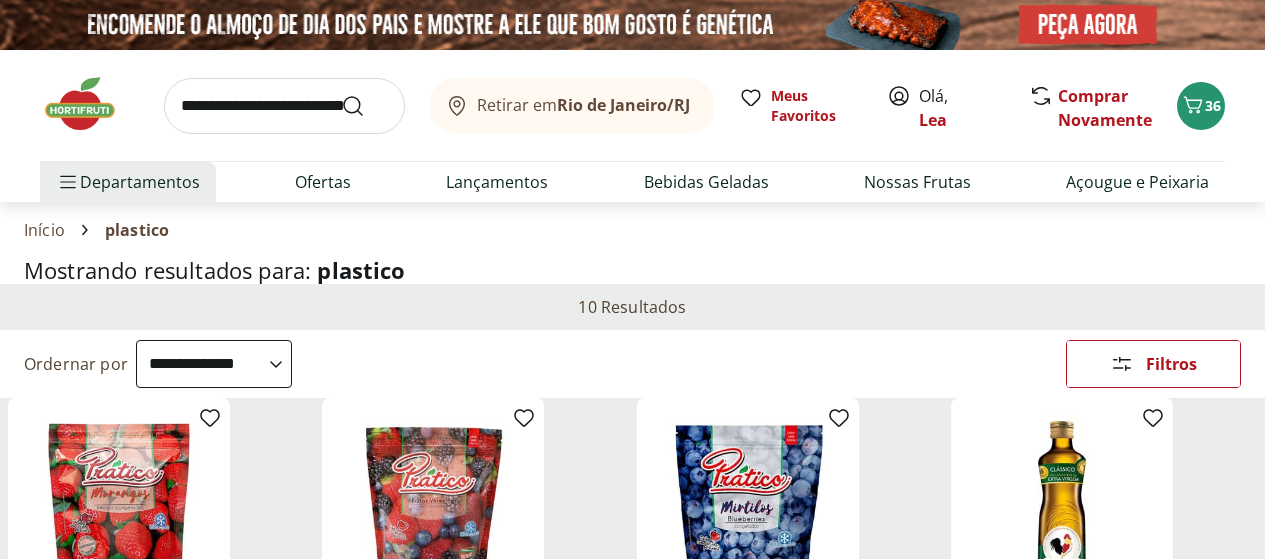 select on "**********" 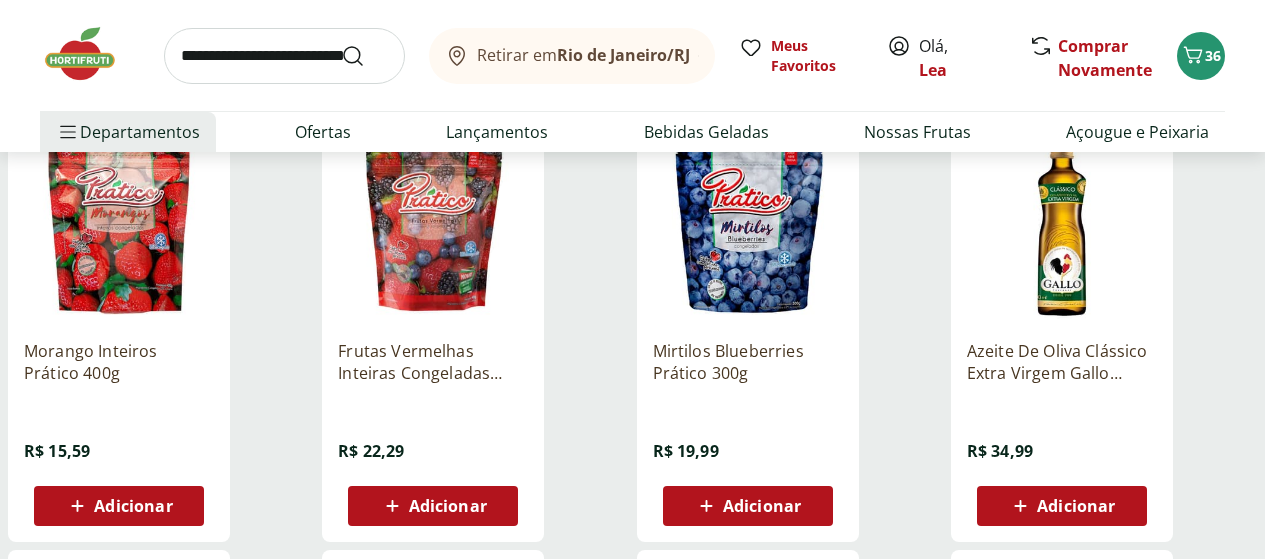 scroll, scrollTop: 0, scrollLeft: 0, axis: both 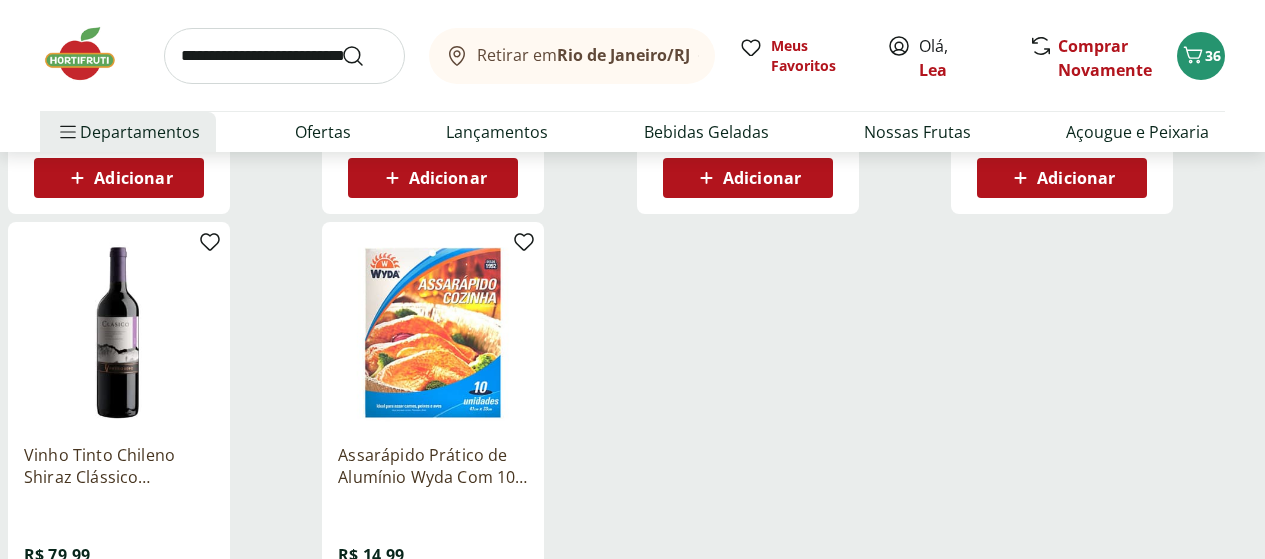 click on "Assarápido Prático de Alumínio Wyda Com 10 Unidades" at bounding box center (433, 466) 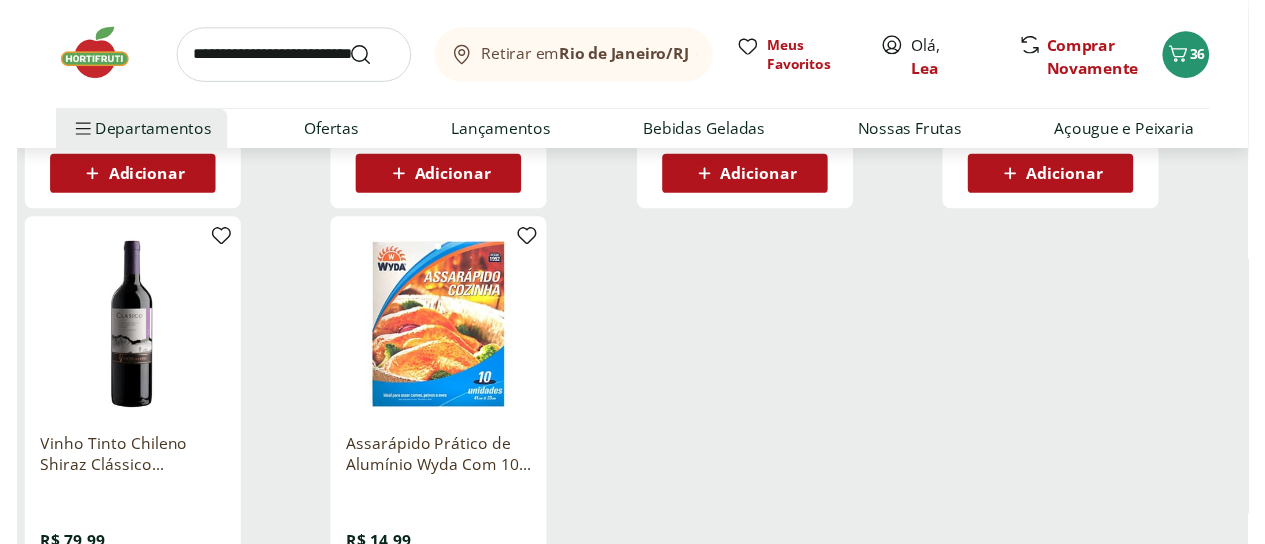 scroll, scrollTop: 0, scrollLeft: 0, axis: both 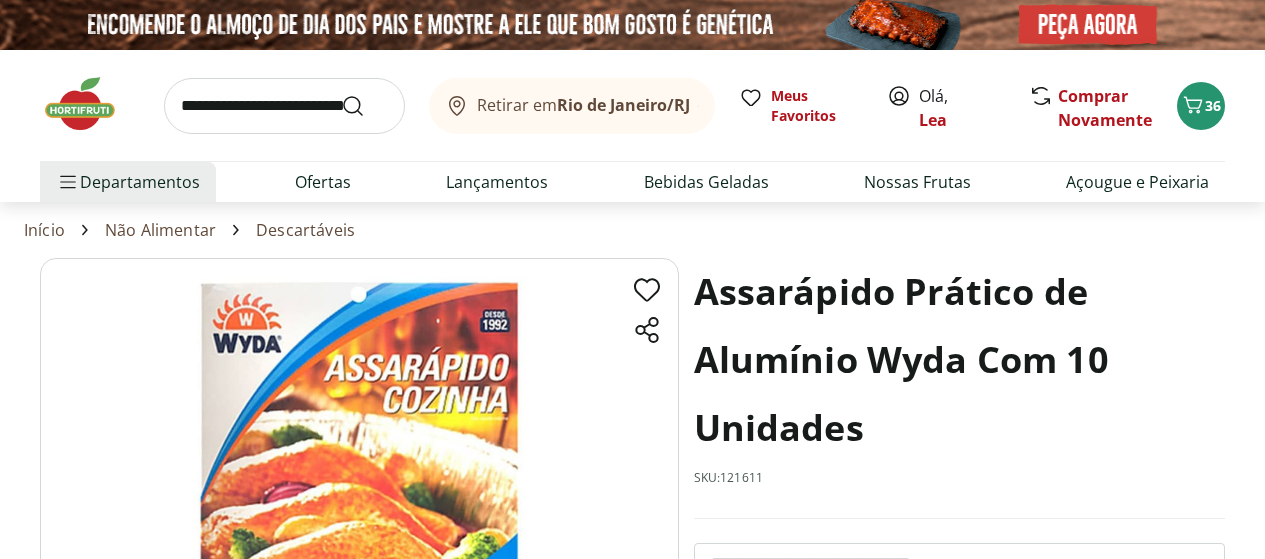 click on "Descartáveis" at bounding box center (305, 230) 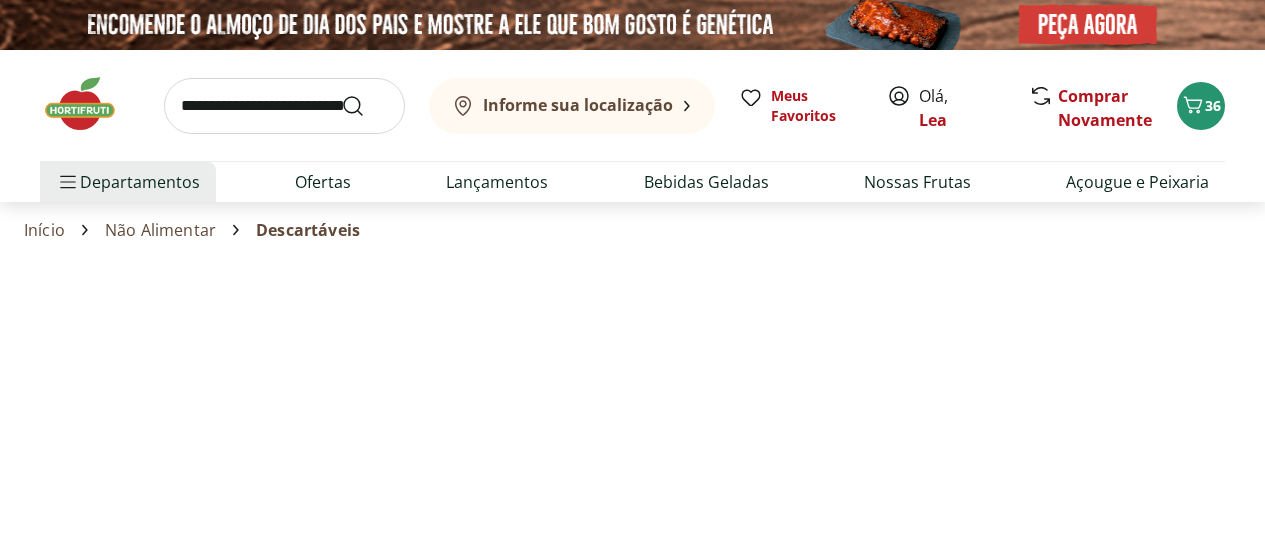 select on "**********" 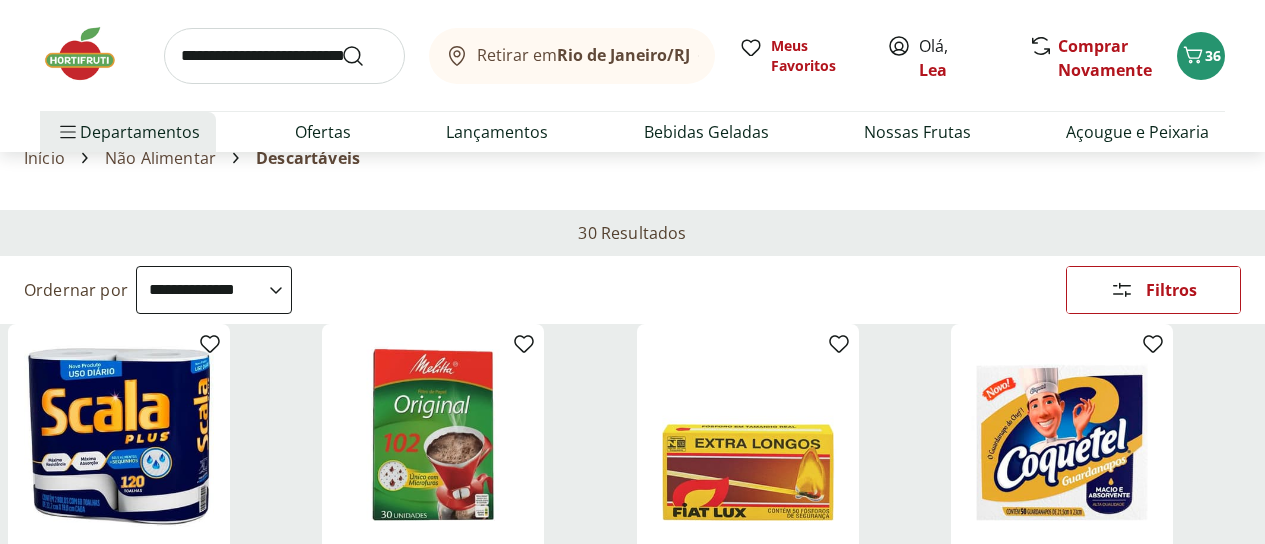 scroll, scrollTop: 120, scrollLeft: 0, axis: vertical 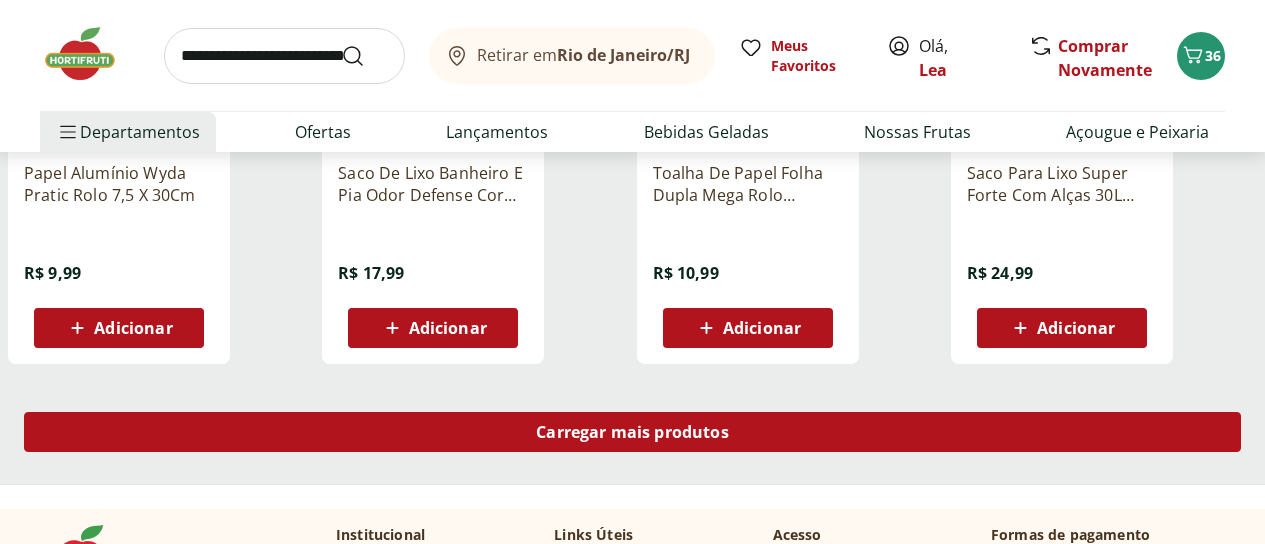 click on "Carregar mais produtos" at bounding box center [632, 432] 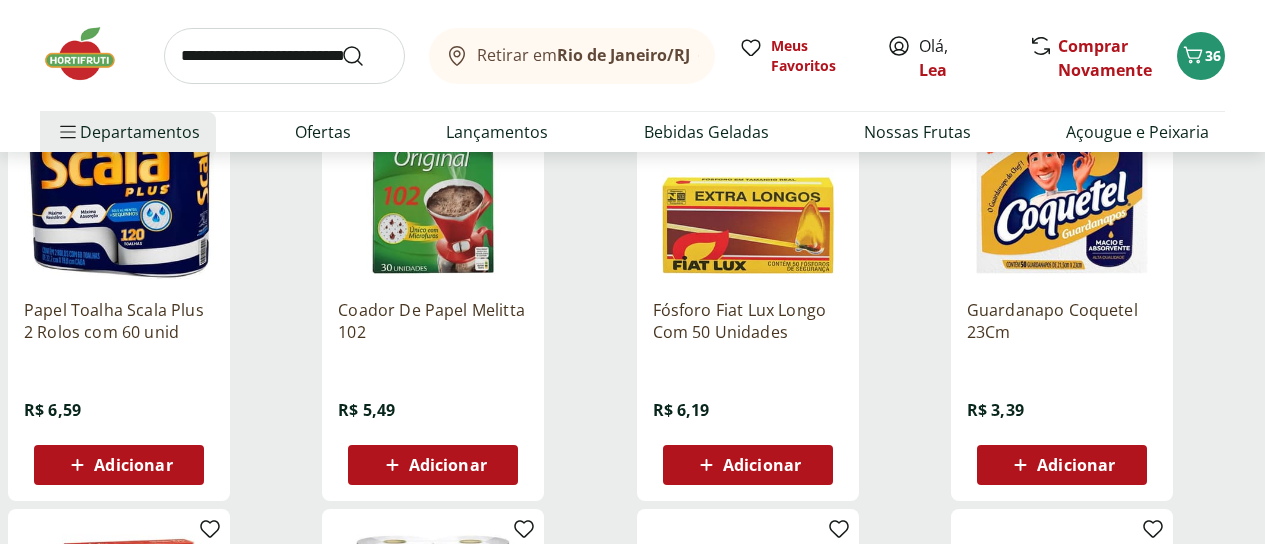 scroll, scrollTop: 0, scrollLeft: 0, axis: both 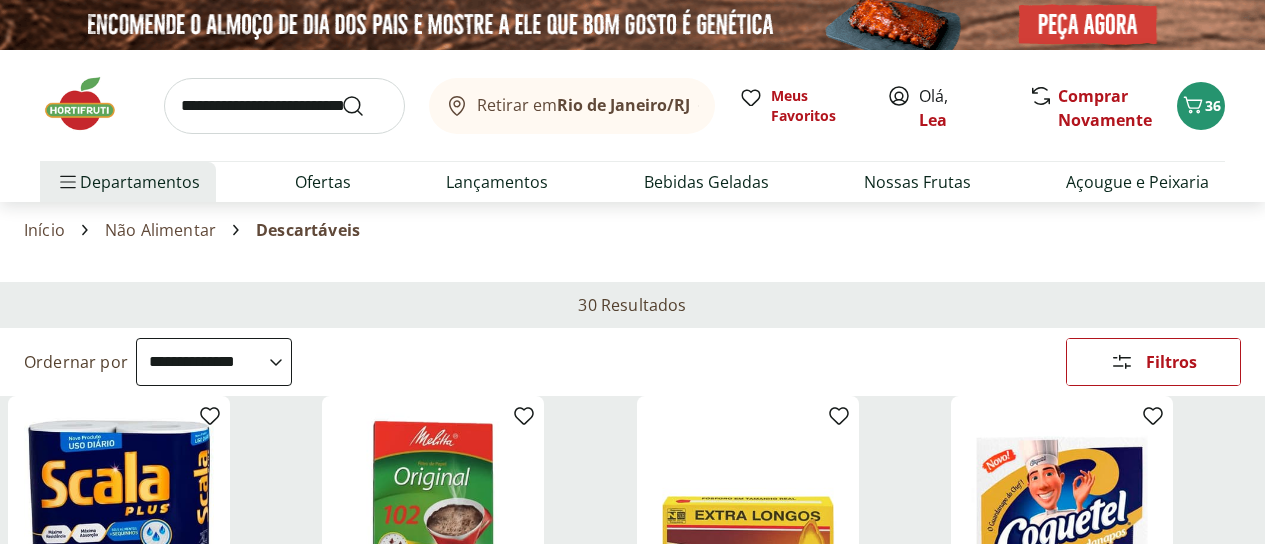 click on "Marca" at bounding box center (0, 0) 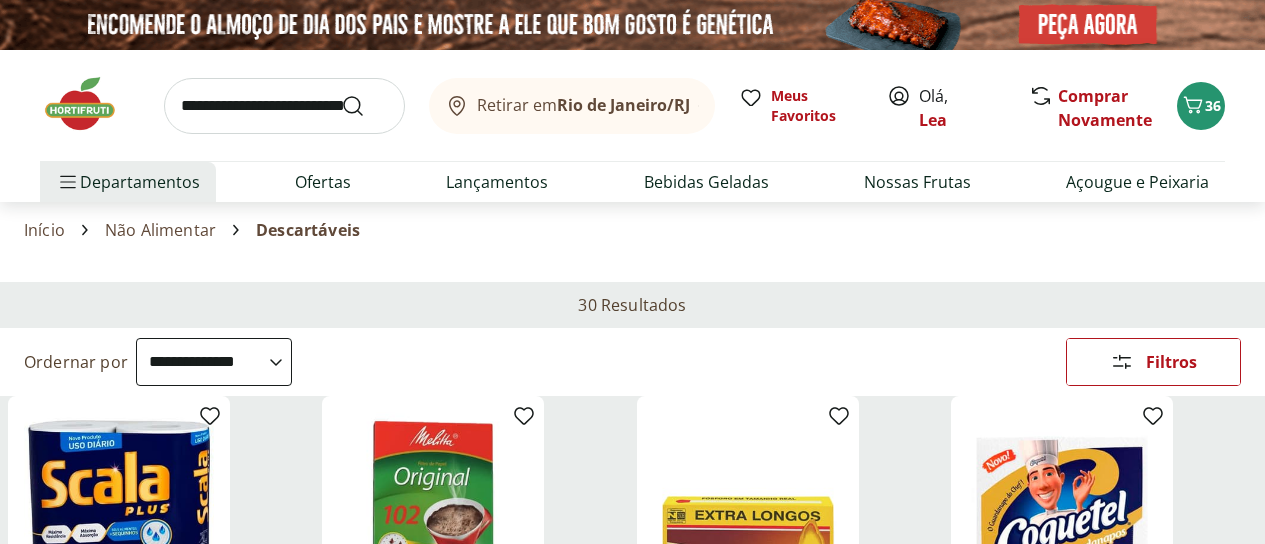 click on "Marca" at bounding box center [0, 0] 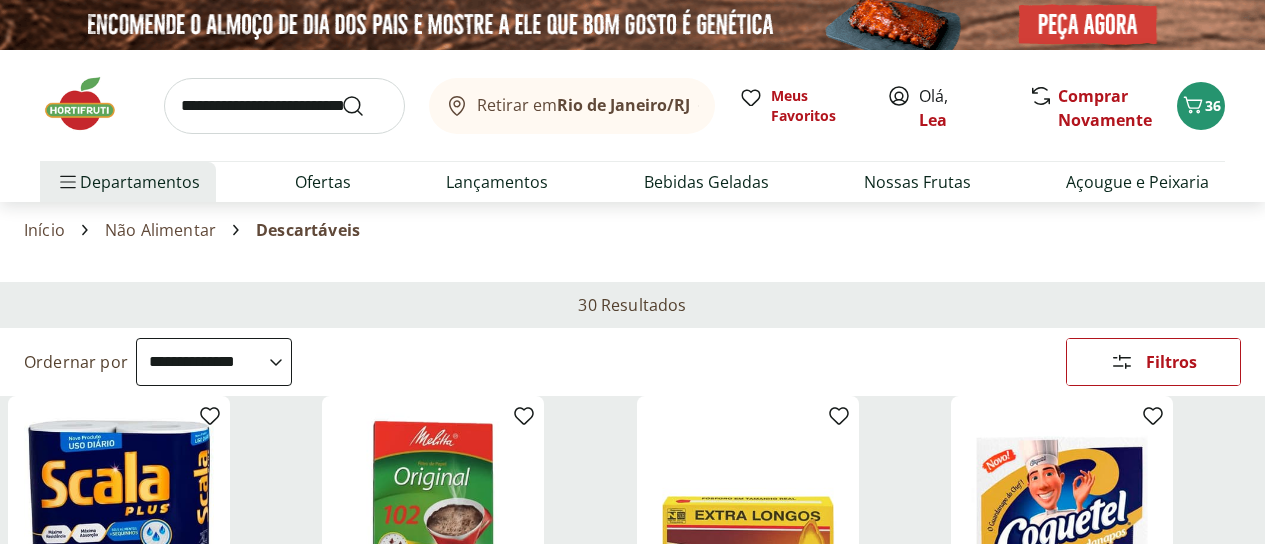 click on "Categoria" at bounding box center [0, 0] 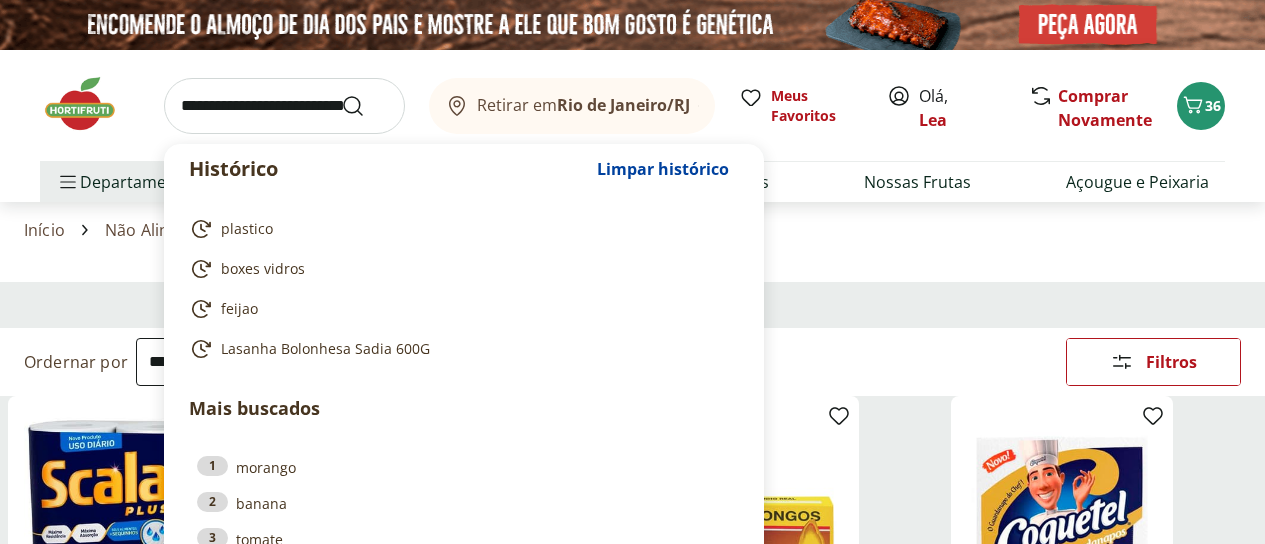 click at bounding box center (284, 106) 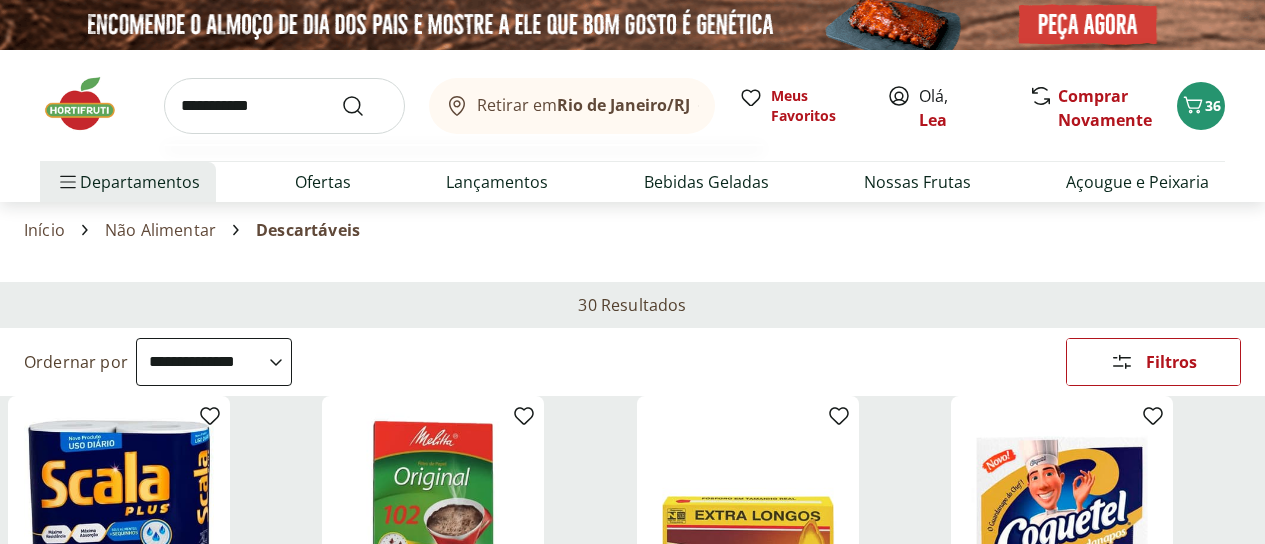 type on "**********" 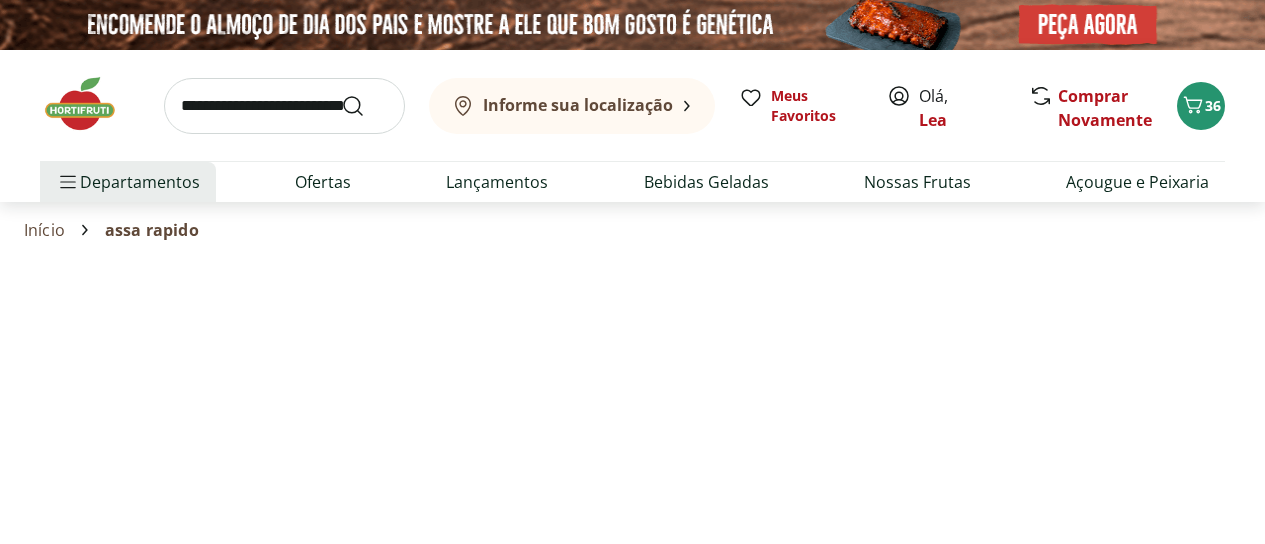select on "**********" 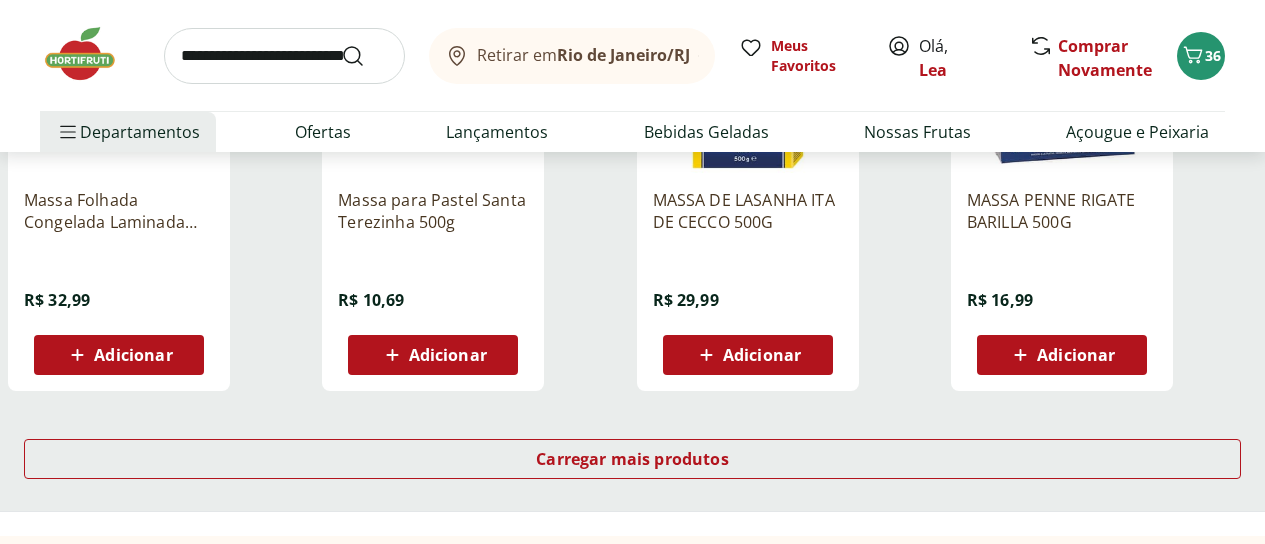 scroll, scrollTop: 1280, scrollLeft: 0, axis: vertical 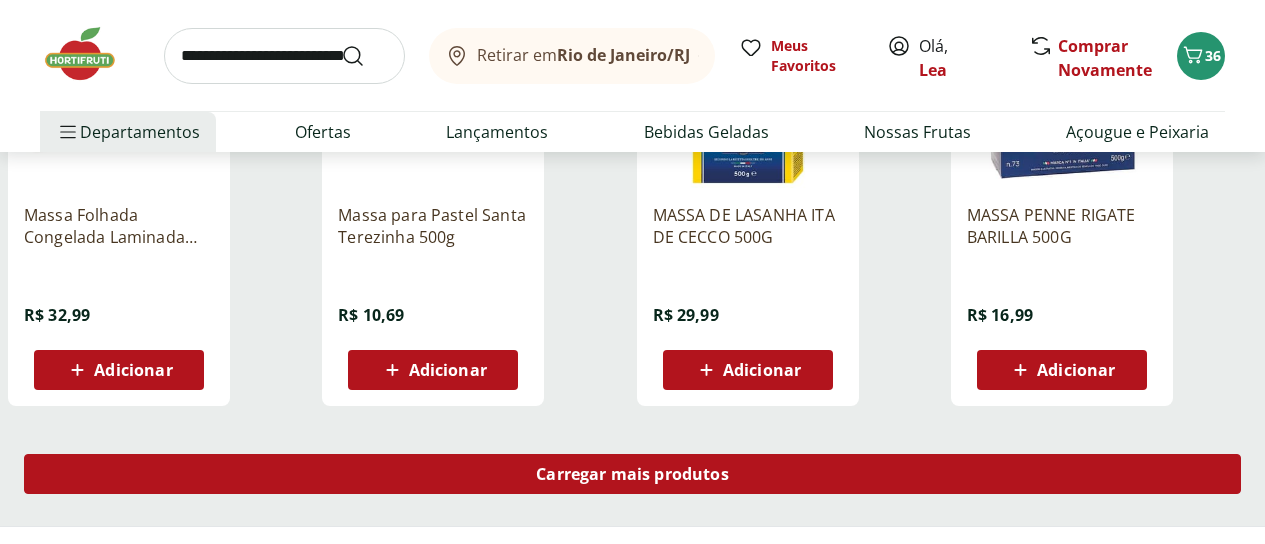 click on "Carregar mais produtos" at bounding box center [632, 474] 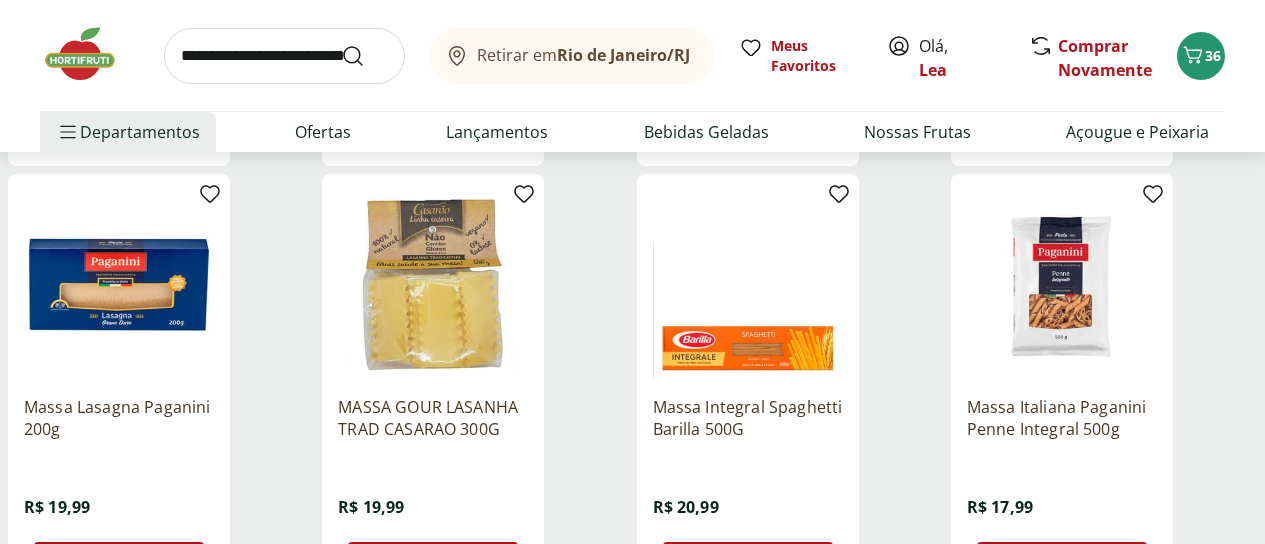 scroll, scrollTop: 2000, scrollLeft: 0, axis: vertical 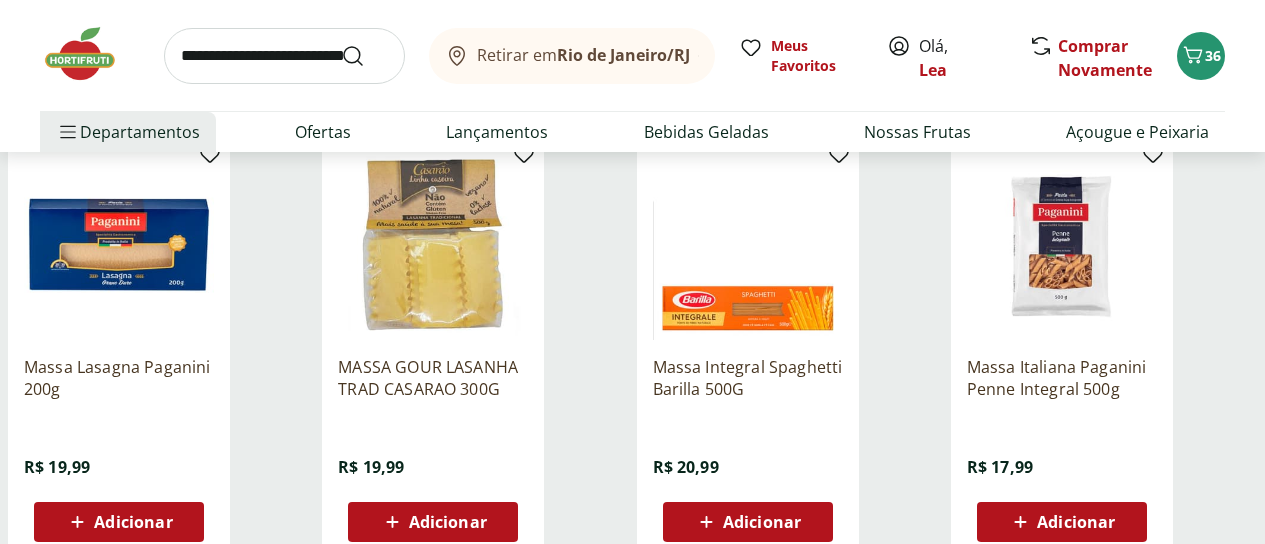 click at bounding box center (284, 56) 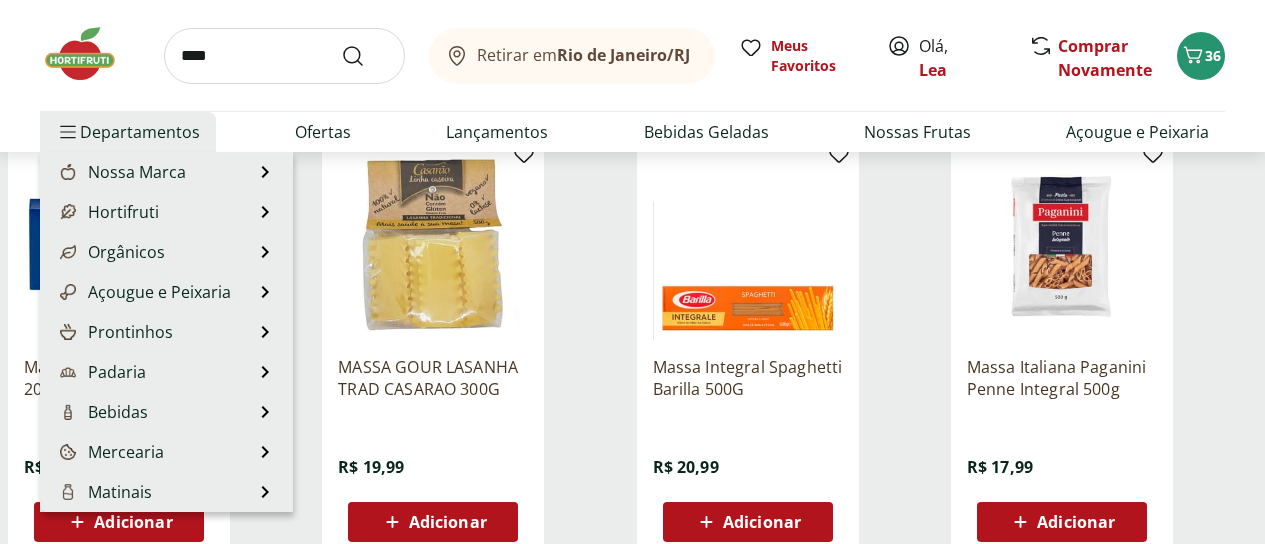 scroll, scrollTop: 200, scrollLeft: 0, axis: vertical 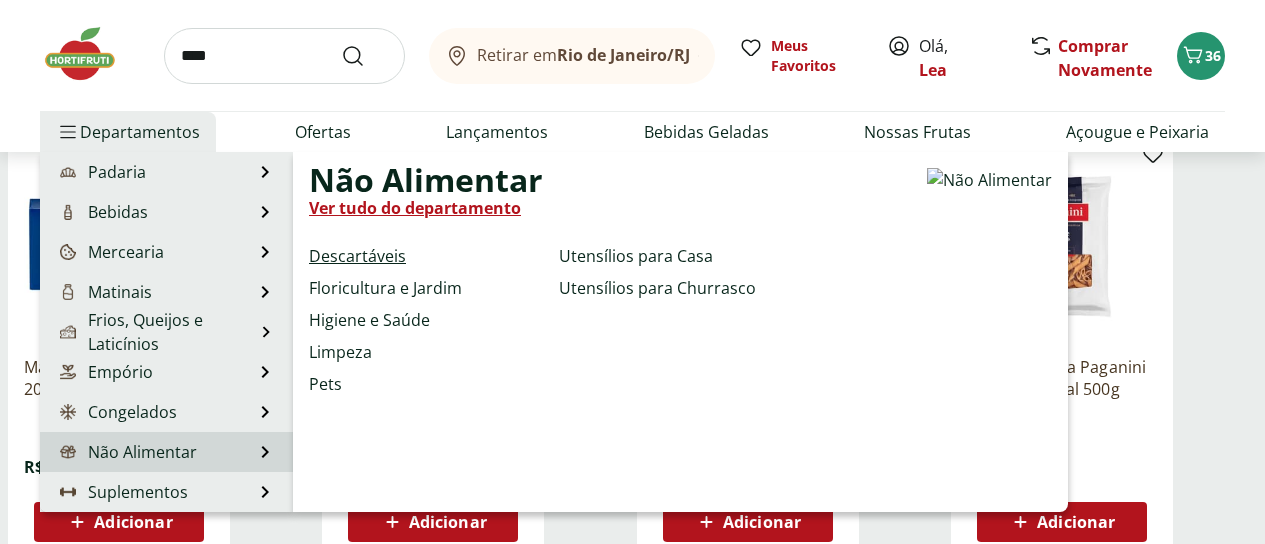 type on "***" 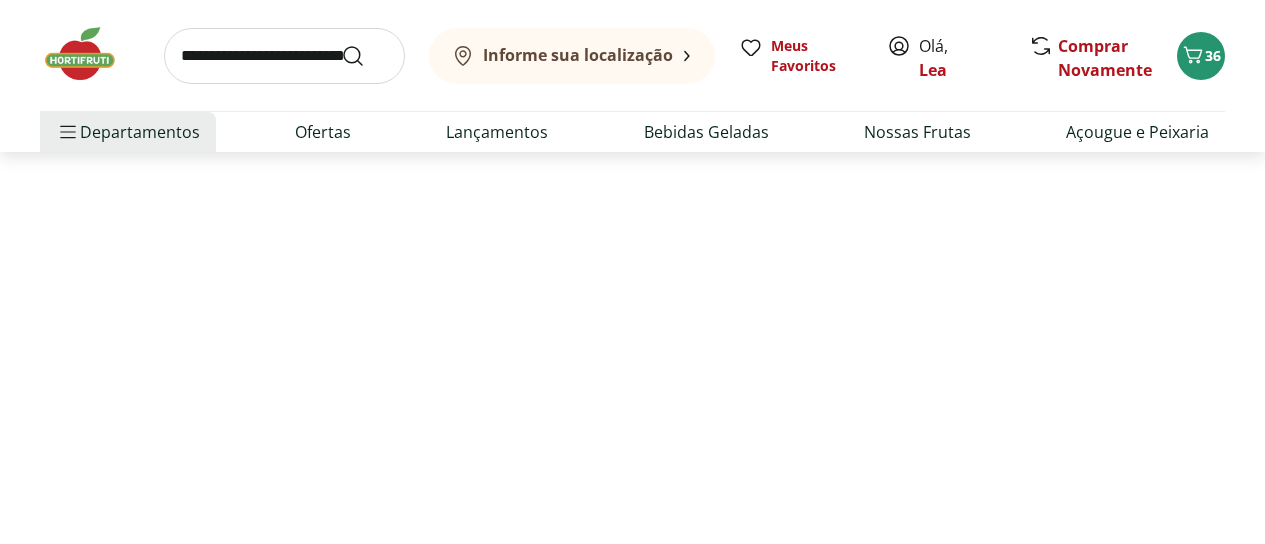 scroll, scrollTop: 0, scrollLeft: 0, axis: both 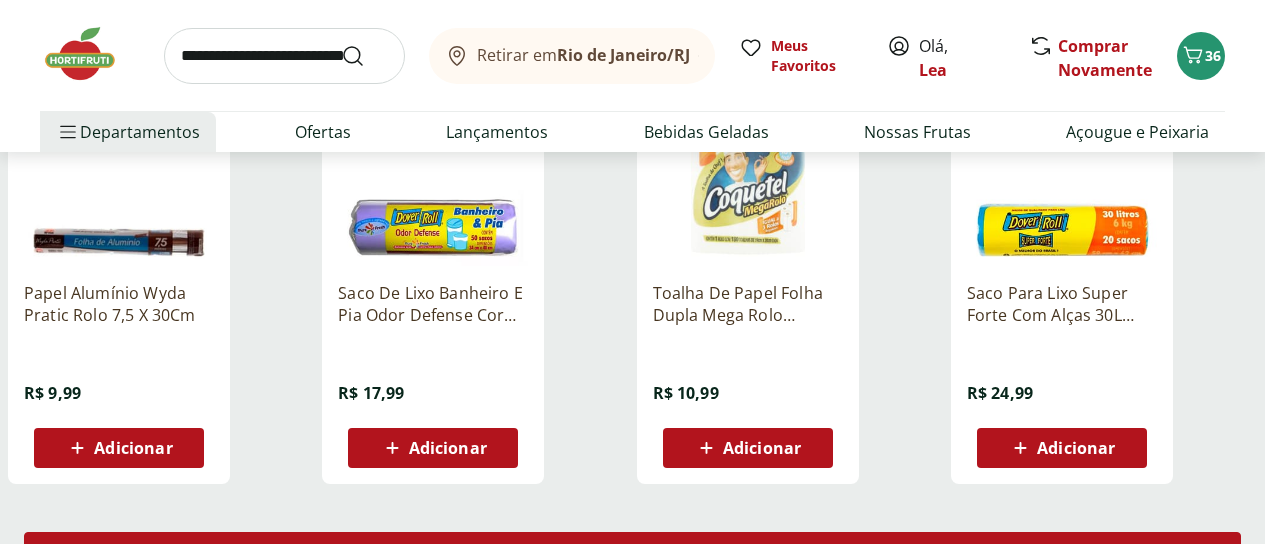 click on "Carregar mais produtos" at bounding box center [632, 552] 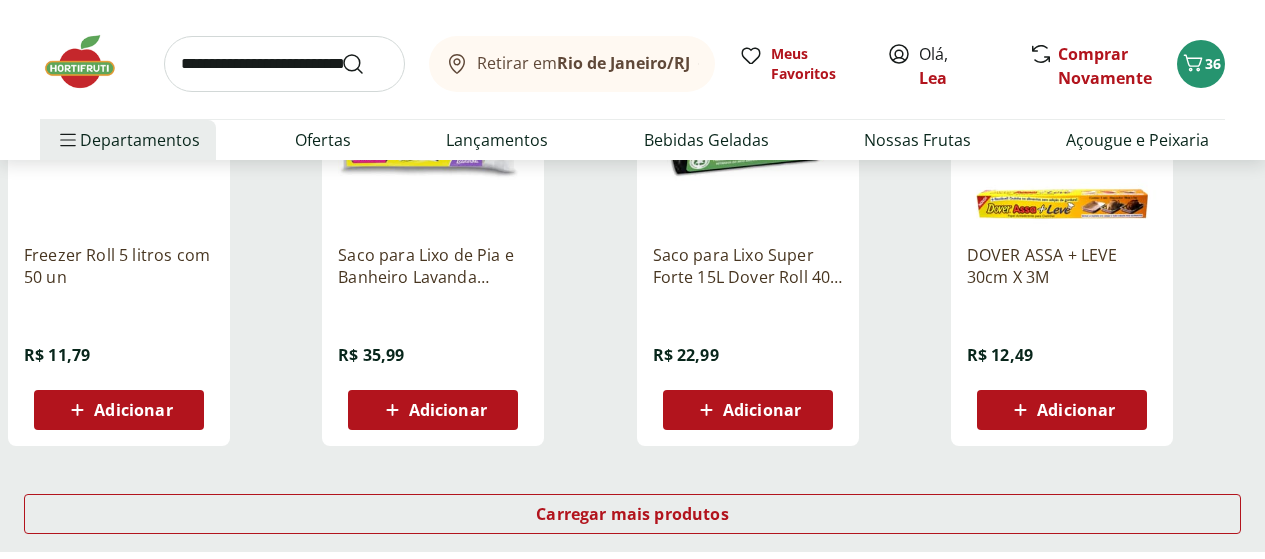 scroll, scrollTop: 2520, scrollLeft: 0, axis: vertical 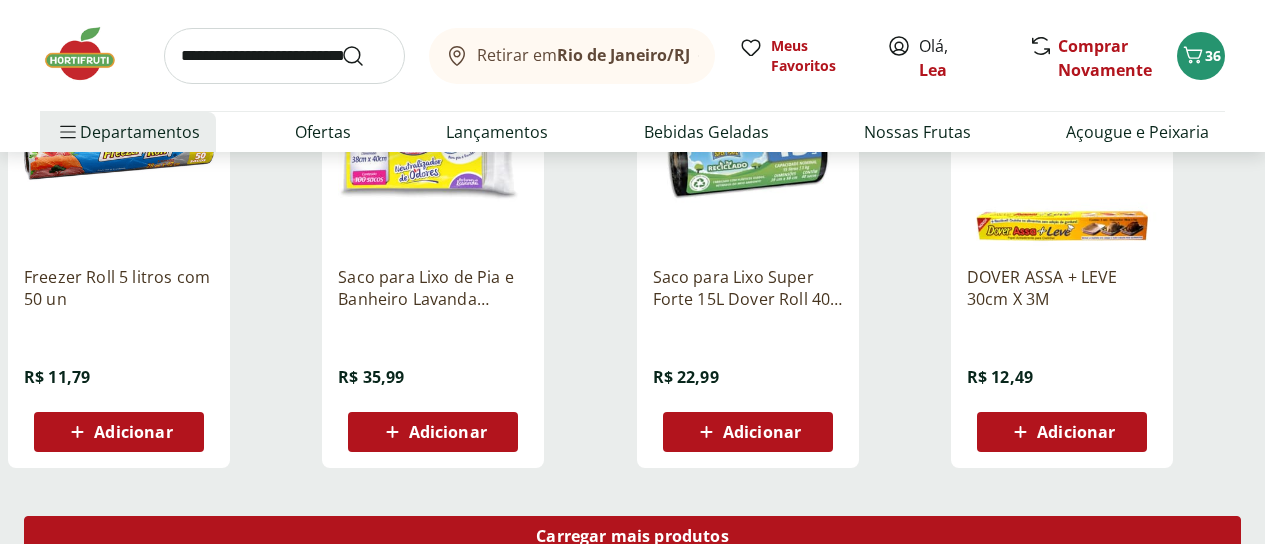 click on "Carregar mais produtos" at bounding box center (632, 536) 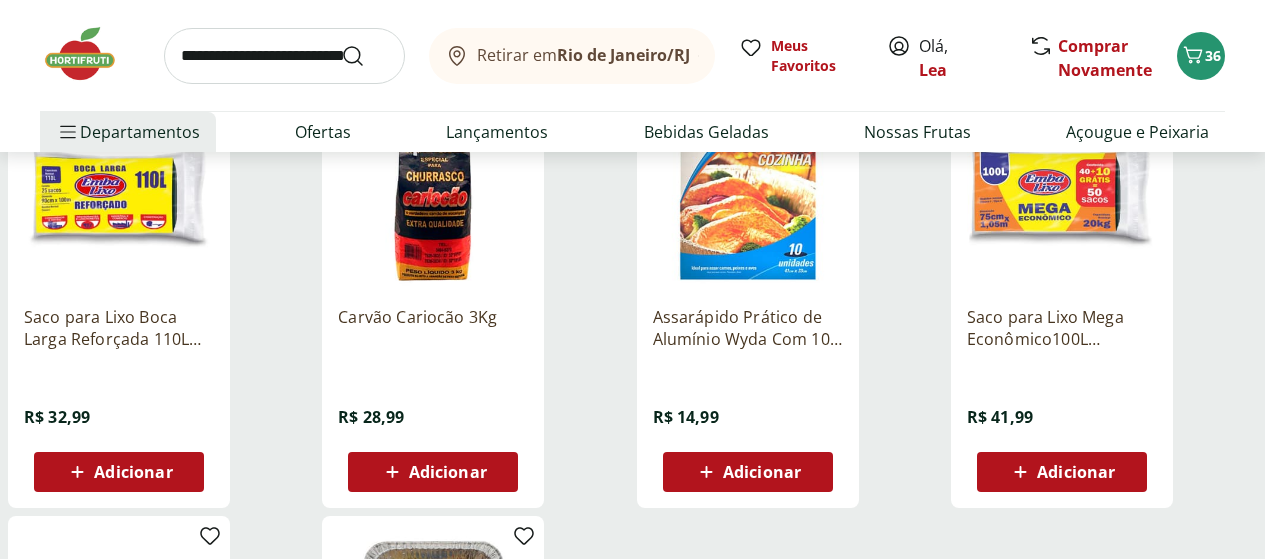 scroll, scrollTop: 2880, scrollLeft: 0, axis: vertical 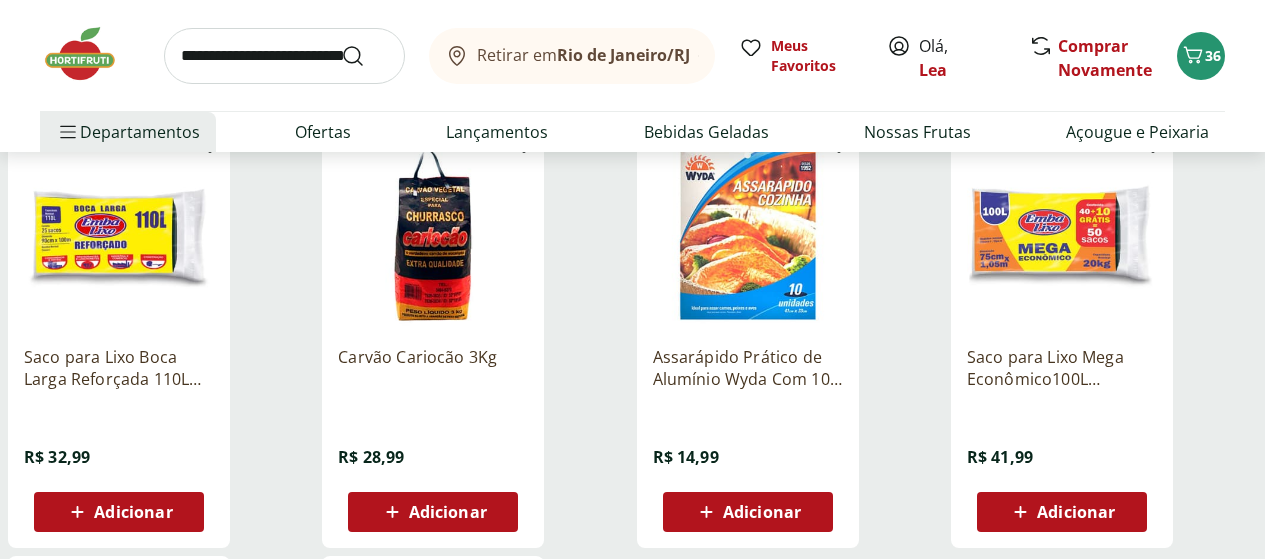 click on "Adicionar" at bounding box center [762, 512] 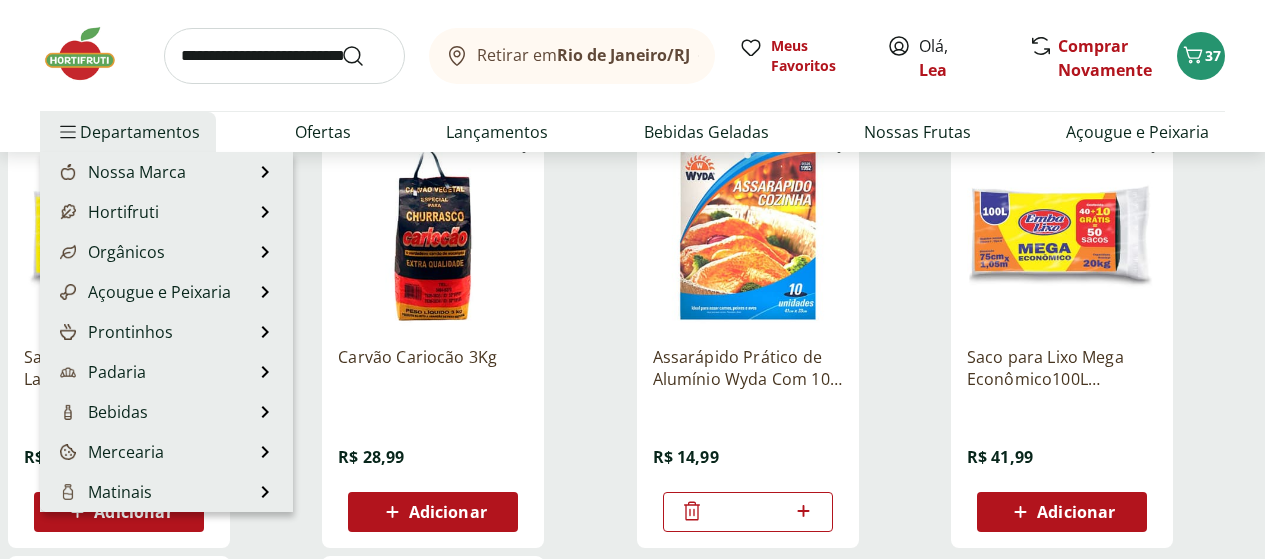 scroll, scrollTop: 200, scrollLeft: 0, axis: vertical 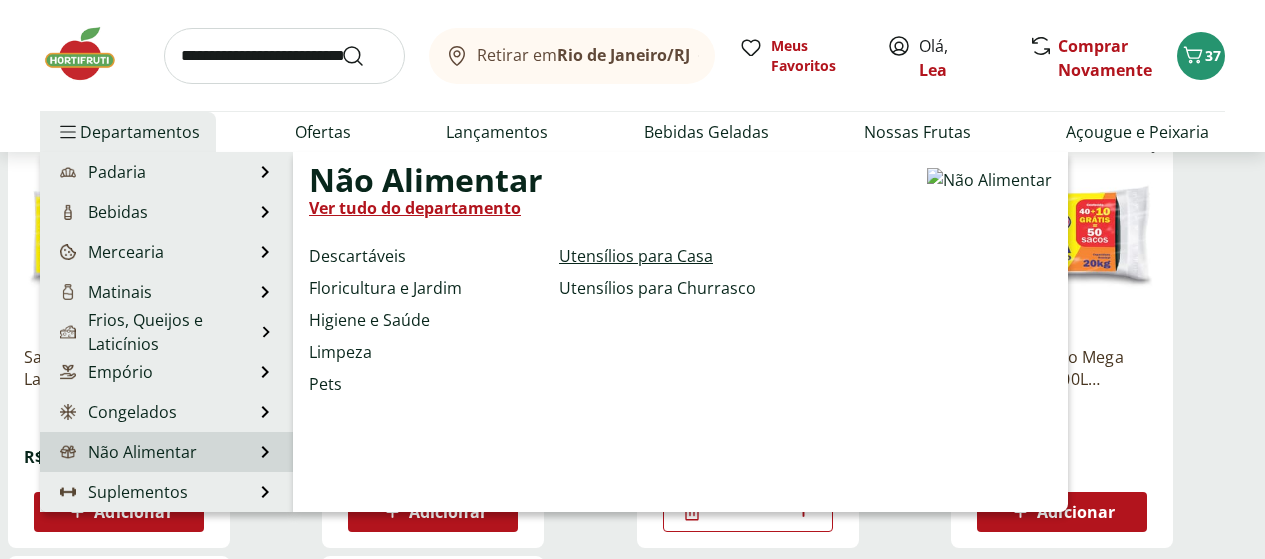 click on "Utensílios para Casa" at bounding box center [636, 256] 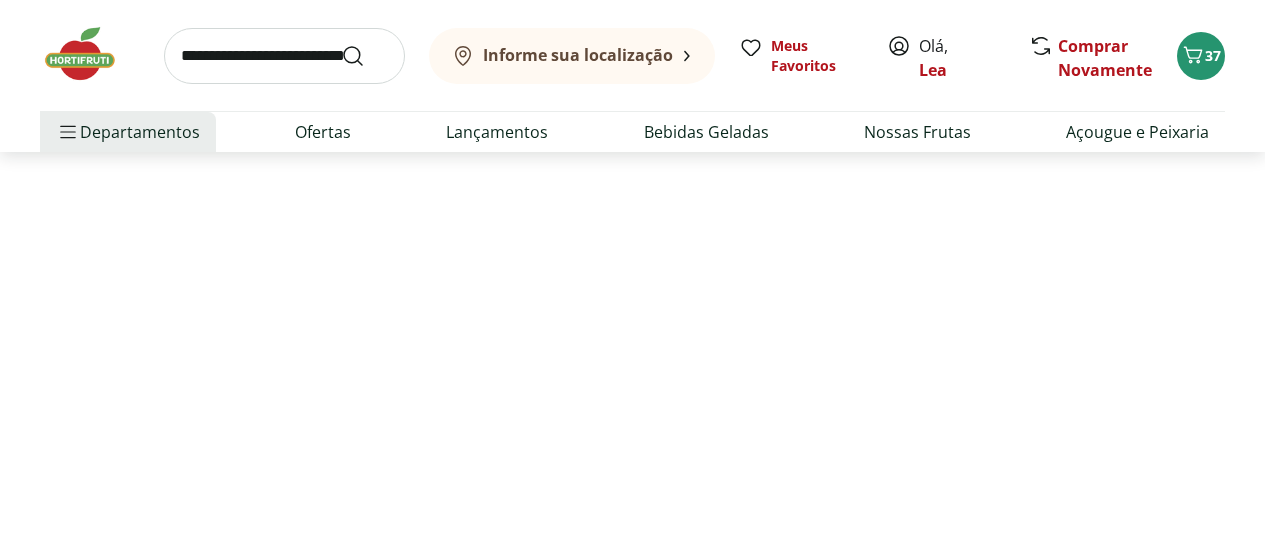 scroll, scrollTop: 0, scrollLeft: 0, axis: both 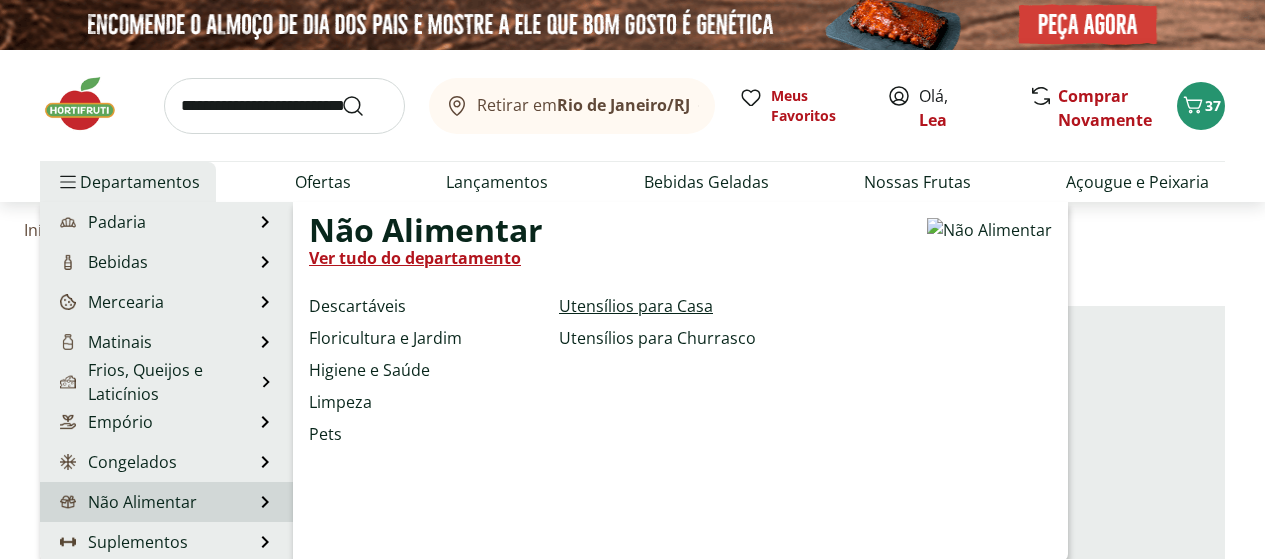 click on "Utensílios para Casa" at bounding box center [636, 306] 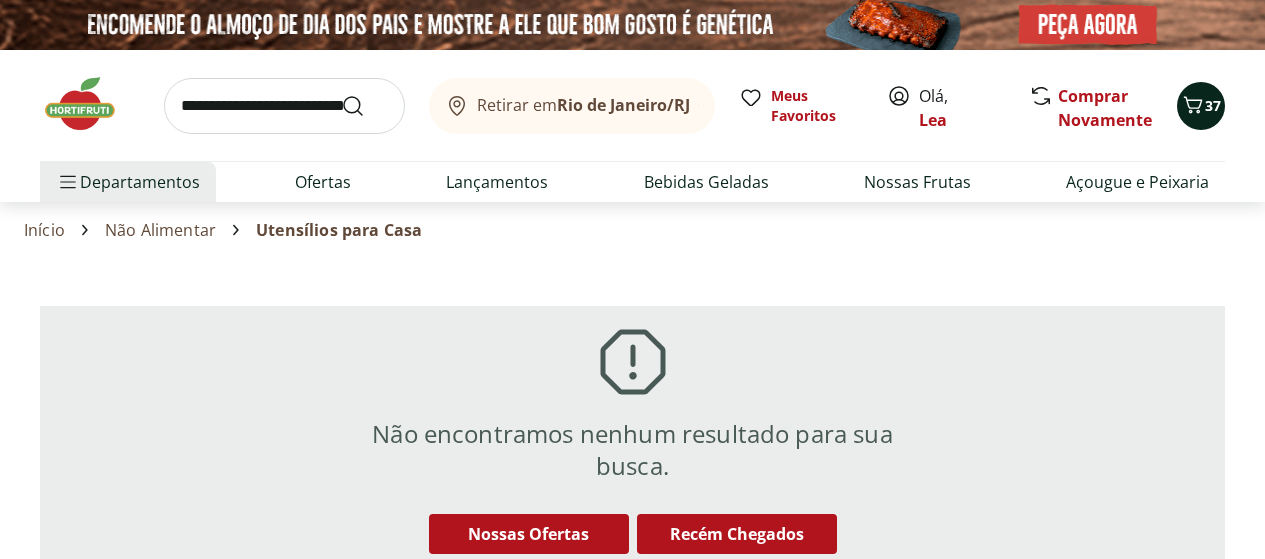 click on "37" at bounding box center (1201, 106) 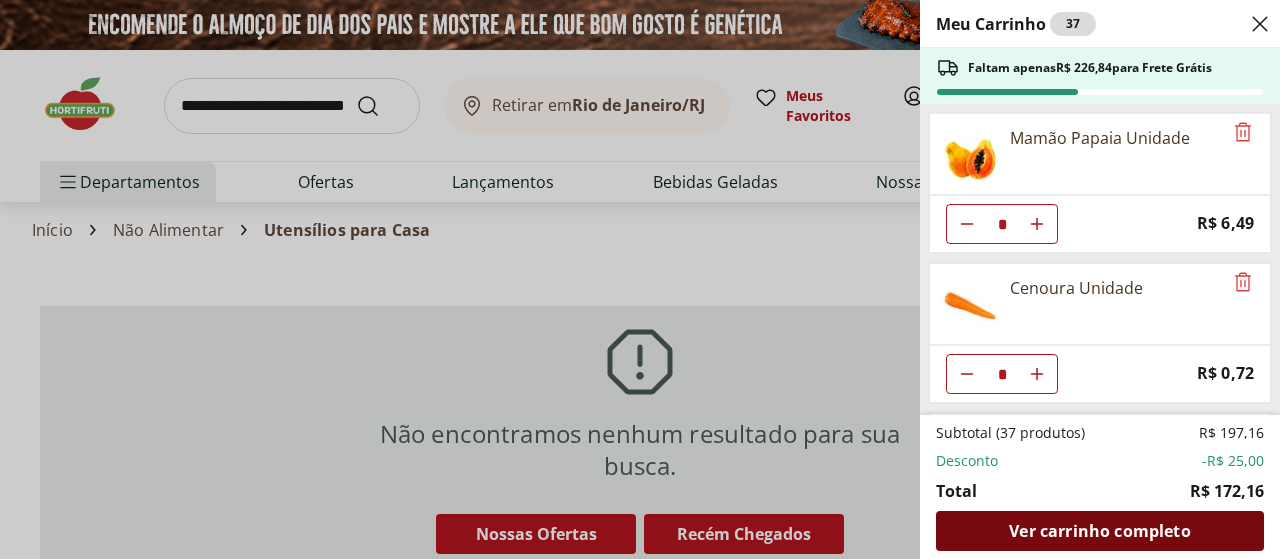 click on "Ver carrinho completo" at bounding box center (1099, 531) 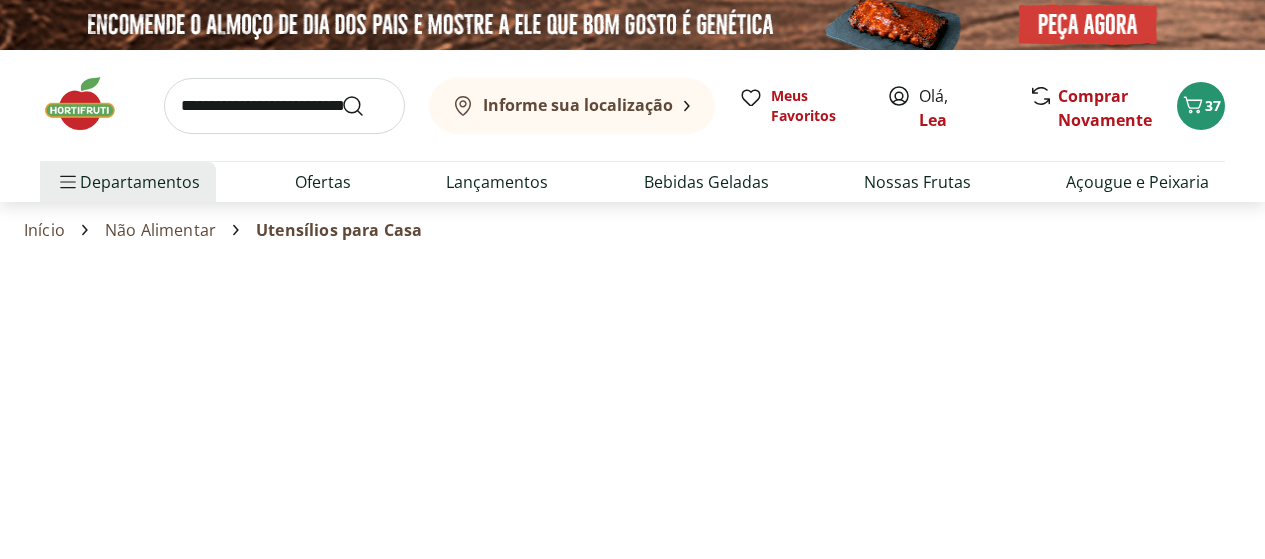 scroll, scrollTop: 0, scrollLeft: 0, axis: both 